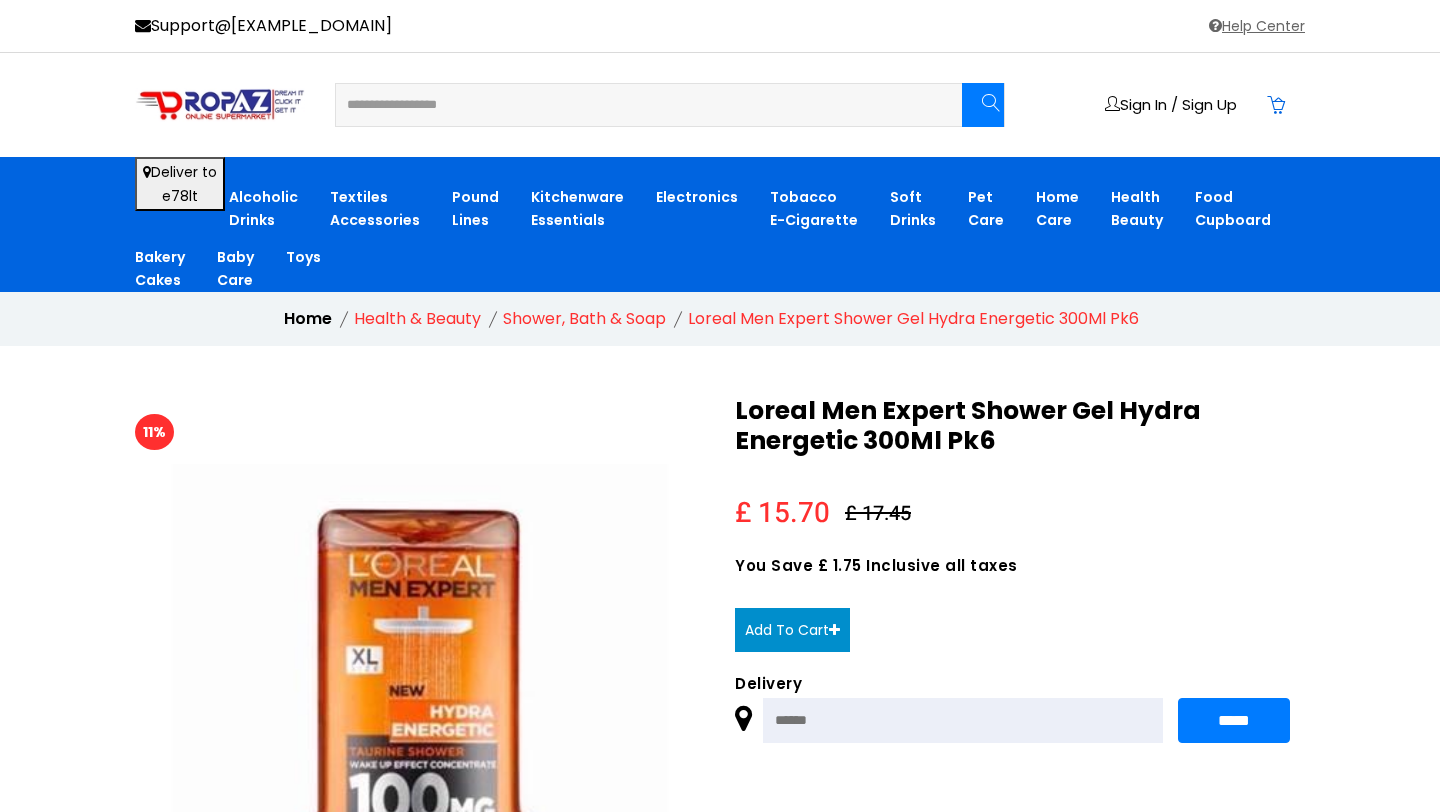 scroll, scrollTop: 0, scrollLeft: 0, axis: both 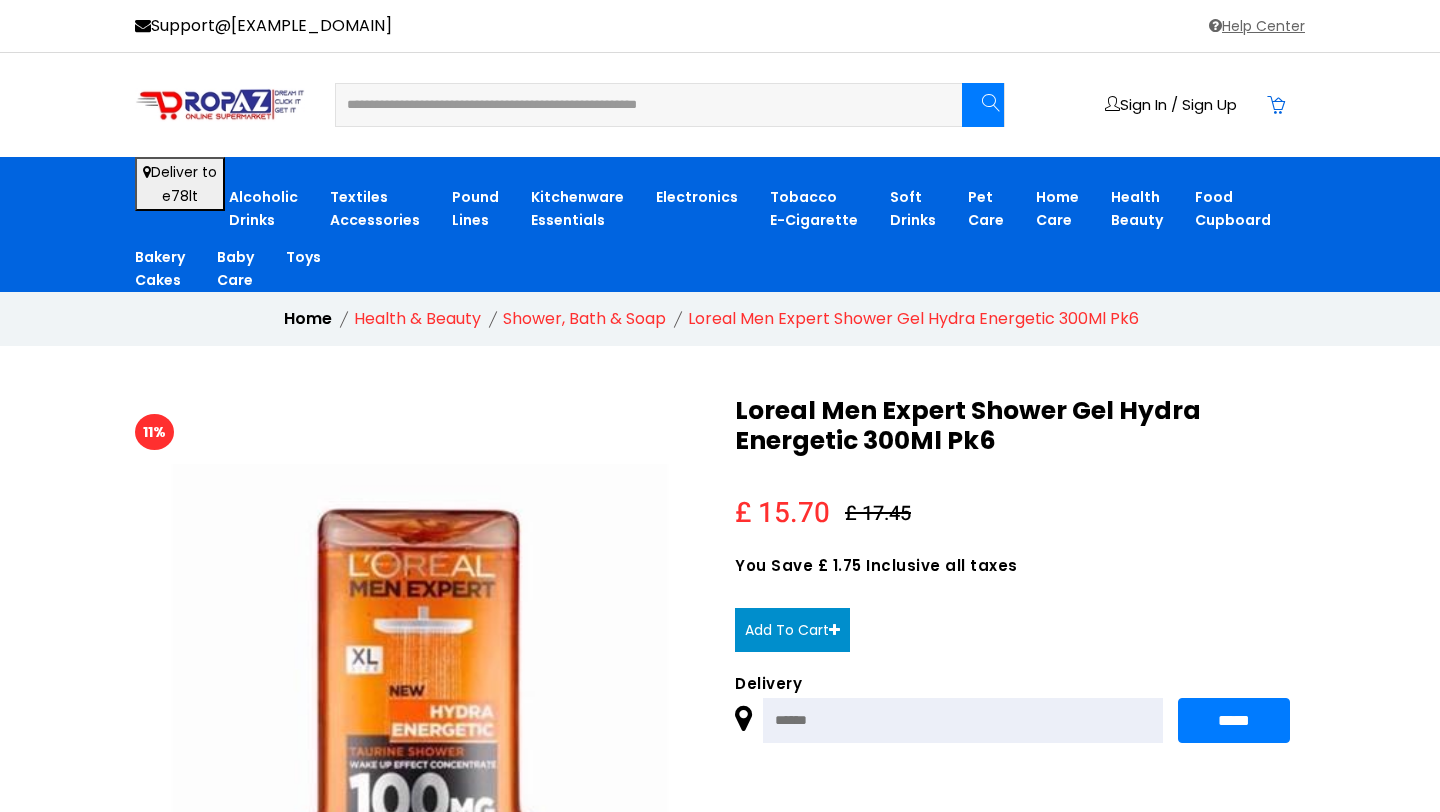 type on "**********" 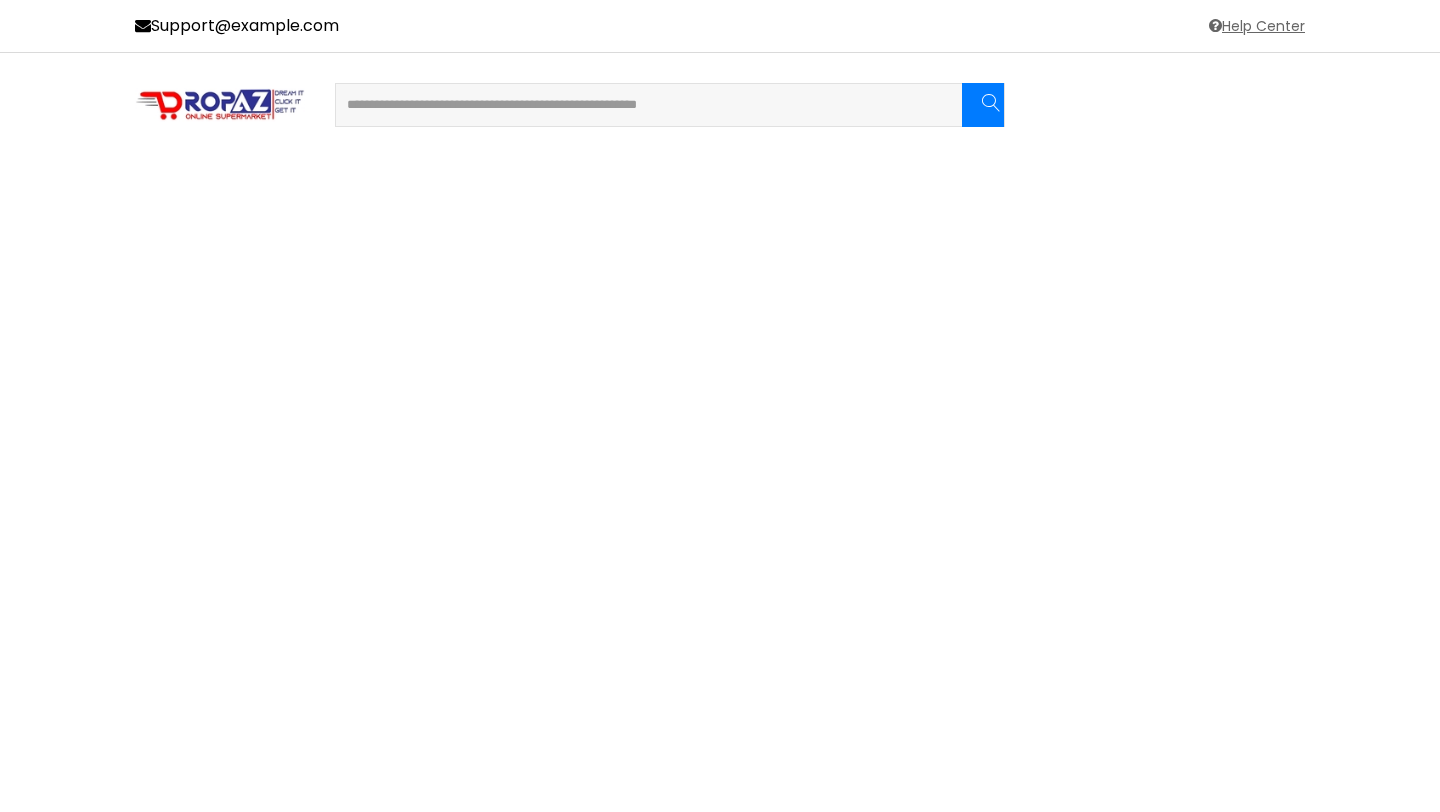 scroll, scrollTop: 0, scrollLeft: 0, axis: both 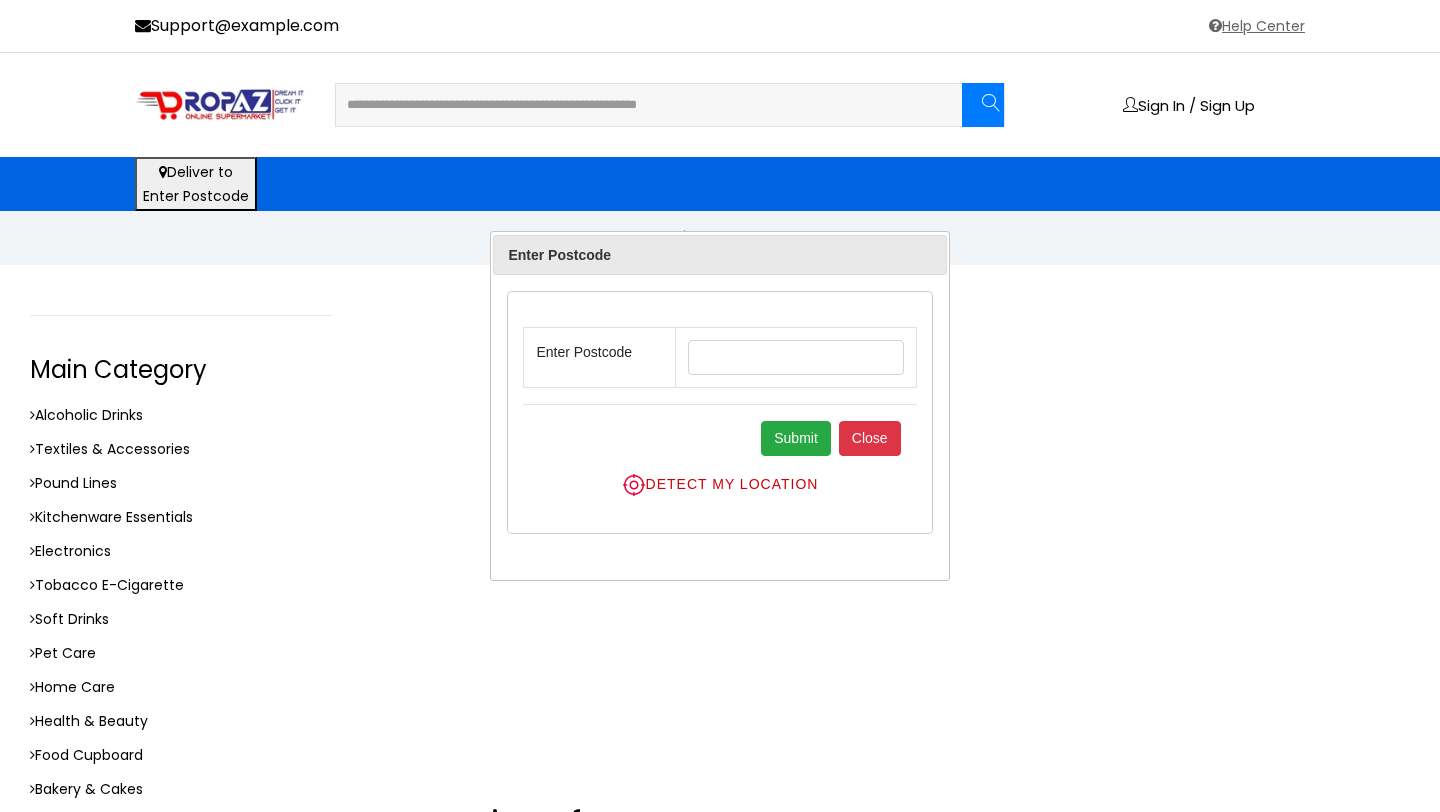 click at bounding box center [795, 357] 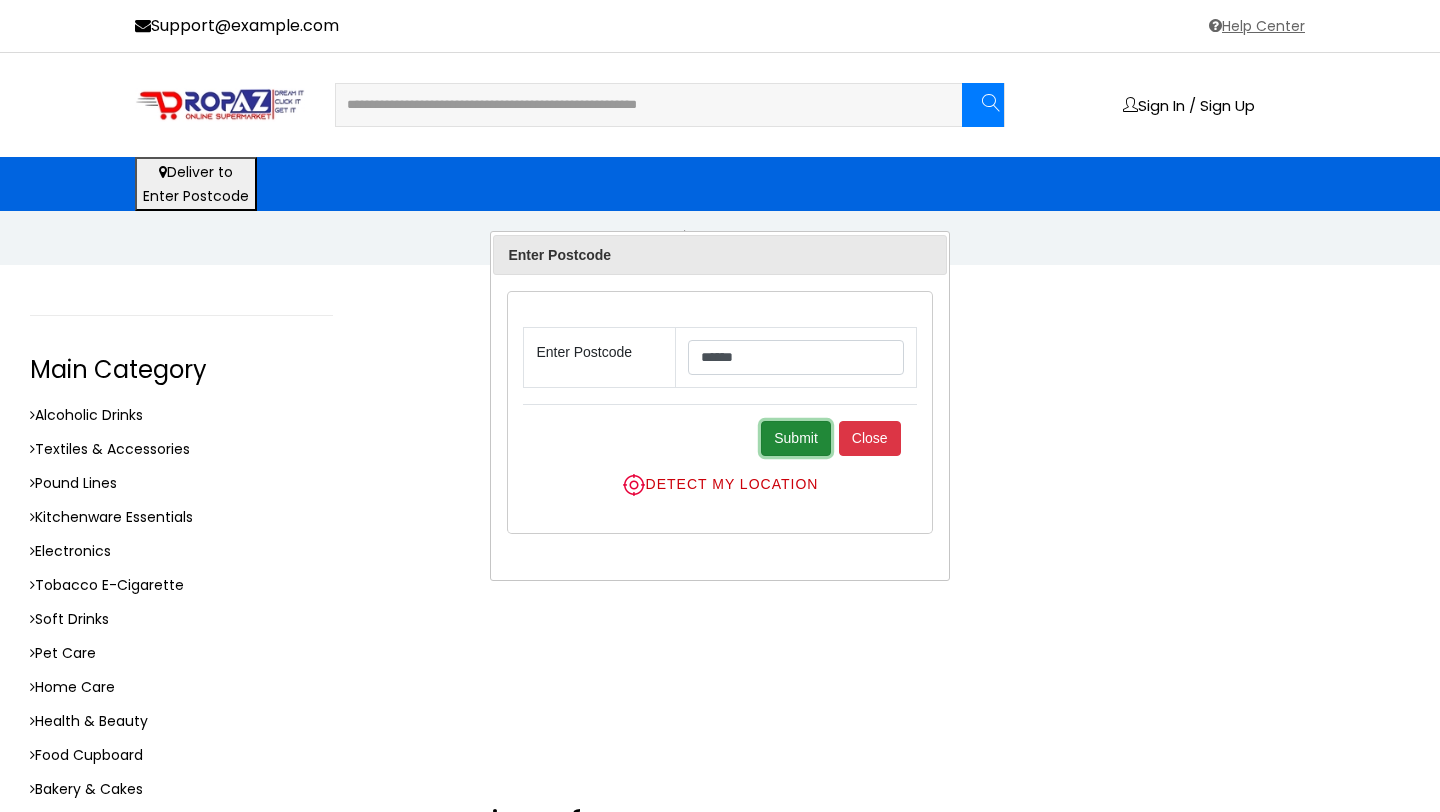 click on "Submit" at bounding box center [796, 438] 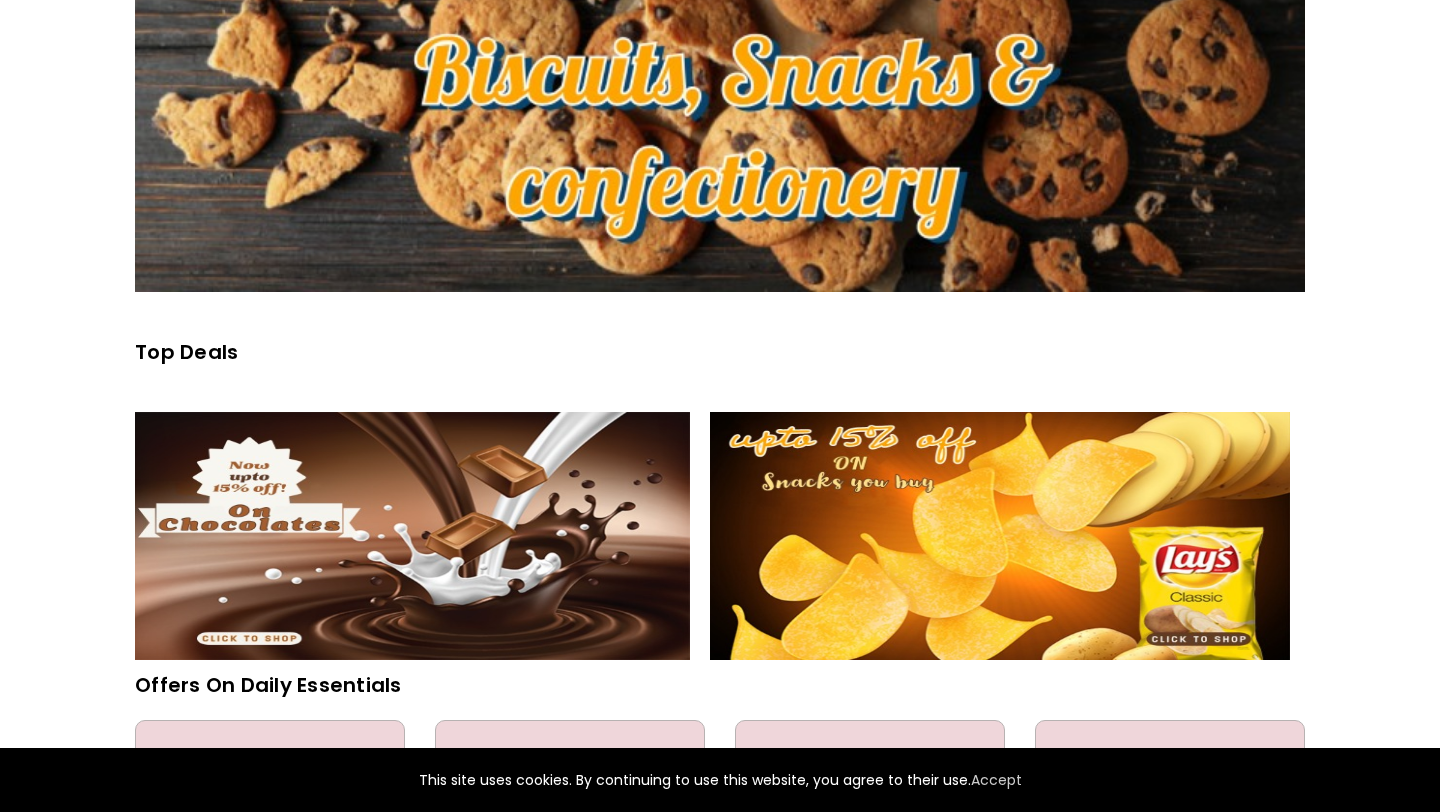 scroll, scrollTop: 0, scrollLeft: 0, axis: both 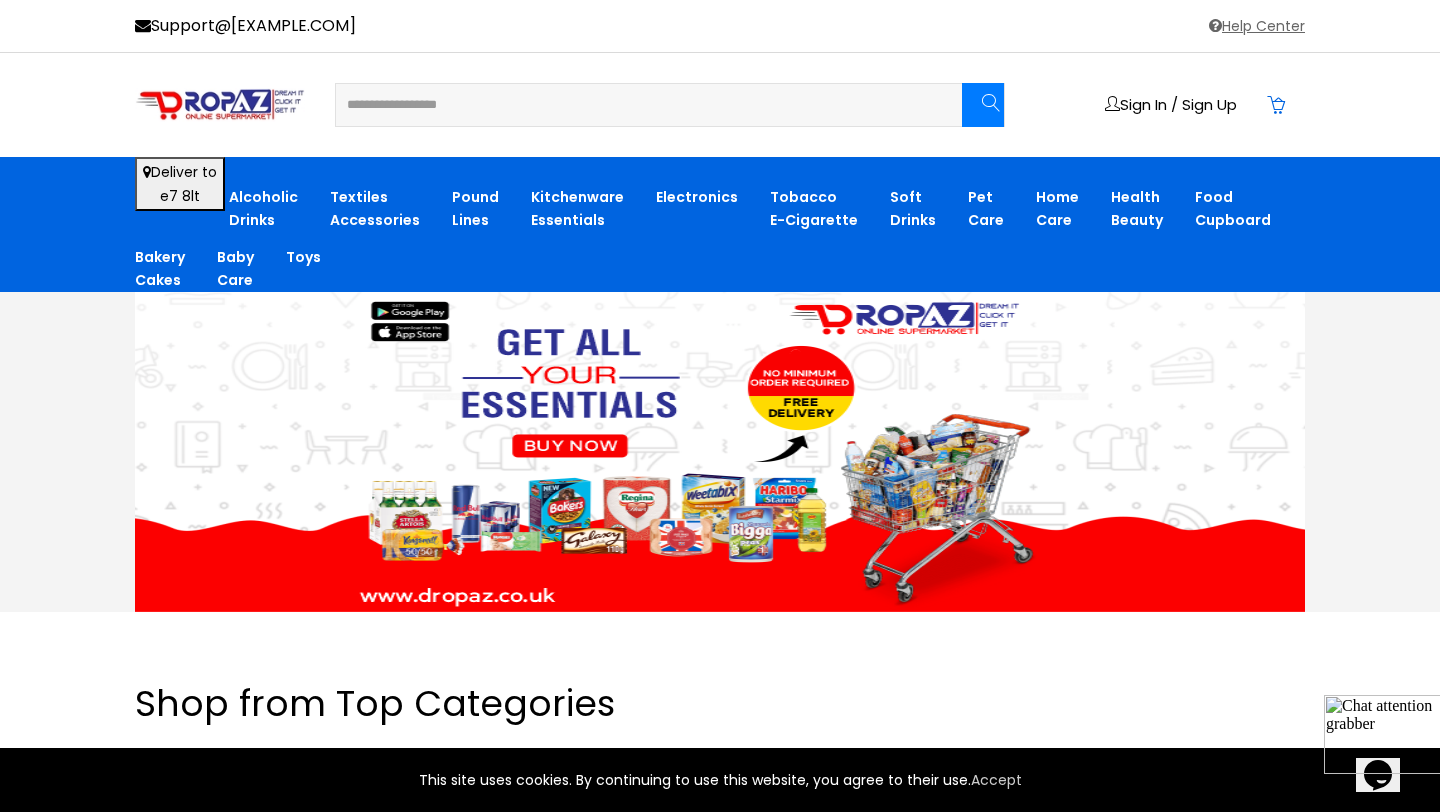 click at bounding box center (636, 105) 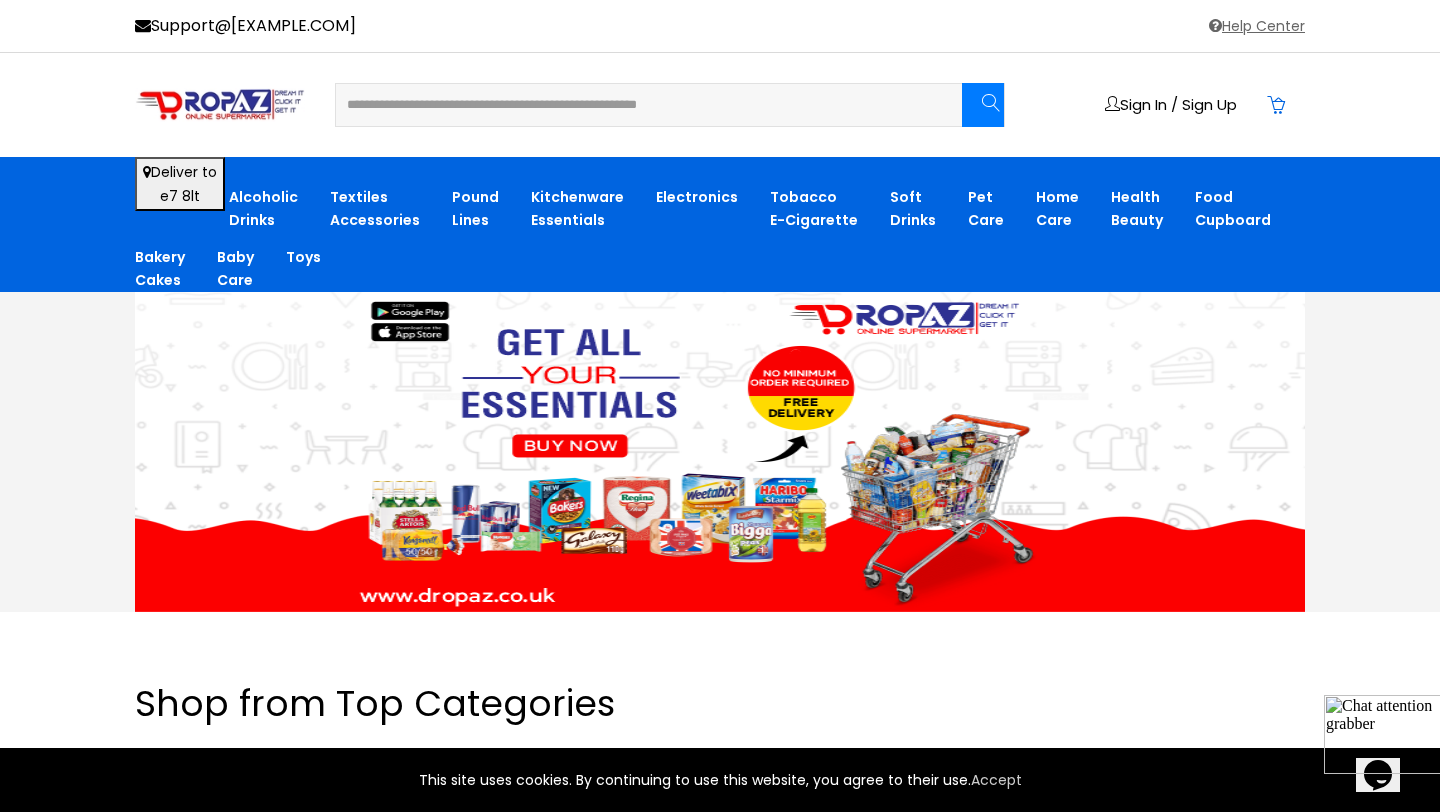 drag, startPoint x: 404, startPoint y: 102, endPoint x: 691, endPoint y: 124, distance: 287.84198 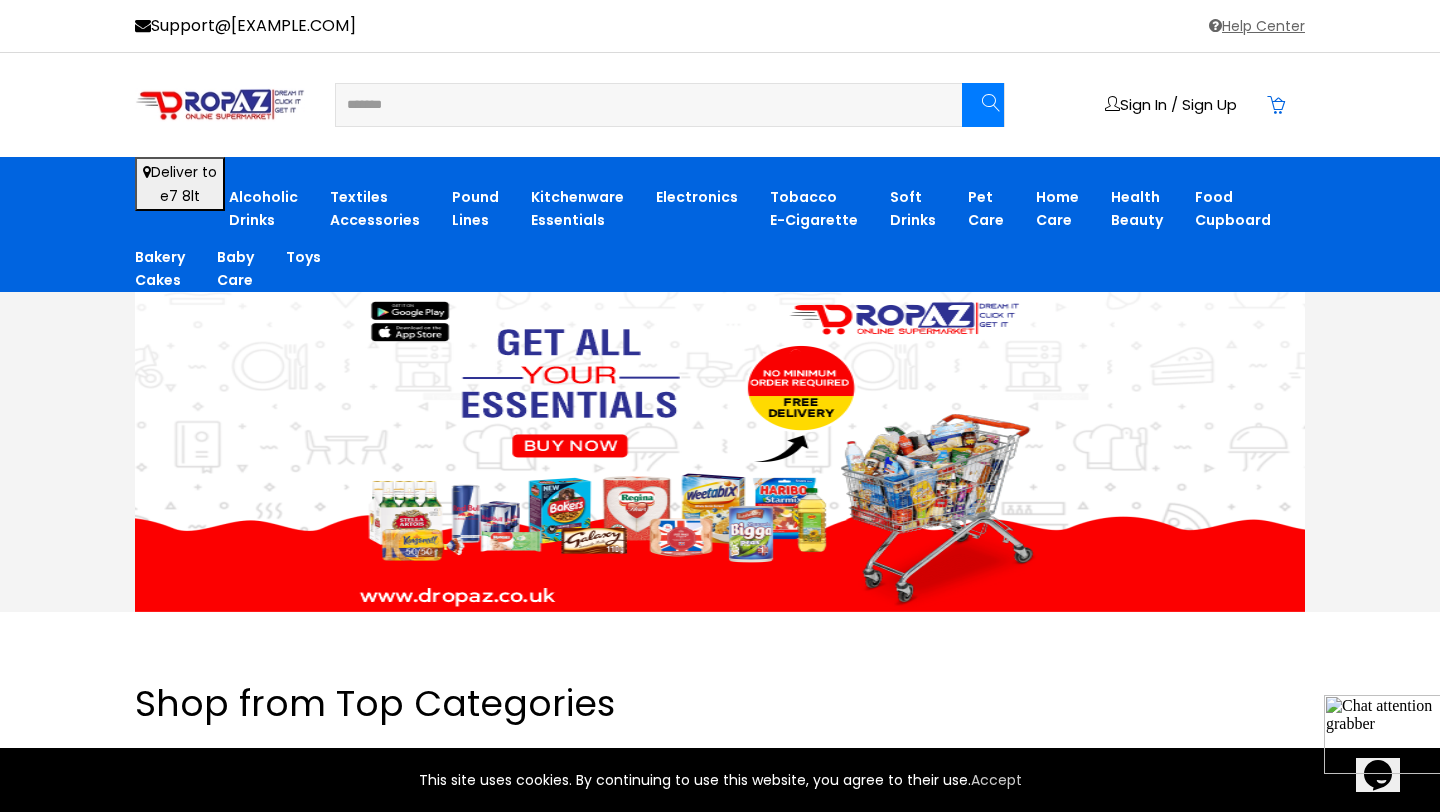 type on "******" 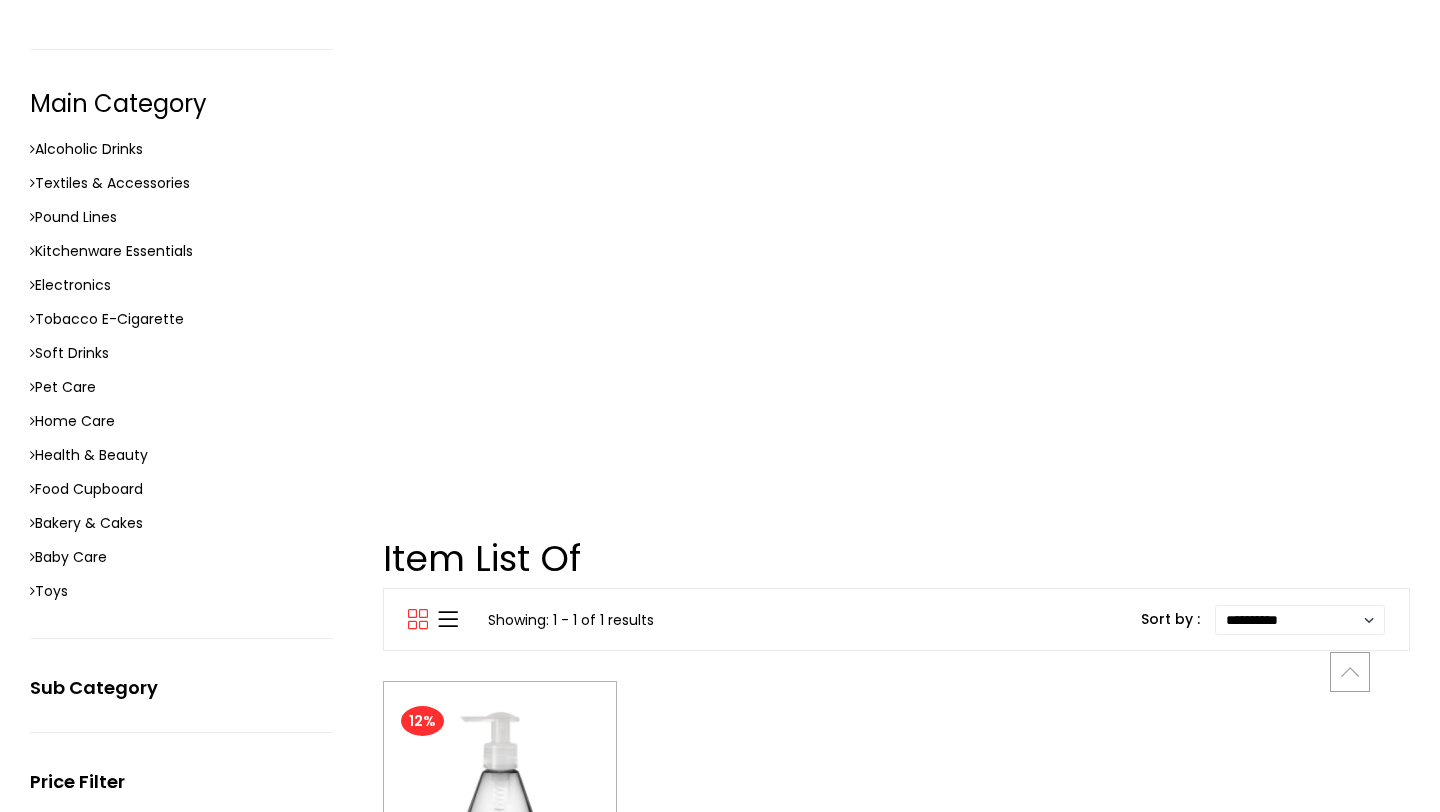 scroll, scrollTop: 479, scrollLeft: 0, axis: vertical 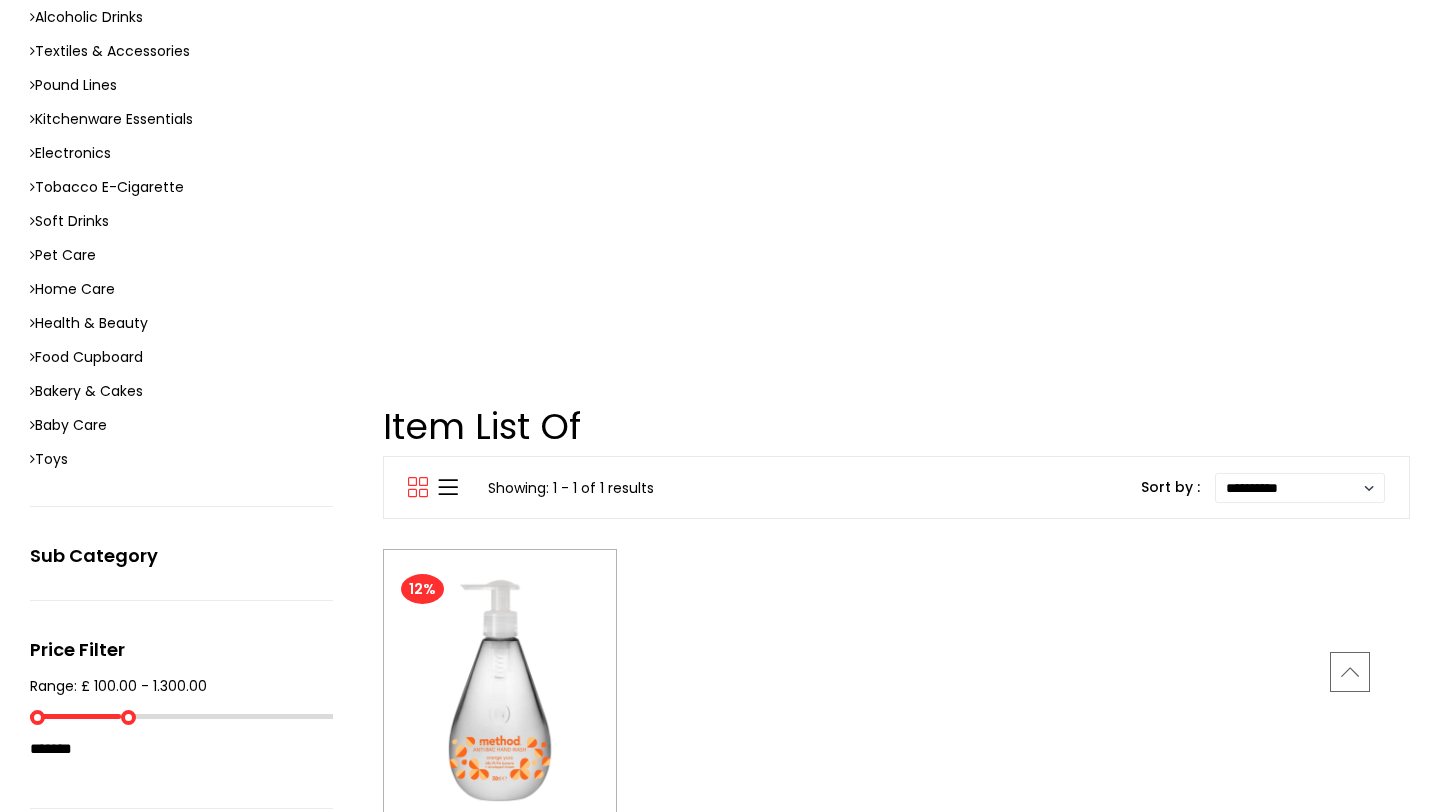 click on "12%
Method Antibacterial Hand Wash Orange Yuzu 1X350Ml
£ 3.60" at bounding box center (897, 775) 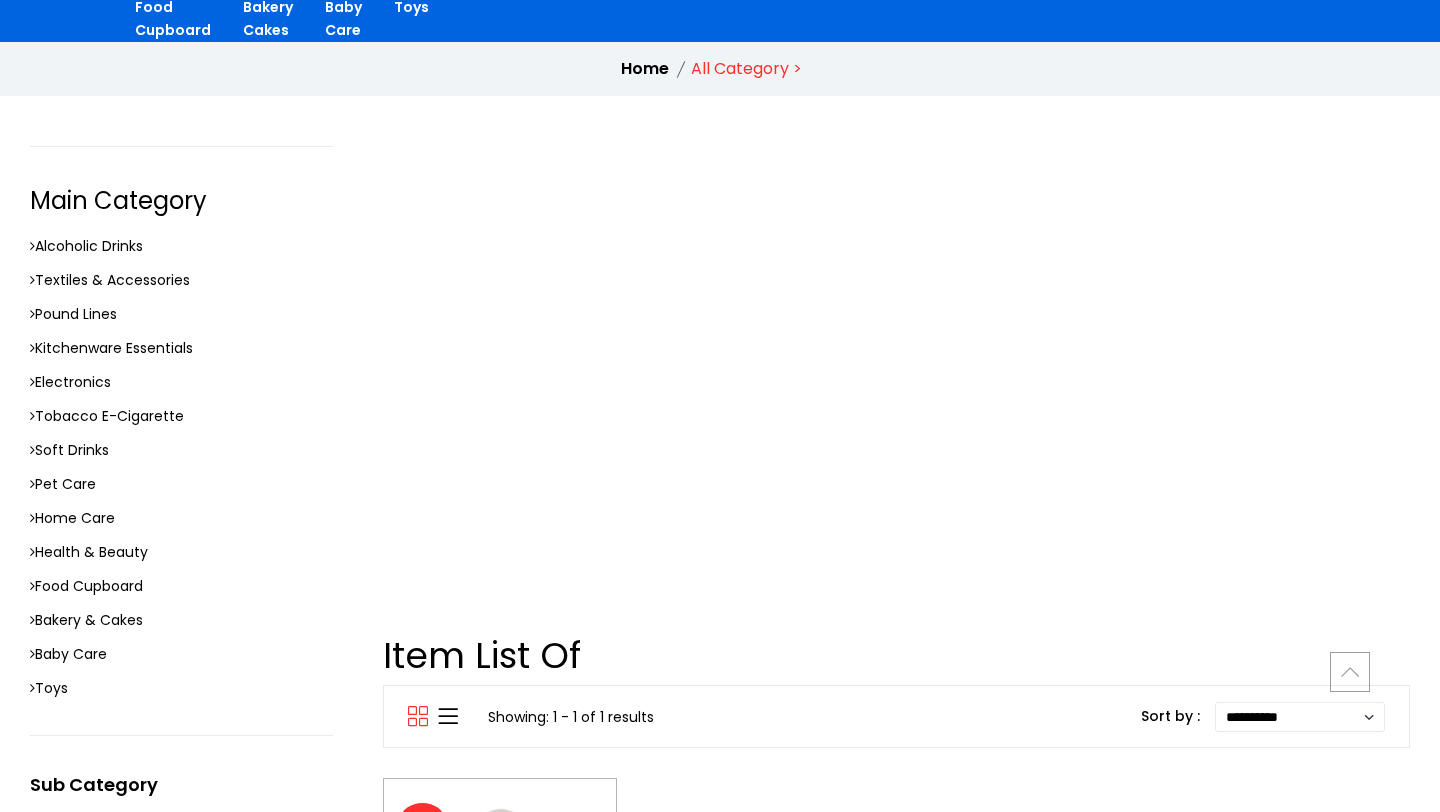scroll, scrollTop: 0, scrollLeft: 0, axis: both 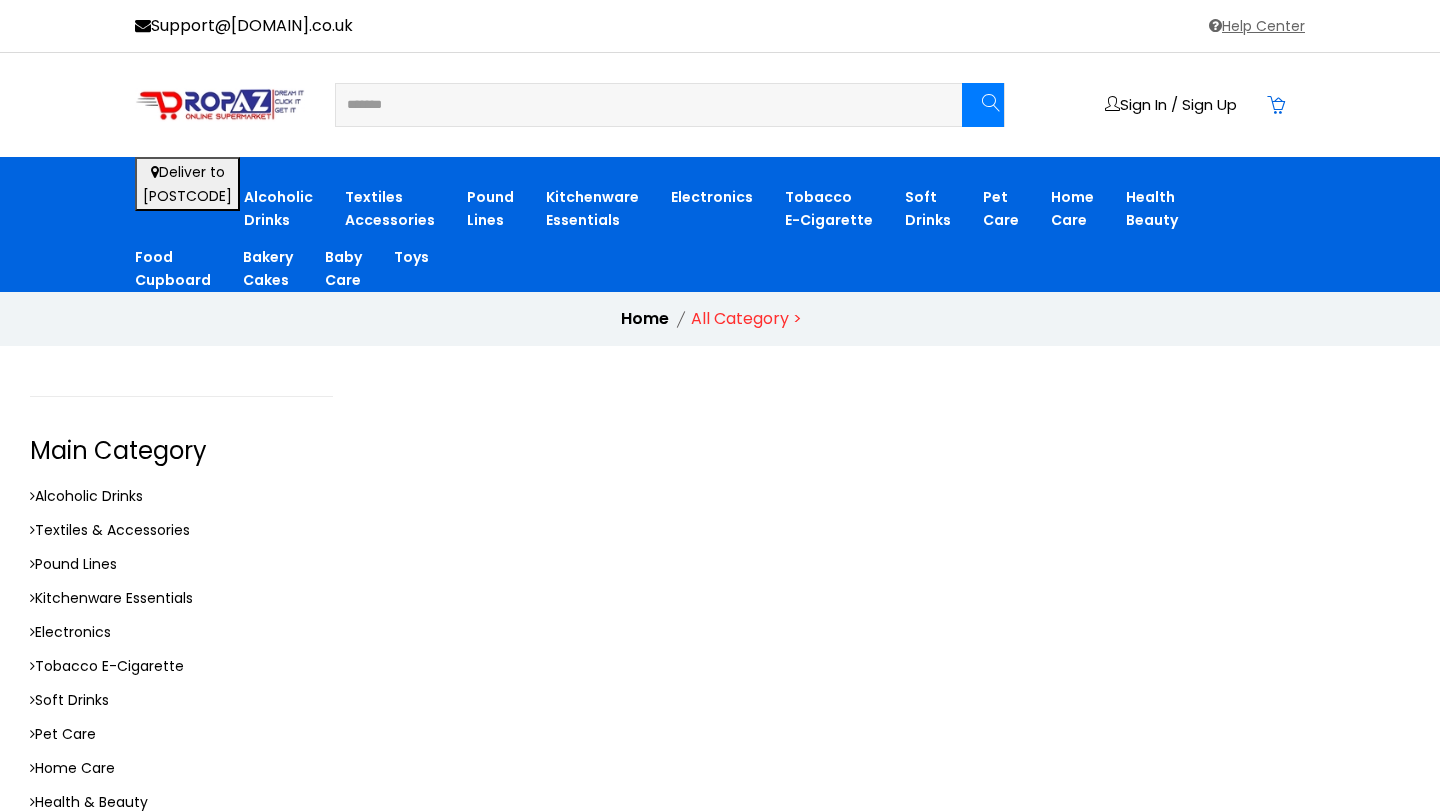 drag, startPoint x: 510, startPoint y: 112, endPoint x: 268, endPoint y: 73, distance: 245.12242 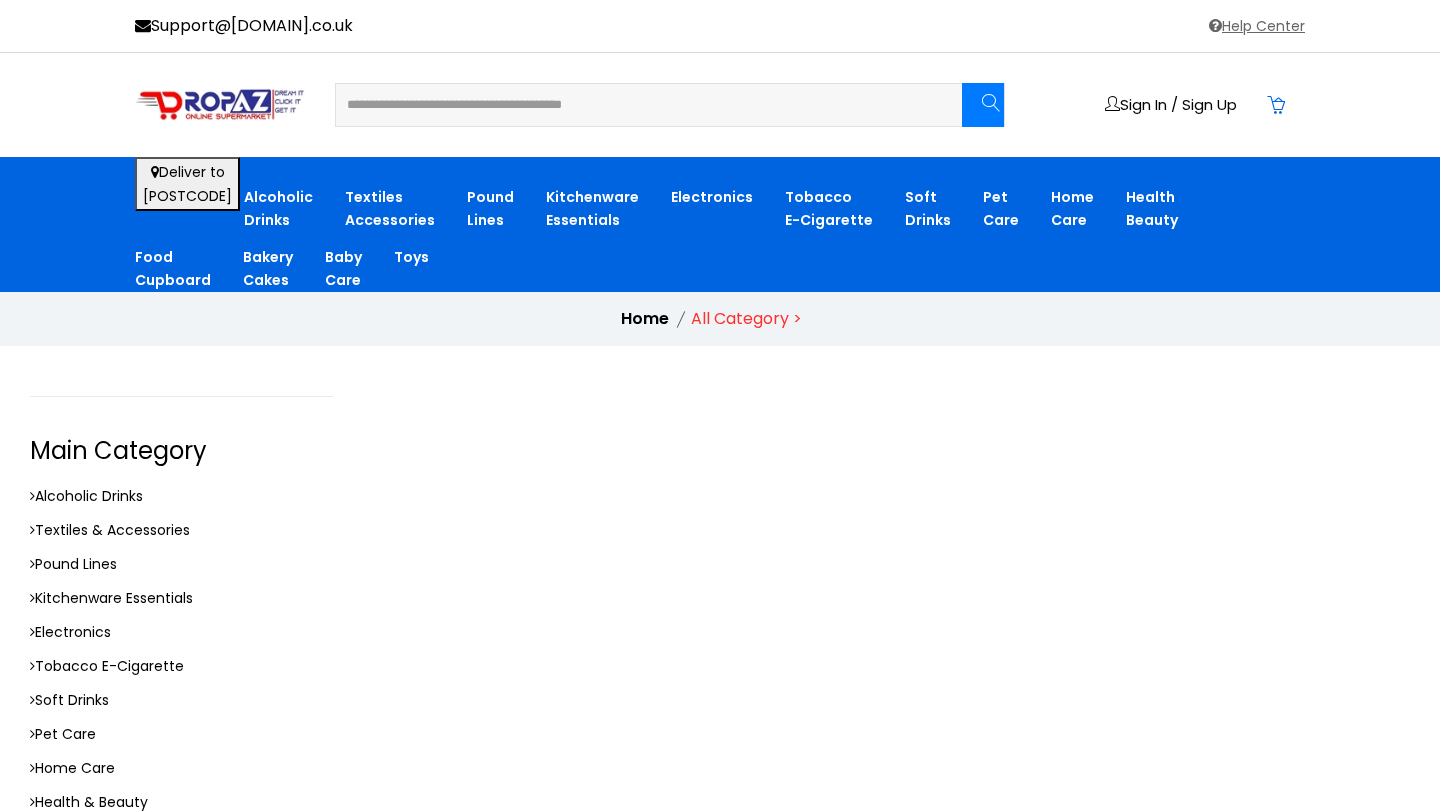type on "**********" 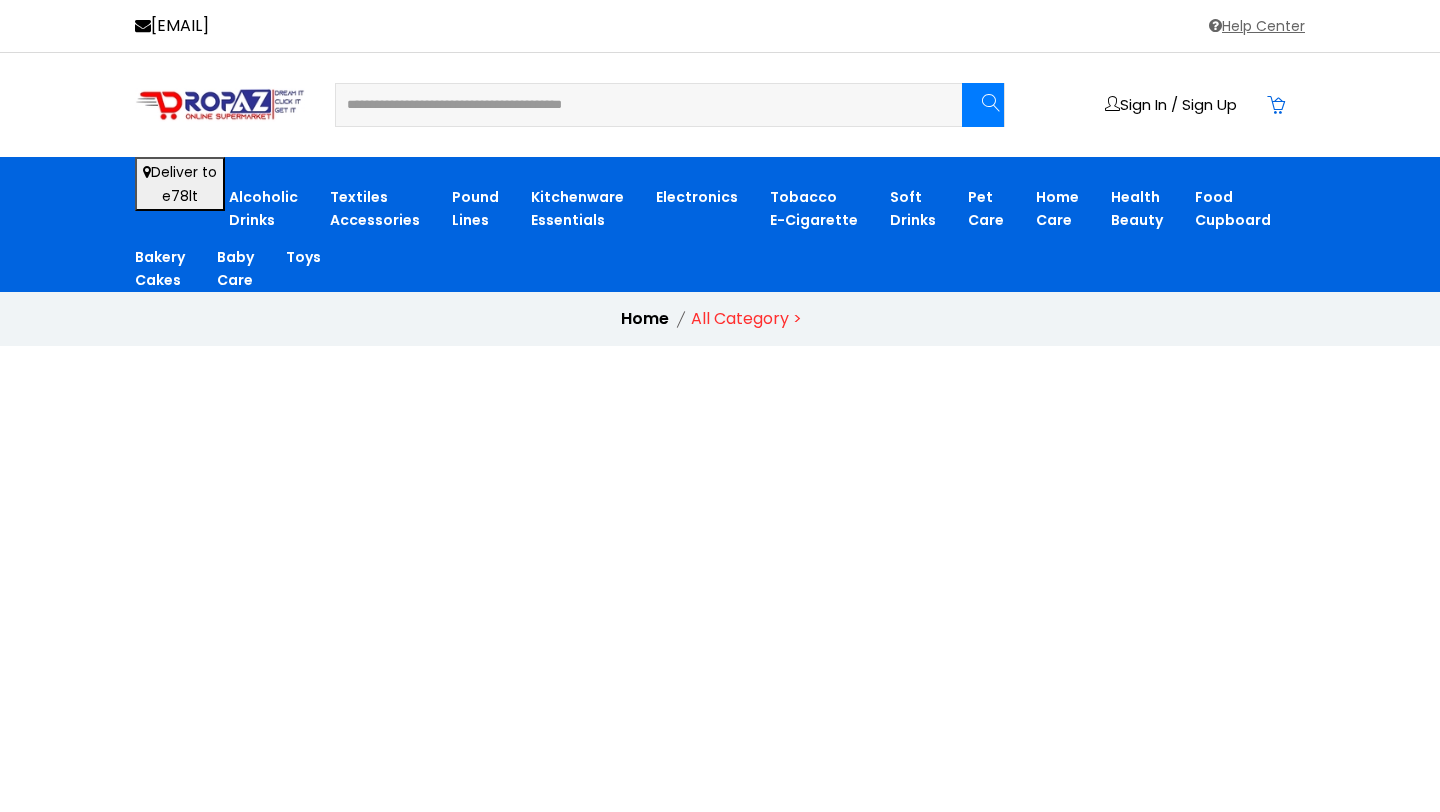 scroll, scrollTop: 0, scrollLeft: 0, axis: both 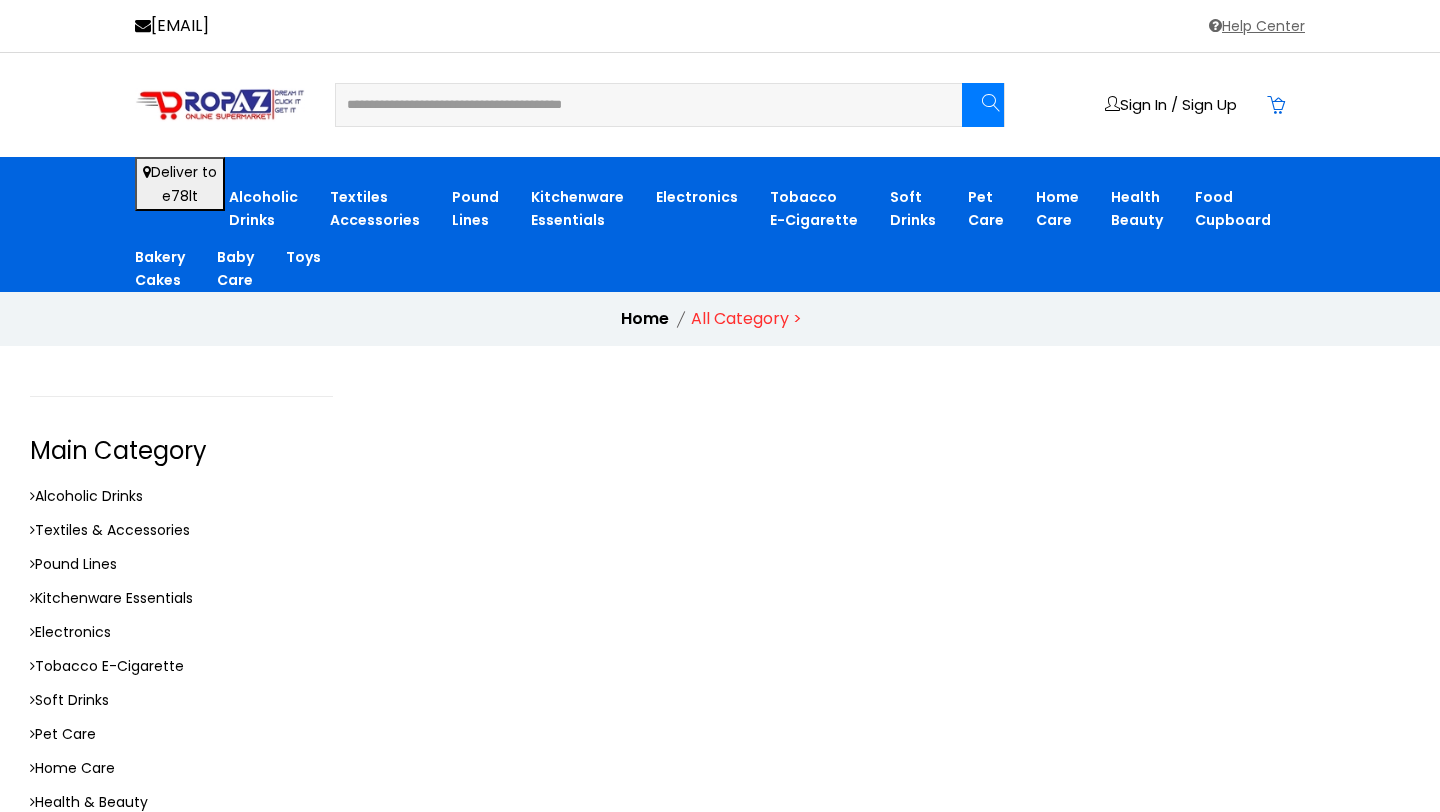 drag, startPoint x: 437, startPoint y: 98, endPoint x: 666, endPoint y: 116, distance: 229.70633 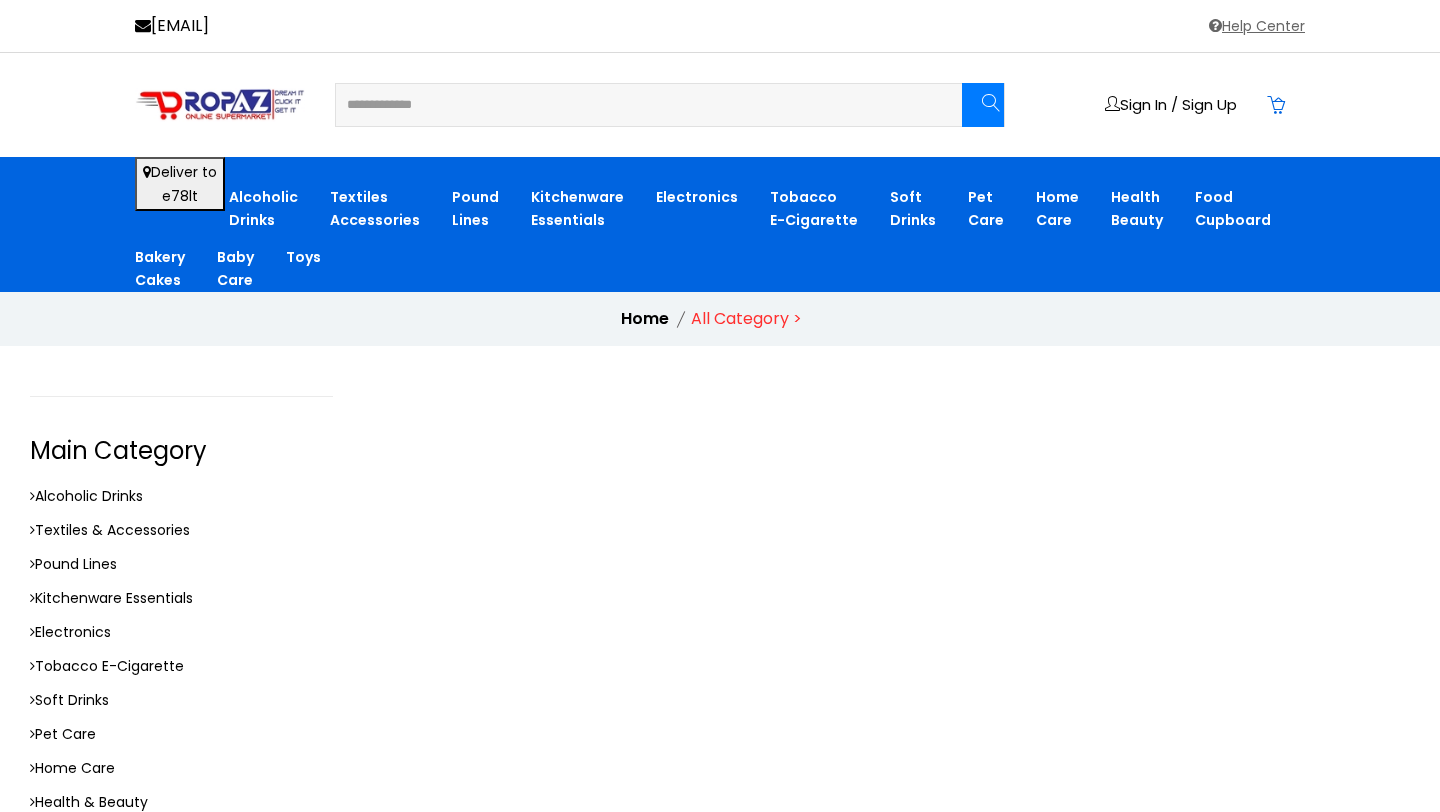 type on "**********" 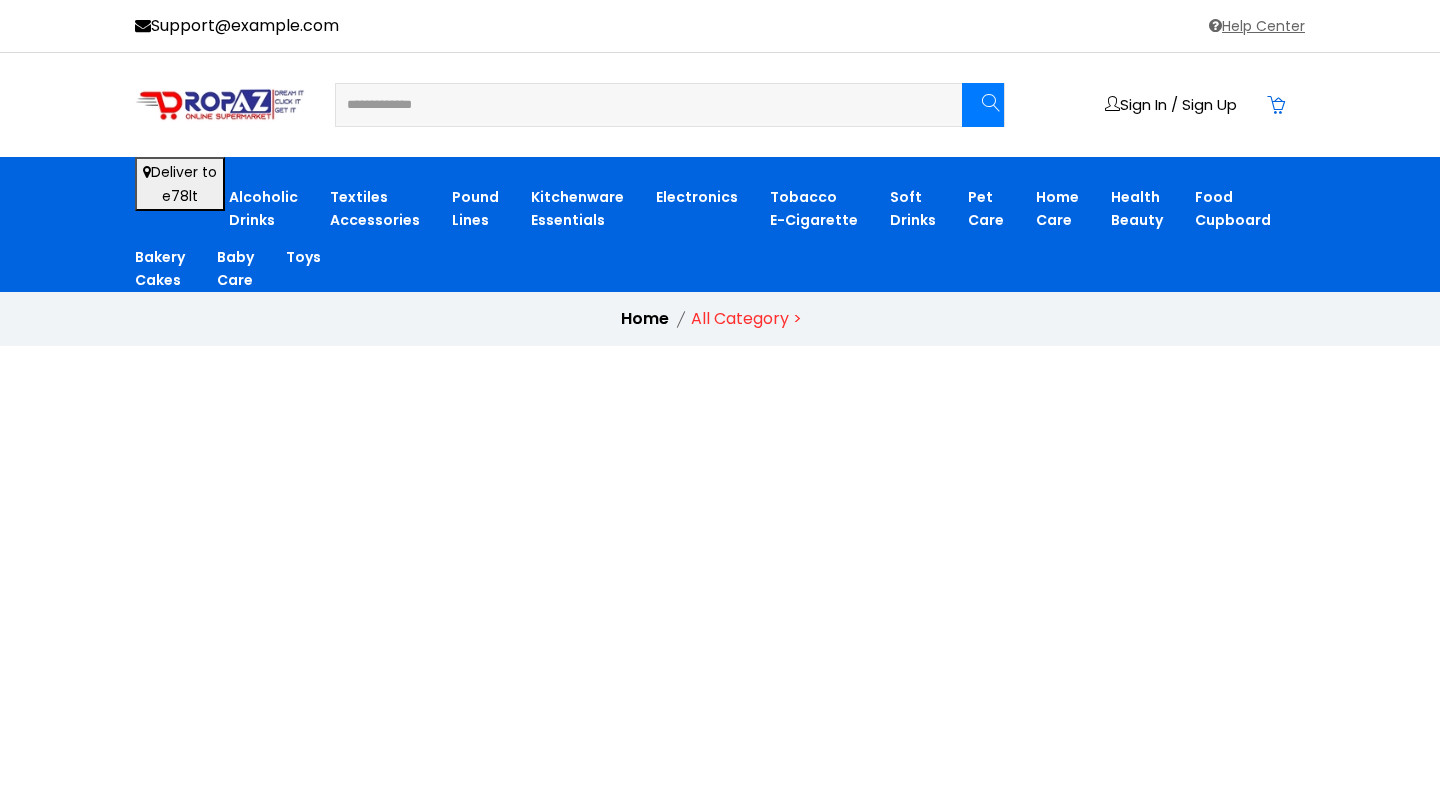 scroll, scrollTop: 0, scrollLeft: 0, axis: both 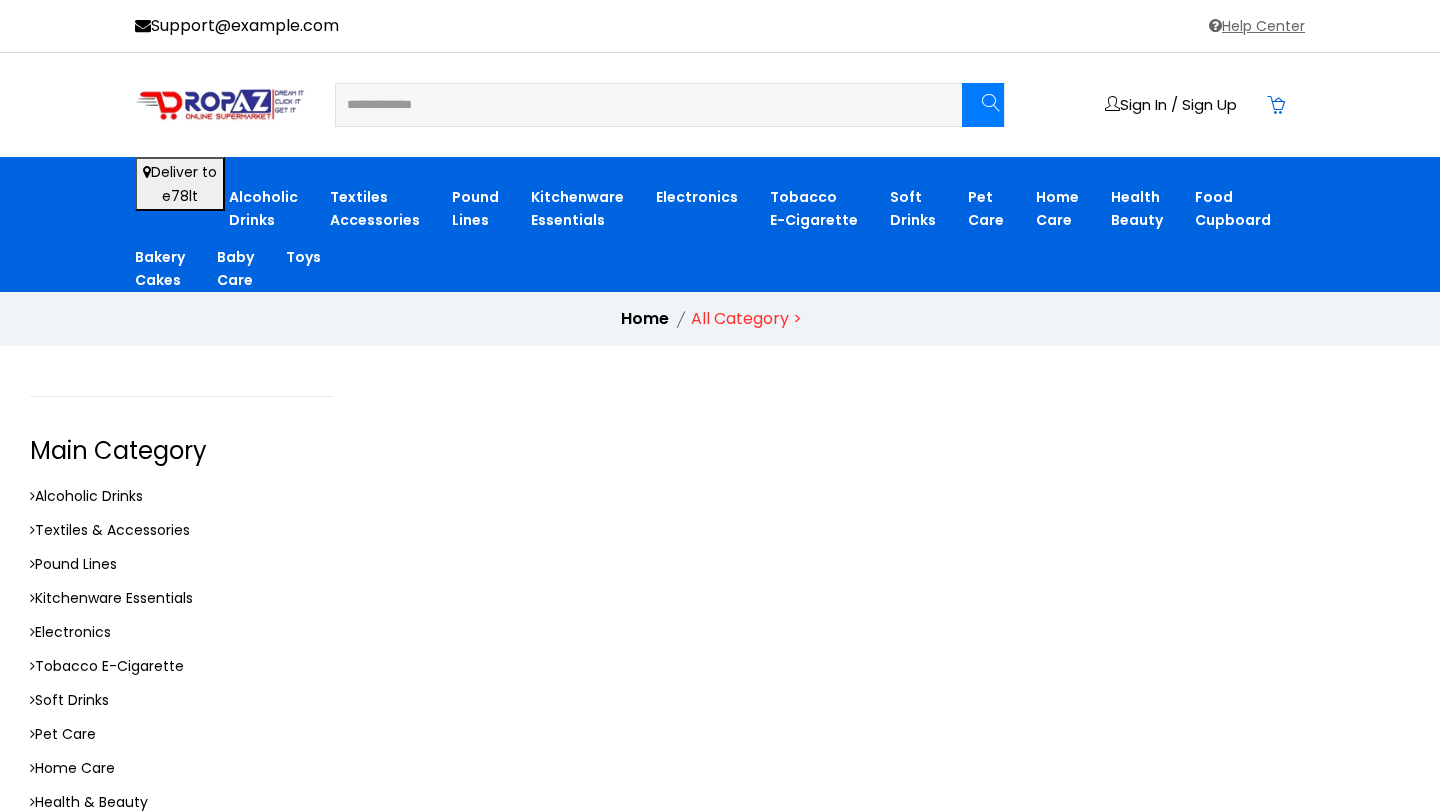 drag, startPoint x: 431, startPoint y: 101, endPoint x: 461, endPoint y: 102, distance: 30.016663 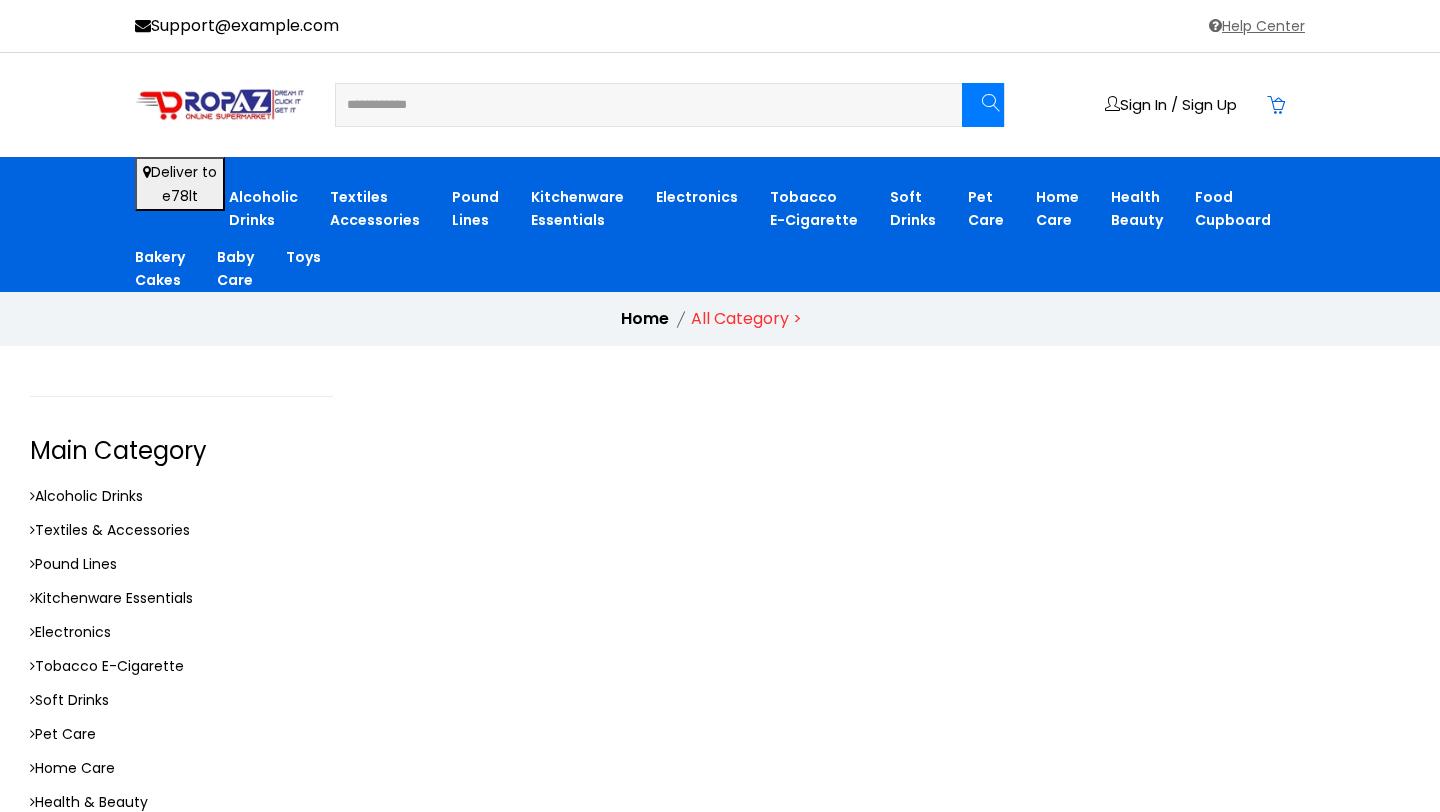 type on "**********" 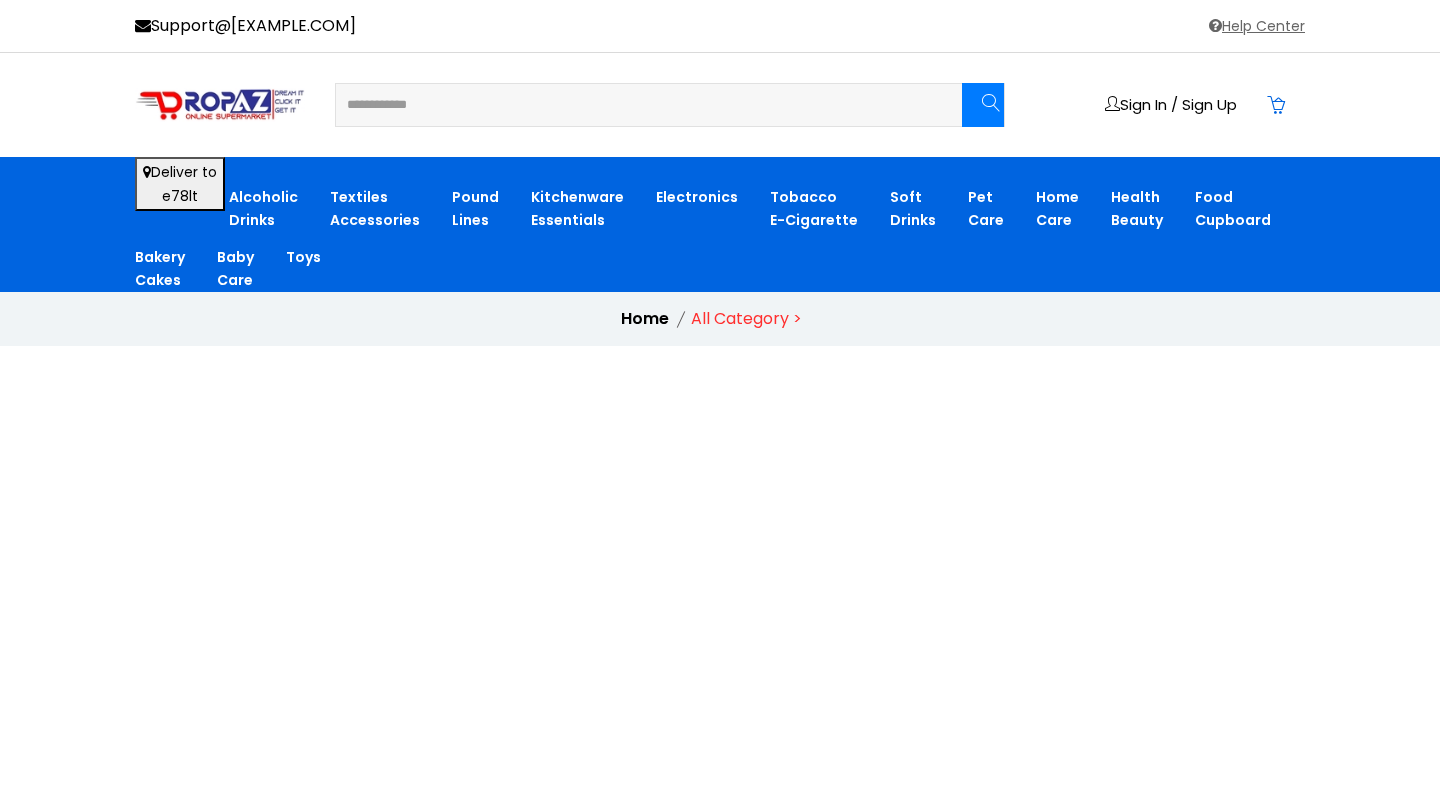 scroll, scrollTop: 0, scrollLeft: 0, axis: both 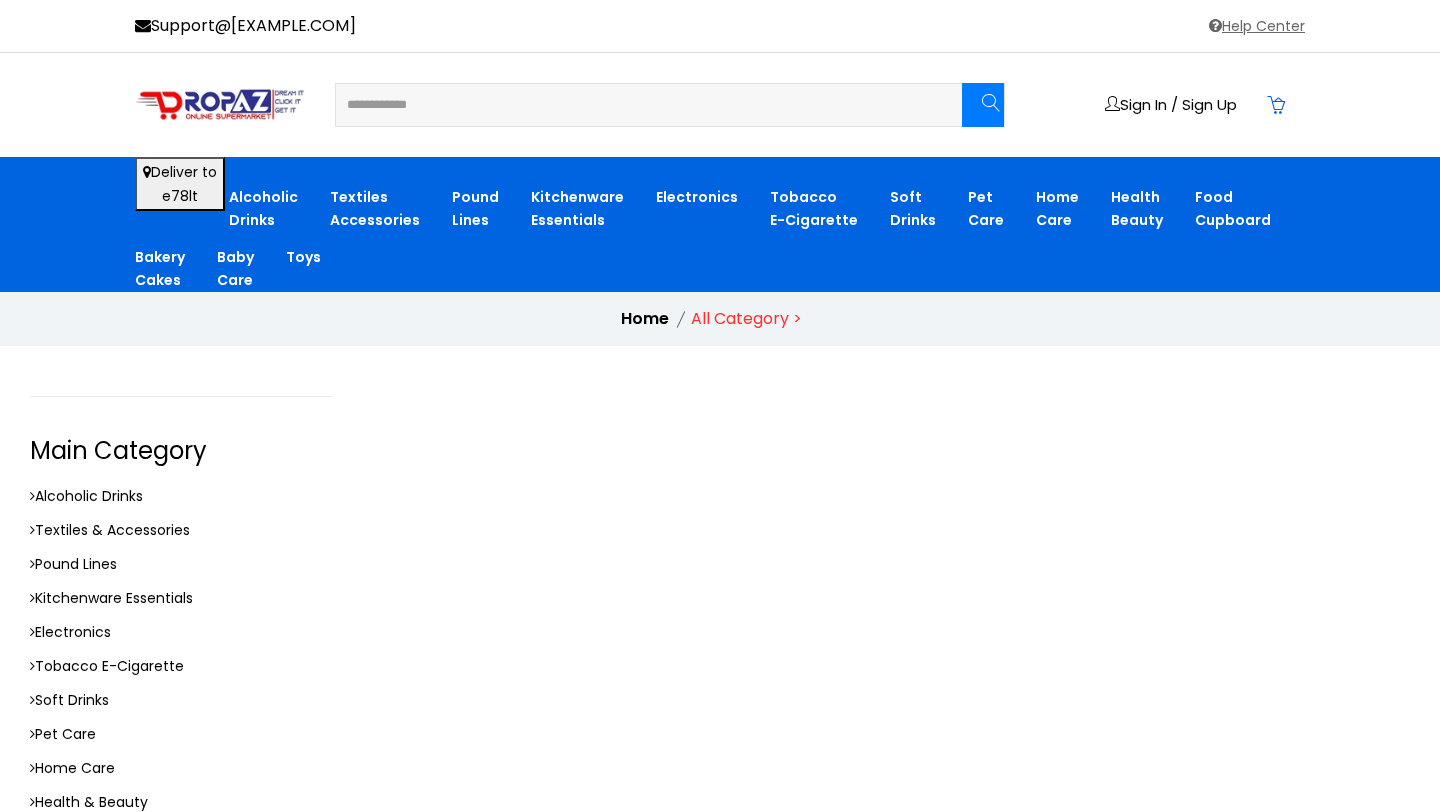 click on "Item List Of" at bounding box center [897, 905] 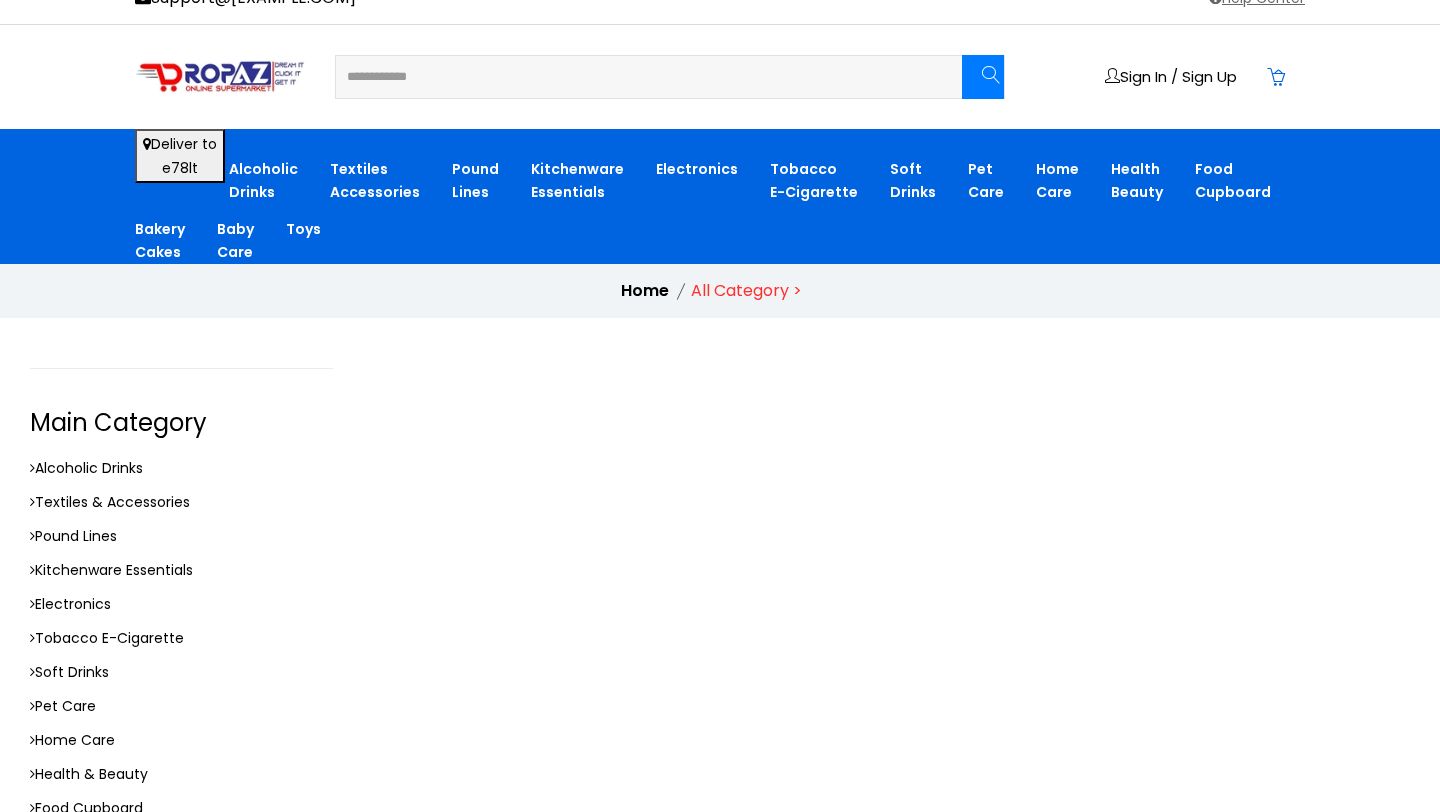 scroll, scrollTop: 0, scrollLeft: 0, axis: both 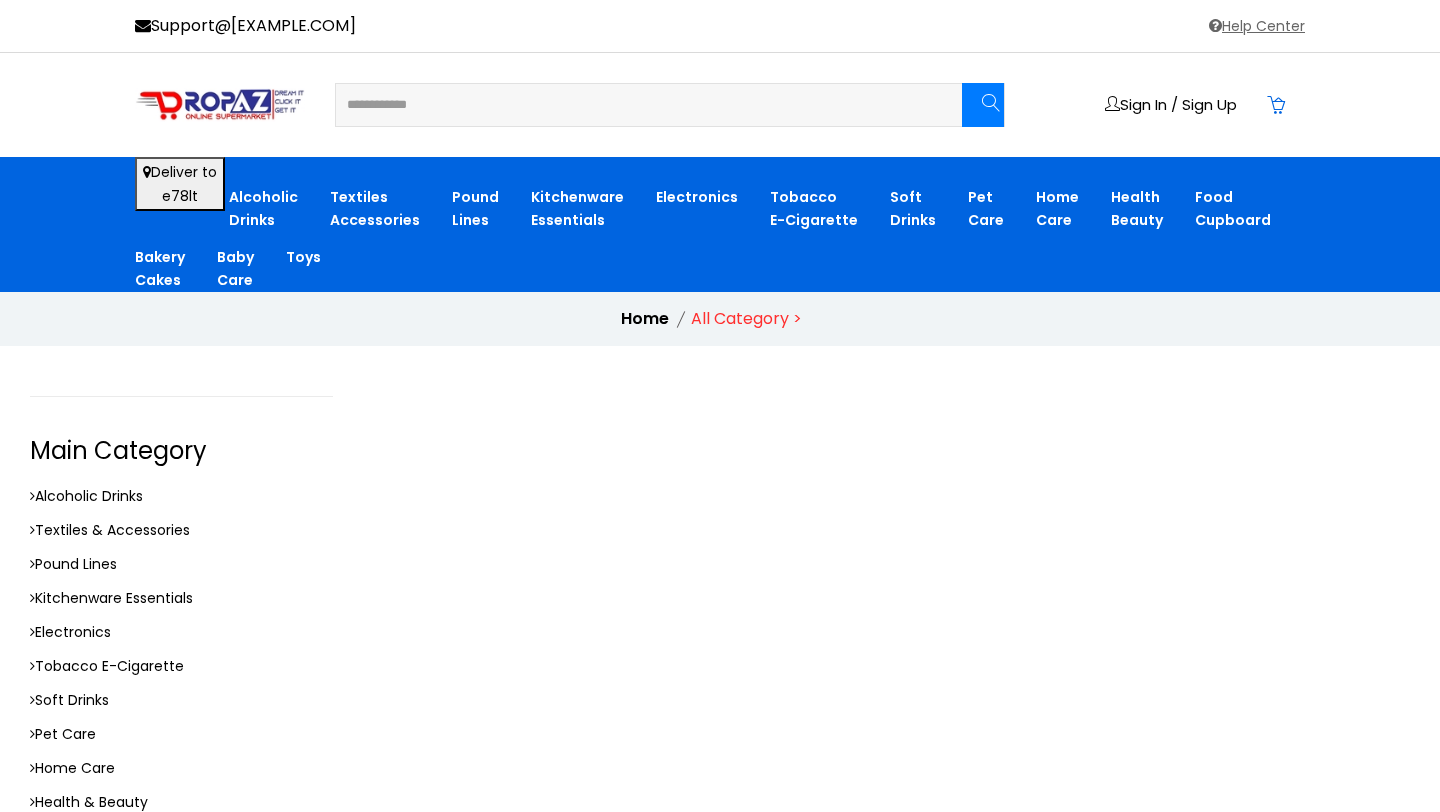 click on "**********" at bounding box center (636, 105) 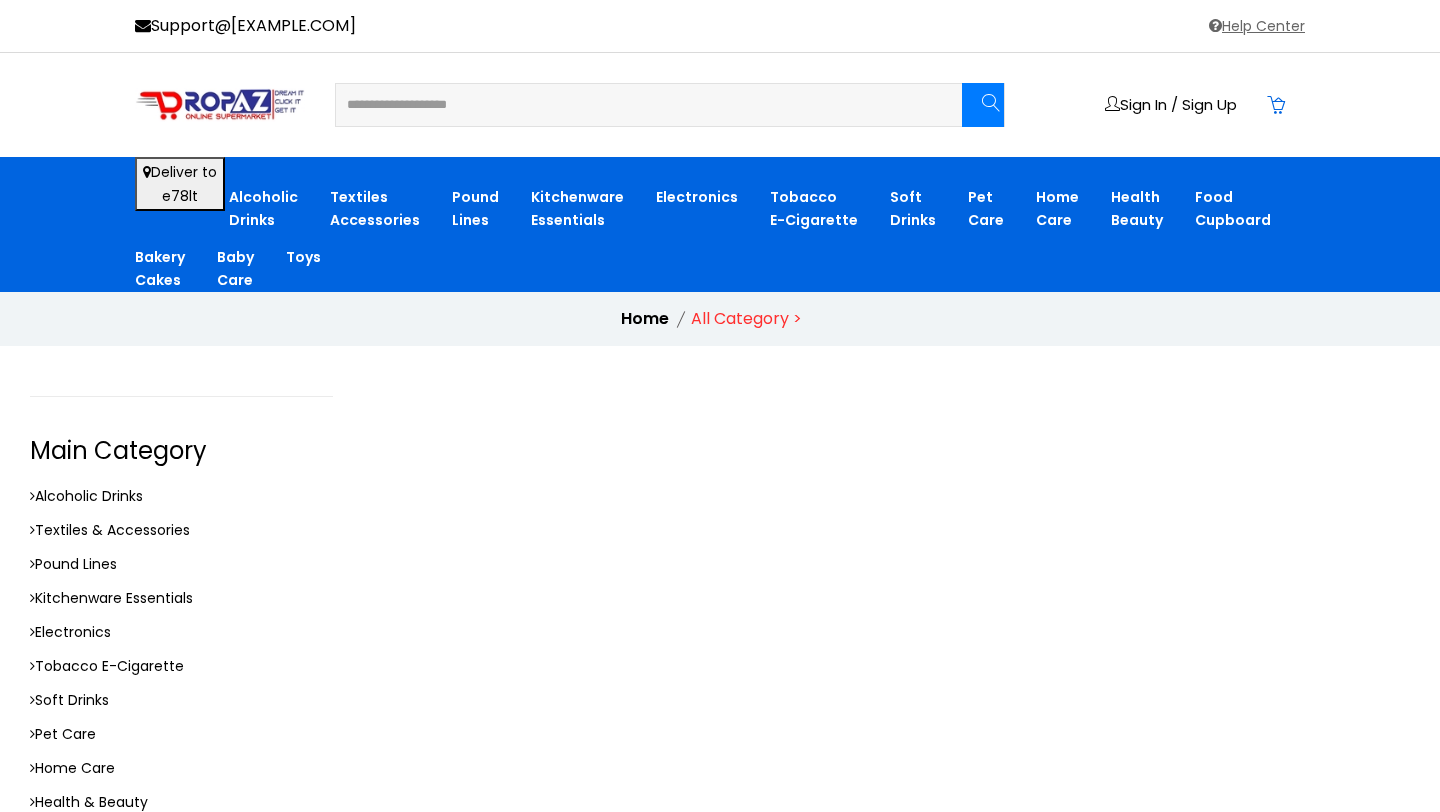 type on "**********" 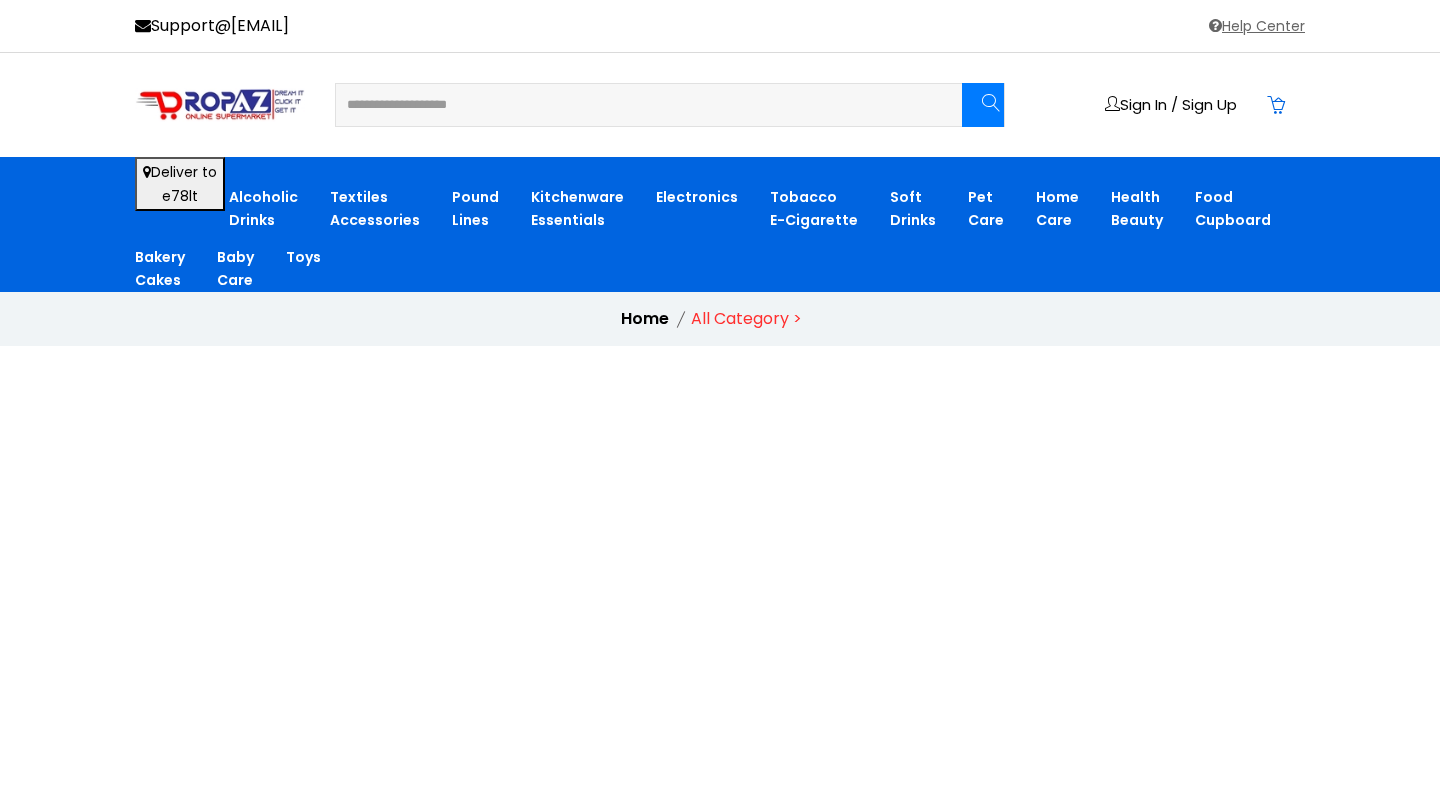 scroll, scrollTop: 0, scrollLeft: 0, axis: both 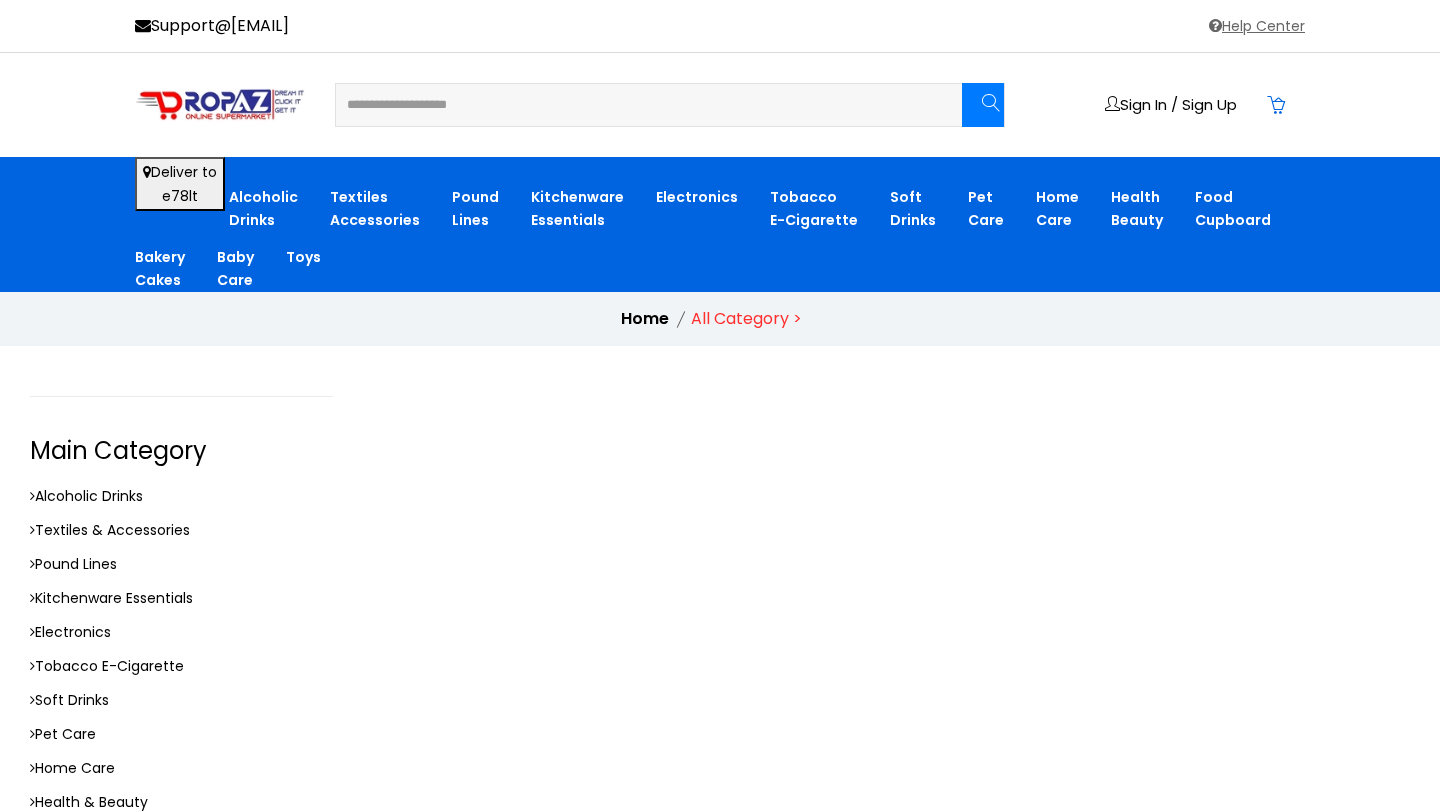 drag, startPoint x: 398, startPoint y: 102, endPoint x: 516, endPoint y: 116, distance: 118.82761 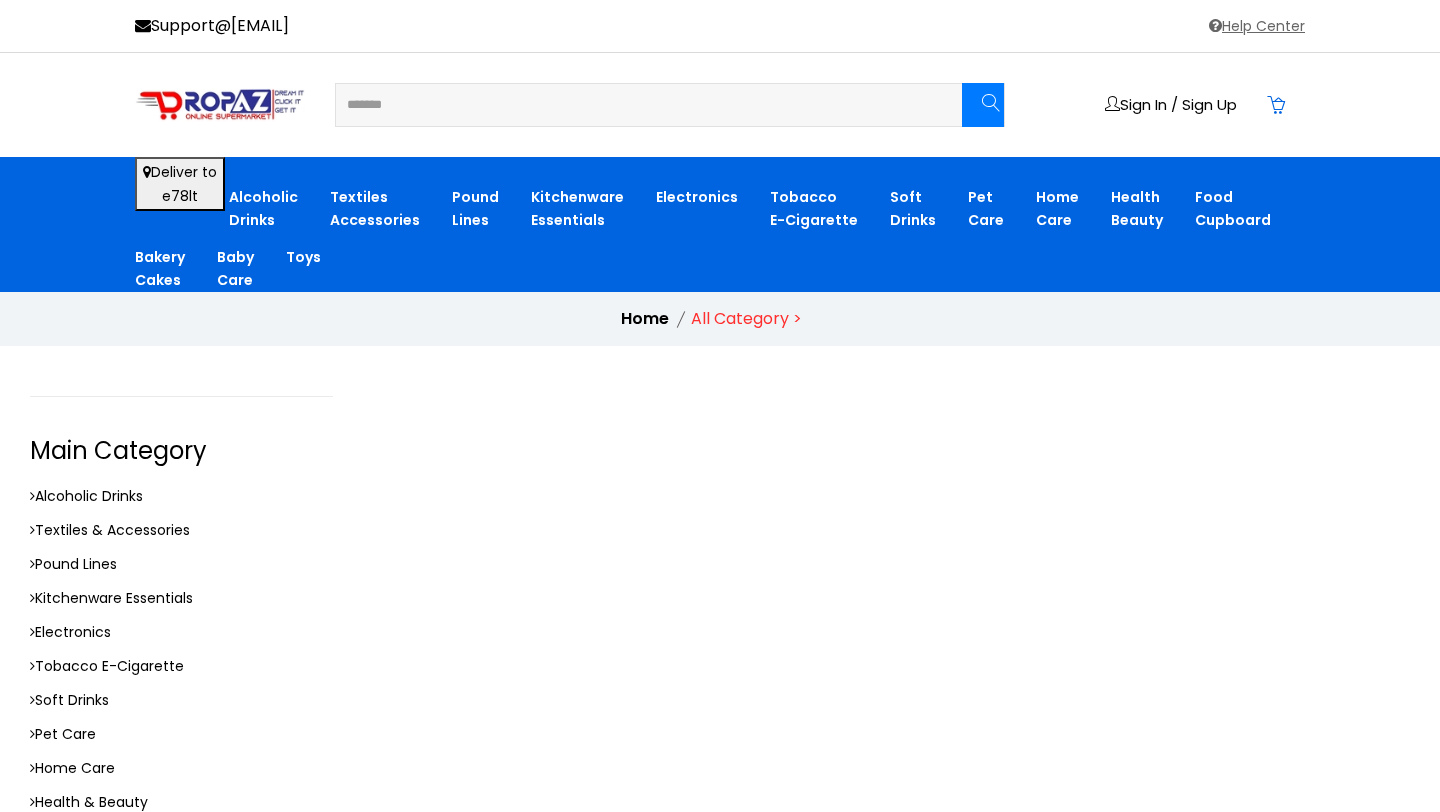 type on "*******" 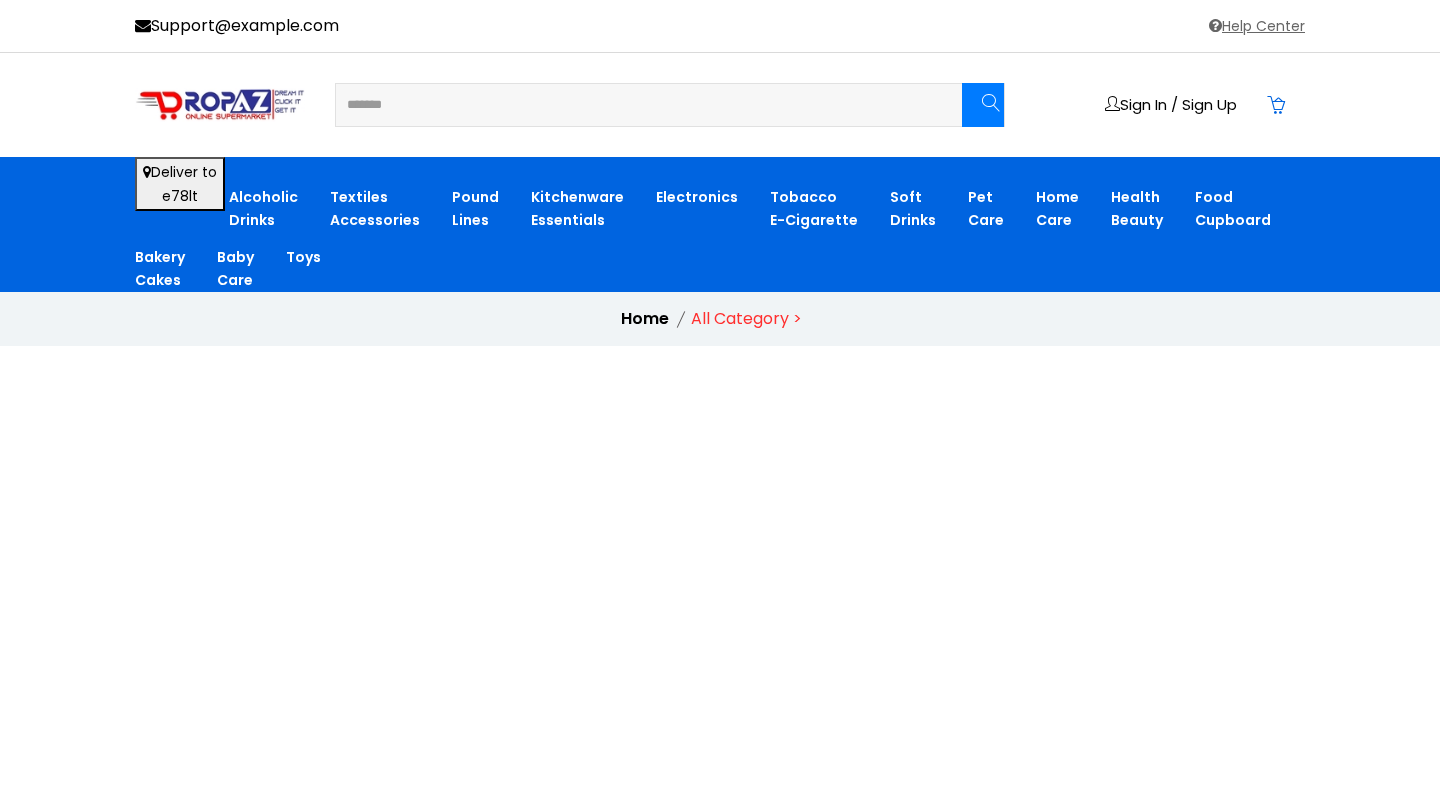 scroll, scrollTop: 0, scrollLeft: 0, axis: both 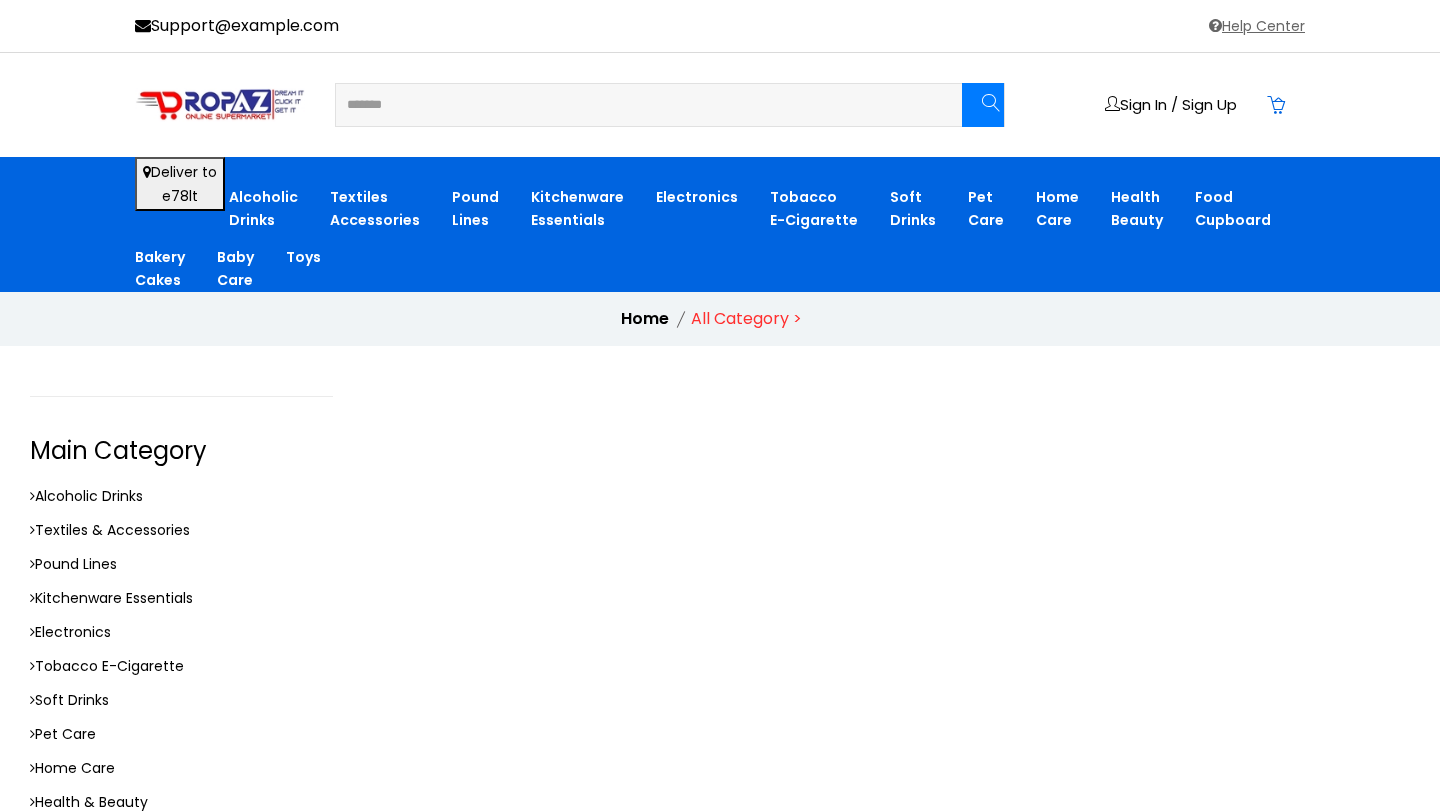 drag, startPoint x: 383, startPoint y: 105, endPoint x: 406, endPoint y: 111, distance: 23.769728 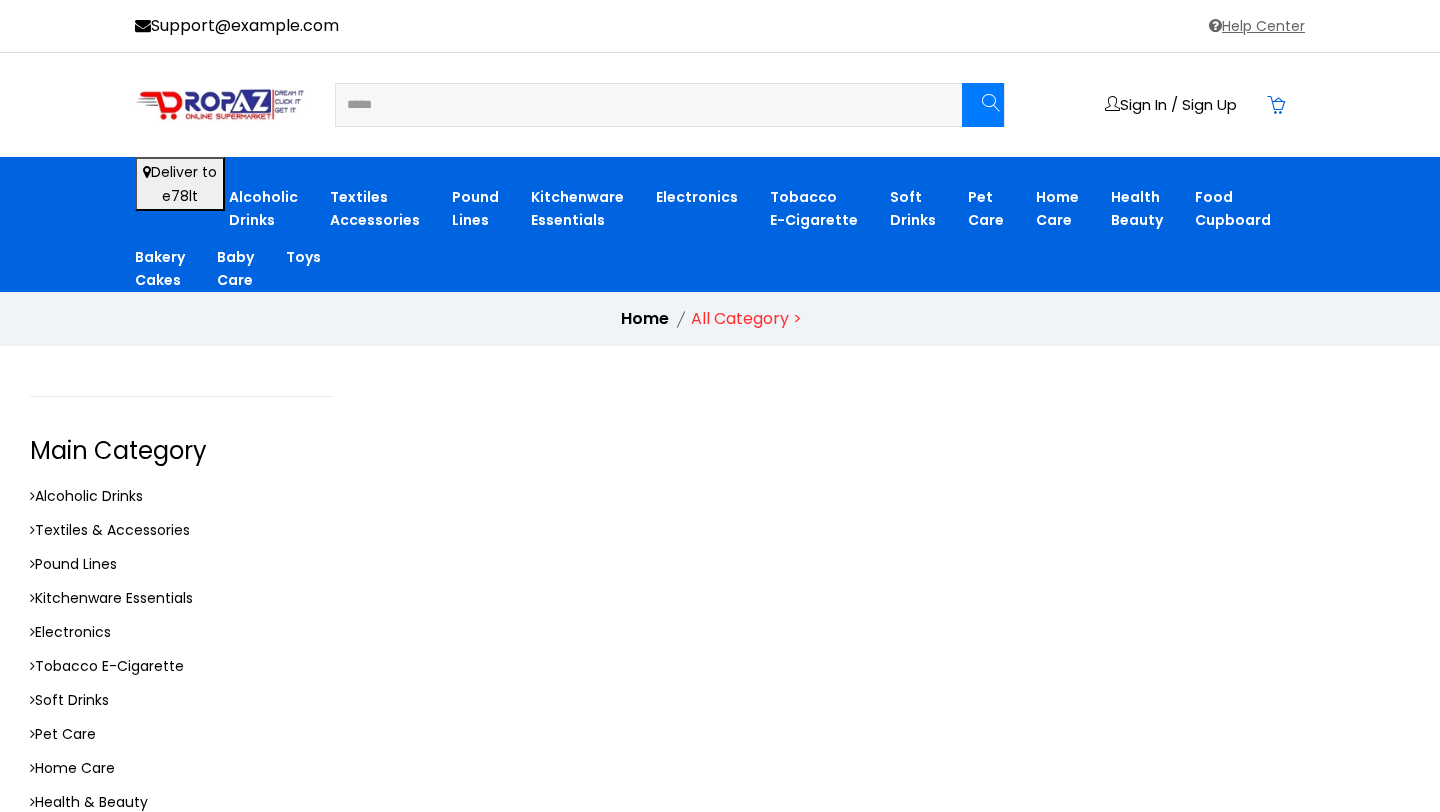 type on "****" 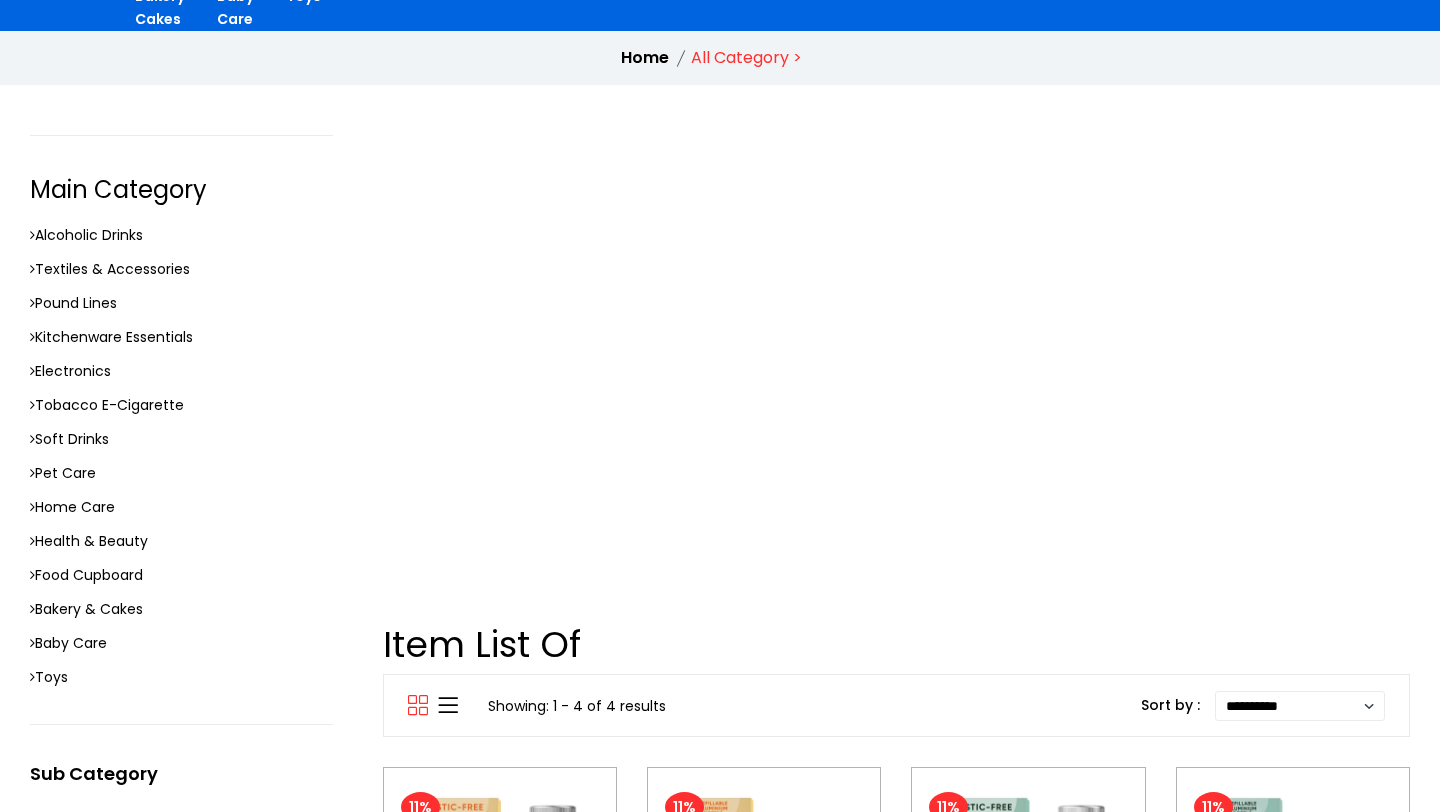 scroll, scrollTop: 384, scrollLeft: 0, axis: vertical 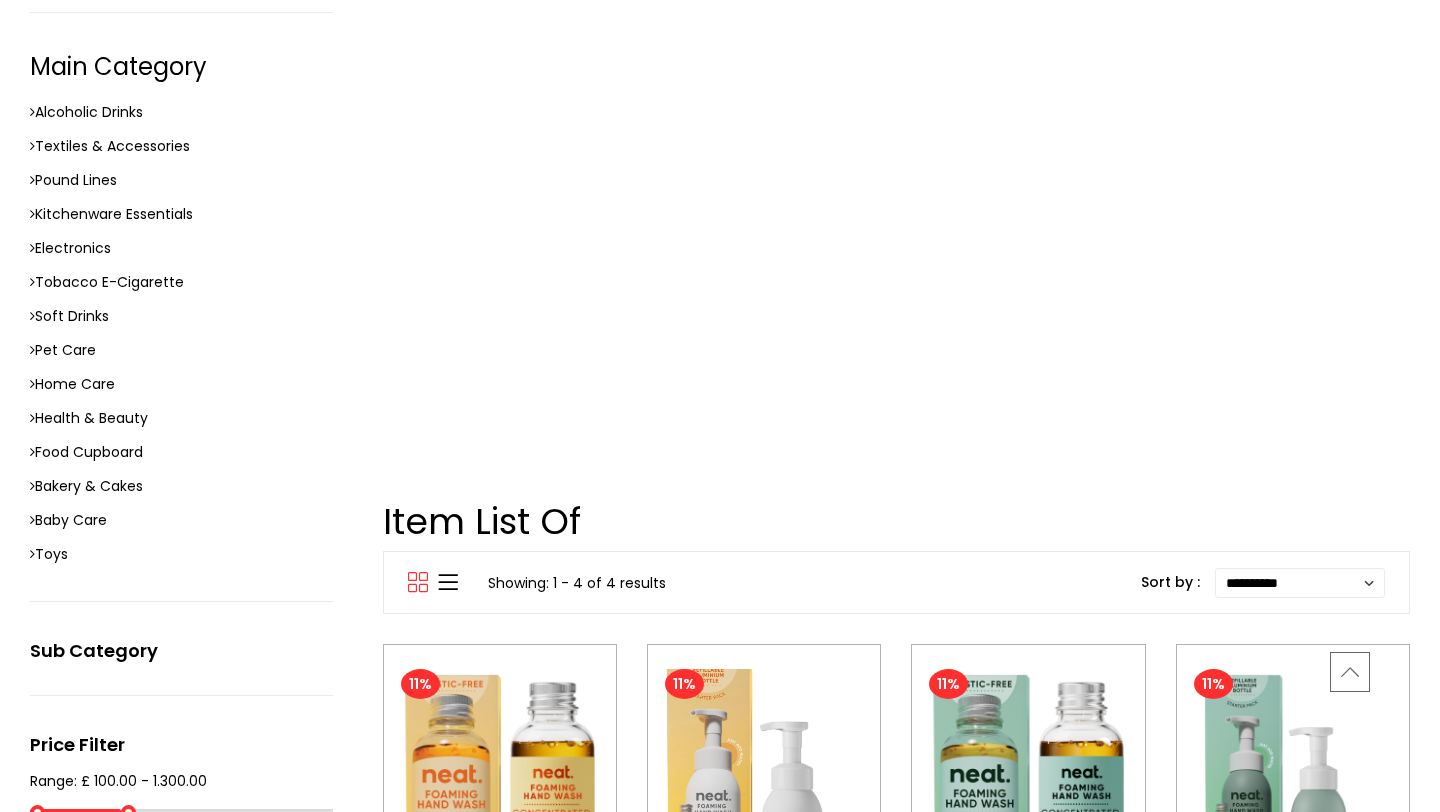 click at bounding box center (764, 786) 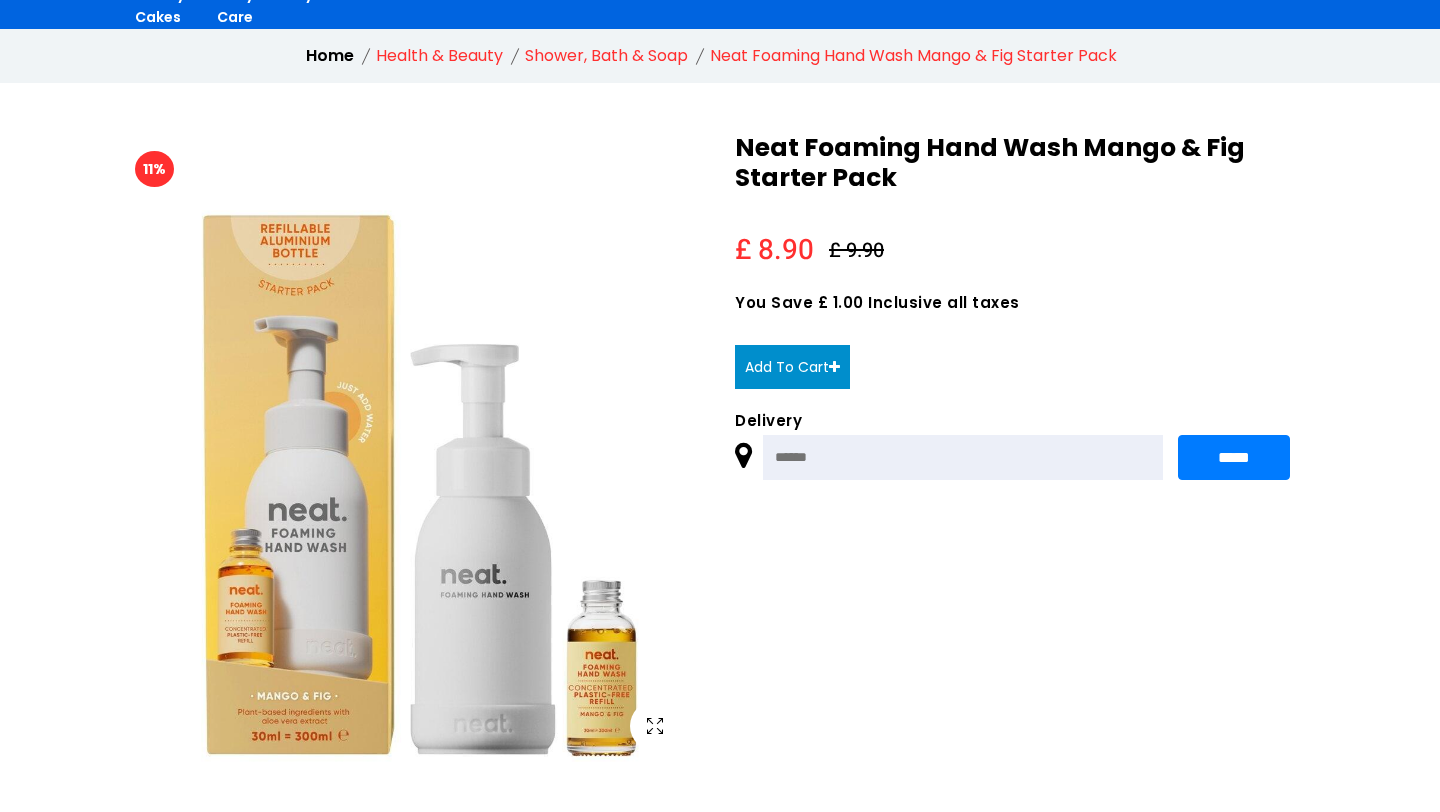 scroll, scrollTop: 266, scrollLeft: 0, axis: vertical 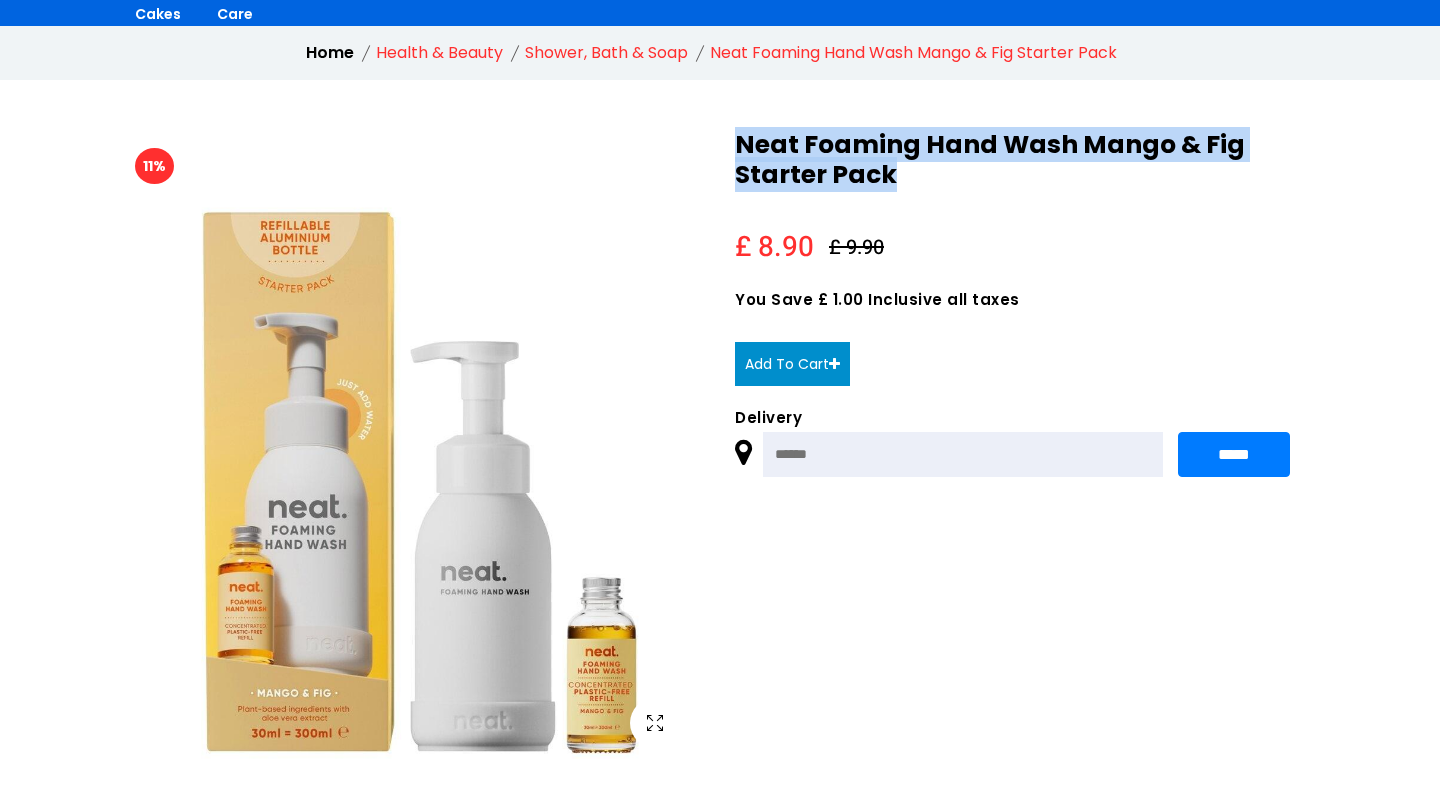 drag, startPoint x: 730, startPoint y: 132, endPoint x: 922, endPoint y: 180, distance: 197.90907 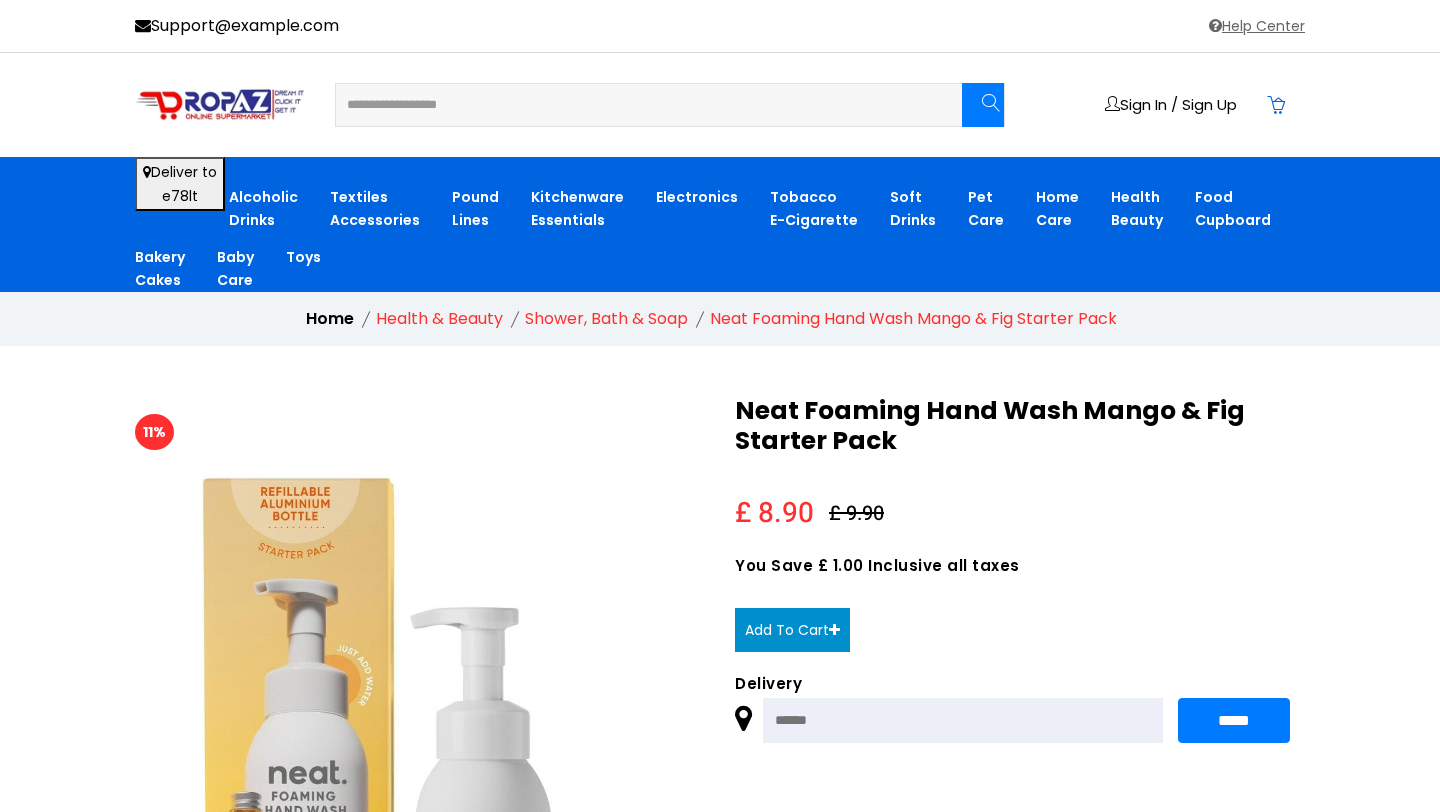 click at bounding box center (636, 105) 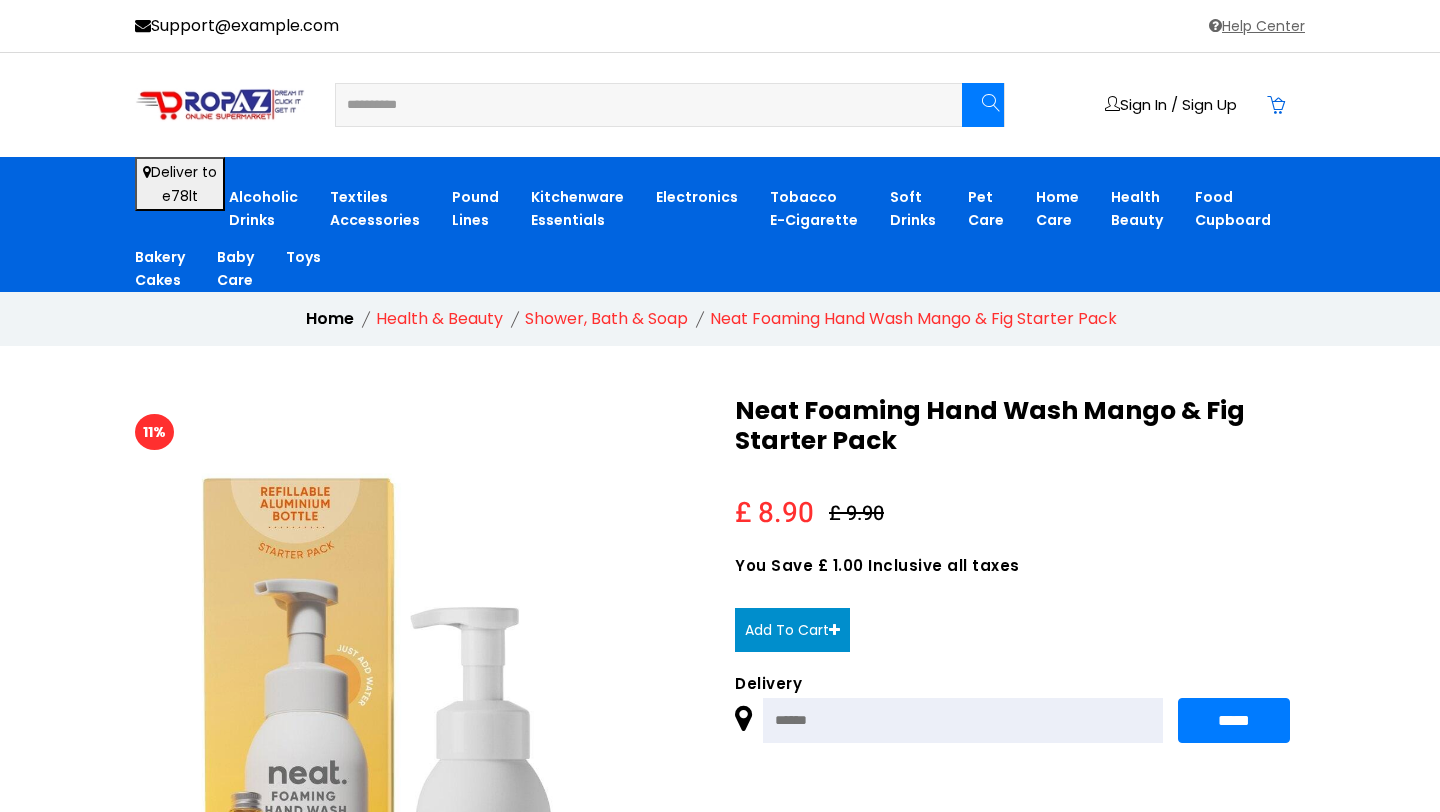 type on "**********" 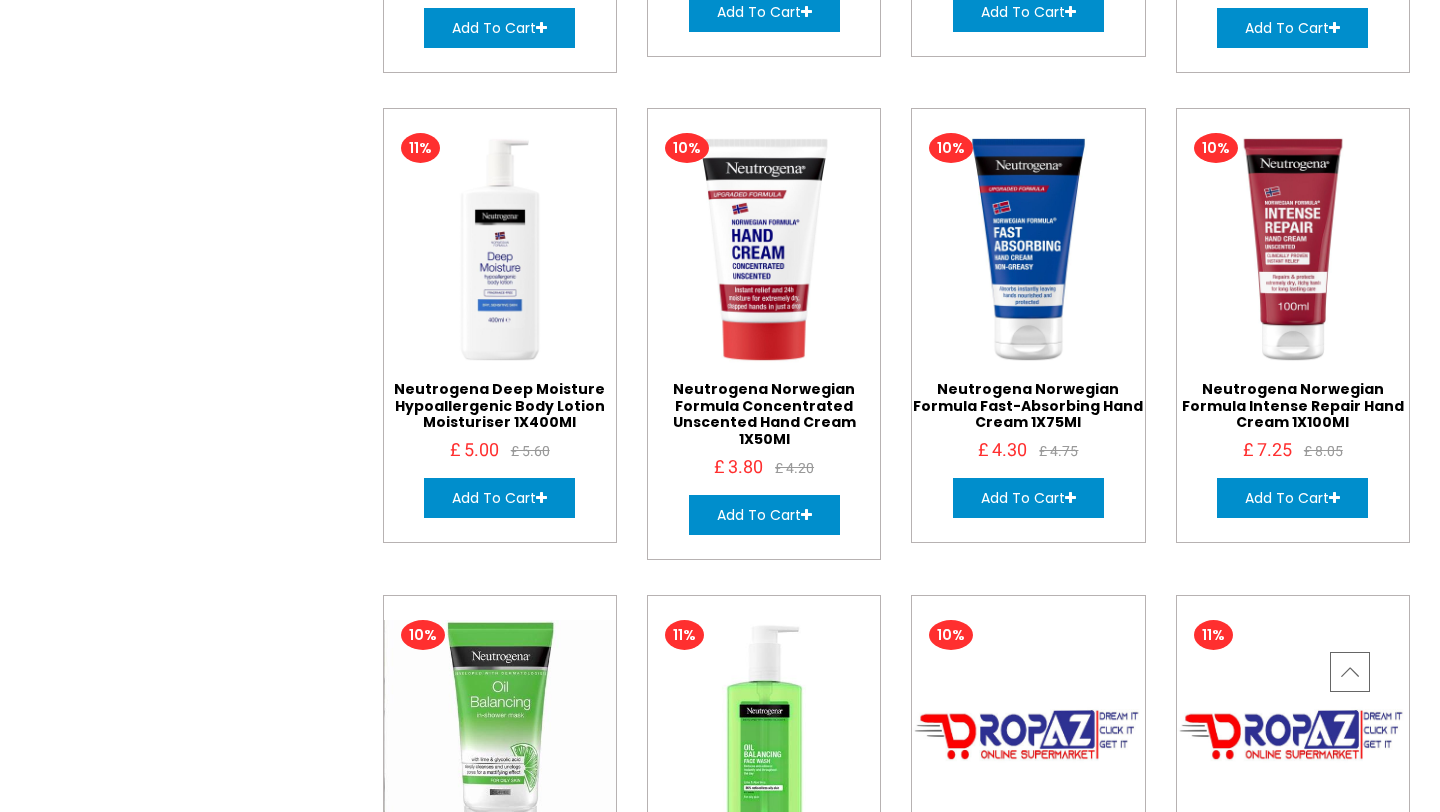 scroll, scrollTop: 2501, scrollLeft: 0, axis: vertical 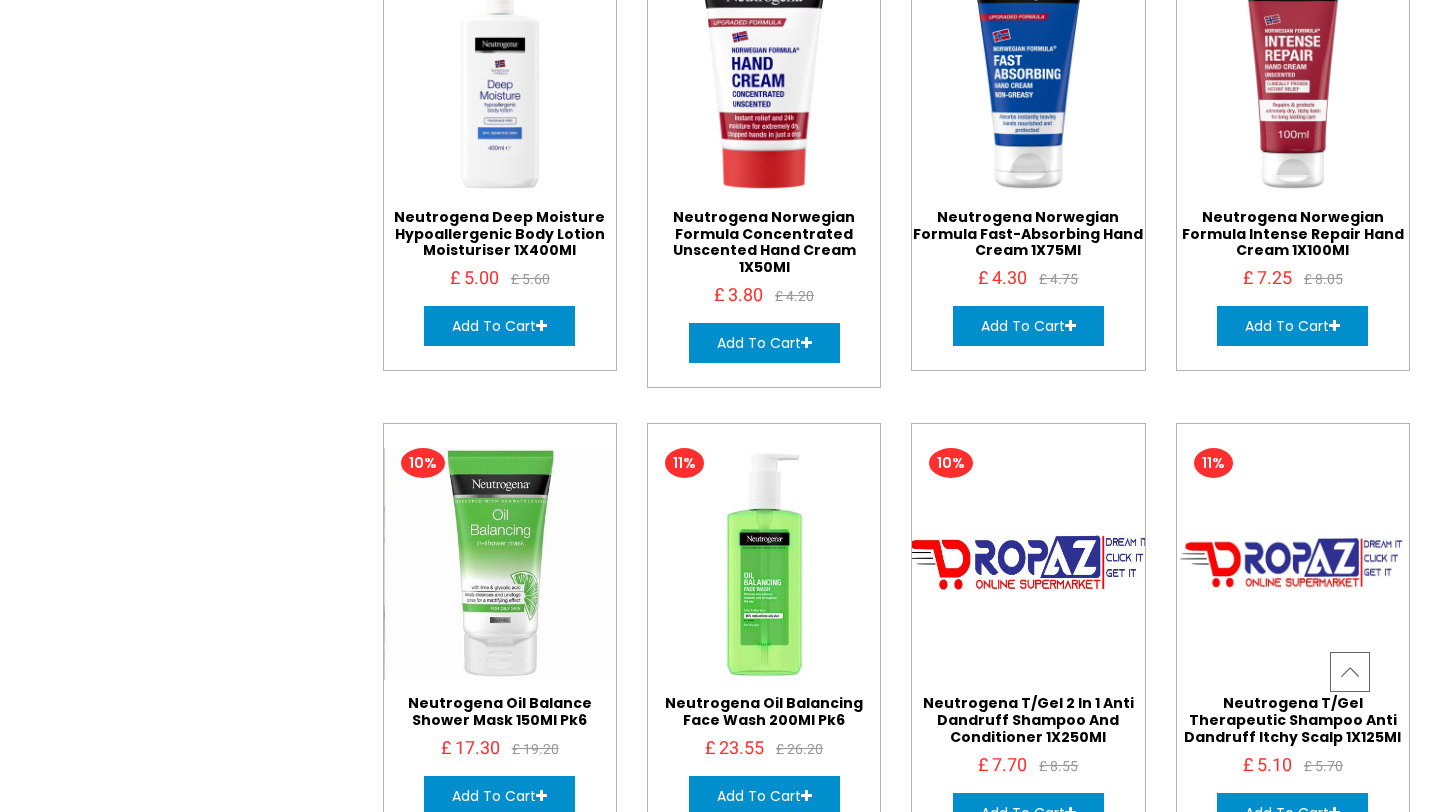 click at bounding box center [1029, 564] 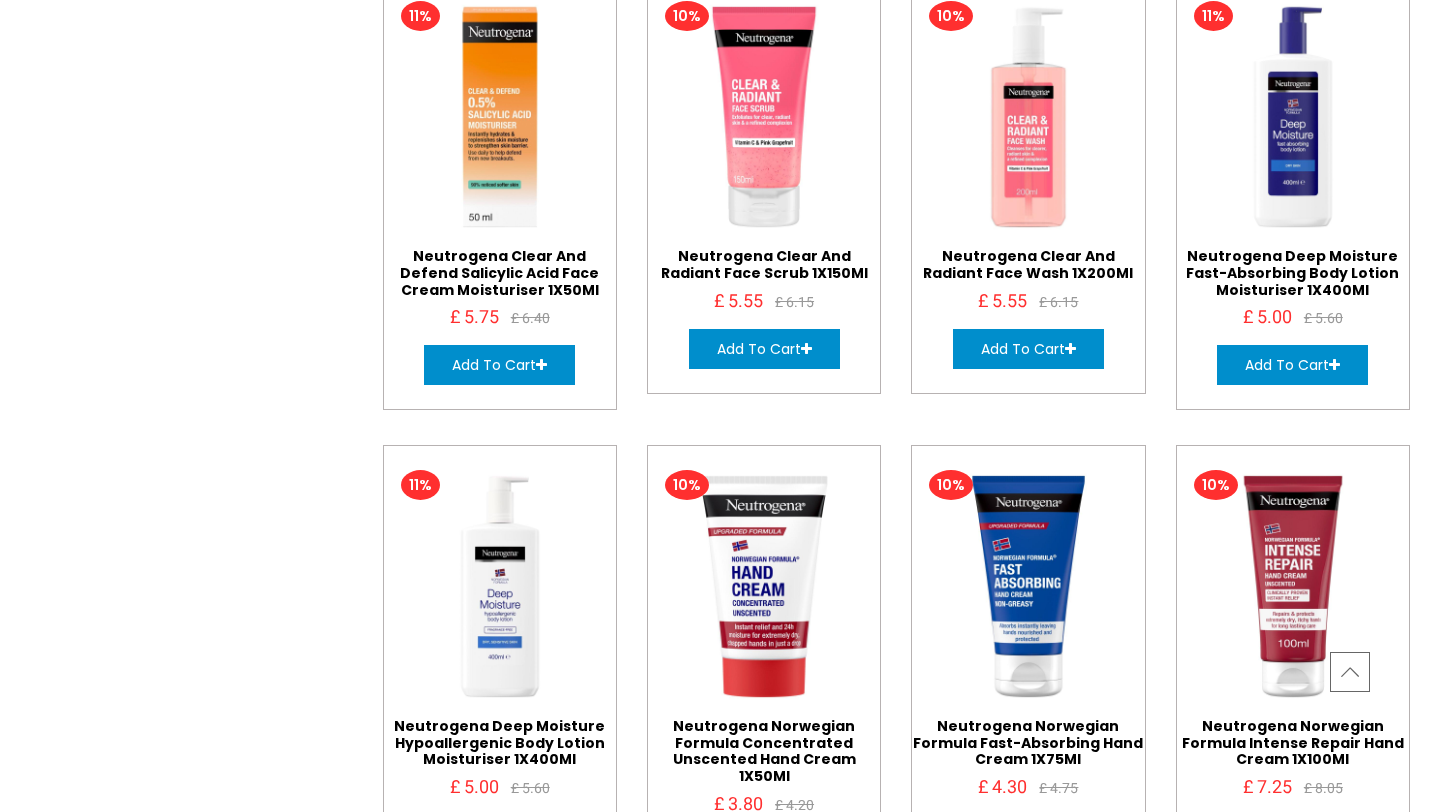 scroll, scrollTop: 1990, scrollLeft: 0, axis: vertical 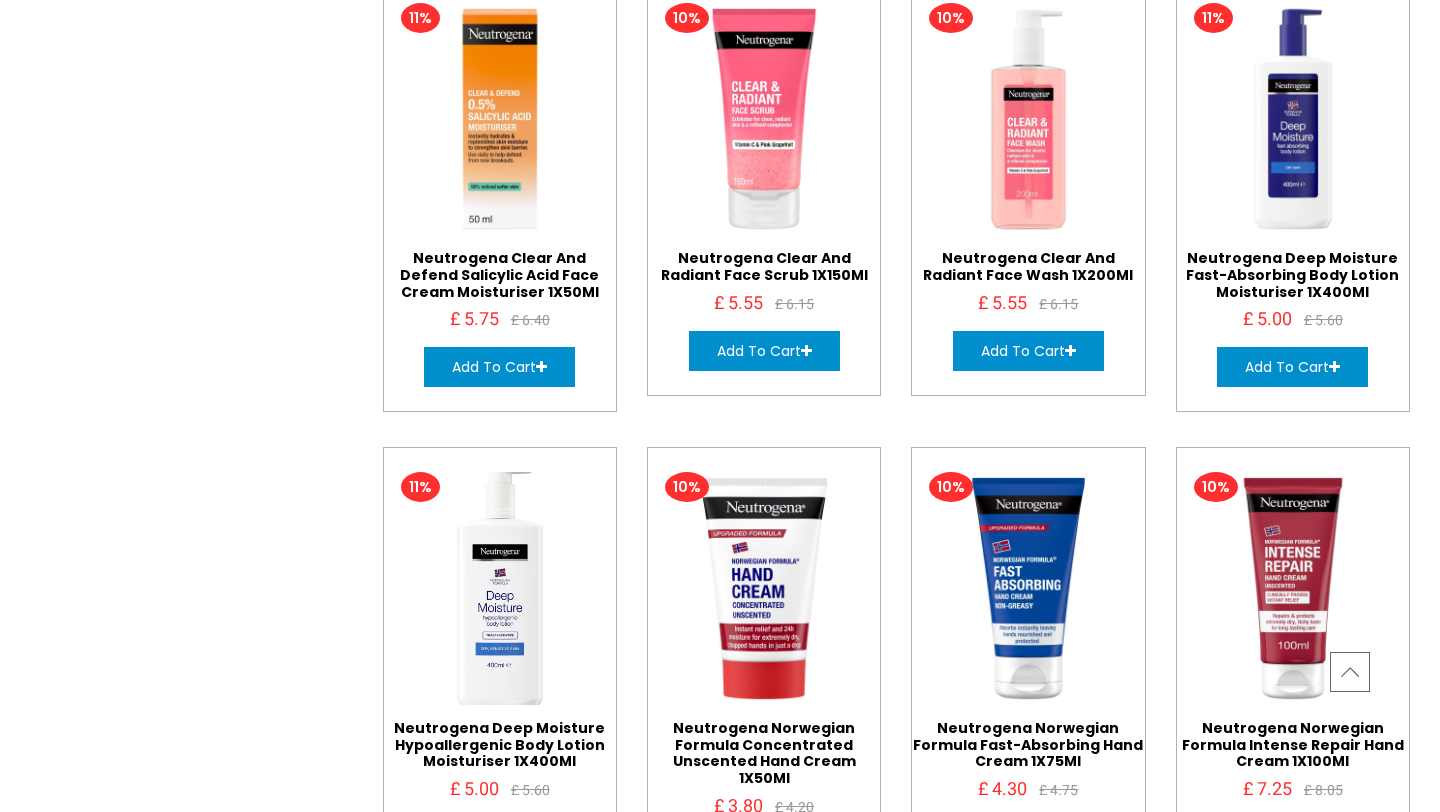 click at bounding box center (500, 589) 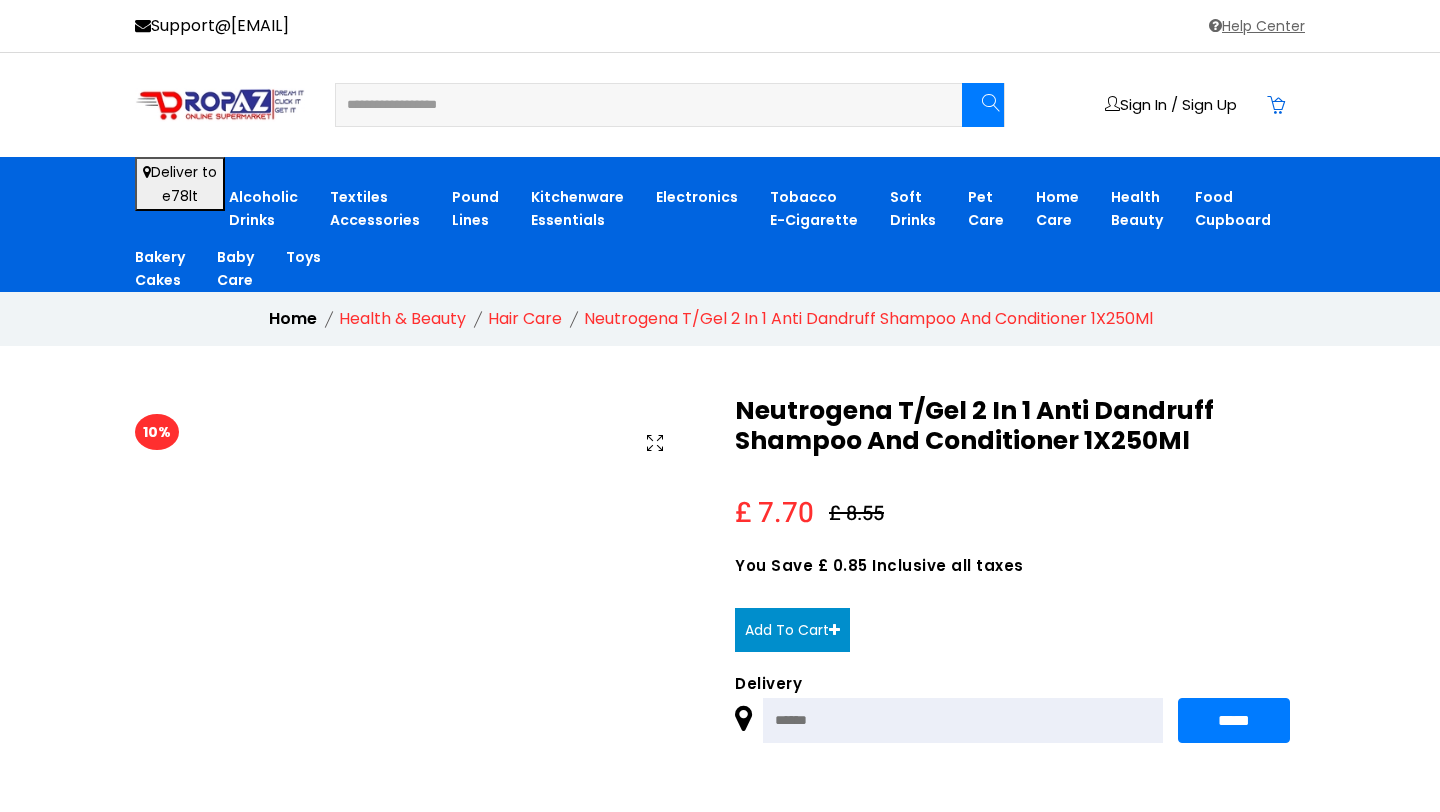 scroll, scrollTop: 0, scrollLeft: 0, axis: both 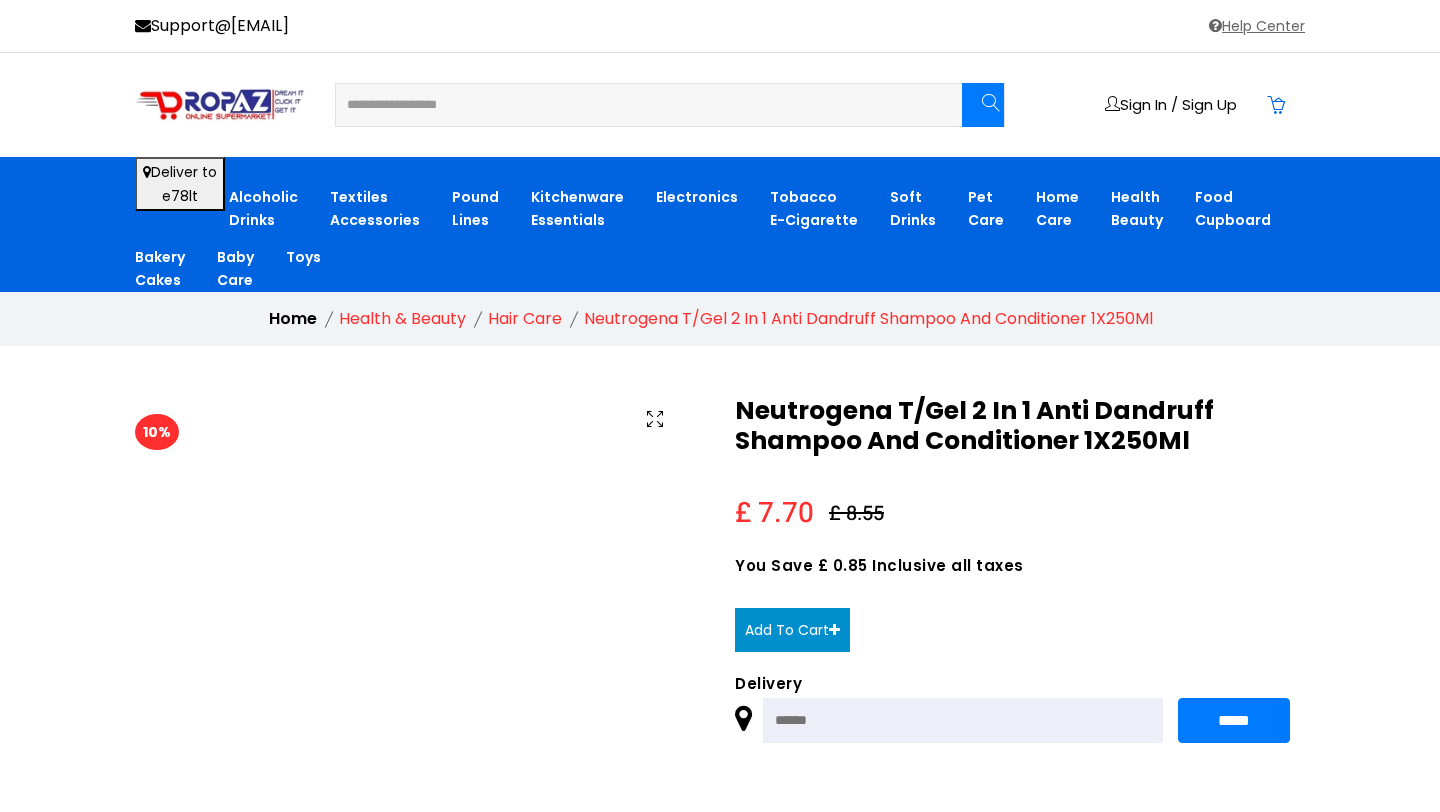 click on "Neutrogena T/Gel 2 In 1 Anti Dandruff Shampoo And Conditioner 1X250Ml
£ 7.70
£ 8.55
You Save £ 0.85 Inclusive all taxes
Add To Cart
Delivery   [PHONE]" at bounding box center [1020, 569] 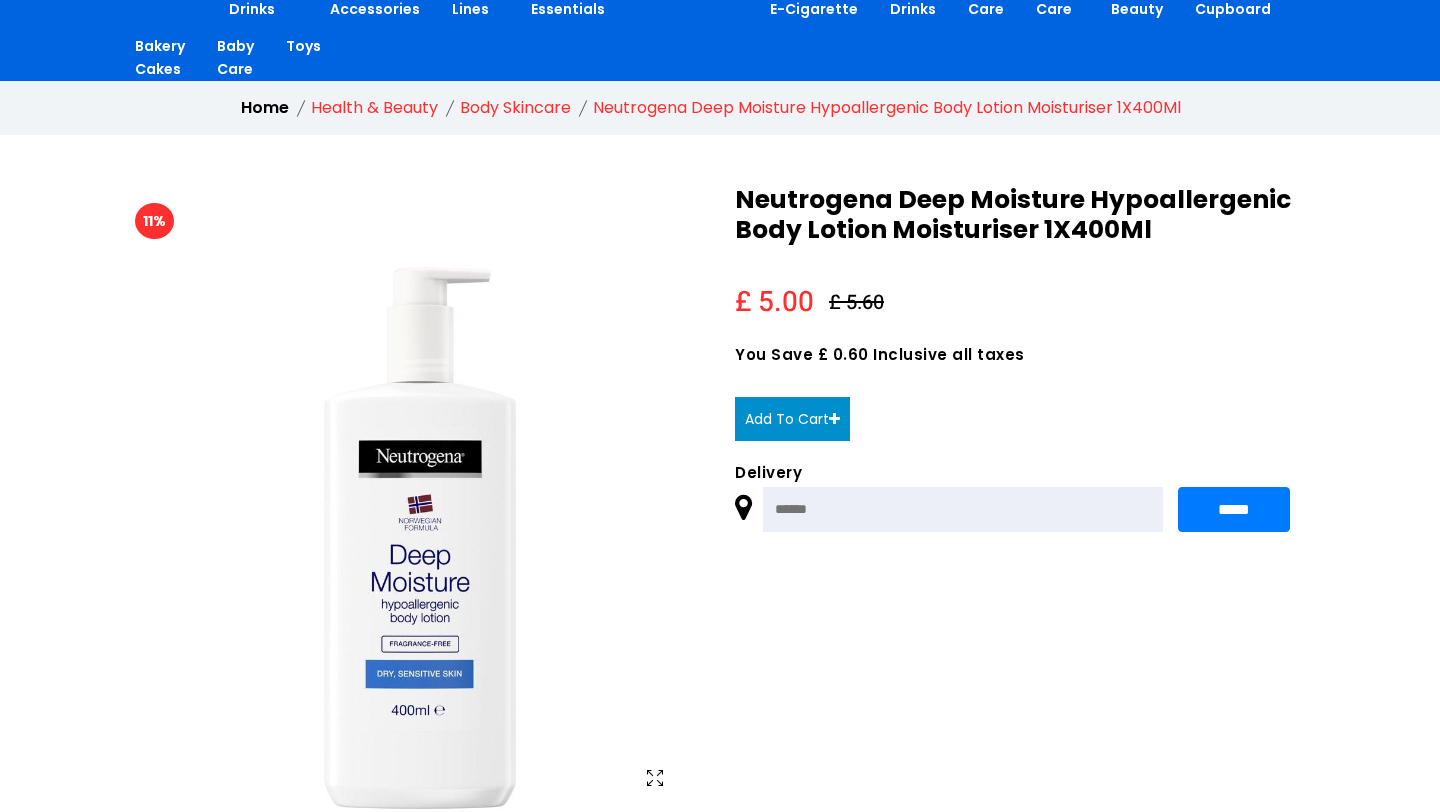 scroll, scrollTop: 216, scrollLeft: 0, axis: vertical 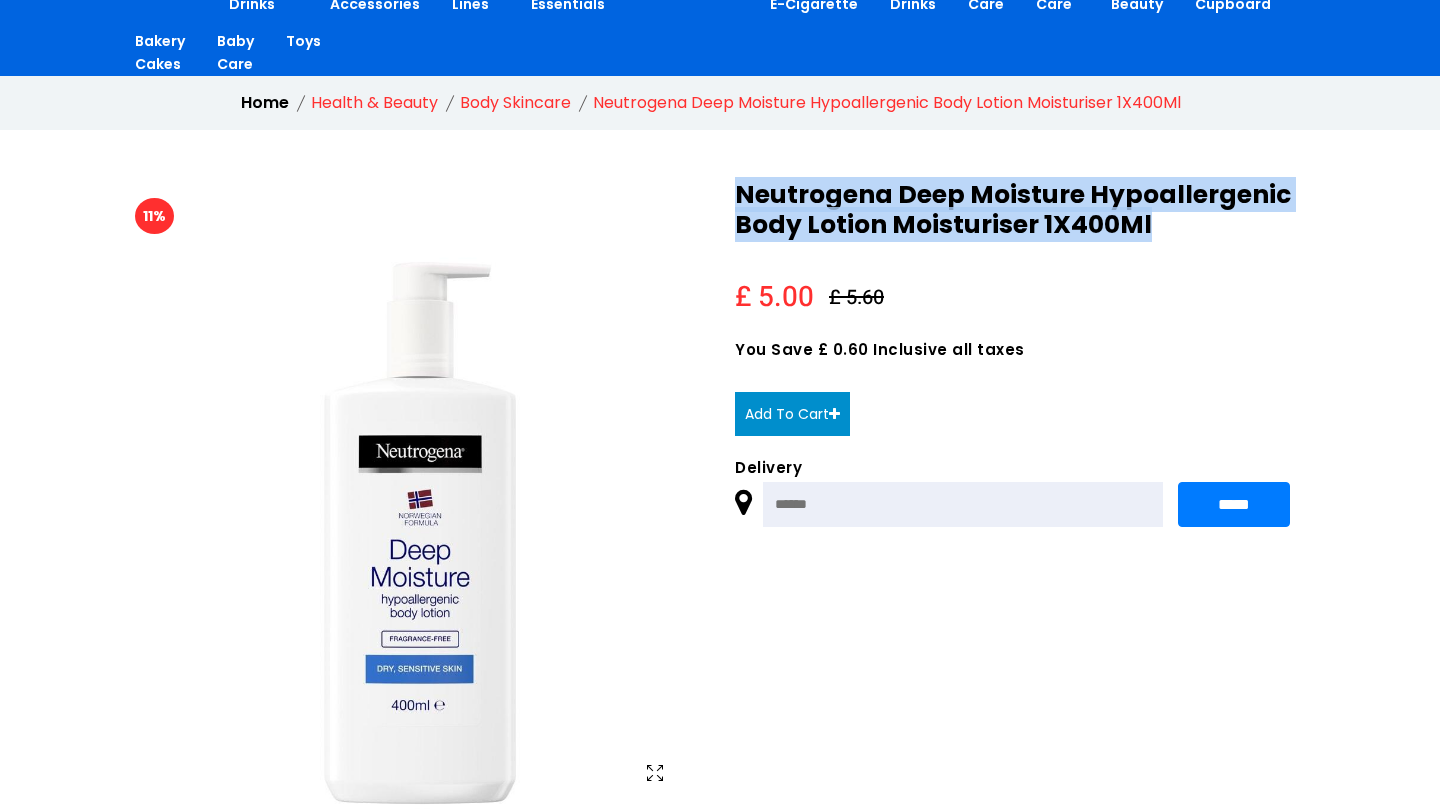 drag, startPoint x: 1195, startPoint y: 225, endPoint x: 738, endPoint y: 173, distance: 459.9489 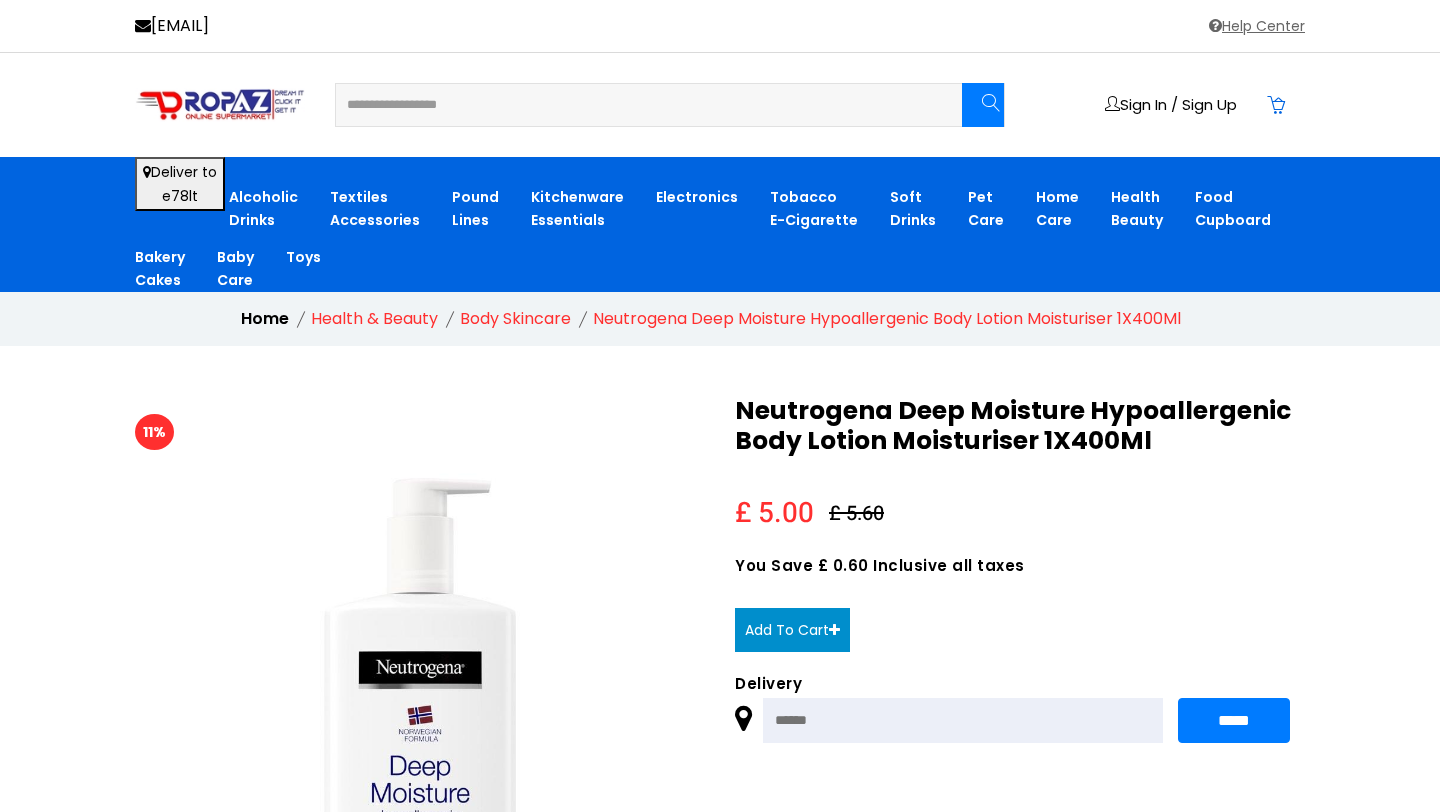 click on "Sign In / Sign Up" at bounding box center [720, 105] 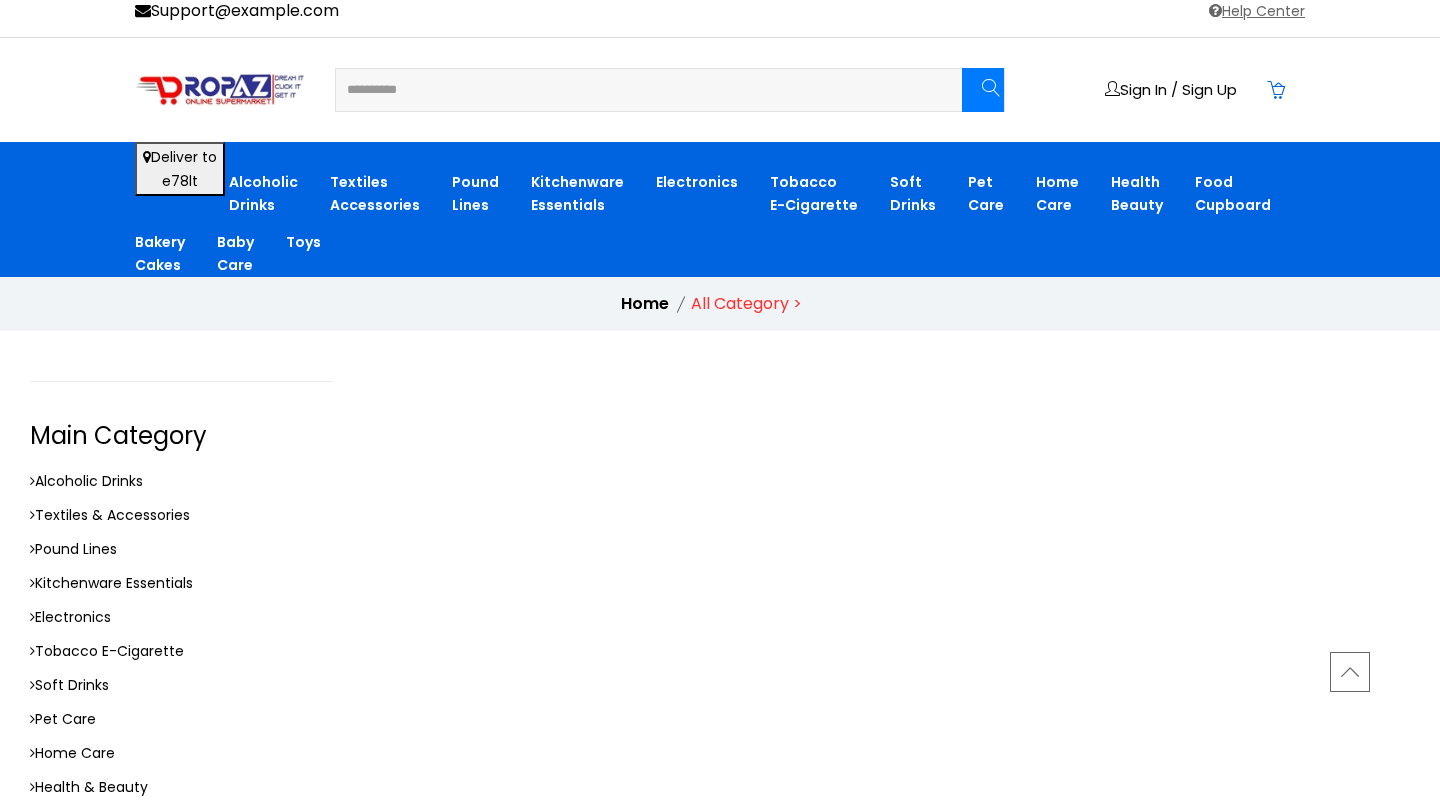 scroll, scrollTop: 0, scrollLeft: 0, axis: both 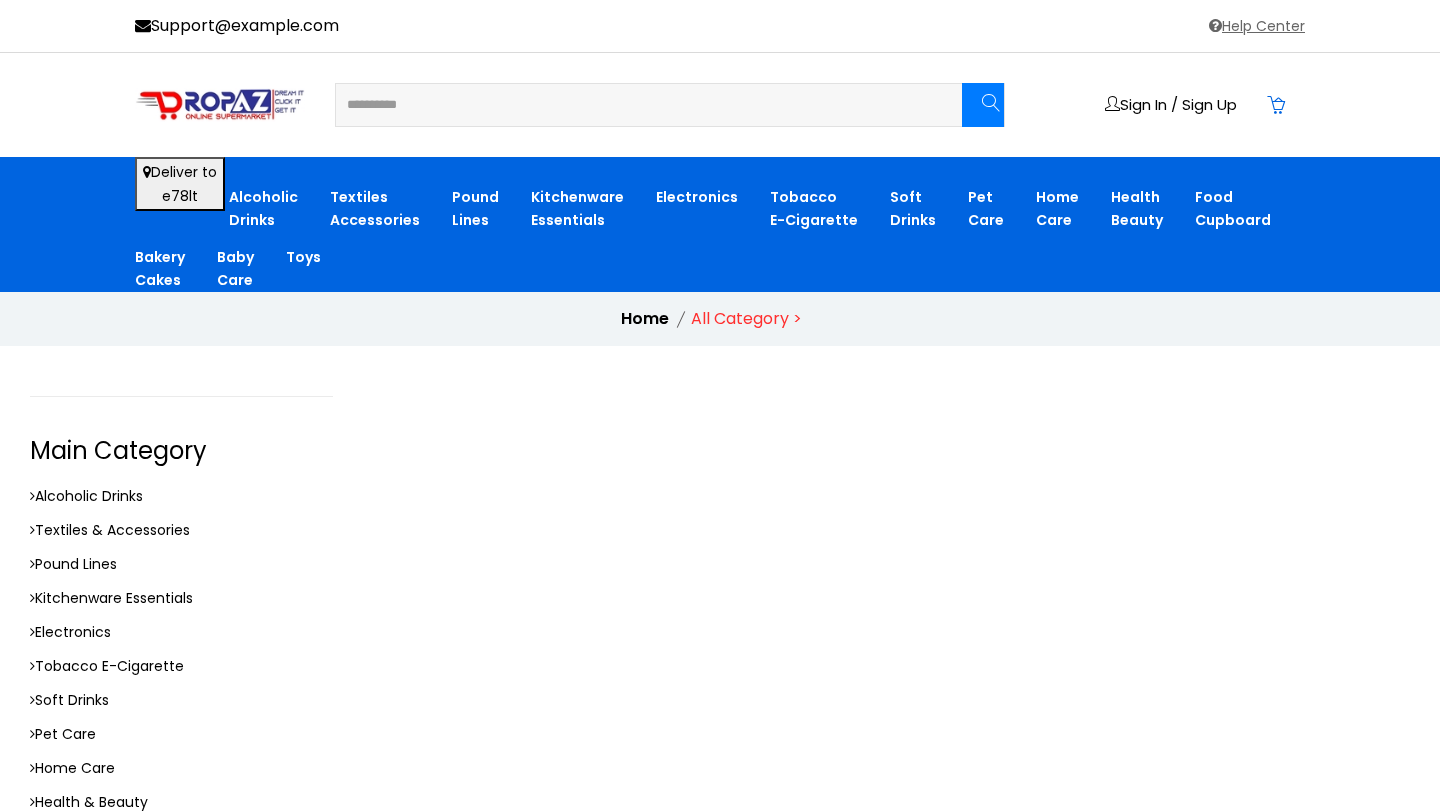 click at bounding box center (500, 1170) 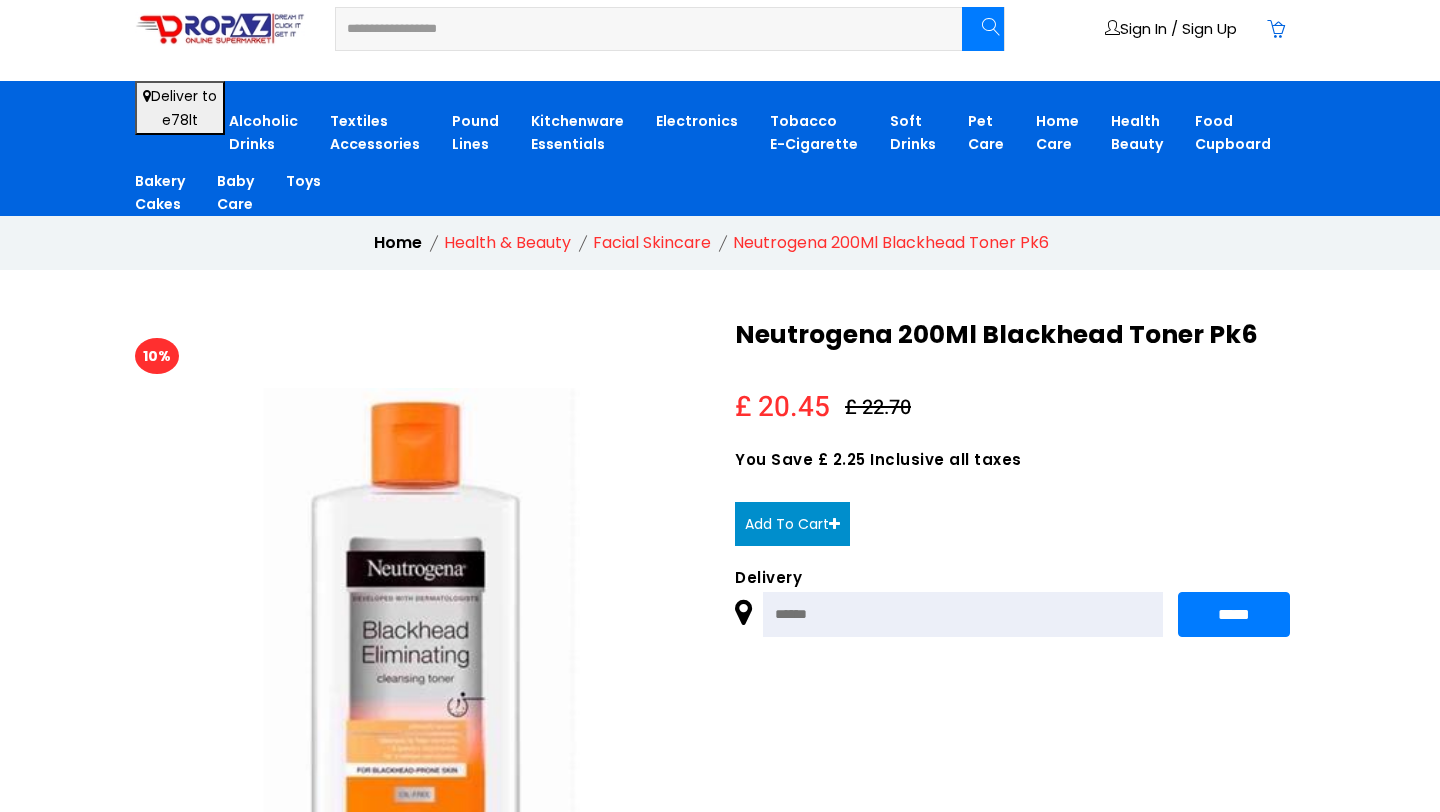 scroll, scrollTop: 77, scrollLeft: 0, axis: vertical 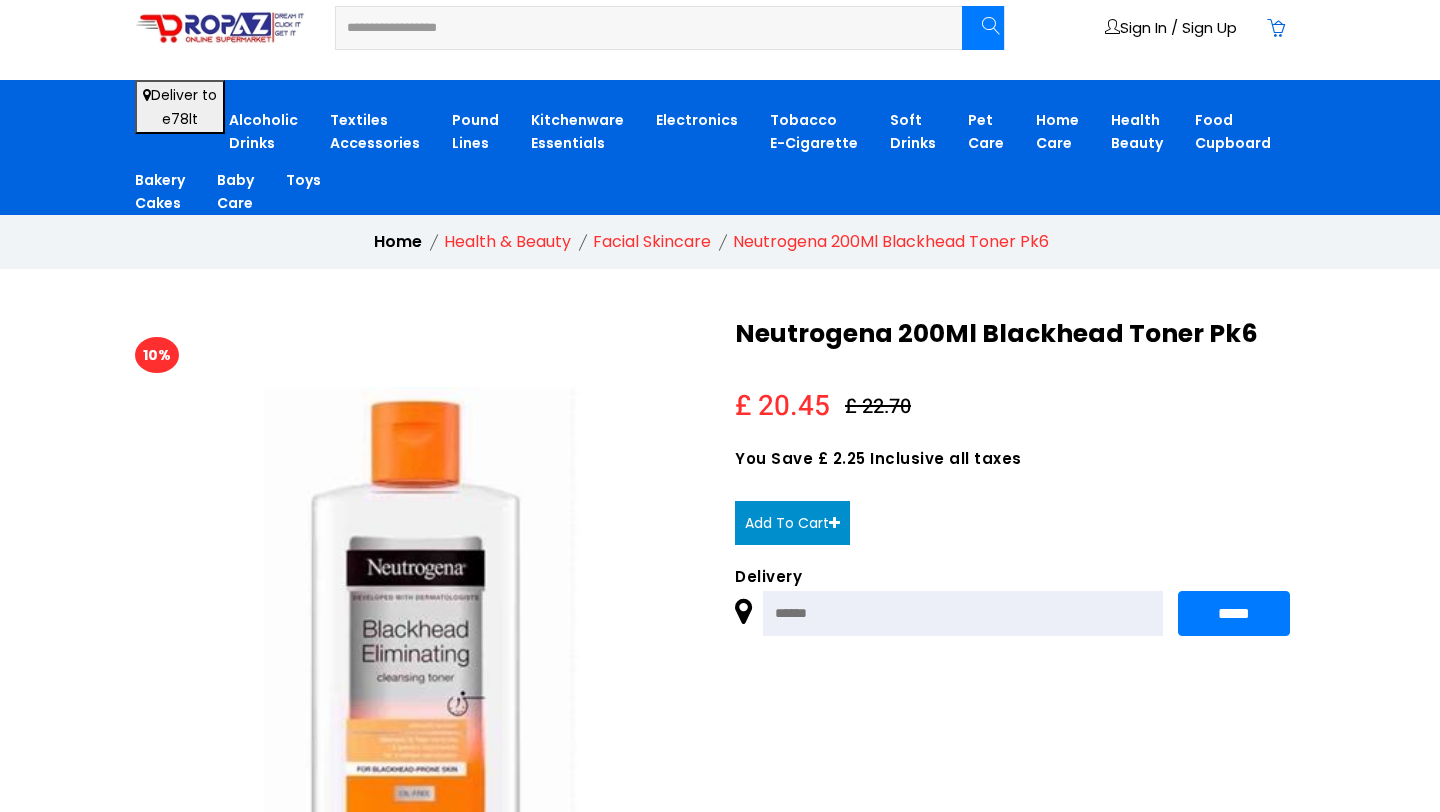 click at bounding box center (636, 28) 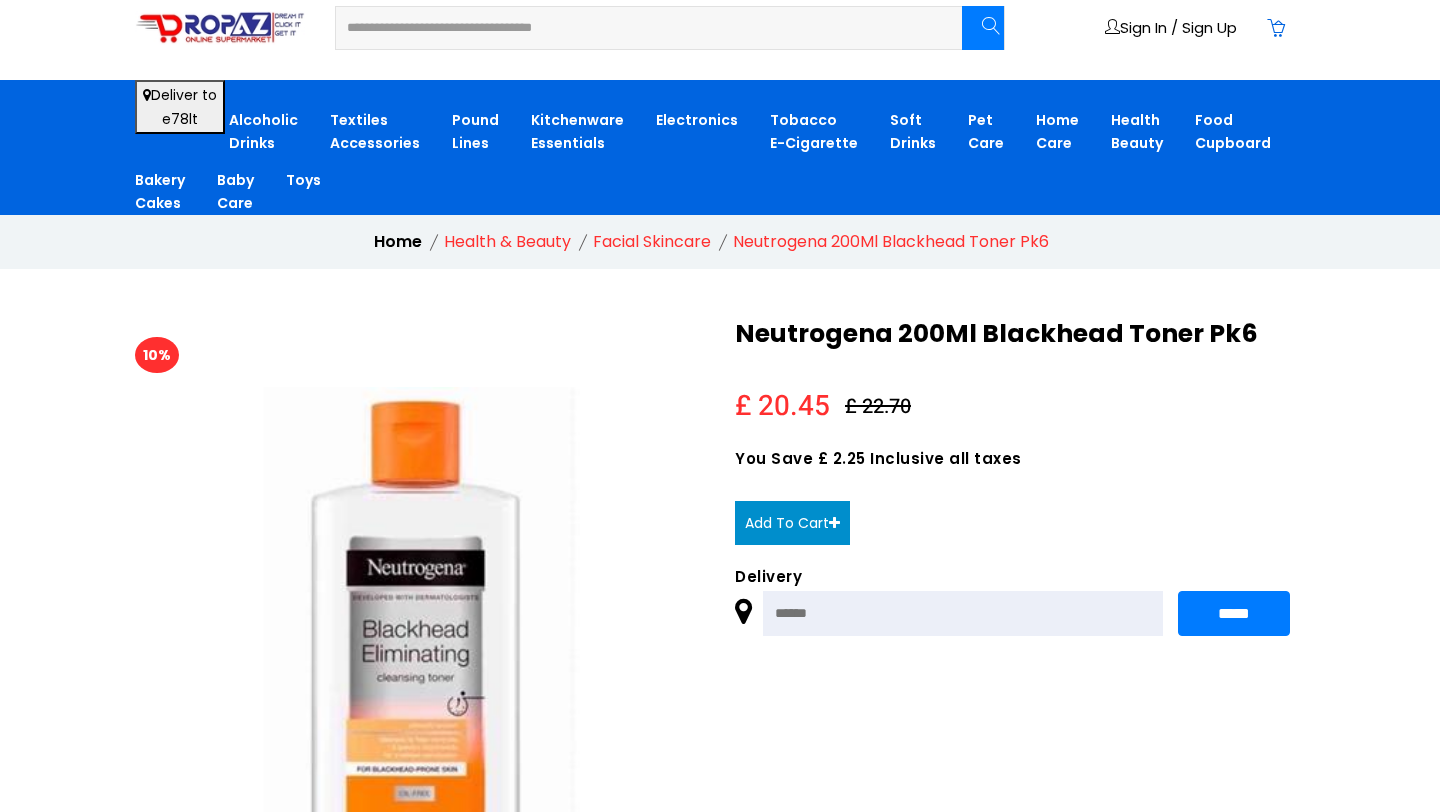 type on "**********" 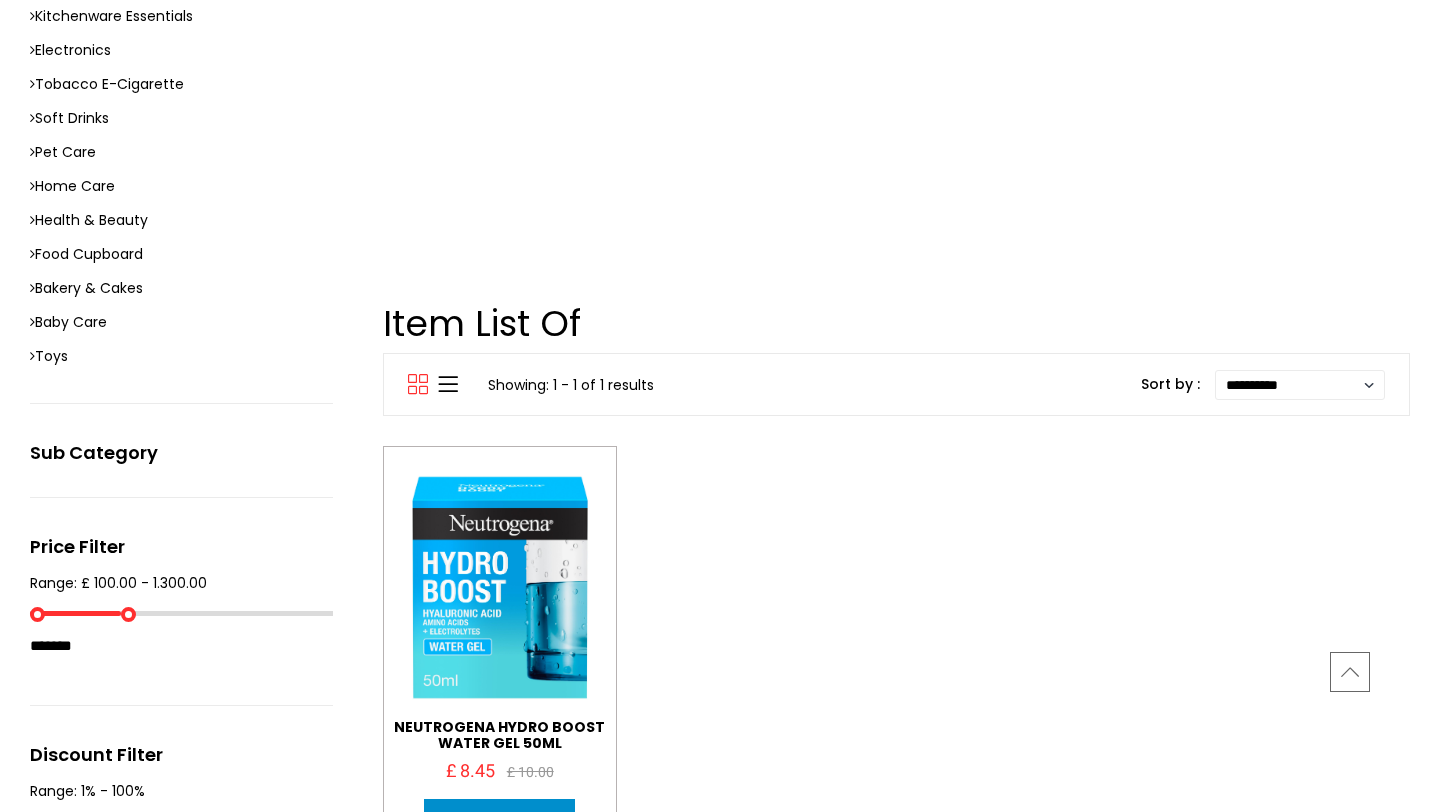 scroll, scrollTop: 581, scrollLeft: 0, axis: vertical 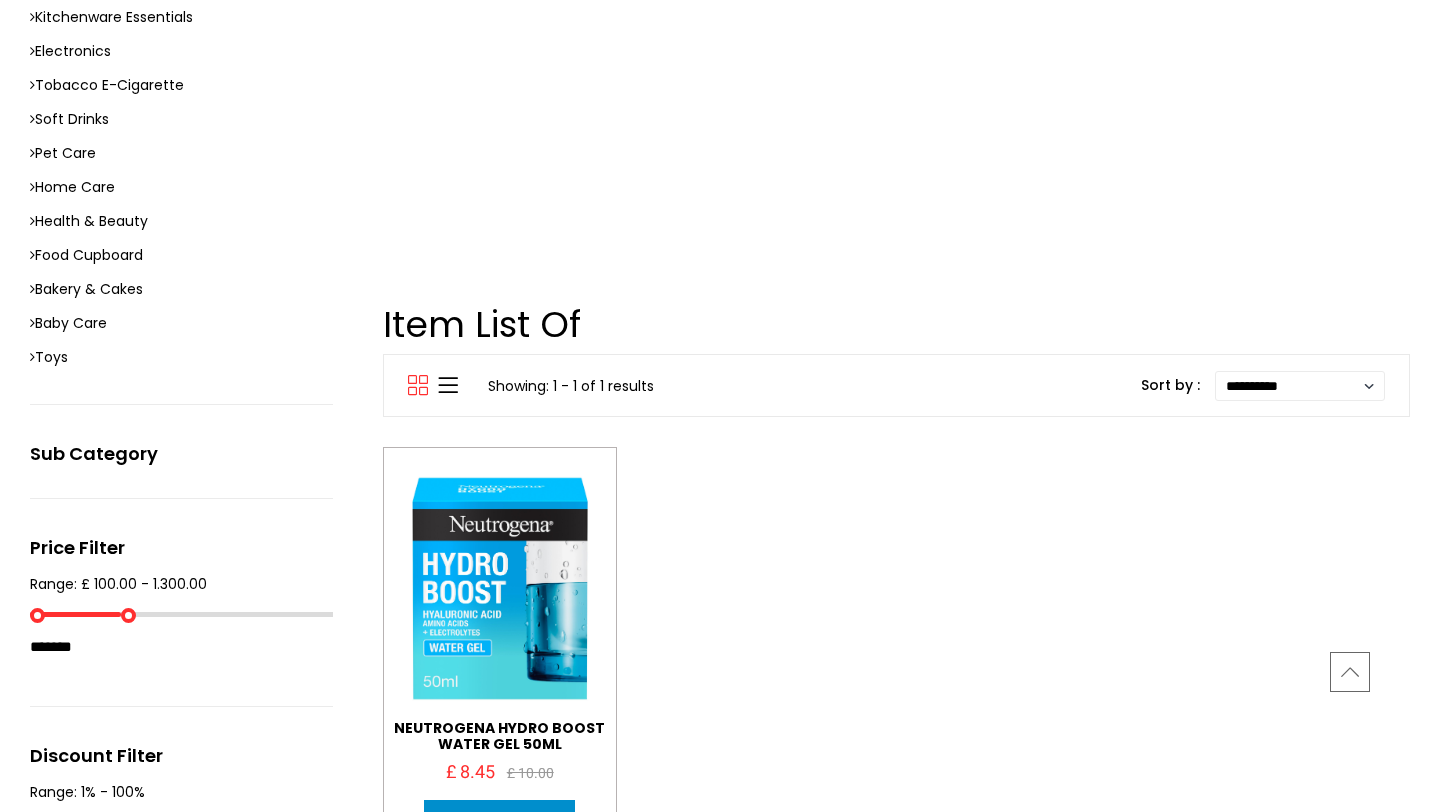 click on "NEUTROGENA HYDRO BOOST WATER GEL 50ML
£ 8.45
£ 10.00" at bounding box center (897, 673) 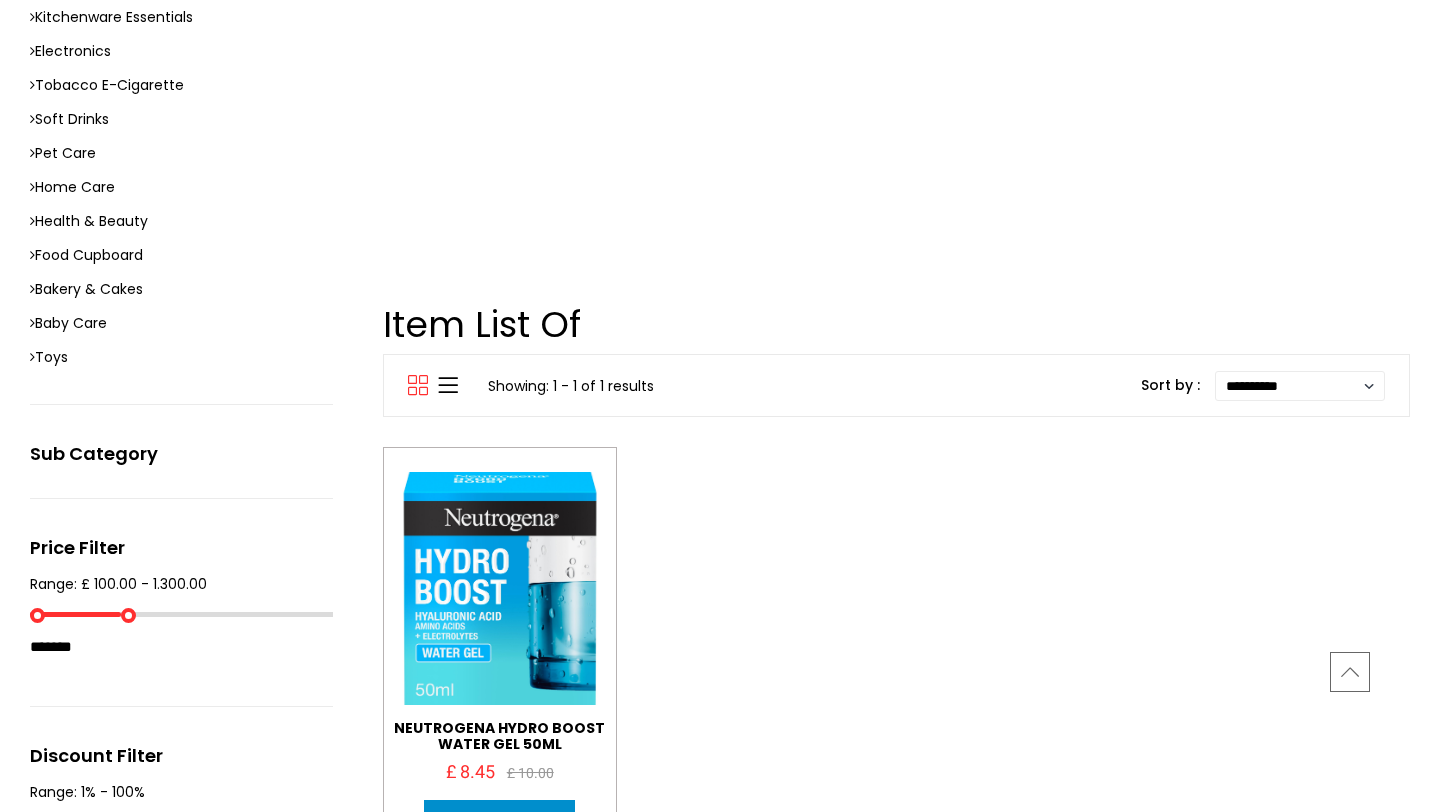 click at bounding box center (500, 589) 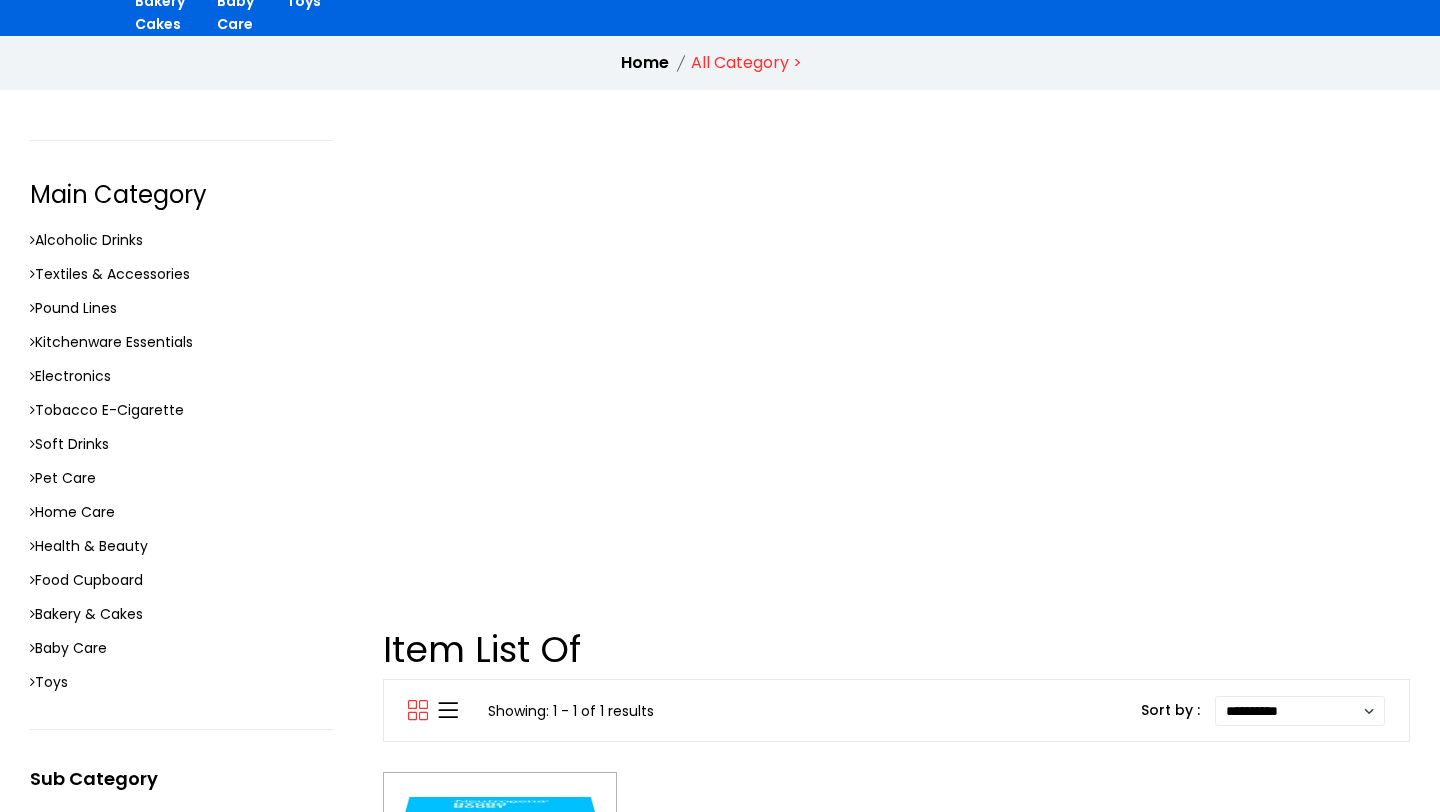 scroll, scrollTop: 251, scrollLeft: 0, axis: vertical 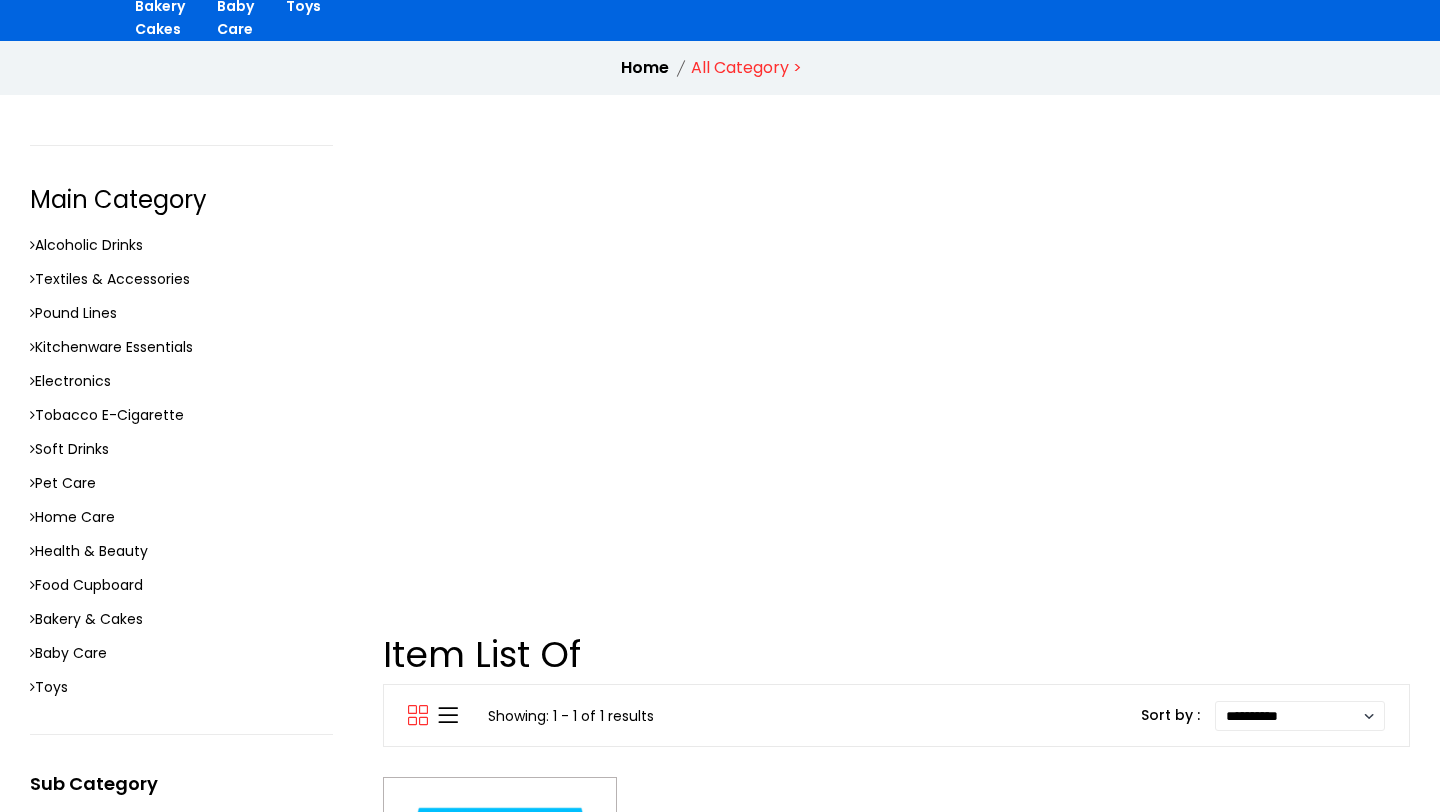 click on "NEUTROGENA HYDRO BOOST WATER GEL 50ML
£ 8.45
£ 10.00" at bounding box center (897, 1003) 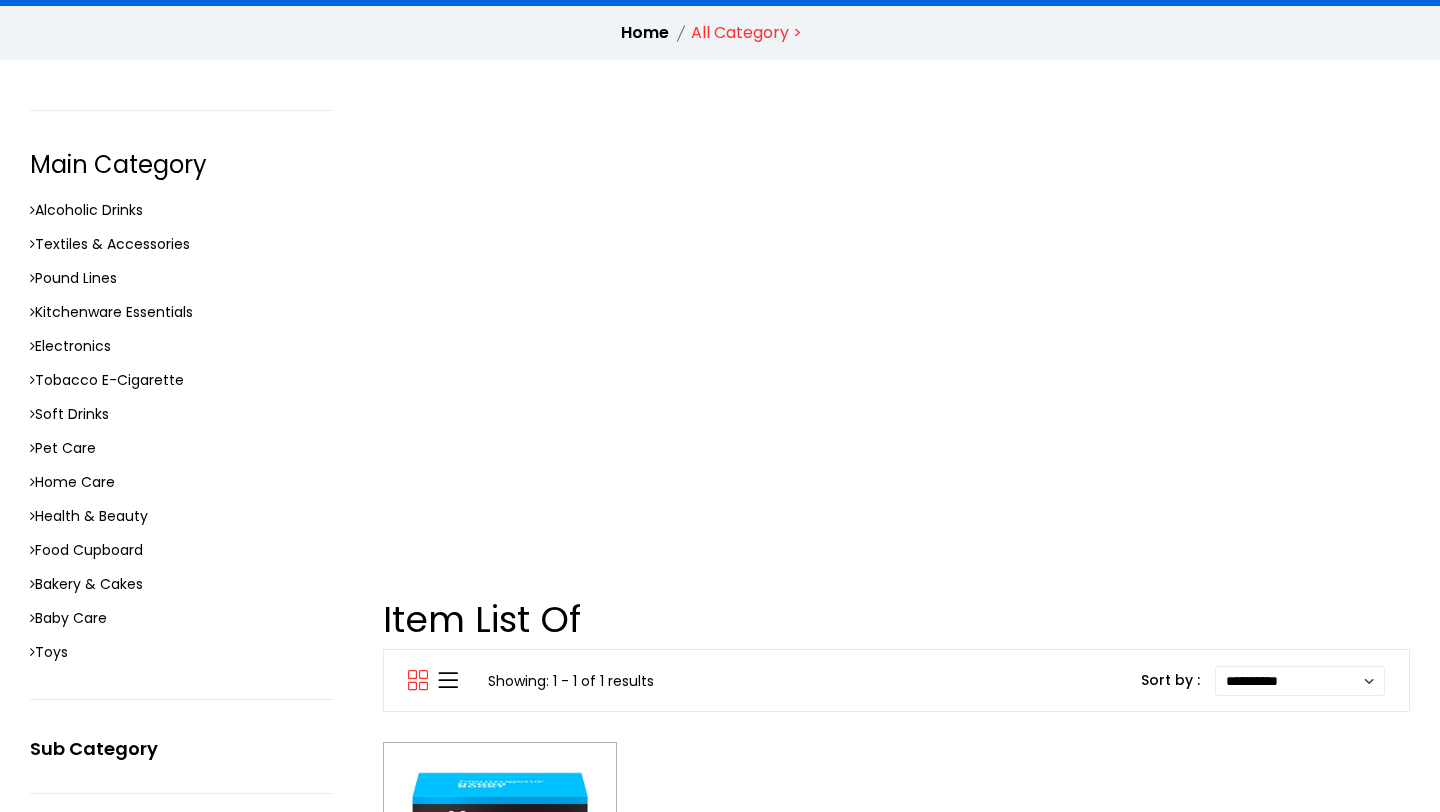 scroll, scrollTop: 288, scrollLeft: 0, axis: vertical 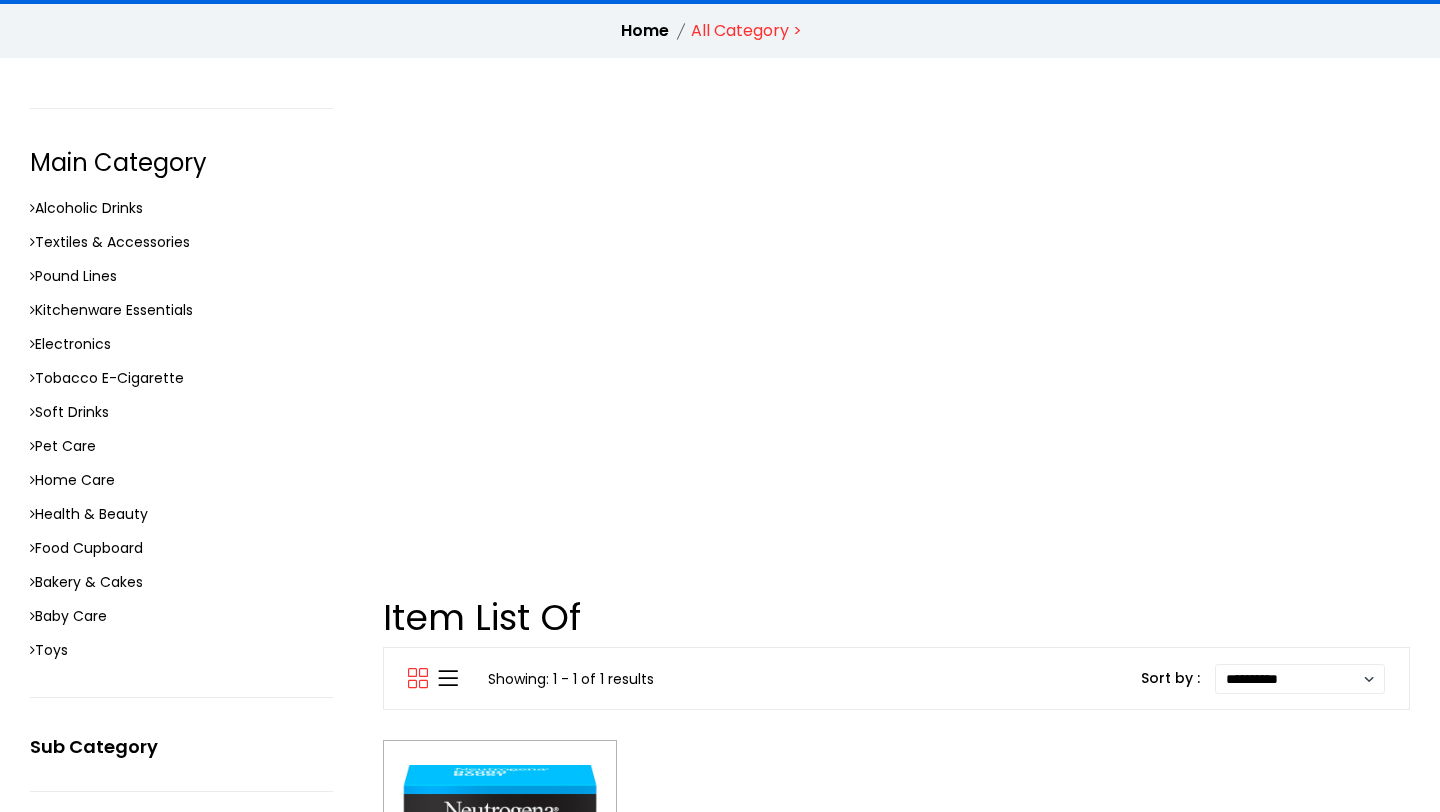 click at bounding box center [500, 882] 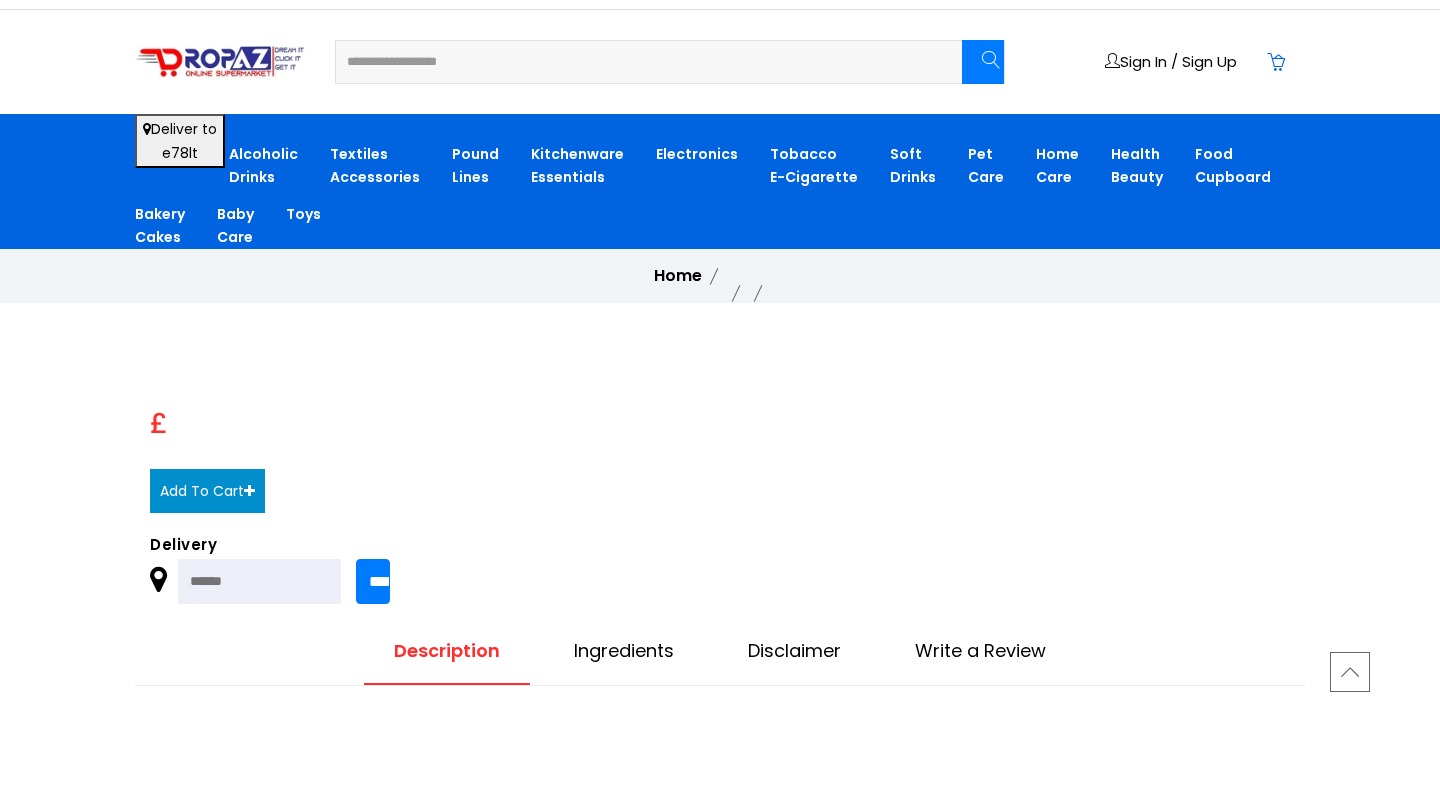 scroll, scrollTop: 0, scrollLeft: 0, axis: both 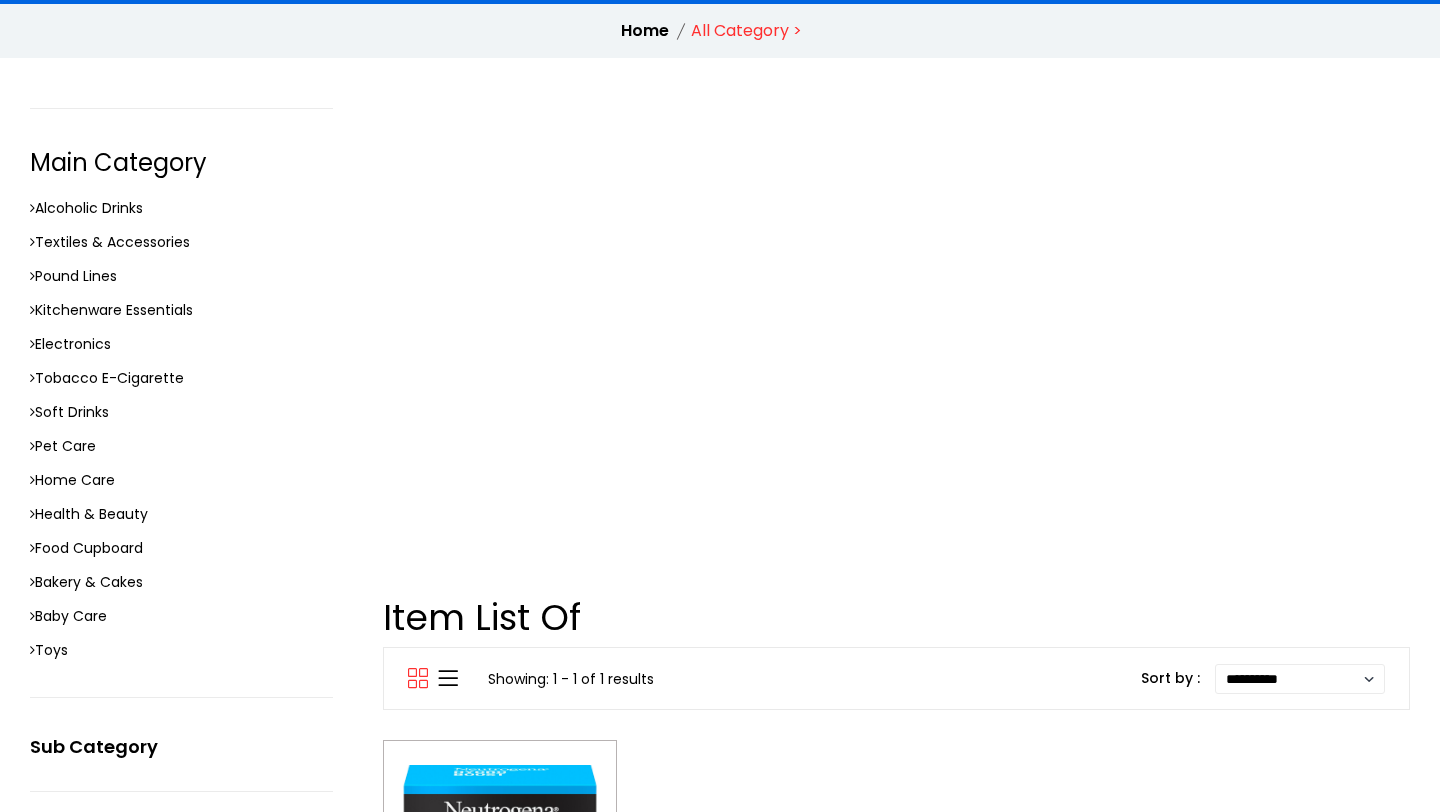 click at bounding box center [500, 882] 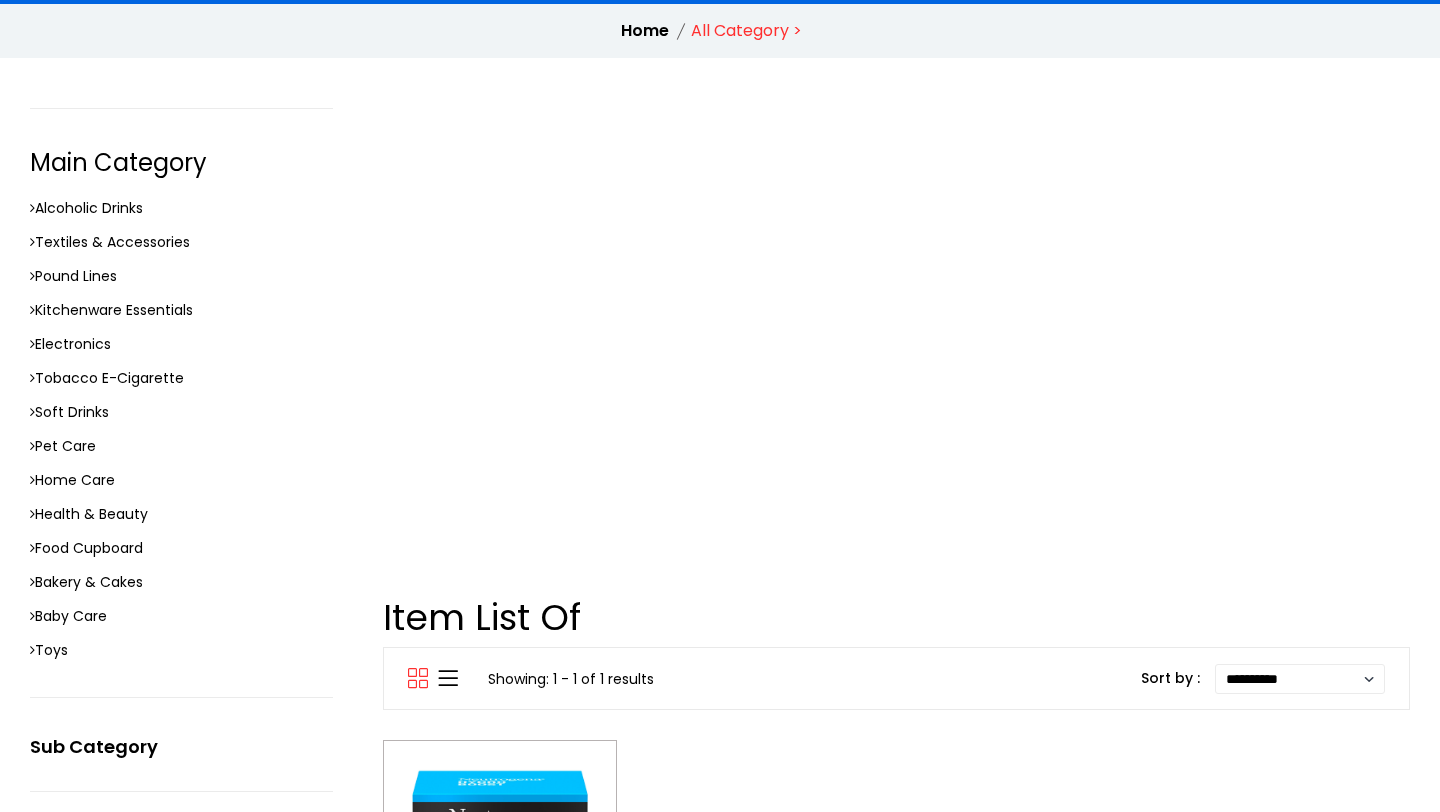 click on "NEUTROGENA HYDRO BOOST WATER GEL 50ML
£ 8.45
£ 10.00" at bounding box center [897, 966] 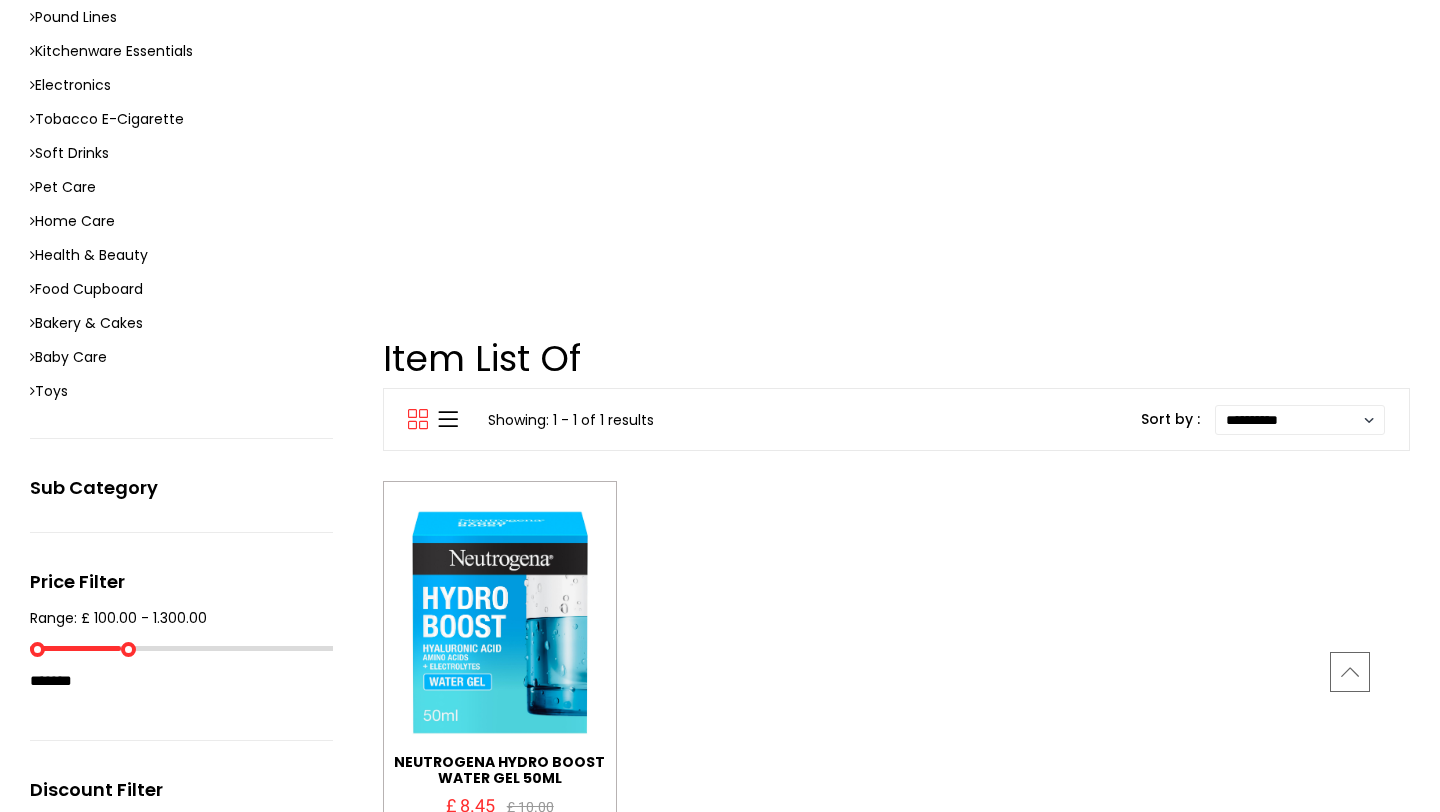 scroll, scrollTop: 175, scrollLeft: 0, axis: vertical 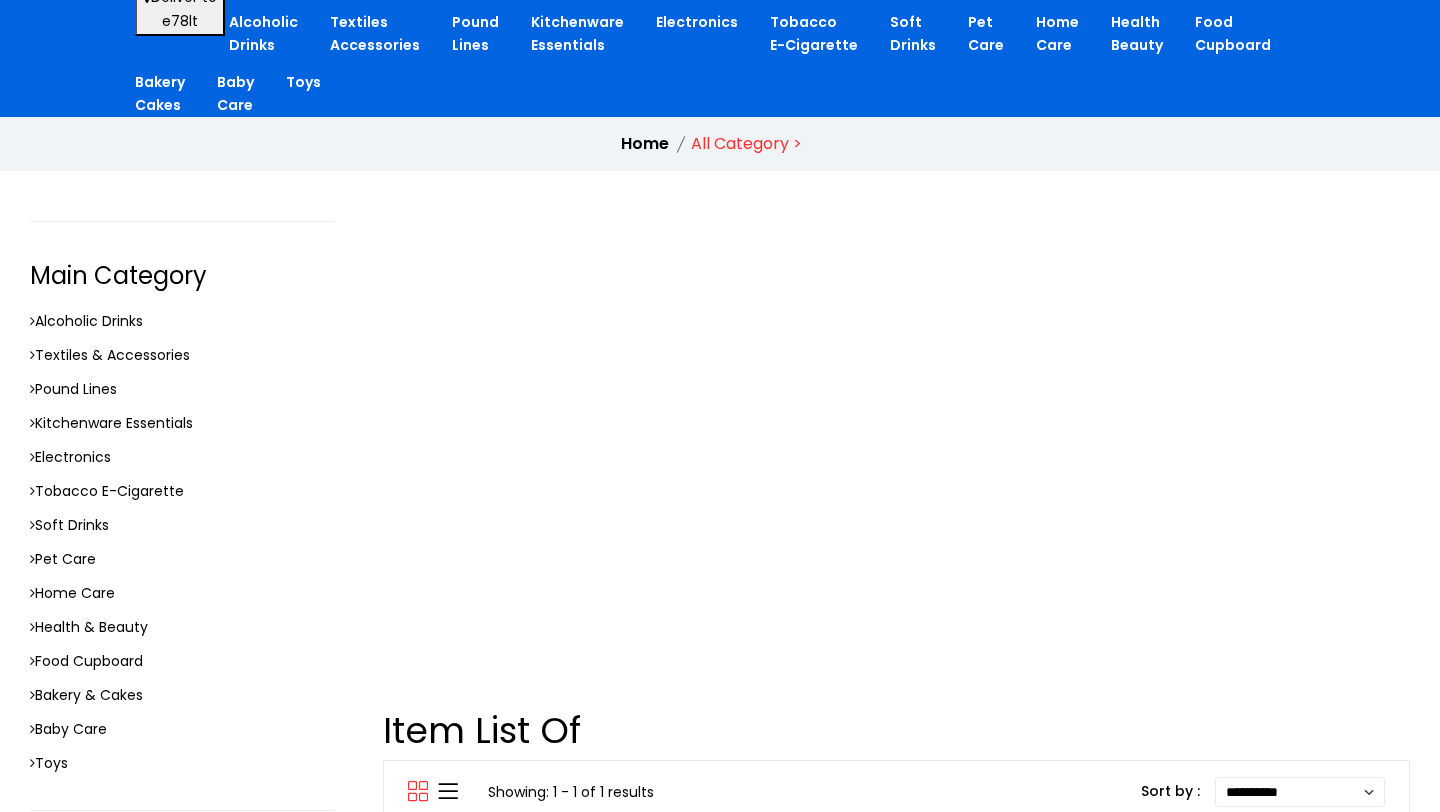 click at bounding box center [500, 995] 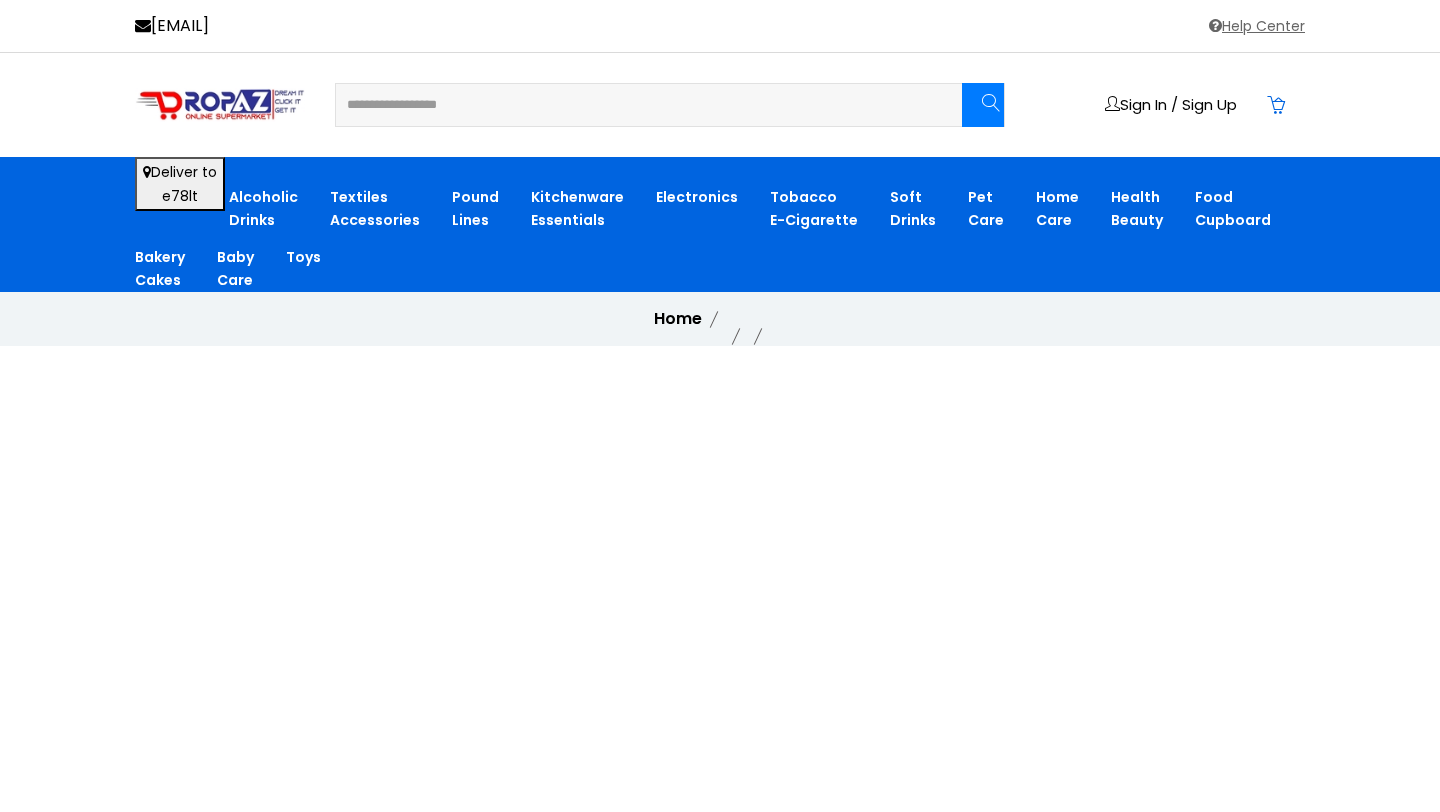 scroll, scrollTop: 0, scrollLeft: 0, axis: both 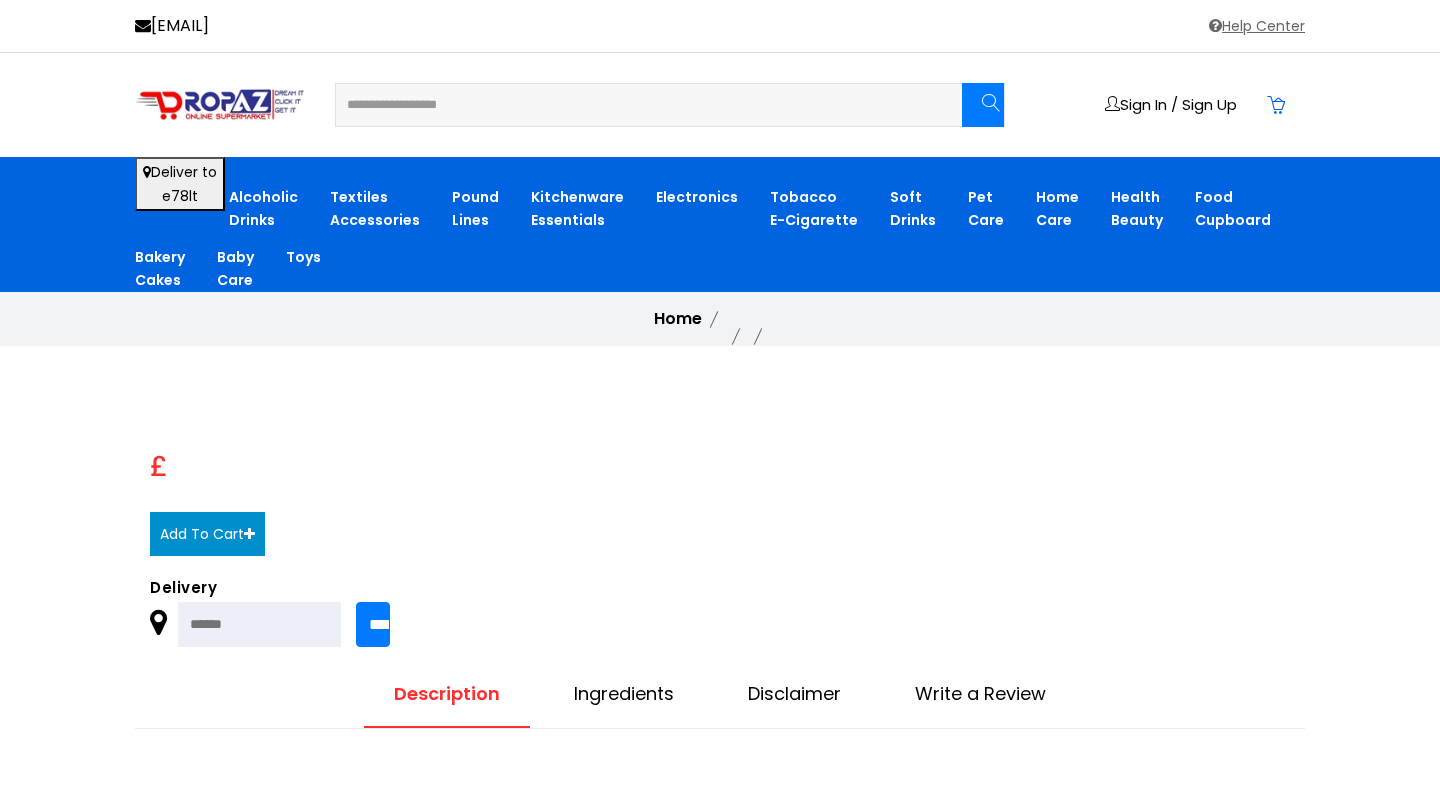 click at bounding box center [636, 105] 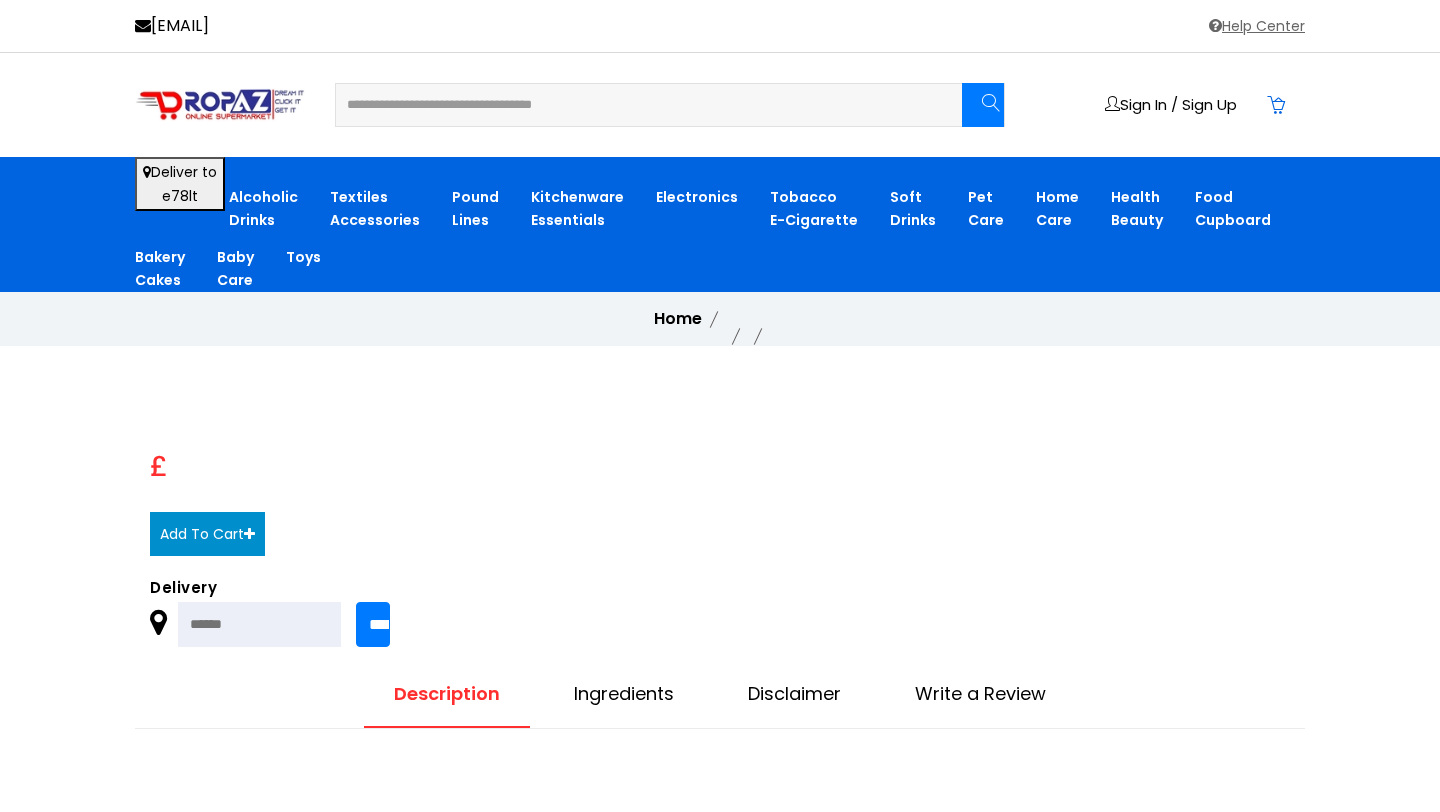 type on "**********" 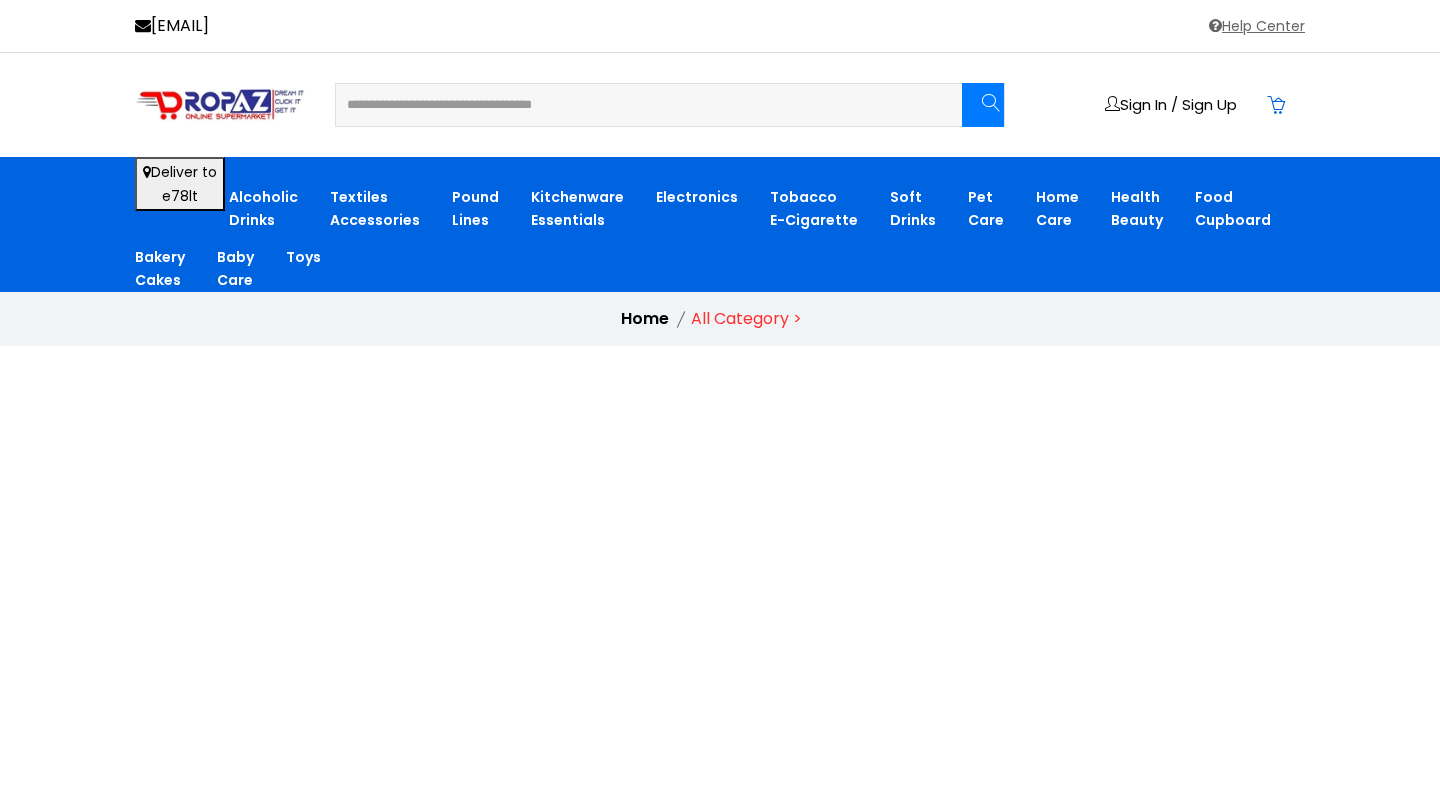 scroll, scrollTop: 0, scrollLeft: 0, axis: both 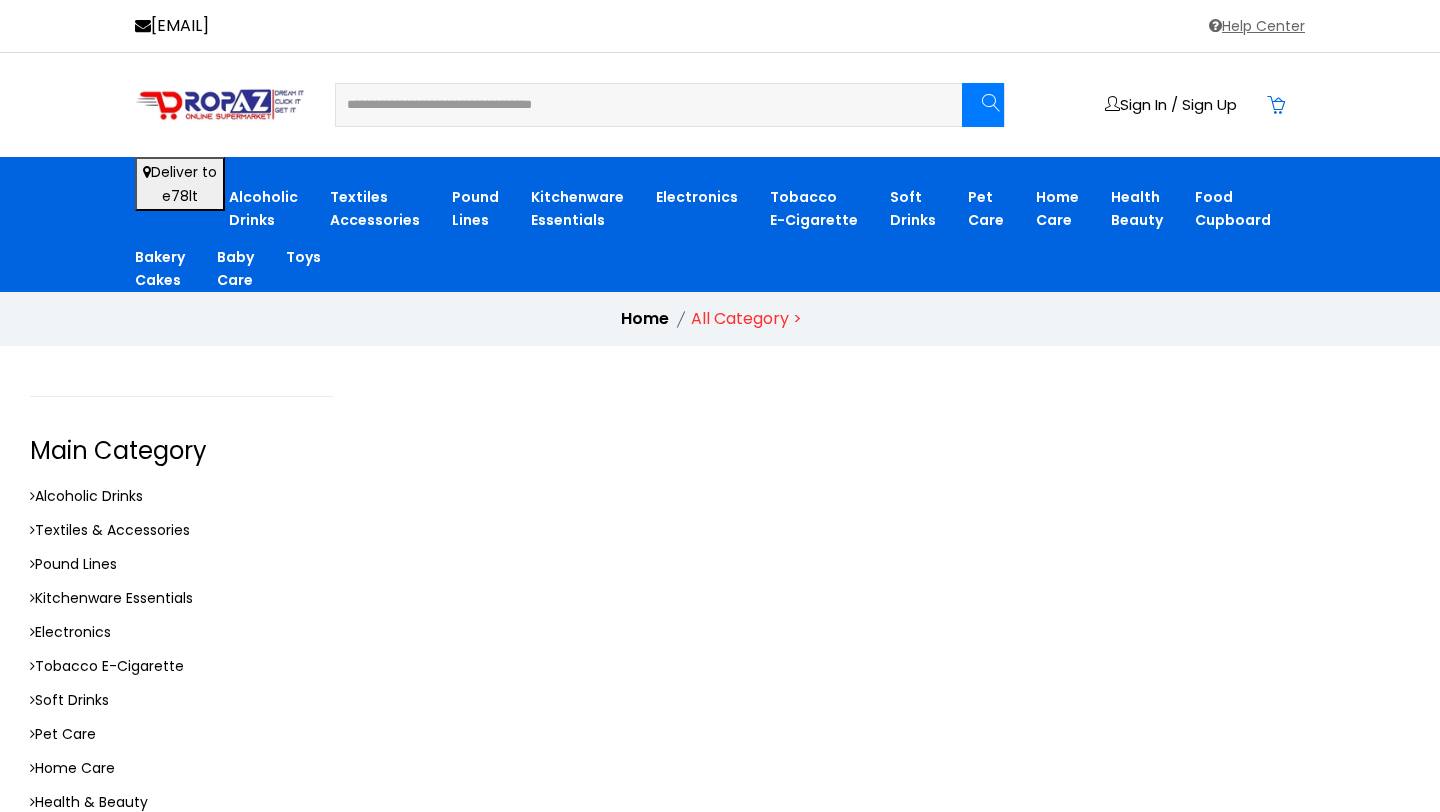 click on "NEUTROGENA HYDRO BOOST WATER GEL 50ML
£ 8.45
£ 10.00
Add To Cart" at bounding box center (500, 1237) 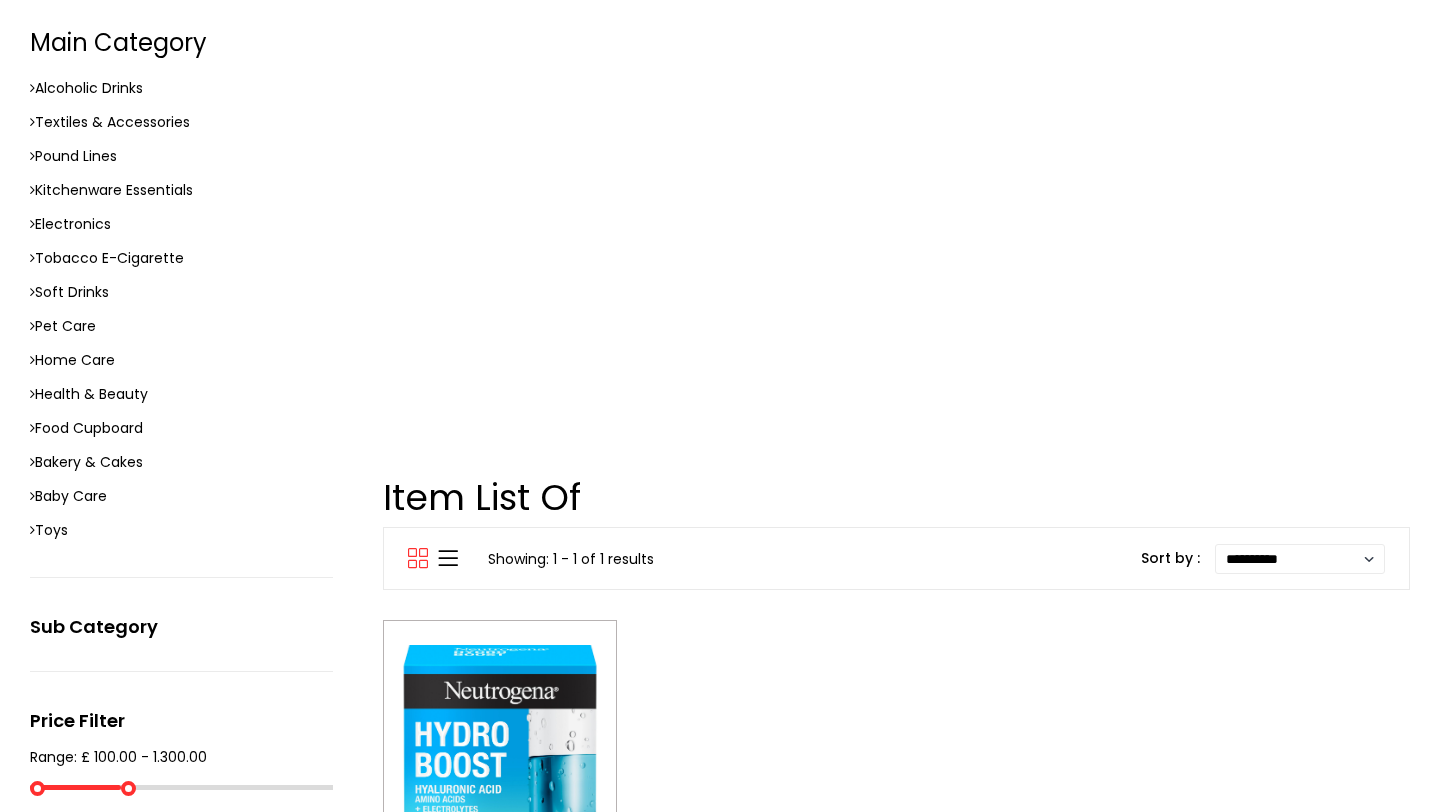 scroll, scrollTop: 541, scrollLeft: 0, axis: vertical 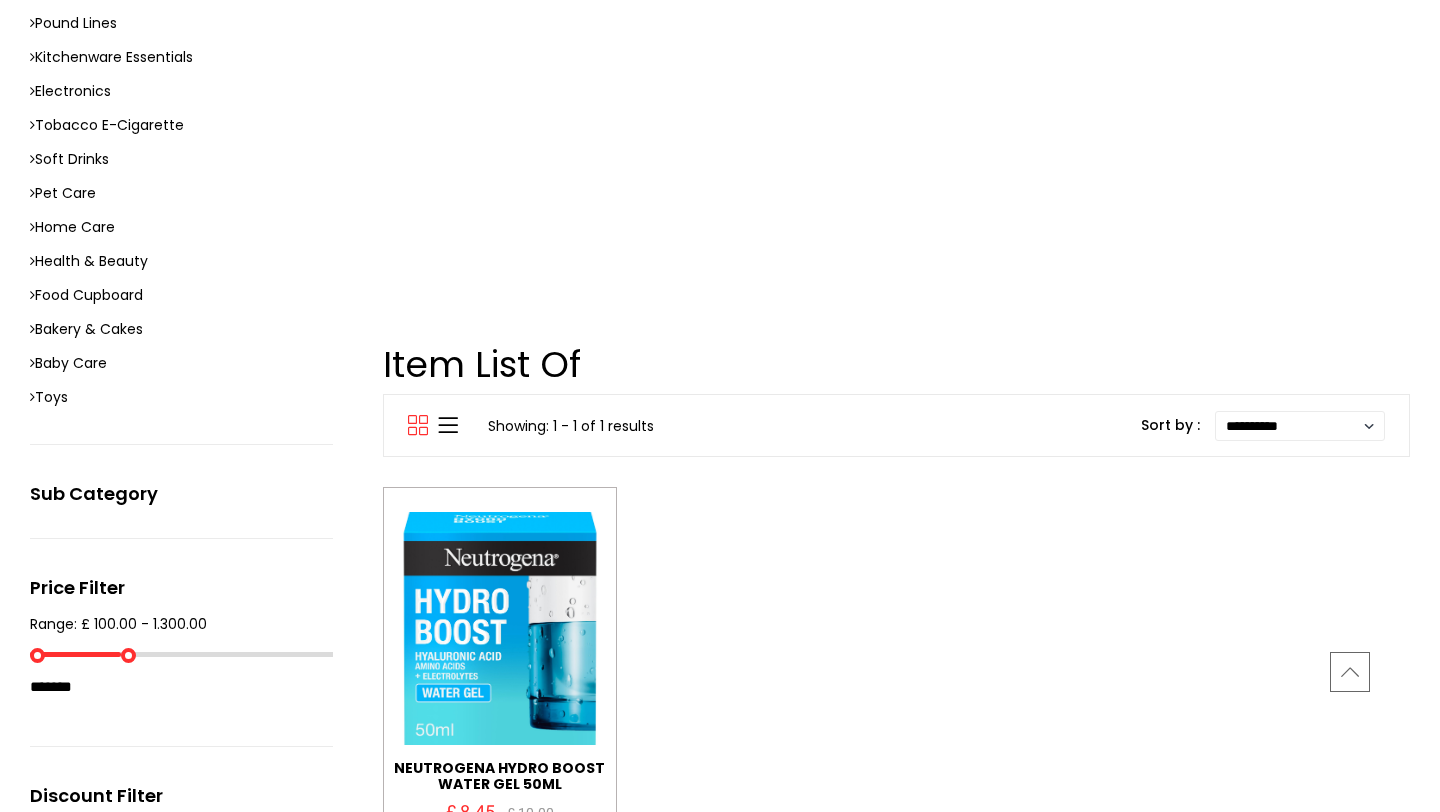 click on "Add To Cart" at bounding box center [499, 860] 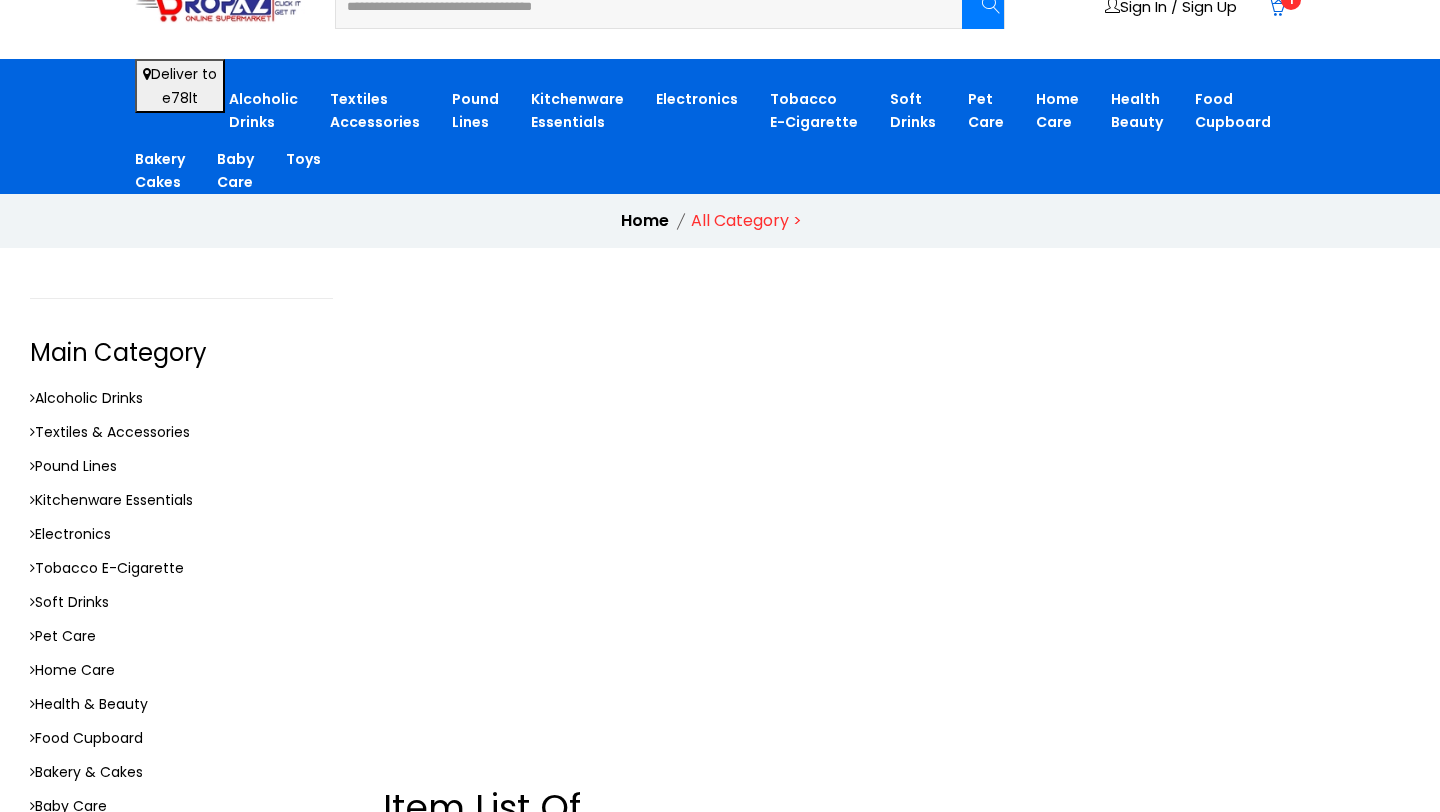 scroll, scrollTop: 0, scrollLeft: 0, axis: both 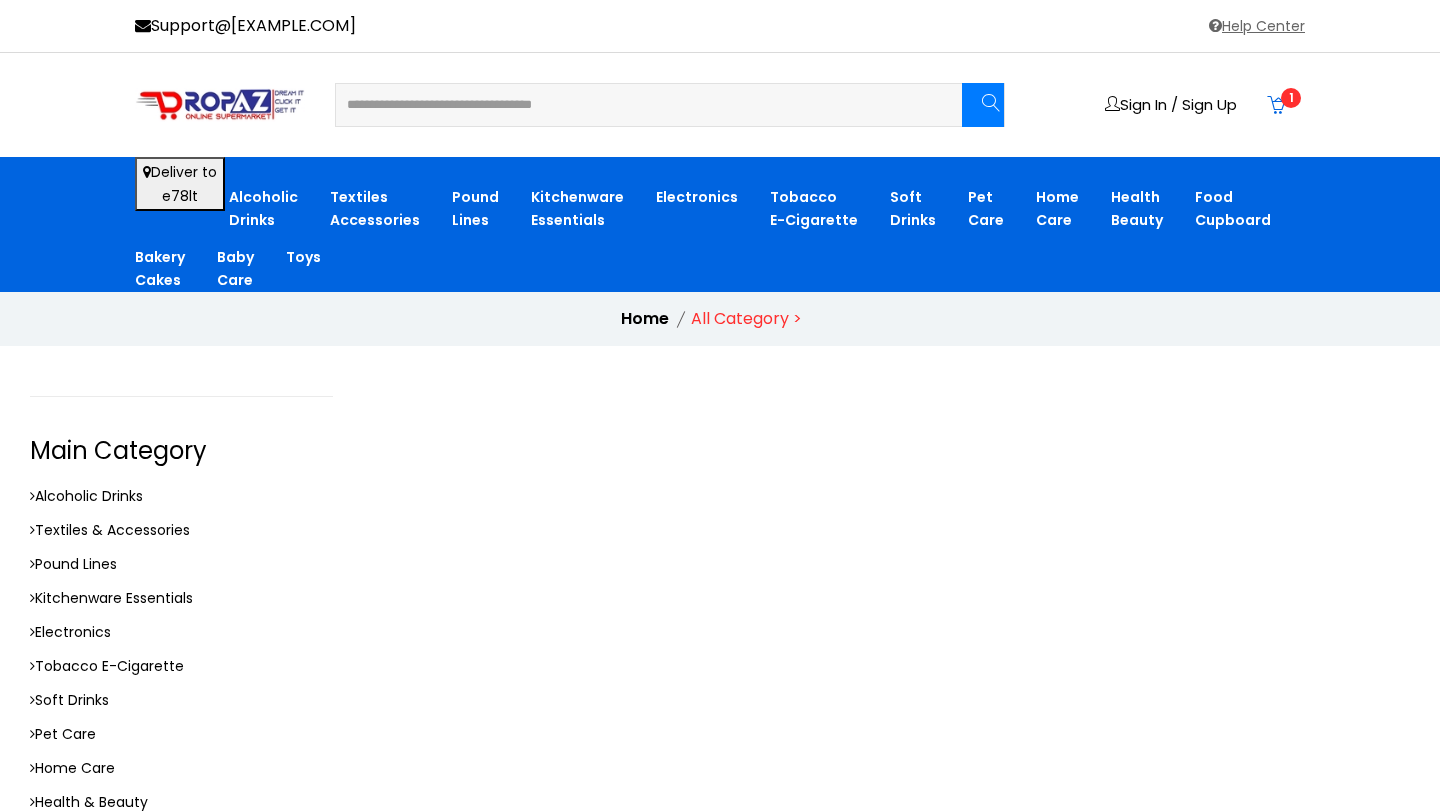 click on "Sign In / Sign Up
1" at bounding box center (1205, 105) 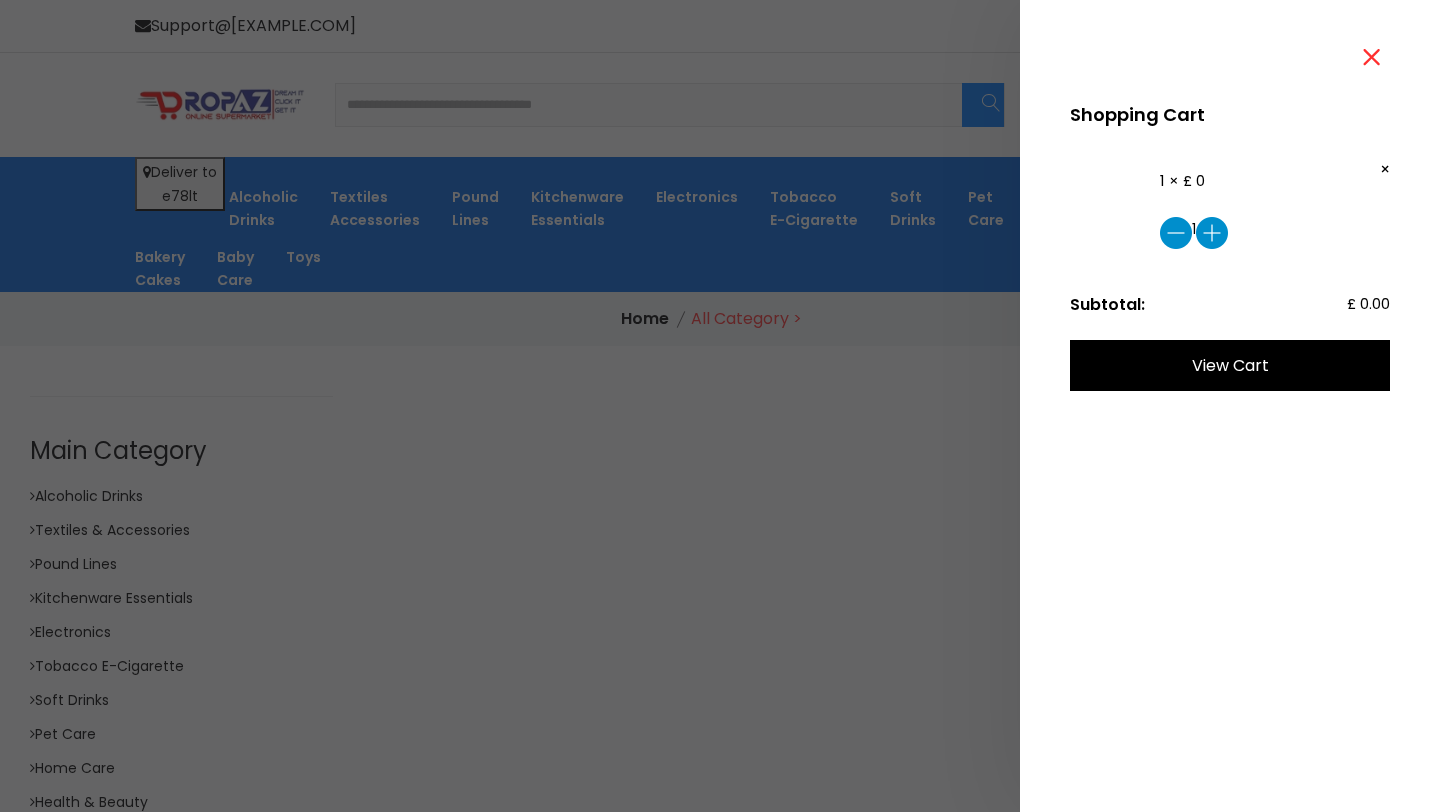 click at bounding box center [1373, 56] 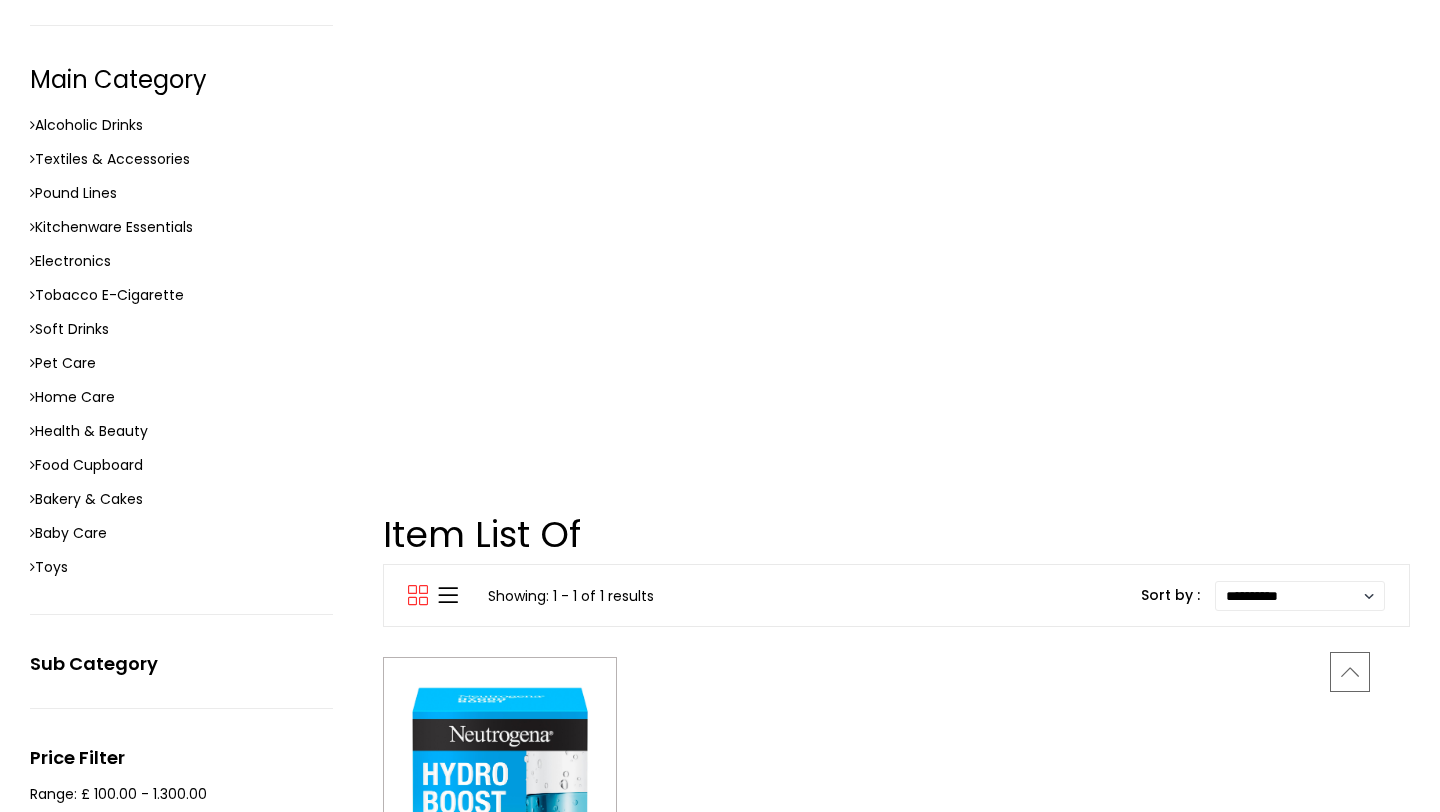 scroll, scrollTop: 375, scrollLeft: 0, axis: vertical 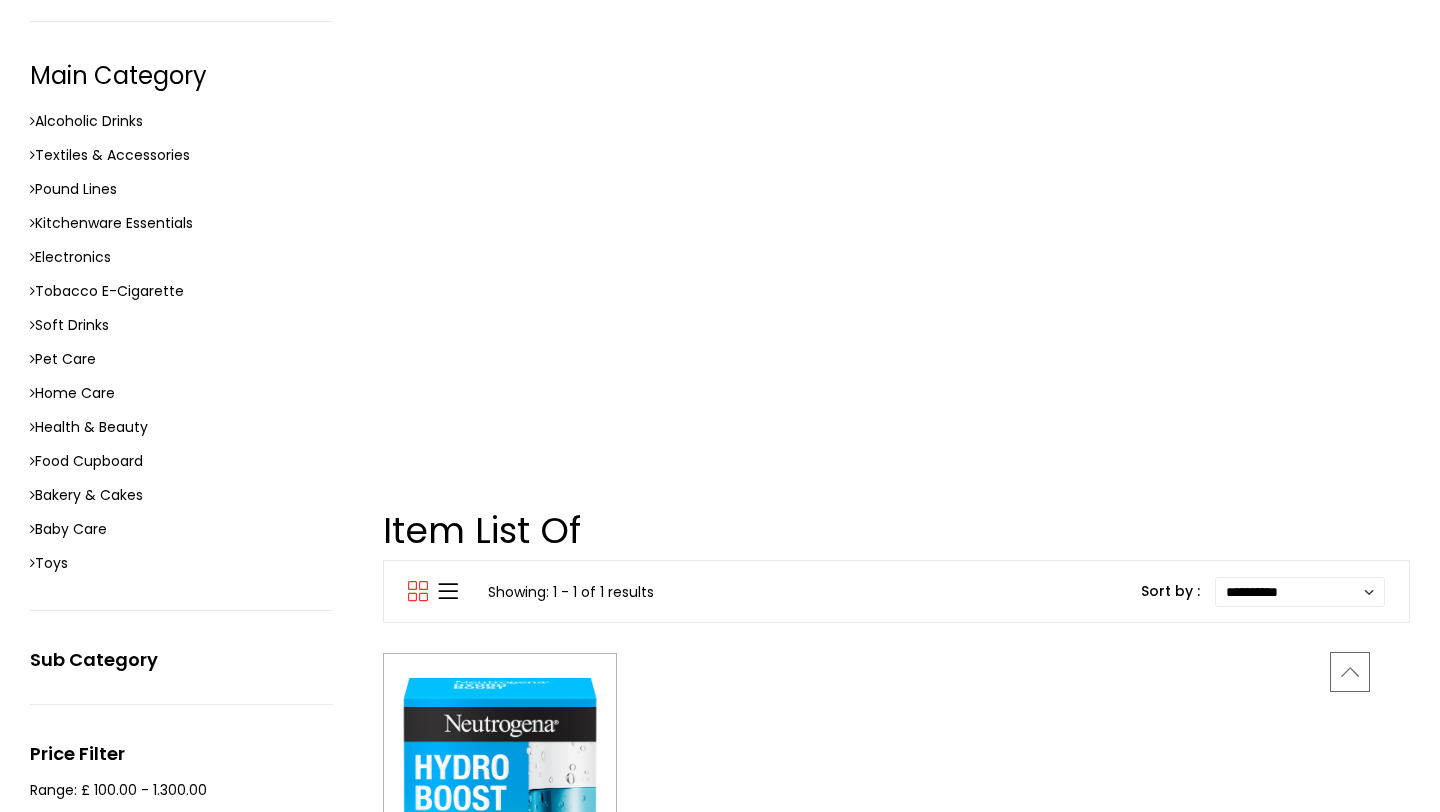 click at bounding box center (500, 795) 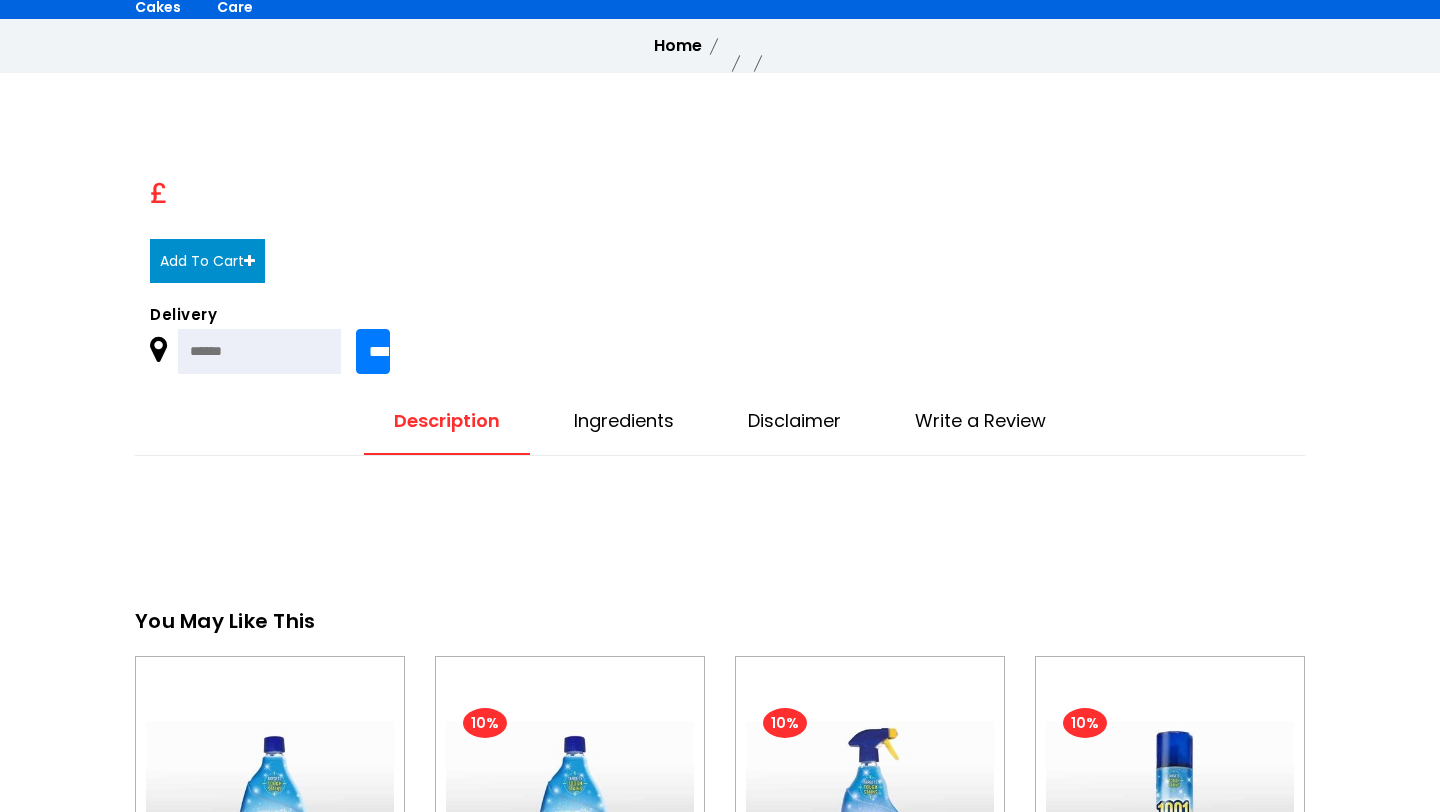 scroll, scrollTop: 0, scrollLeft: 0, axis: both 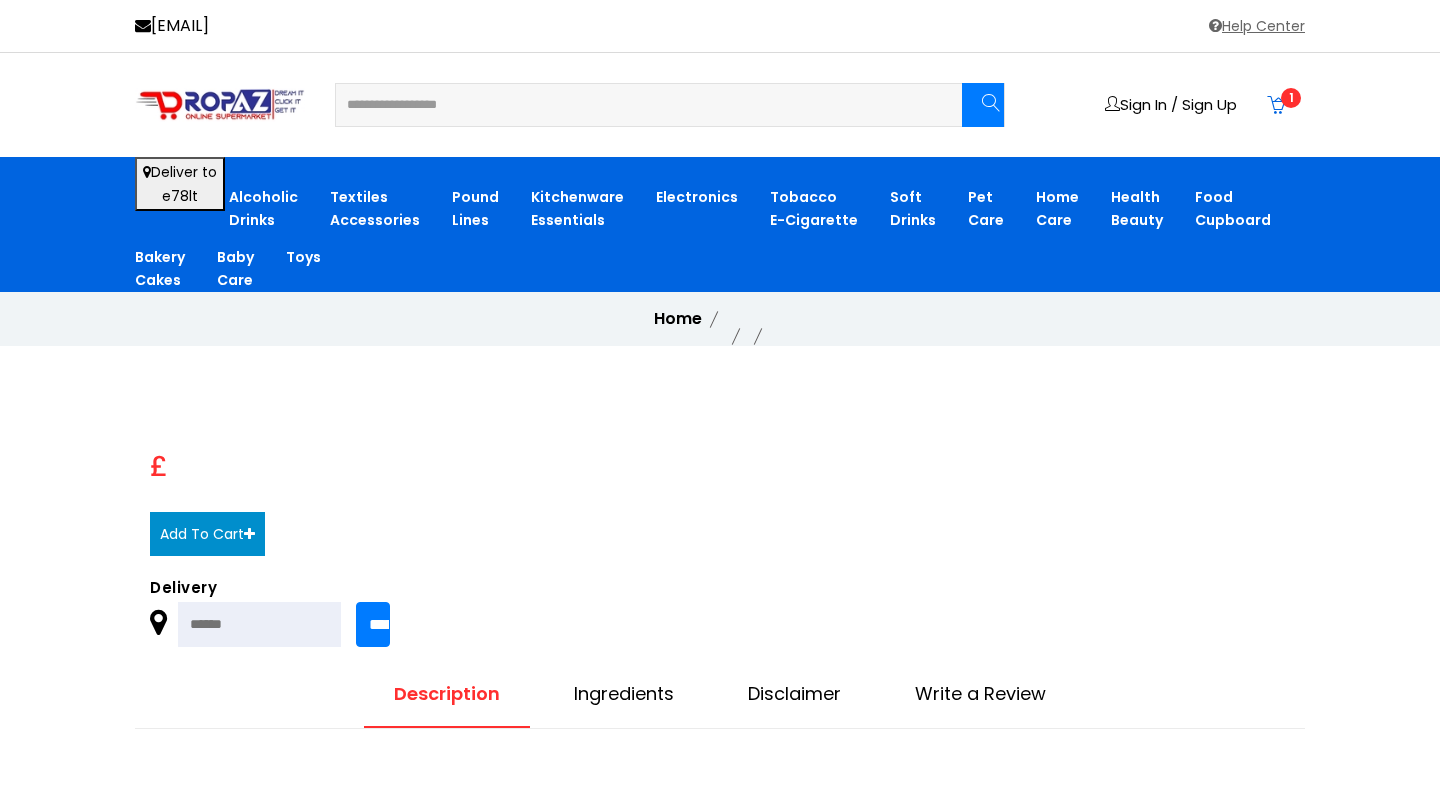 click on "£
Add To Cart     Delivery   ******" at bounding box center [720, 539] 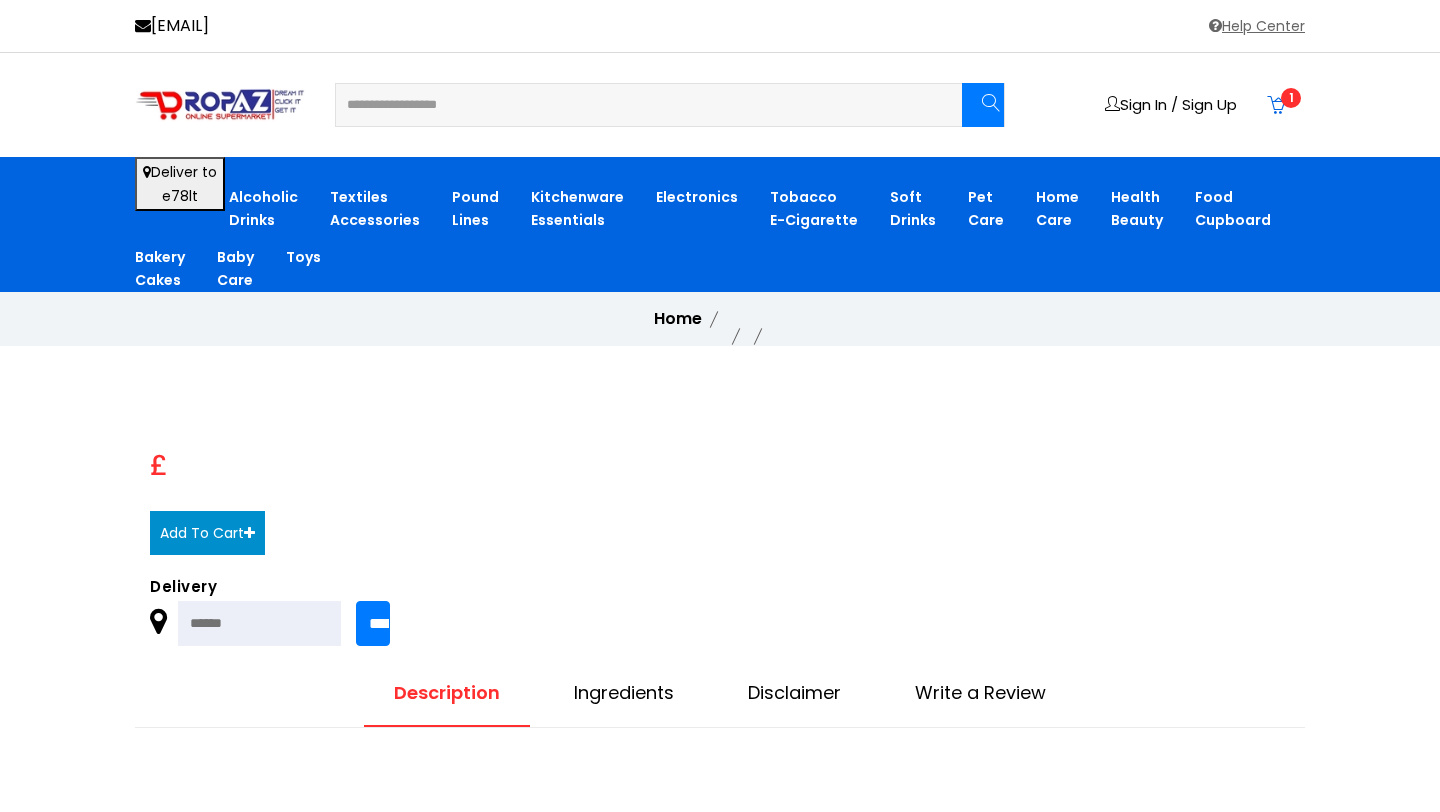 scroll, scrollTop: 0, scrollLeft: 0, axis: both 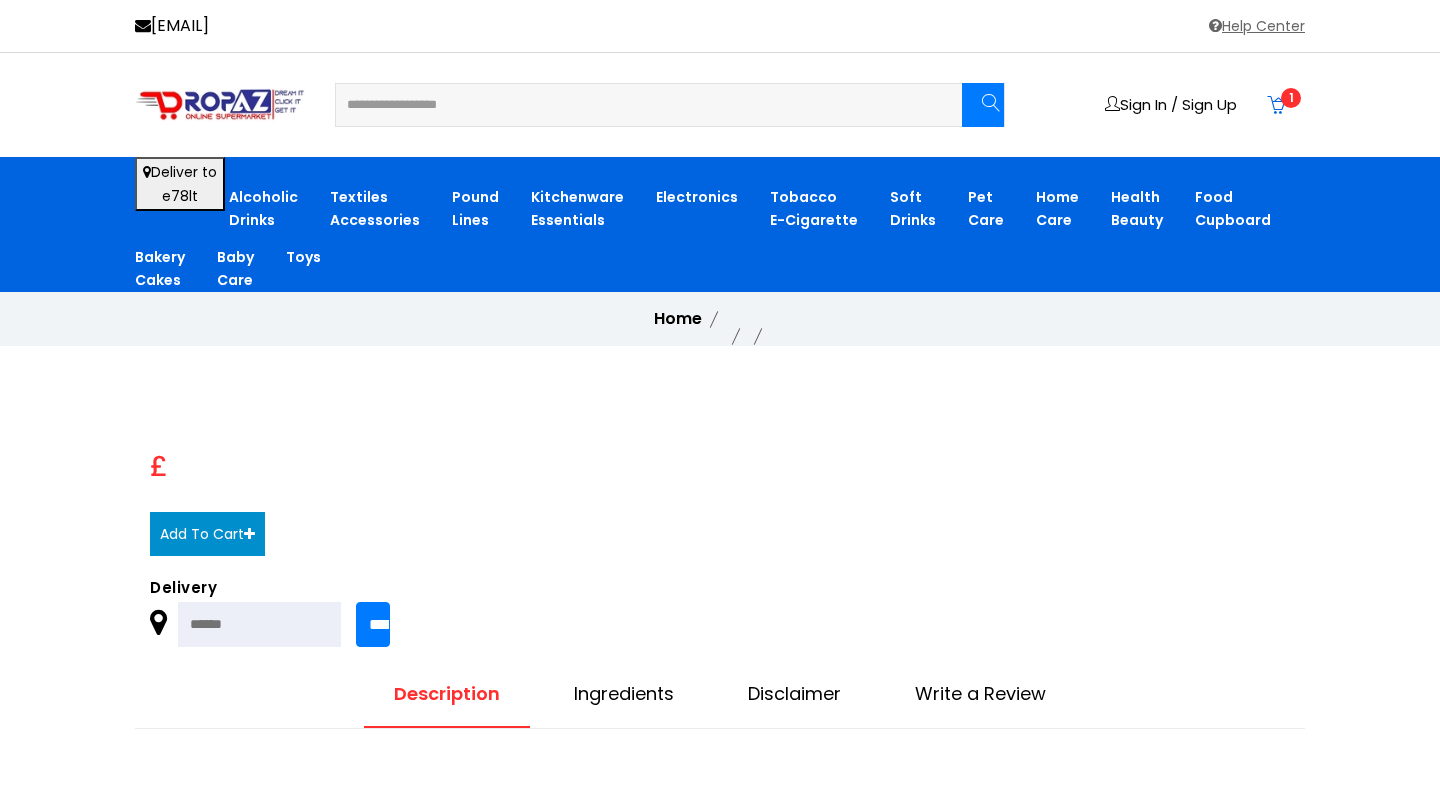 click at bounding box center [636, 105] 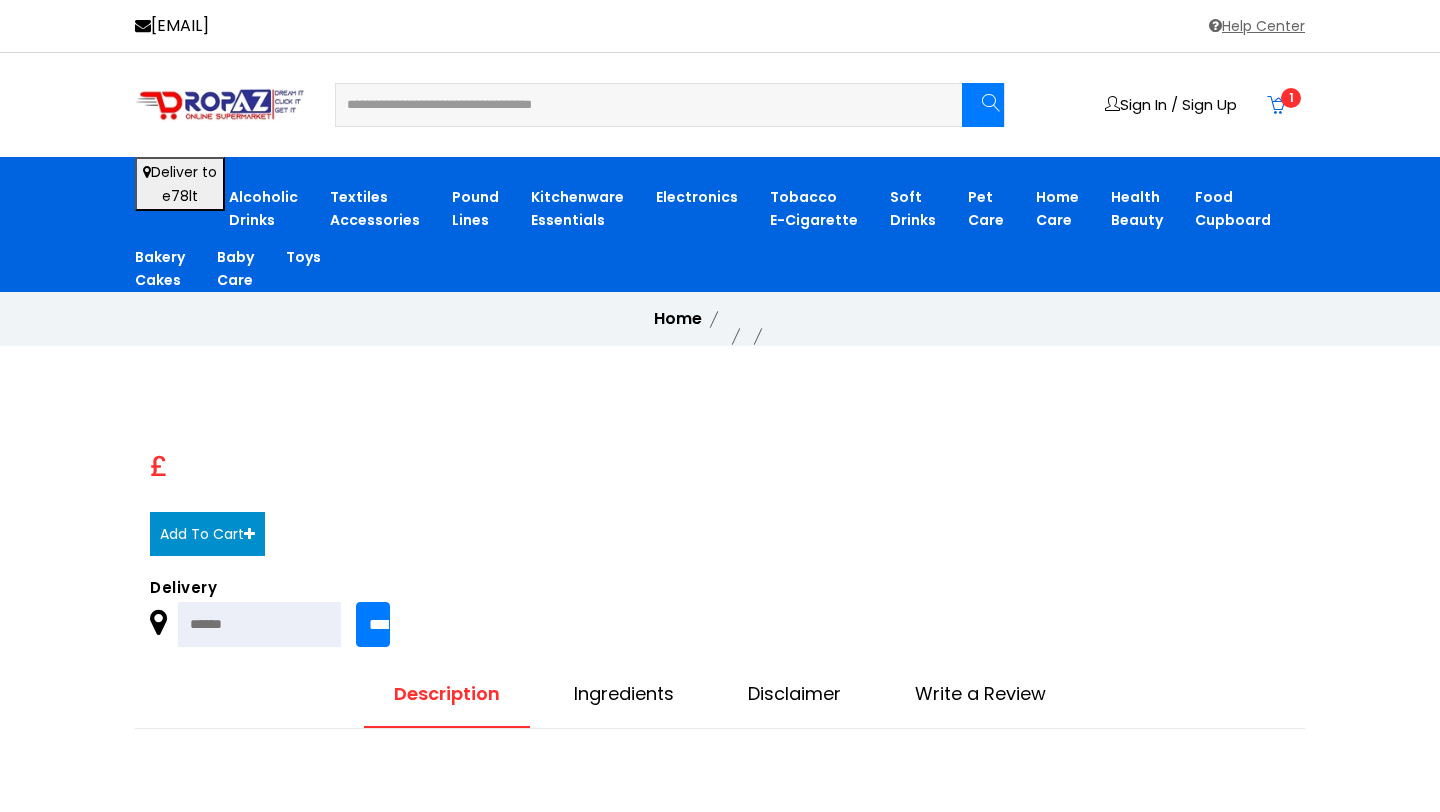 type on "**********" 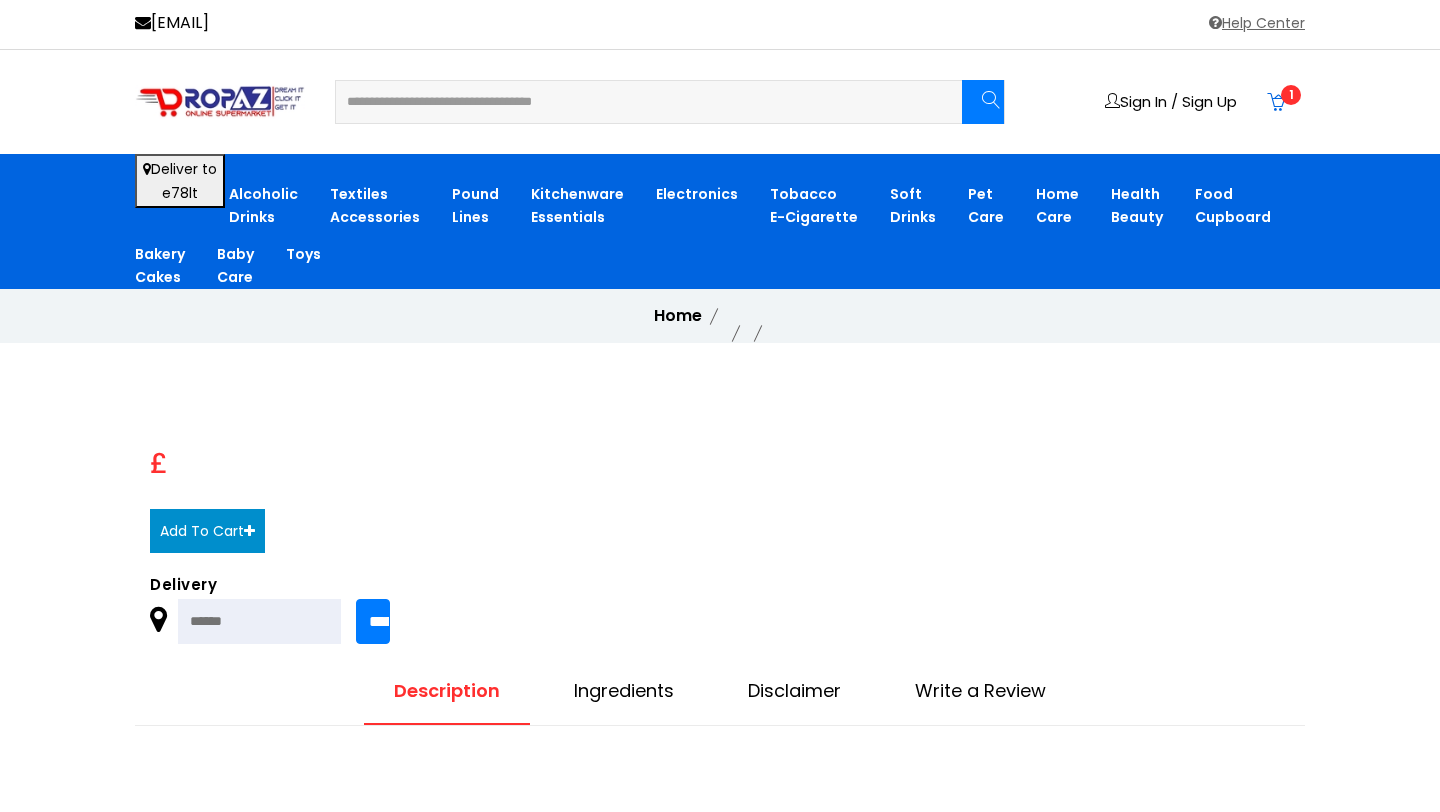 scroll, scrollTop: 6, scrollLeft: 0, axis: vertical 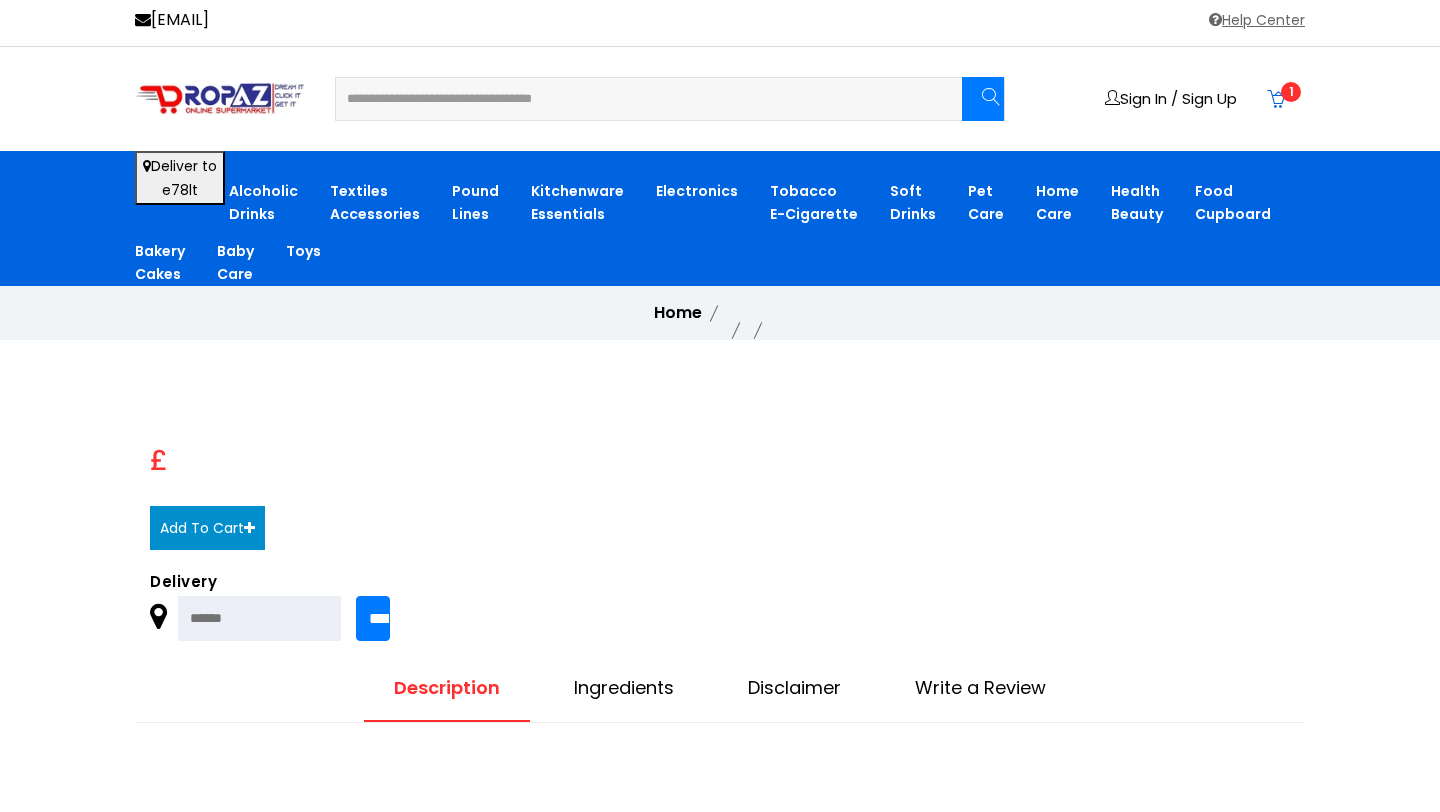 click at bounding box center (220, 99) 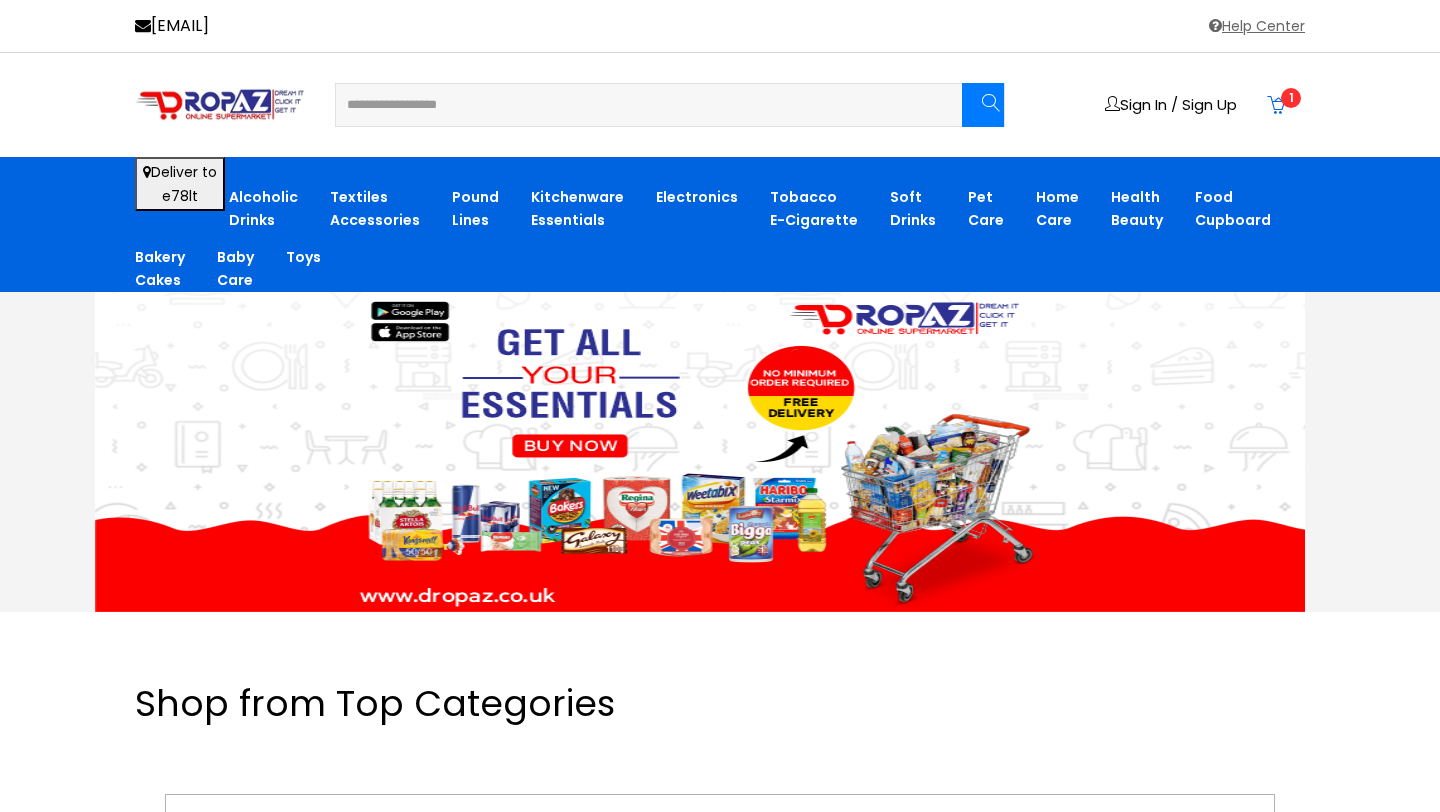 scroll, scrollTop: 0, scrollLeft: 0, axis: both 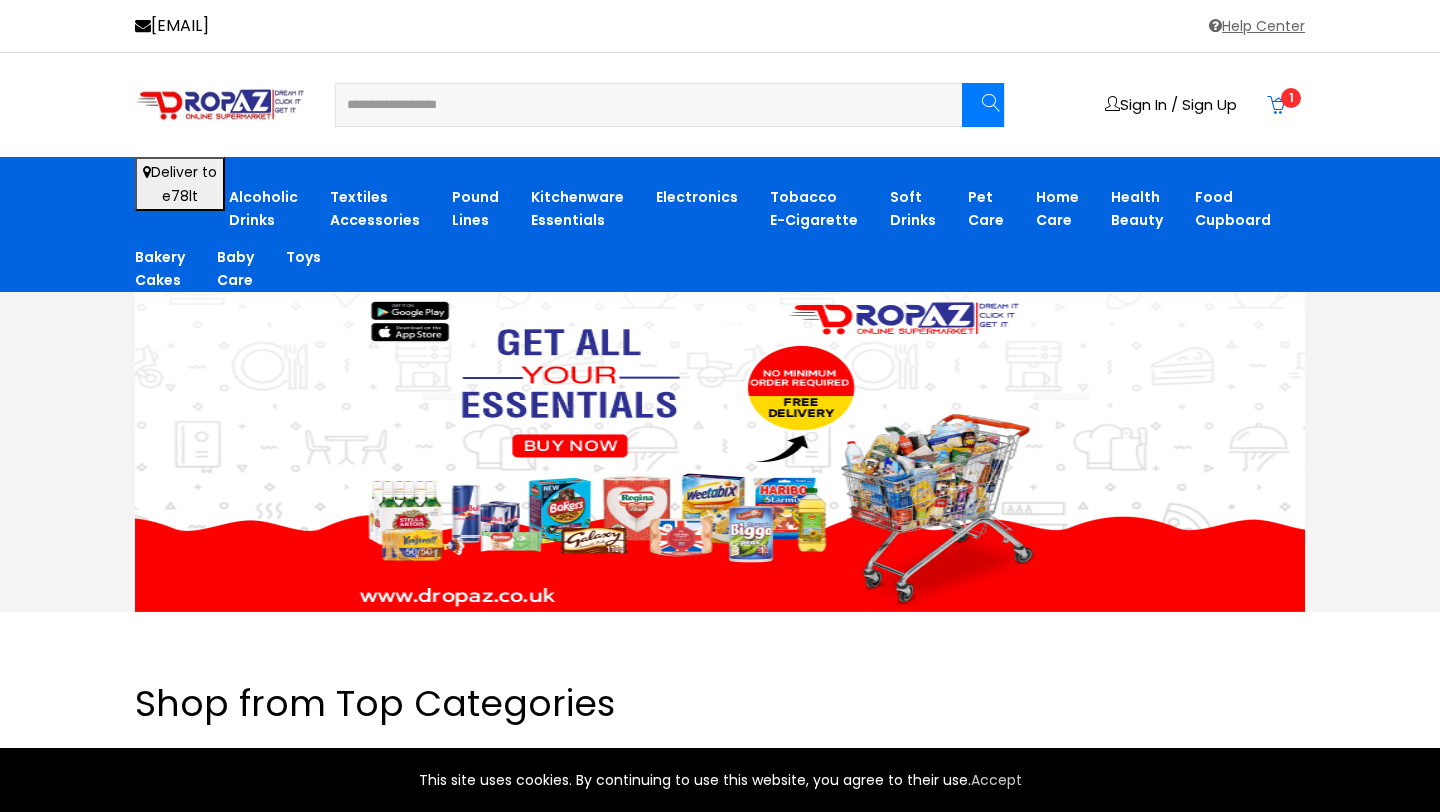 click at bounding box center [636, 105] 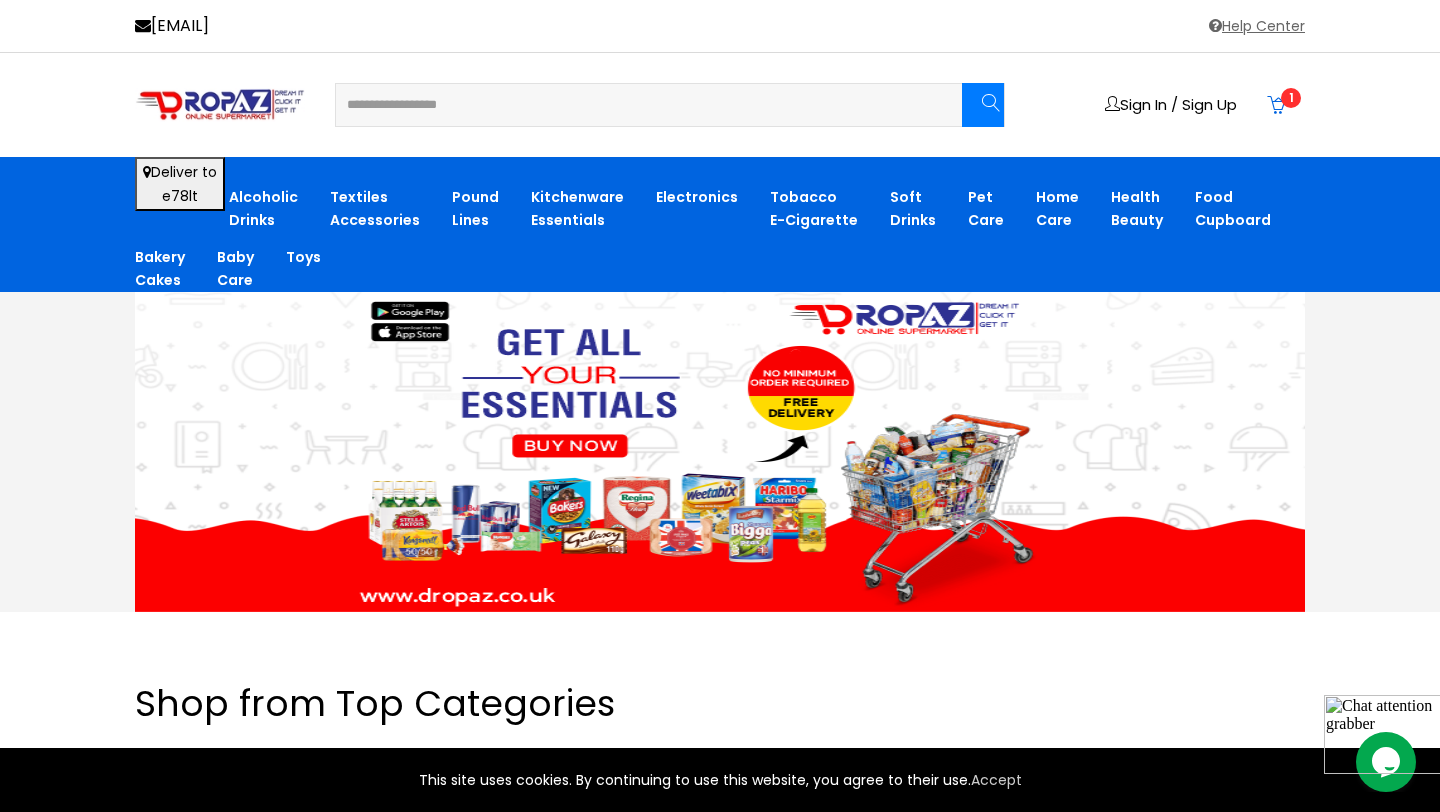 scroll, scrollTop: 0, scrollLeft: 0, axis: both 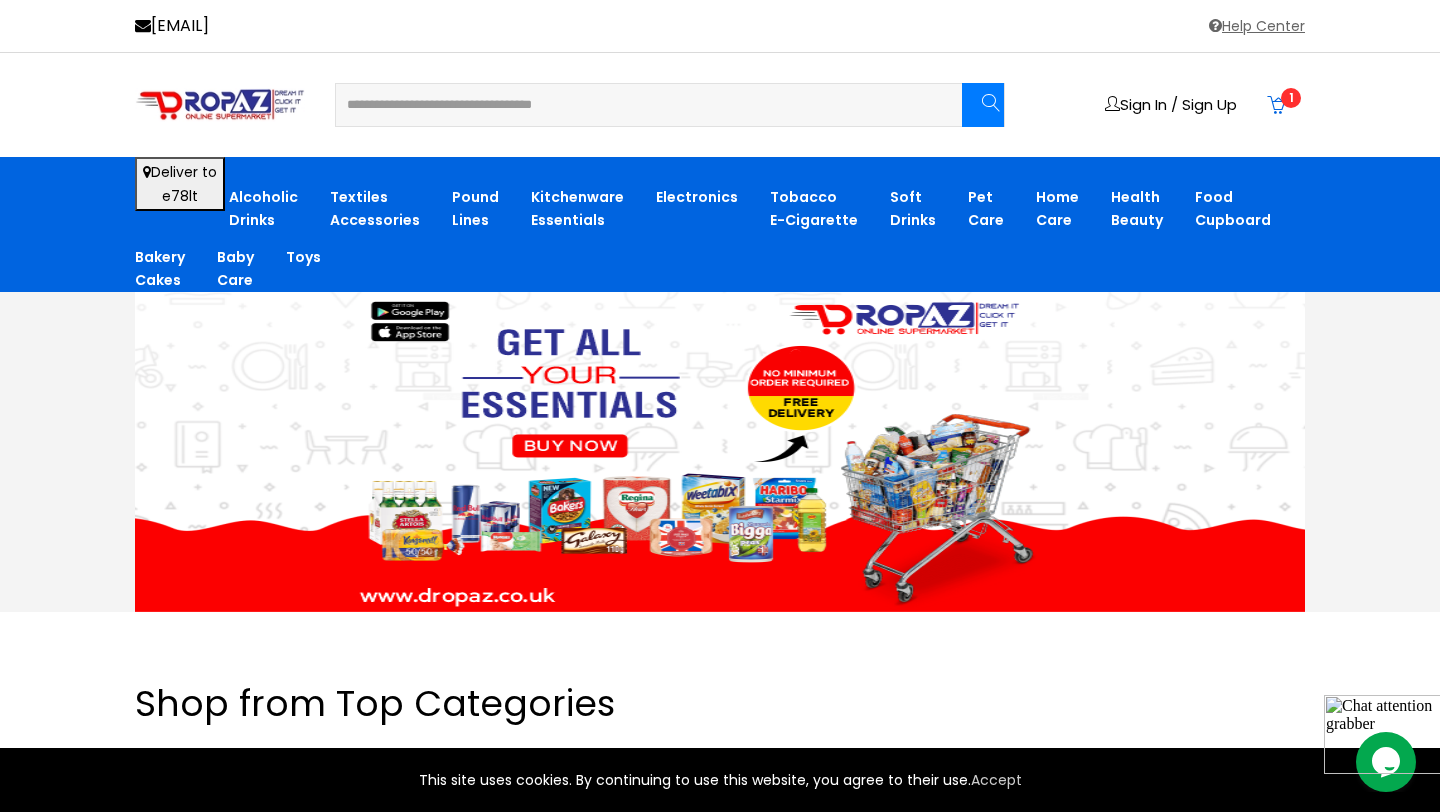 type on "**********" 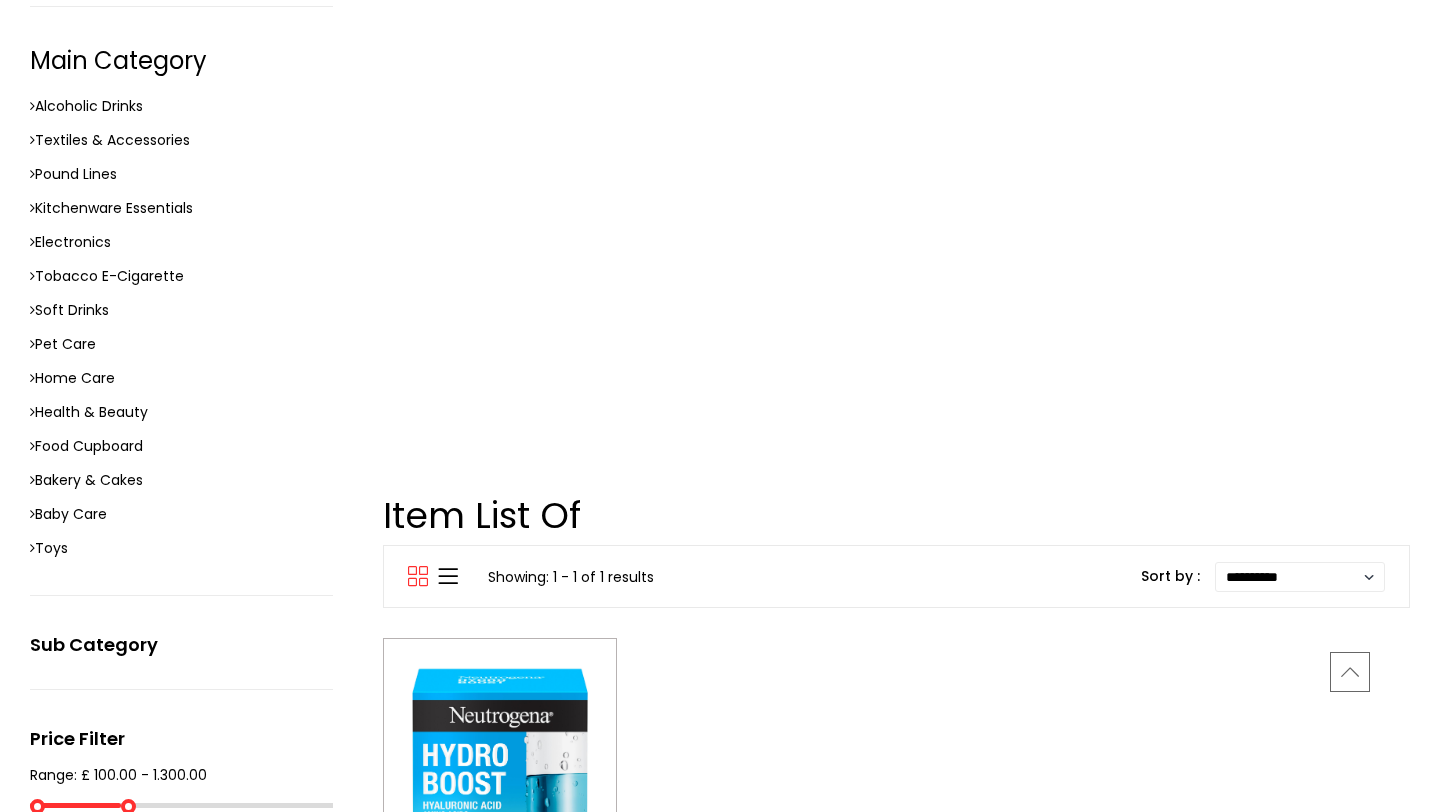 scroll, scrollTop: 393, scrollLeft: 0, axis: vertical 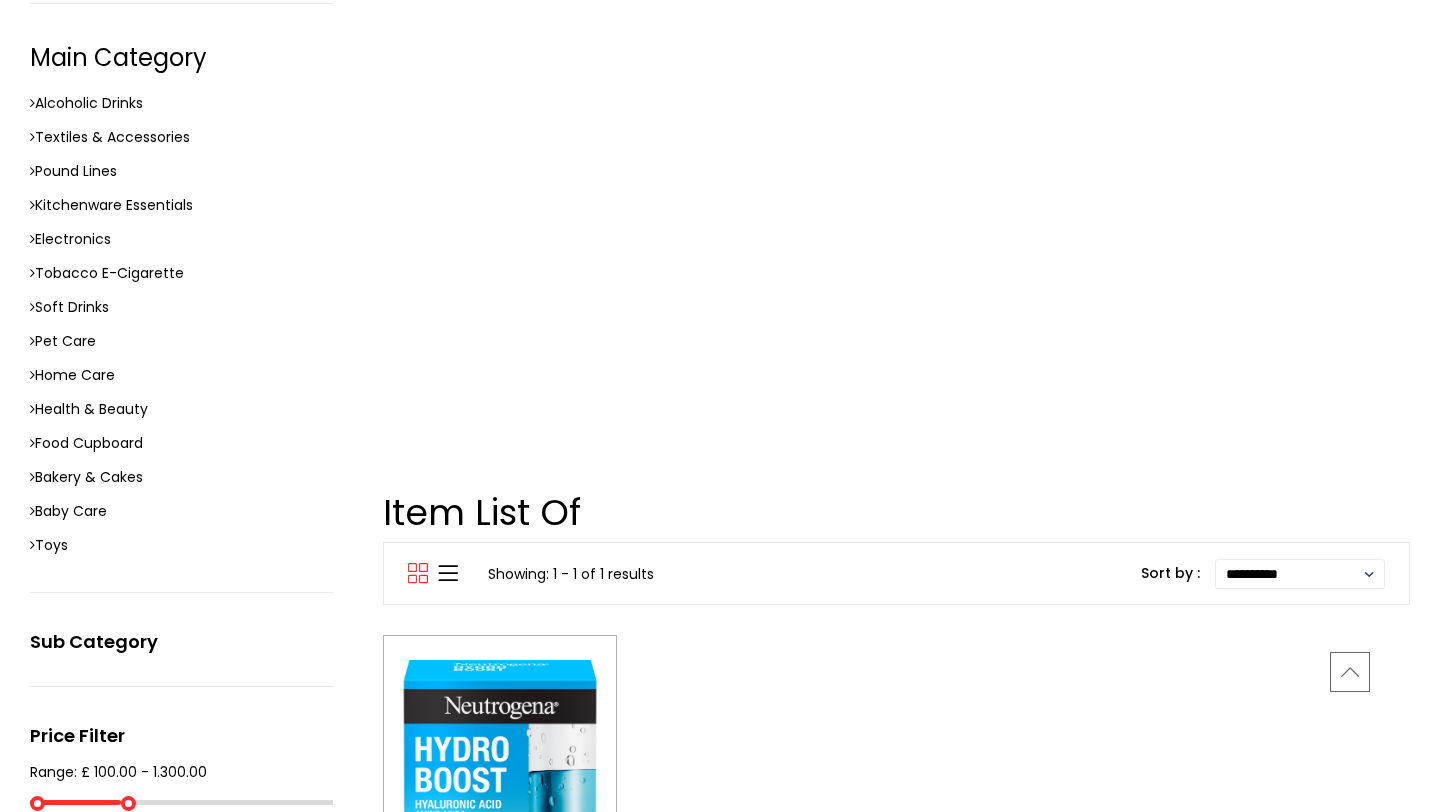 click at bounding box center [500, 777] 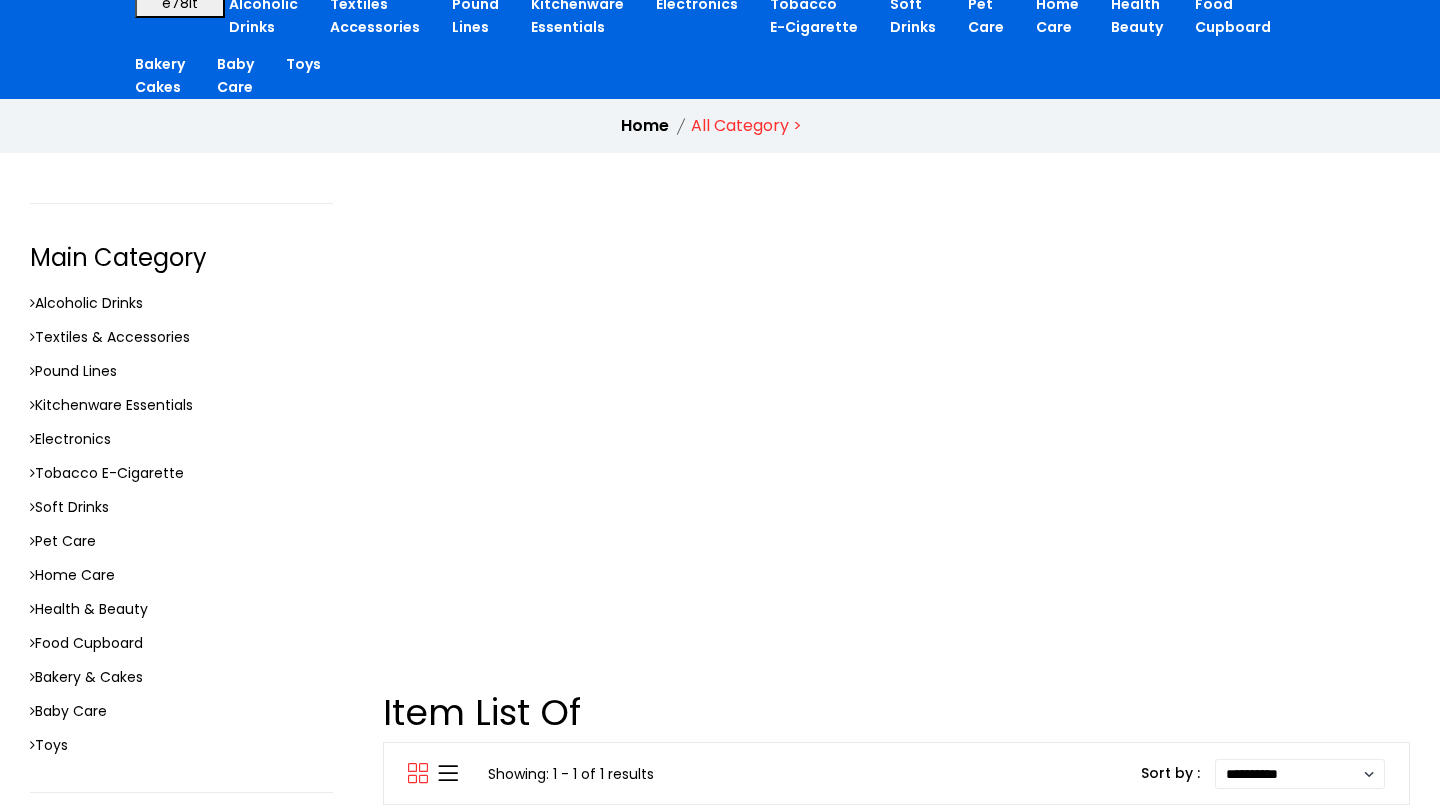 scroll, scrollTop: 202, scrollLeft: 0, axis: vertical 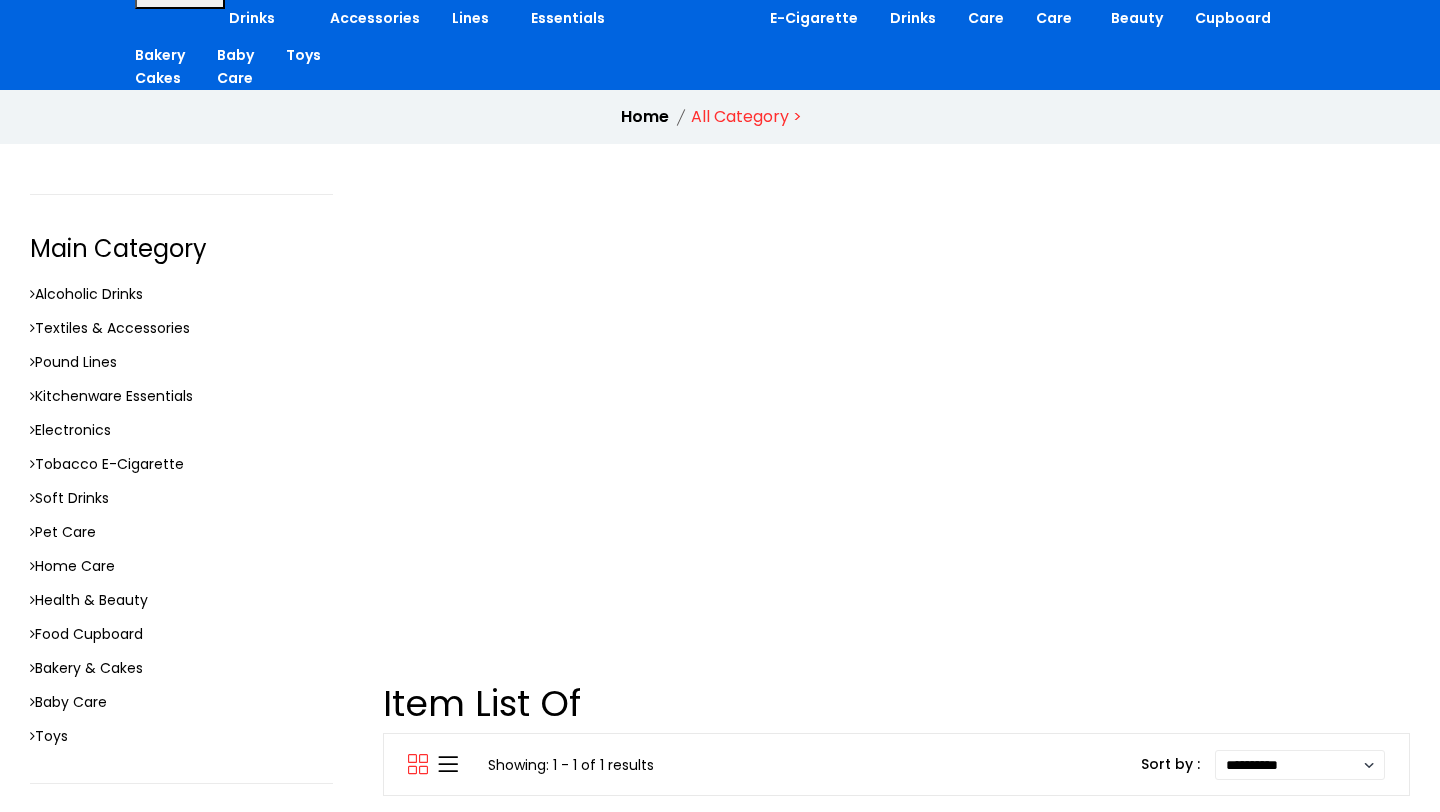 click at bounding box center (500, 968) 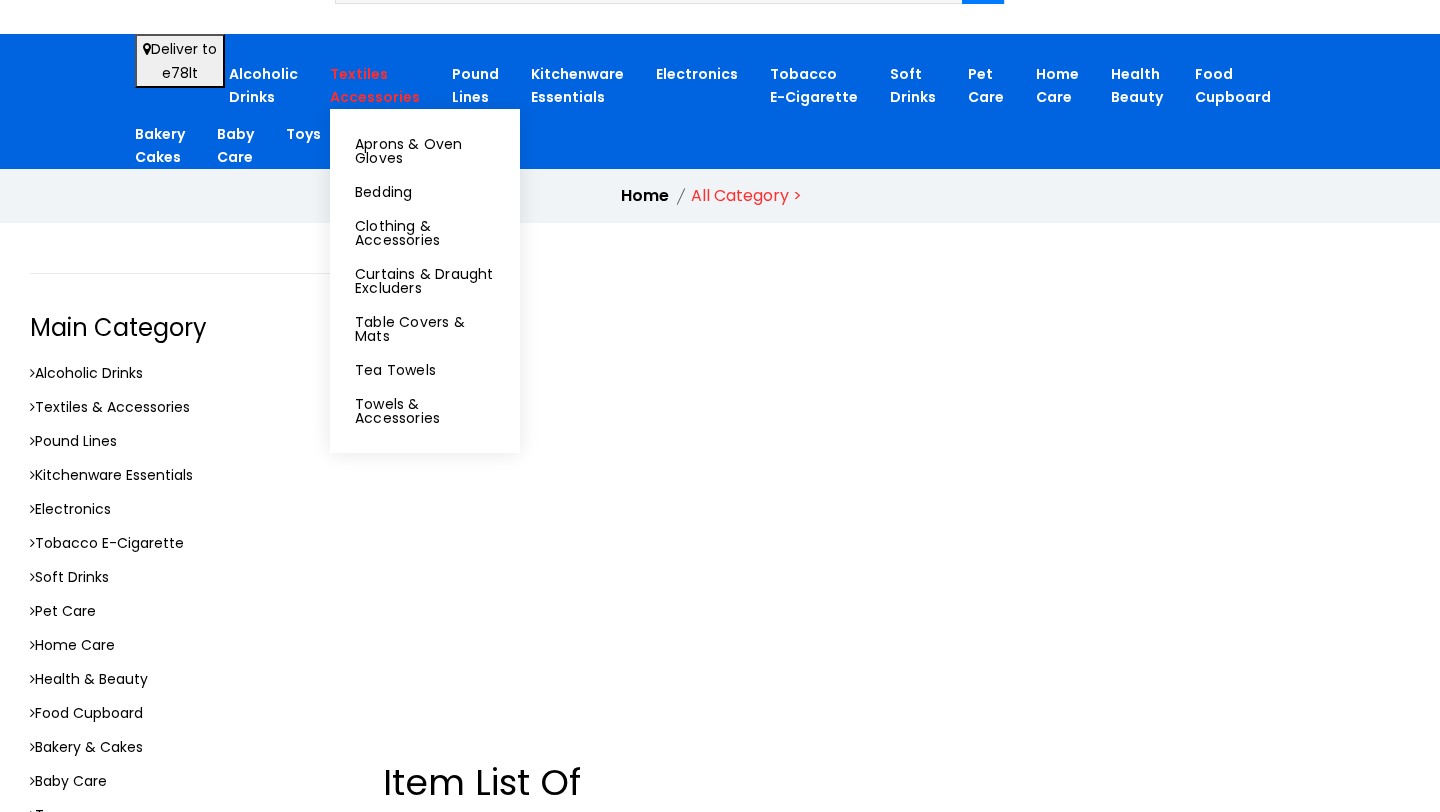 scroll, scrollTop: 109, scrollLeft: 0, axis: vertical 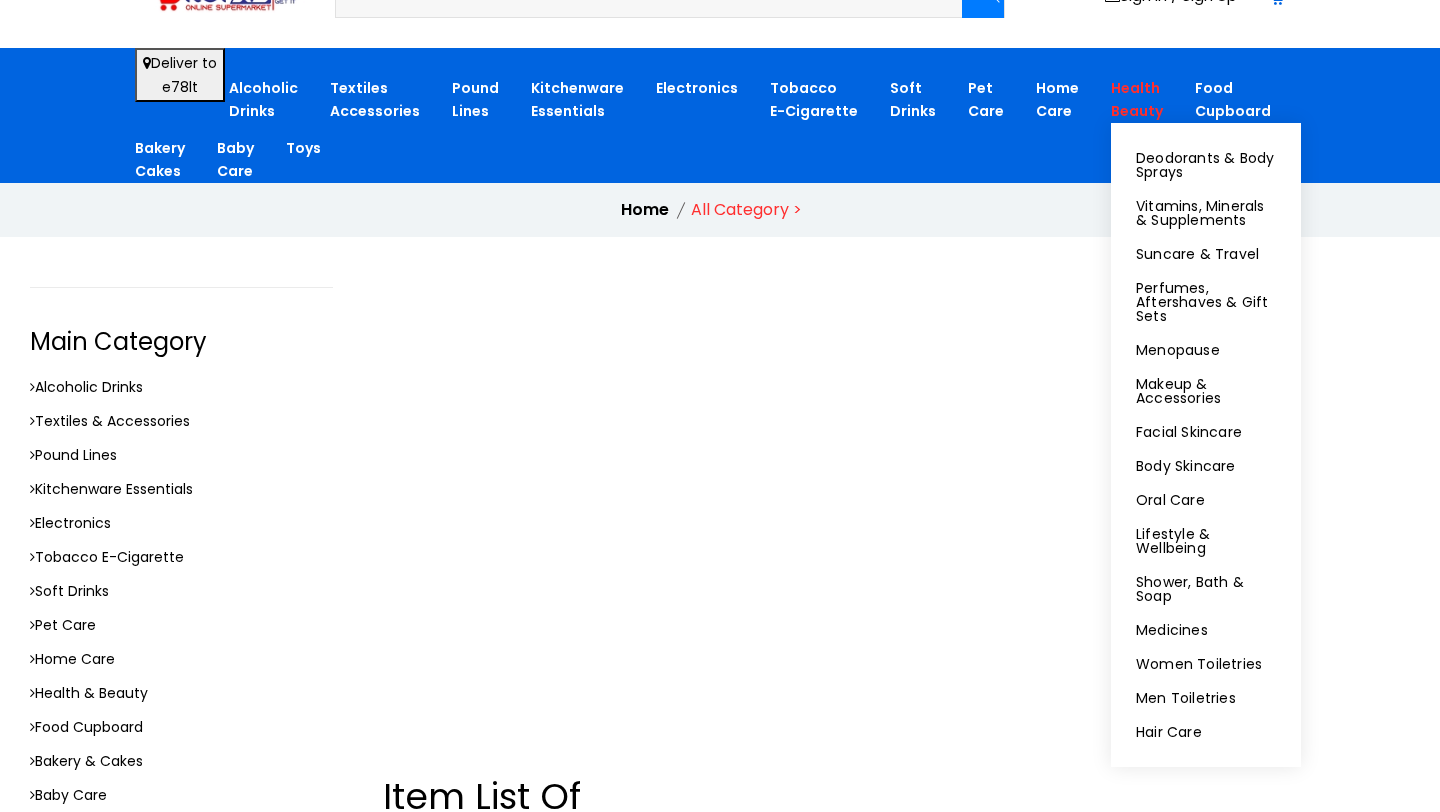 click on "Health Beauty" at bounding box center [263, 100] 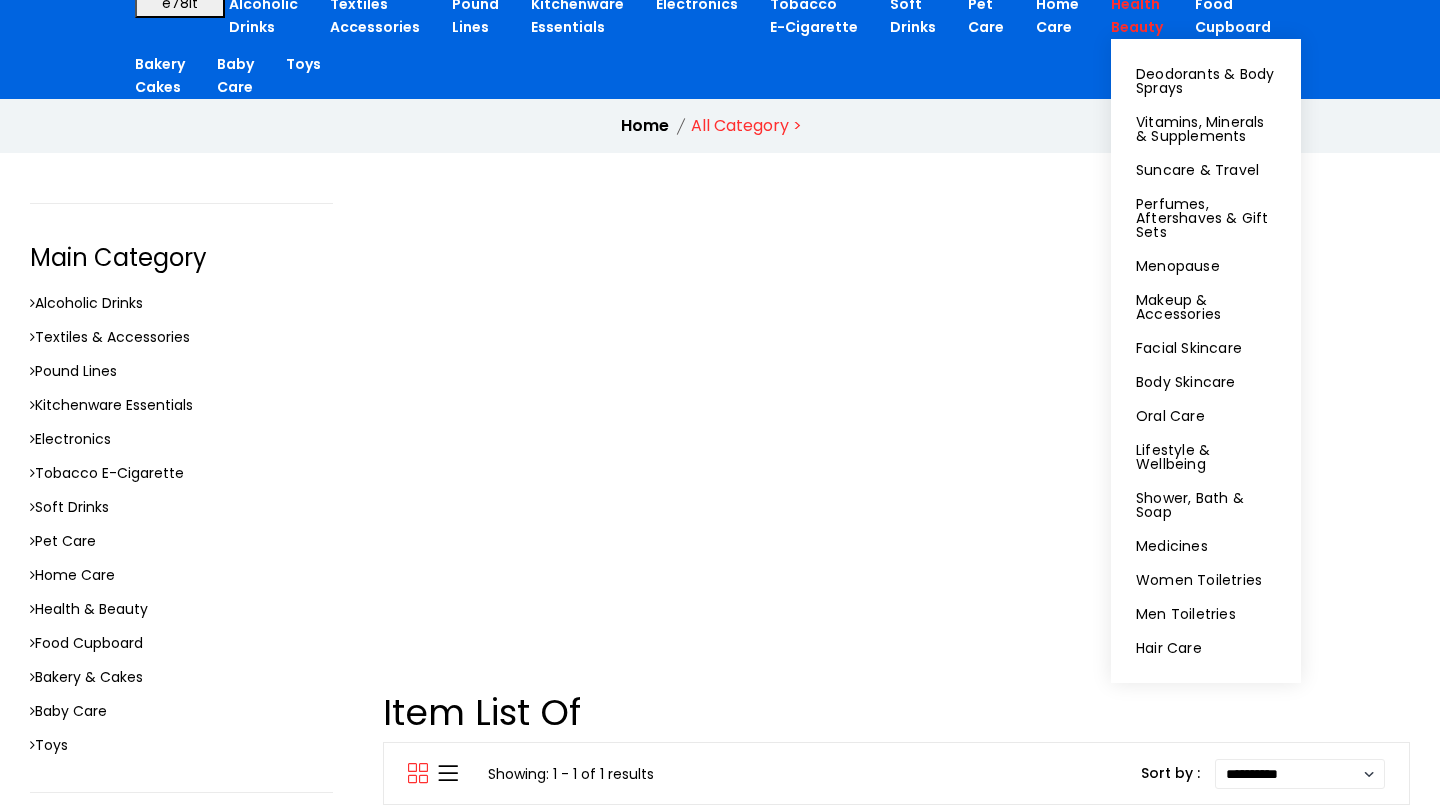 scroll, scrollTop: 195, scrollLeft: 0, axis: vertical 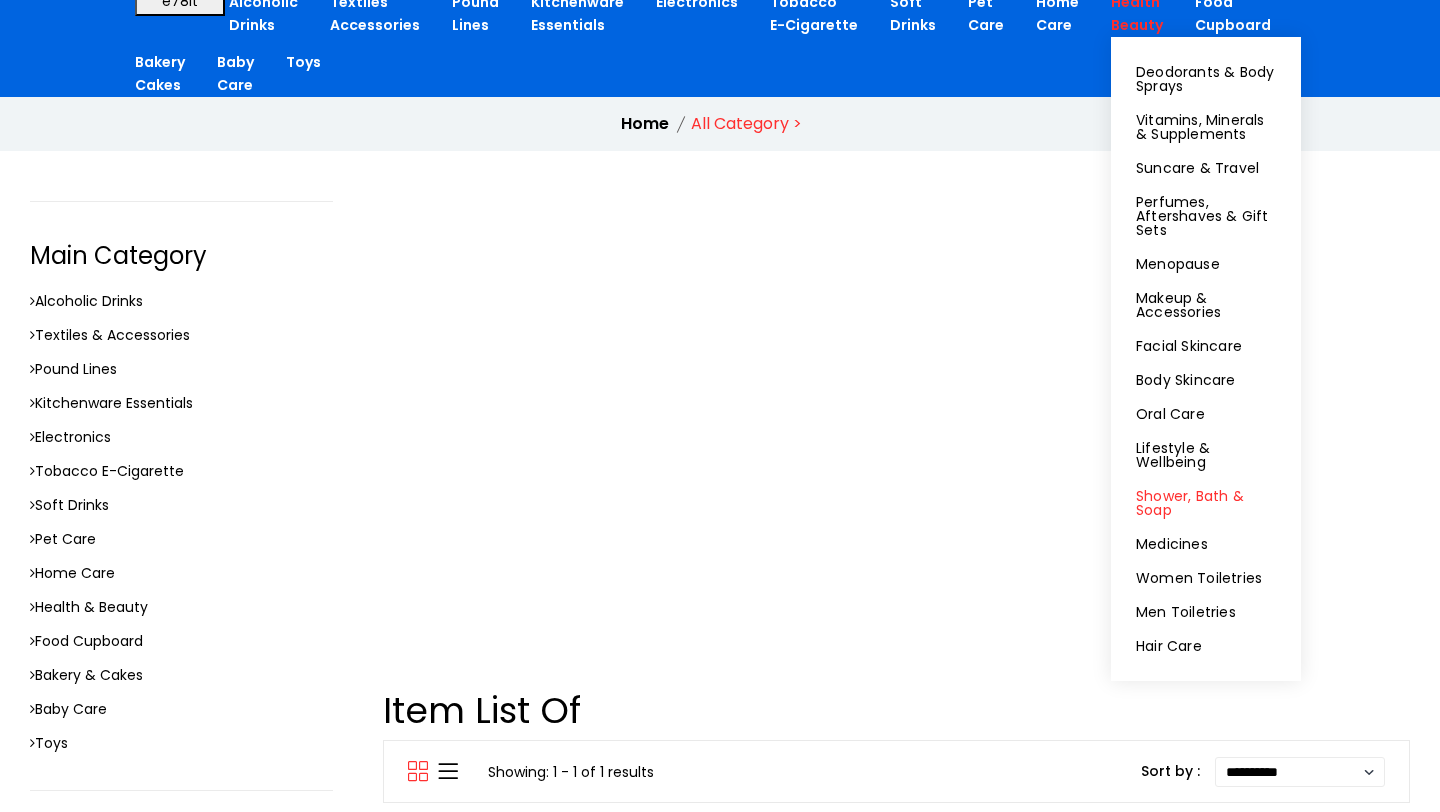 click on "Shower, Bath & Soap" at bounding box center (1206, 503) 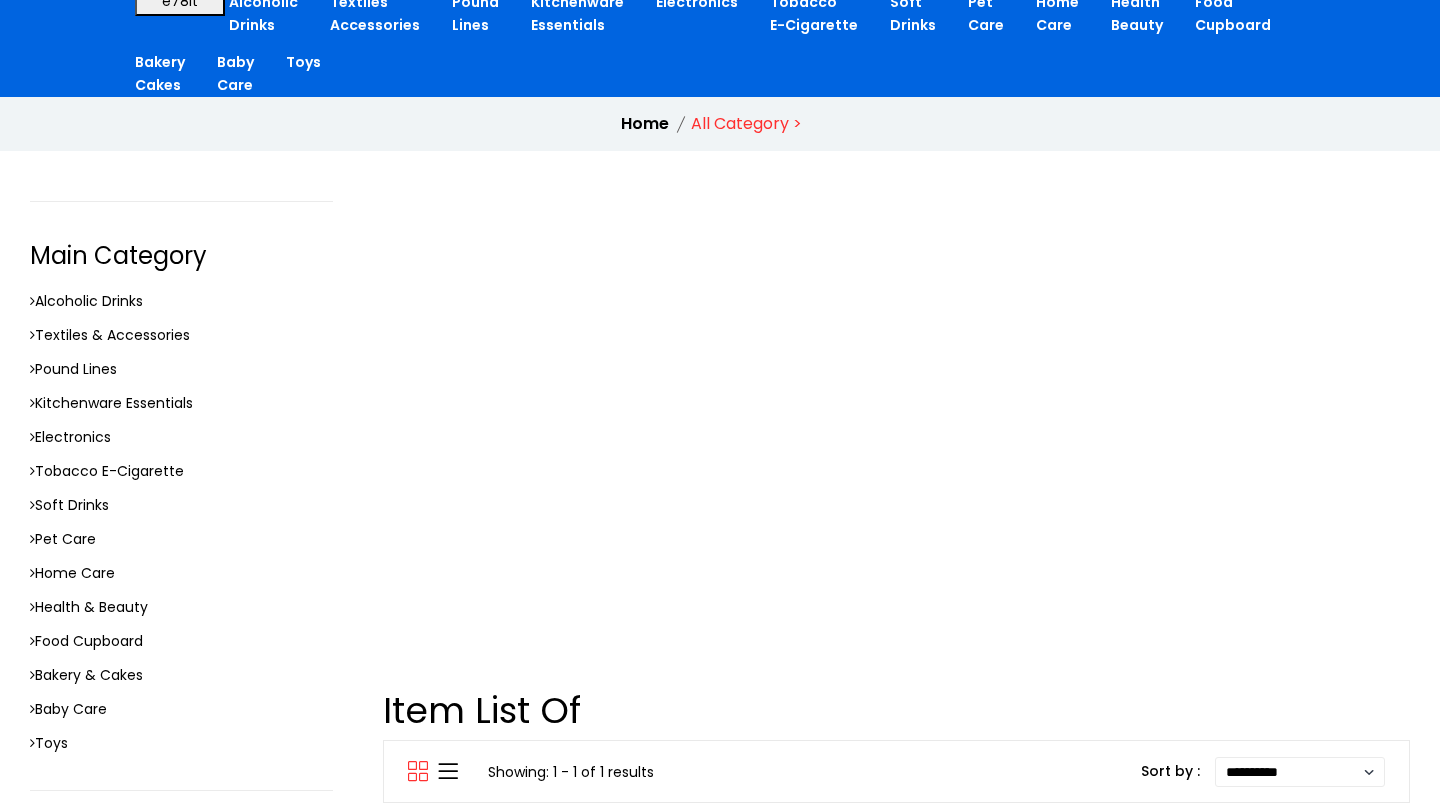 click on "NEUTROGENA HYDRO BOOST WATER GEL 50ML
£ 8.45
£ 10.00" at bounding box center [897, 1052] 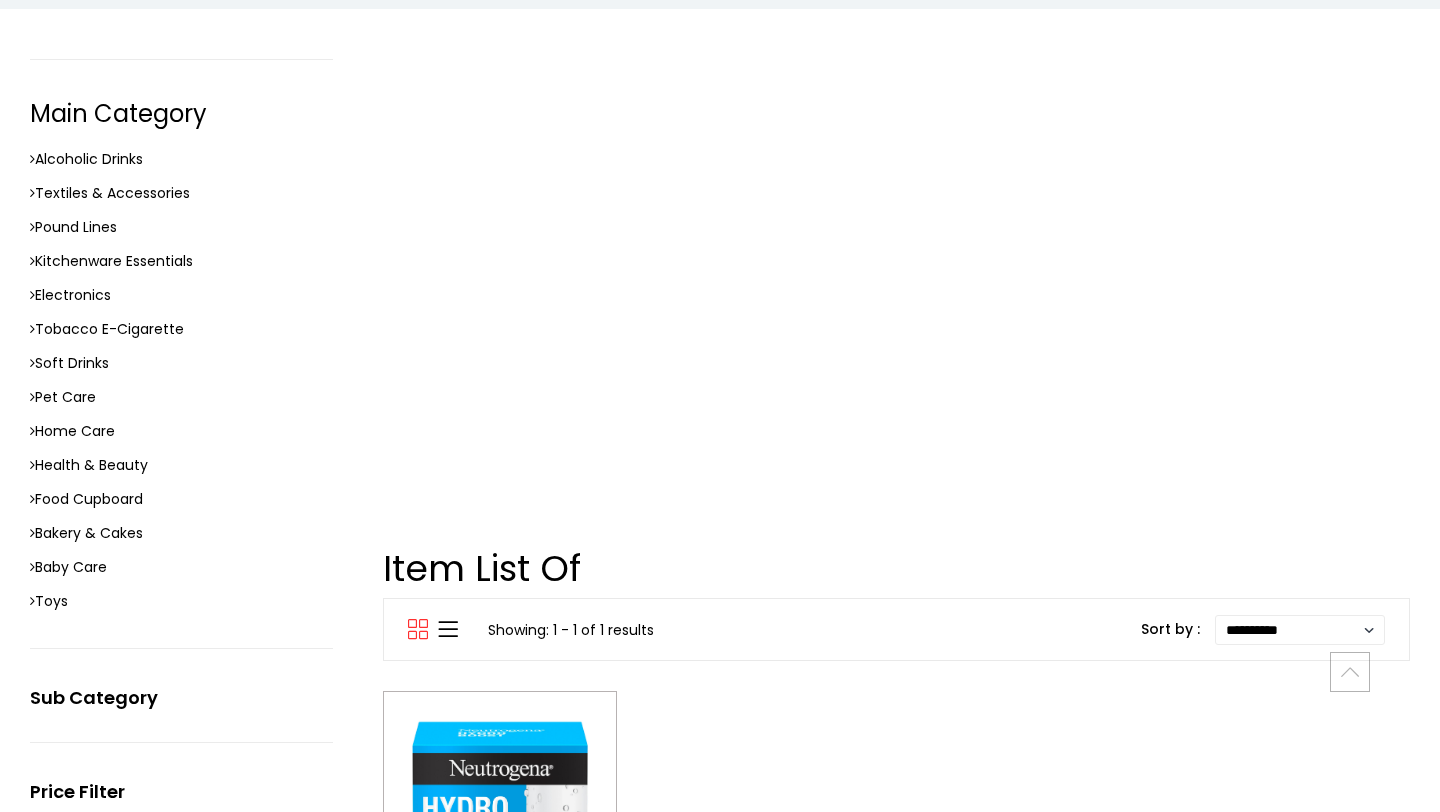 scroll, scrollTop: 342, scrollLeft: 0, axis: vertical 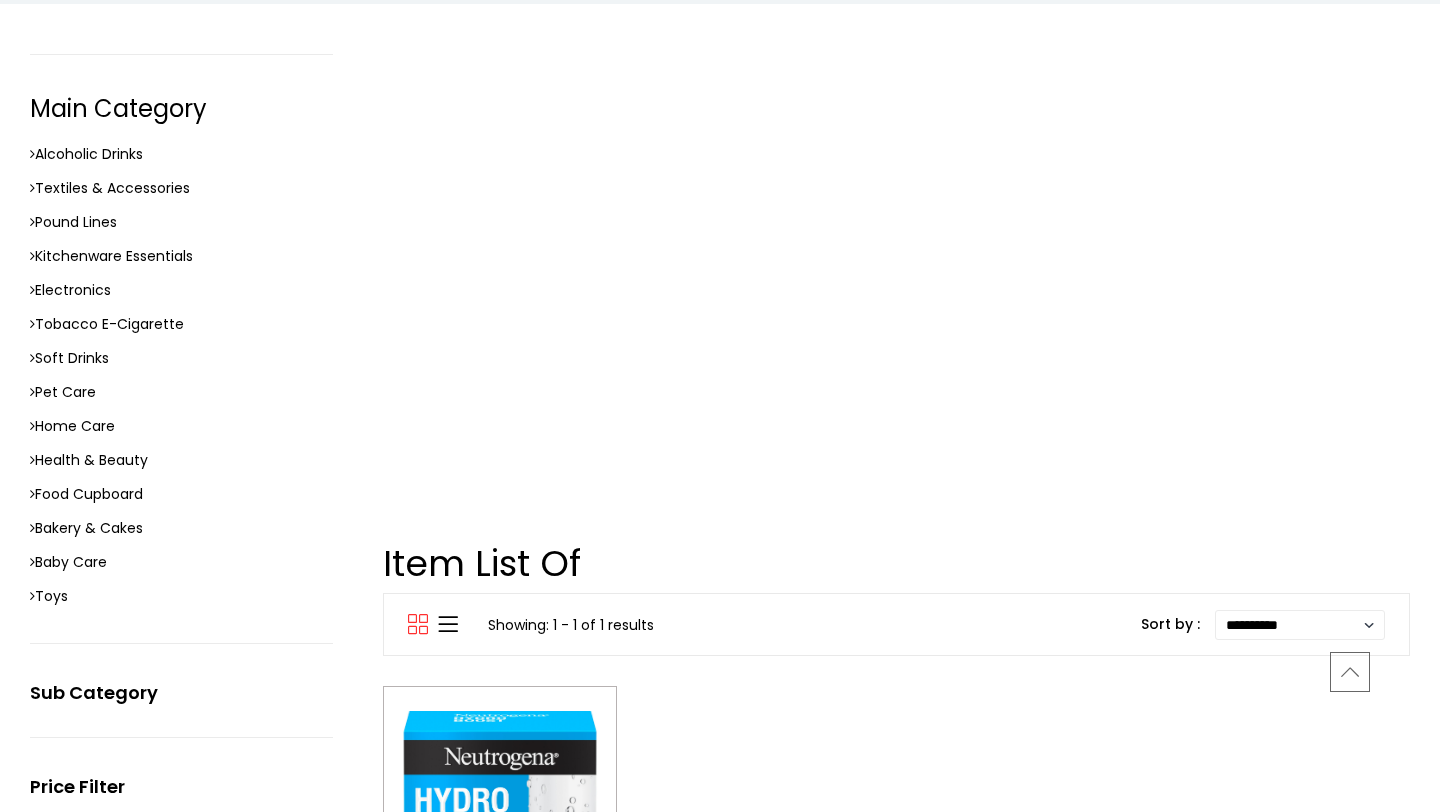 drag, startPoint x: 572, startPoint y: 566, endPoint x: 392, endPoint y: 536, distance: 182.48288 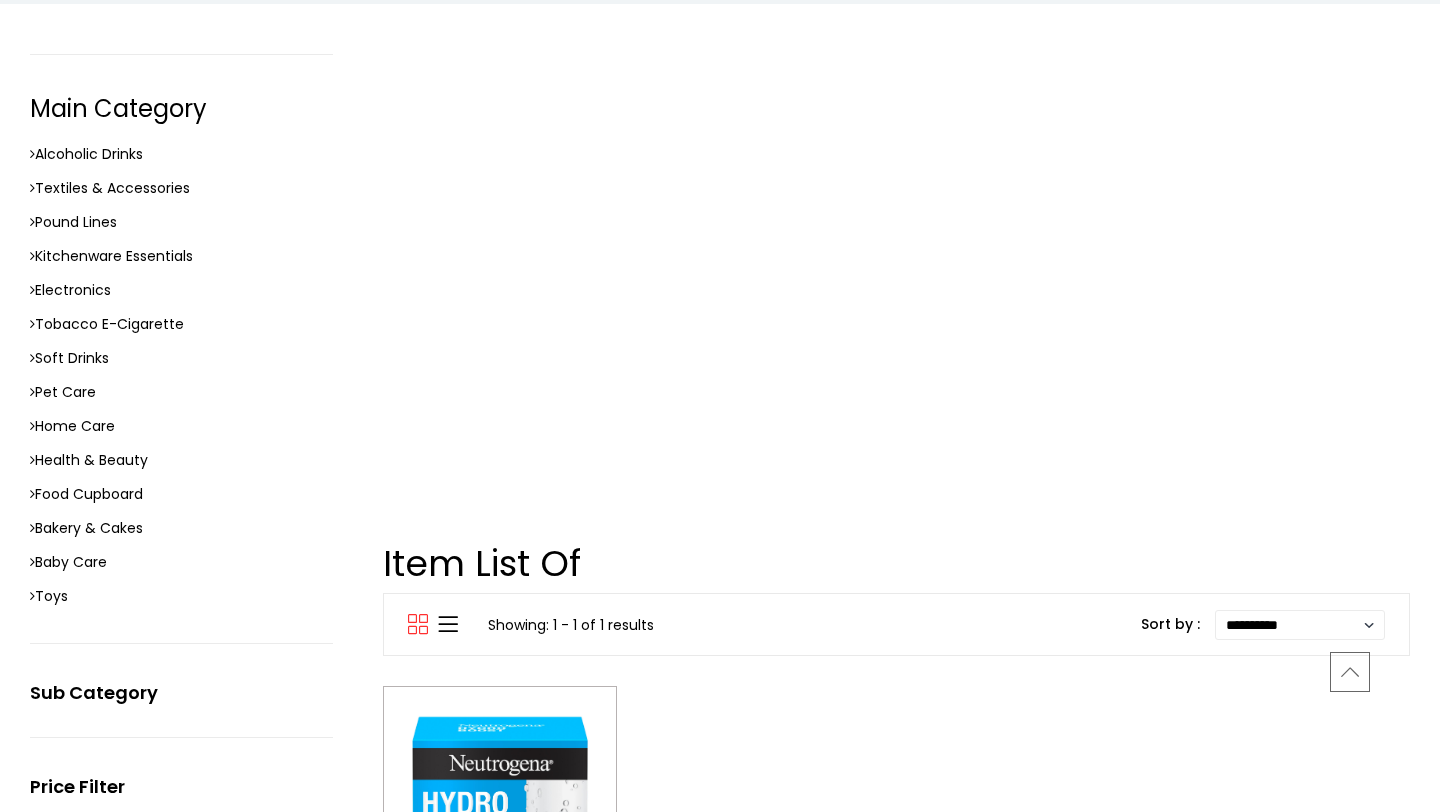 click on "**********" at bounding box center (897, 663) 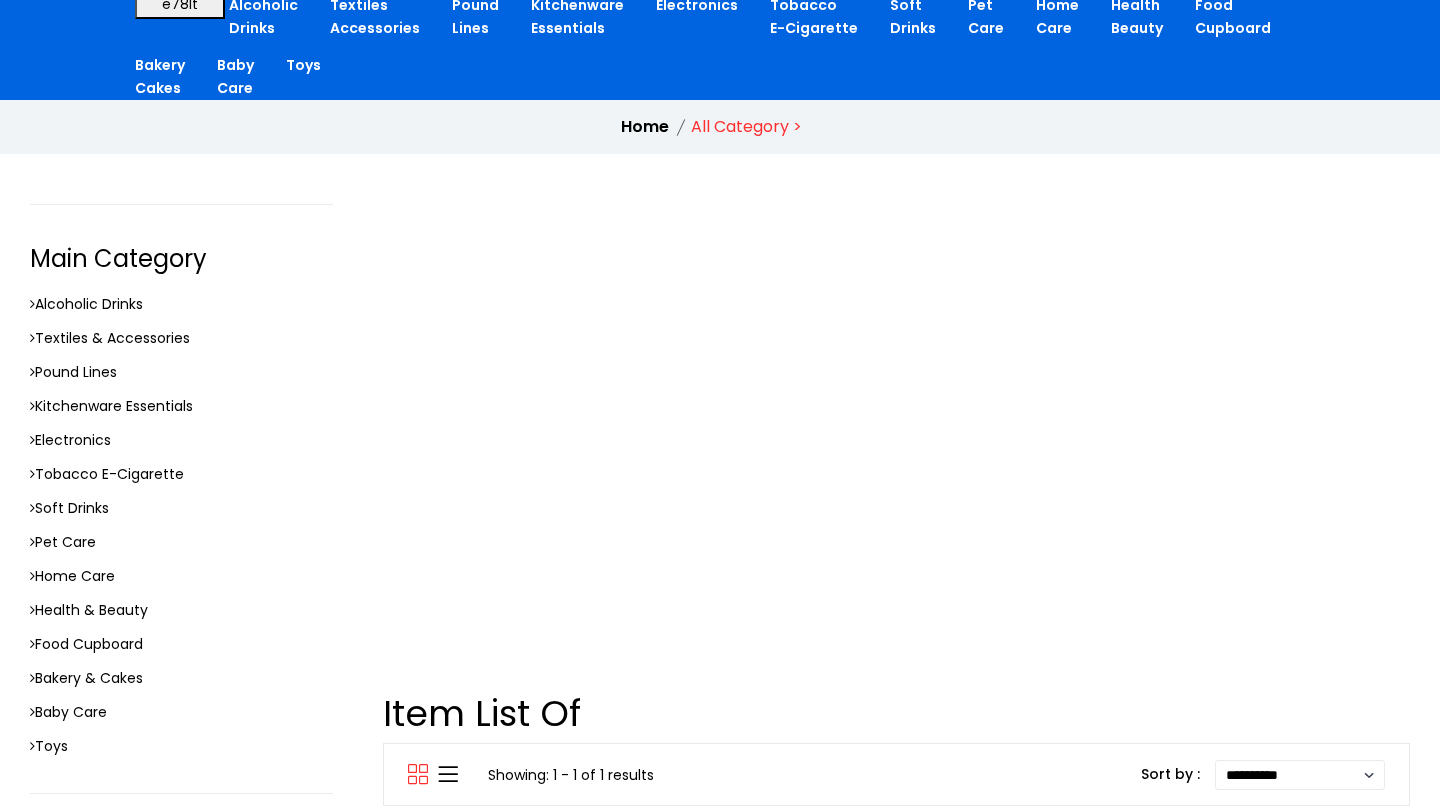 scroll, scrollTop: 145, scrollLeft: 0, axis: vertical 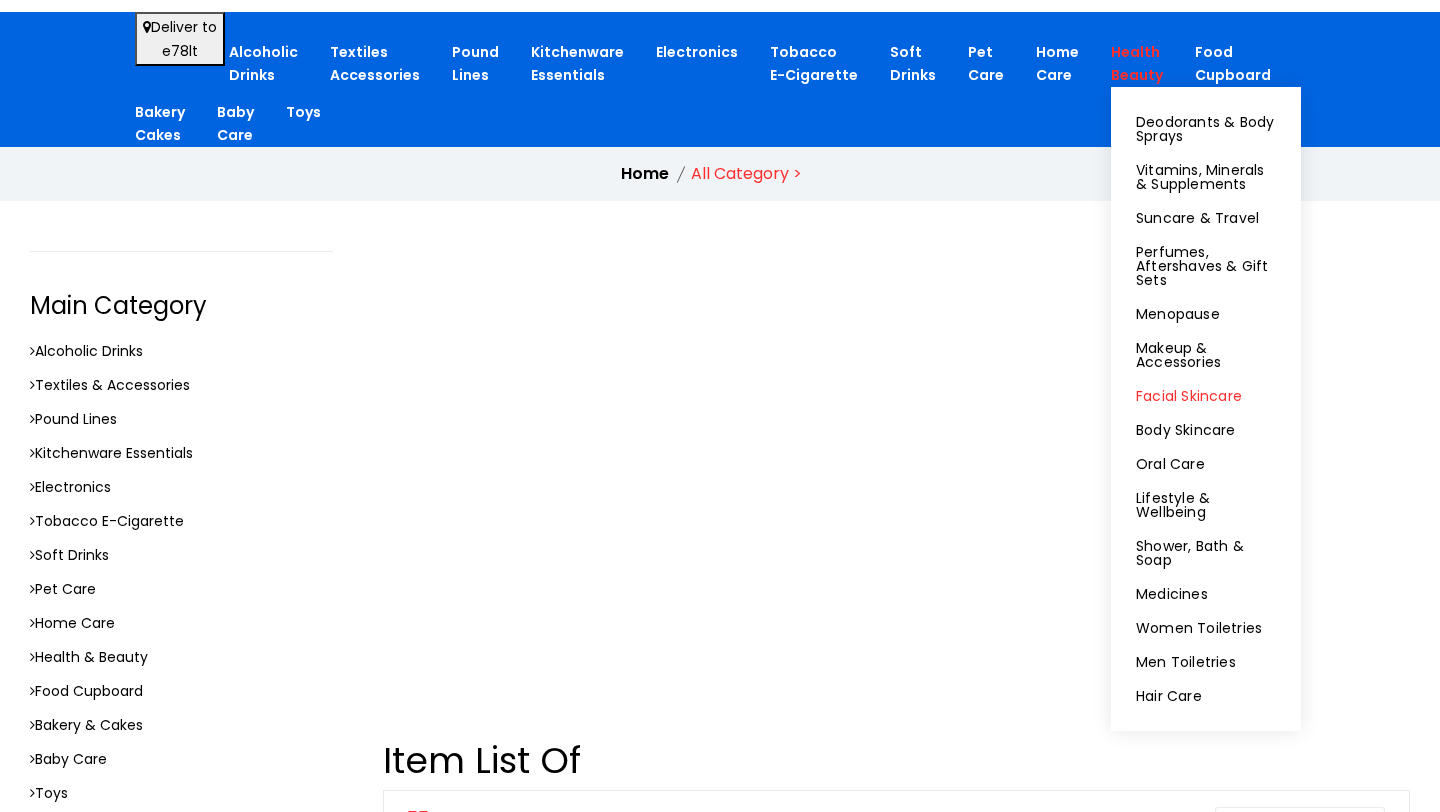 click on "Facial Skincare" at bounding box center [1206, 396] 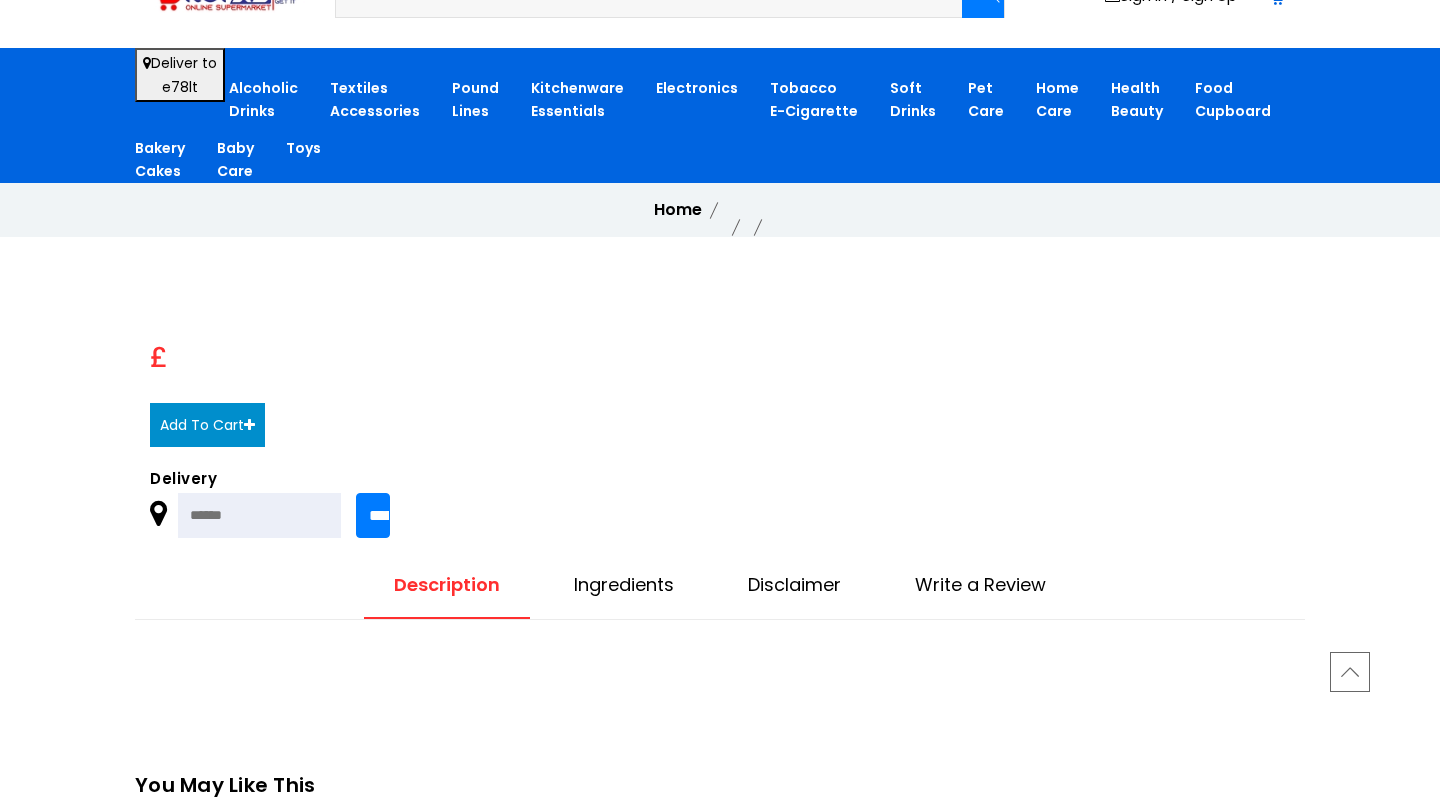 scroll, scrollTop: 0, scrollLeft: 0, axis: both 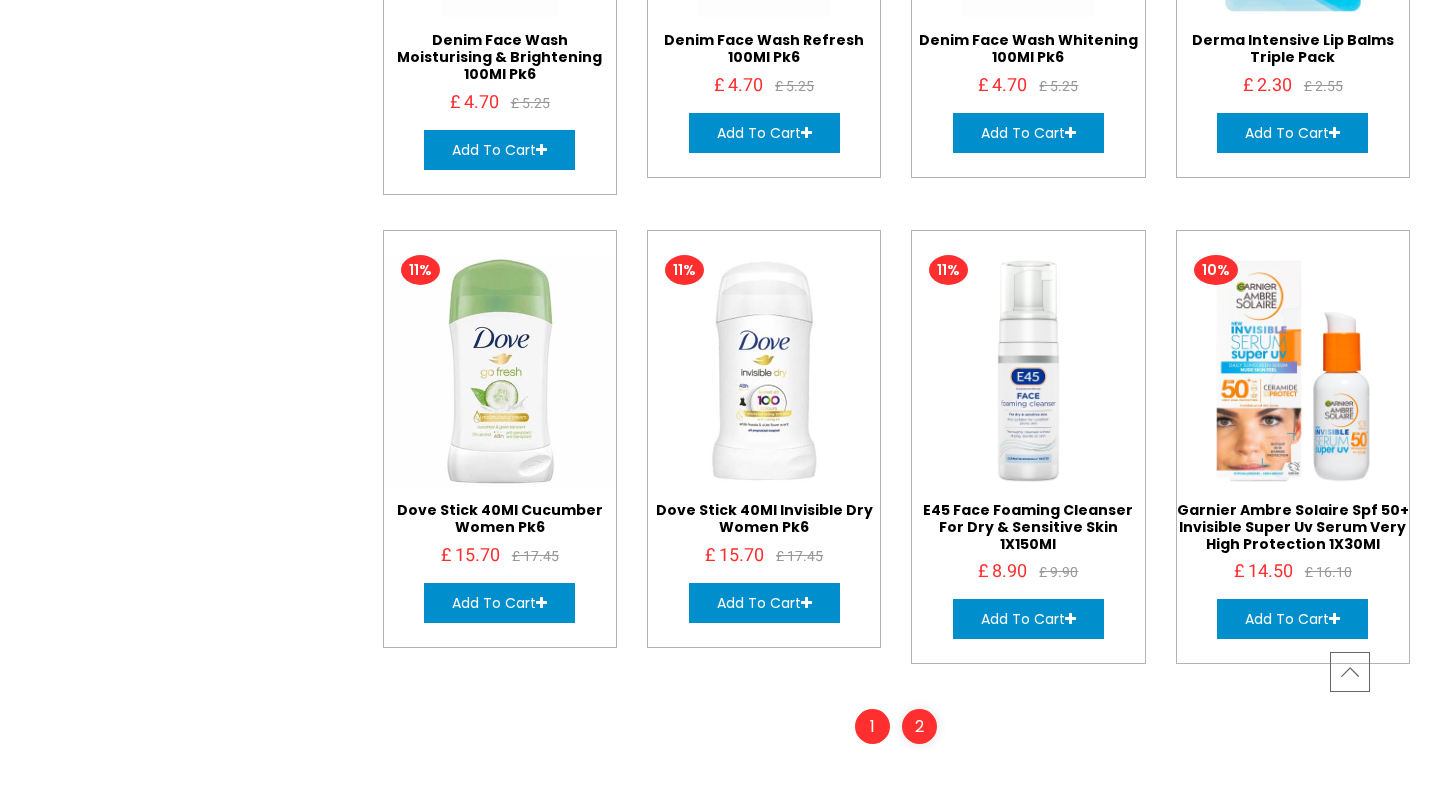 click on "2" at bounding box center [919, 726] 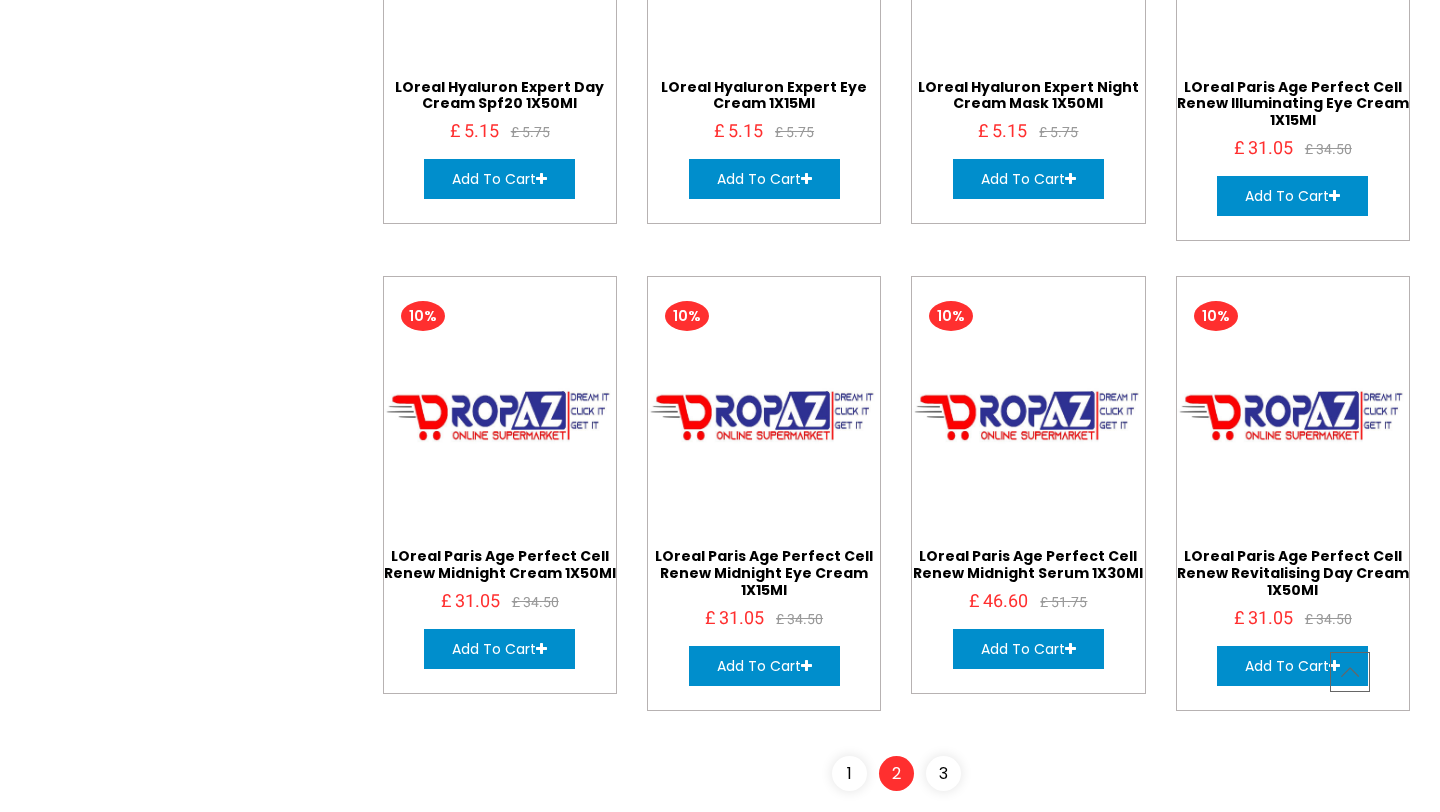 scroll, scrollTop: 7187, scrollLeft: 0, axis: vertical 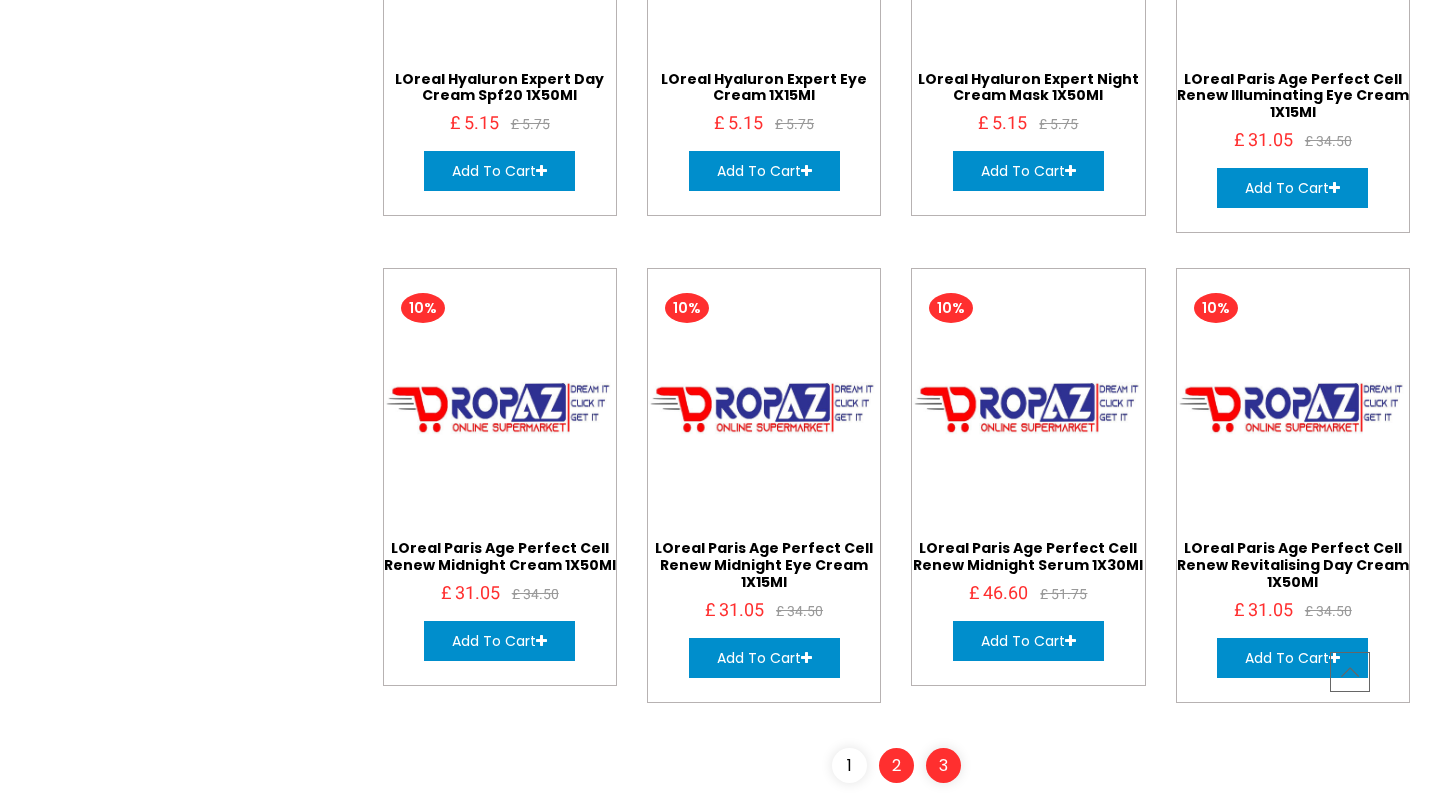 click on "3" at bounding box center (943, 765) 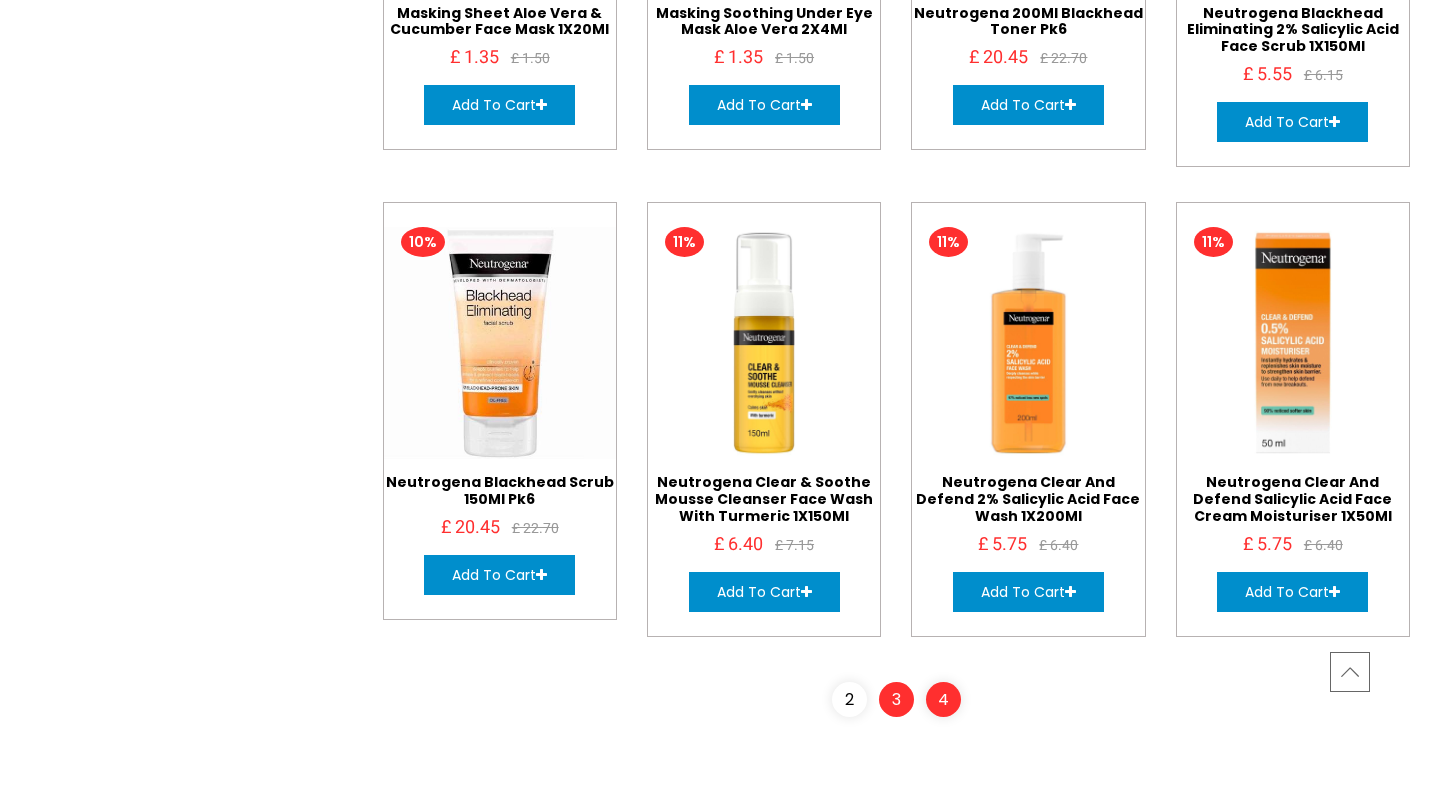 scroll, scrollTop: 7188, scrollLeft: 0, axis: vertical 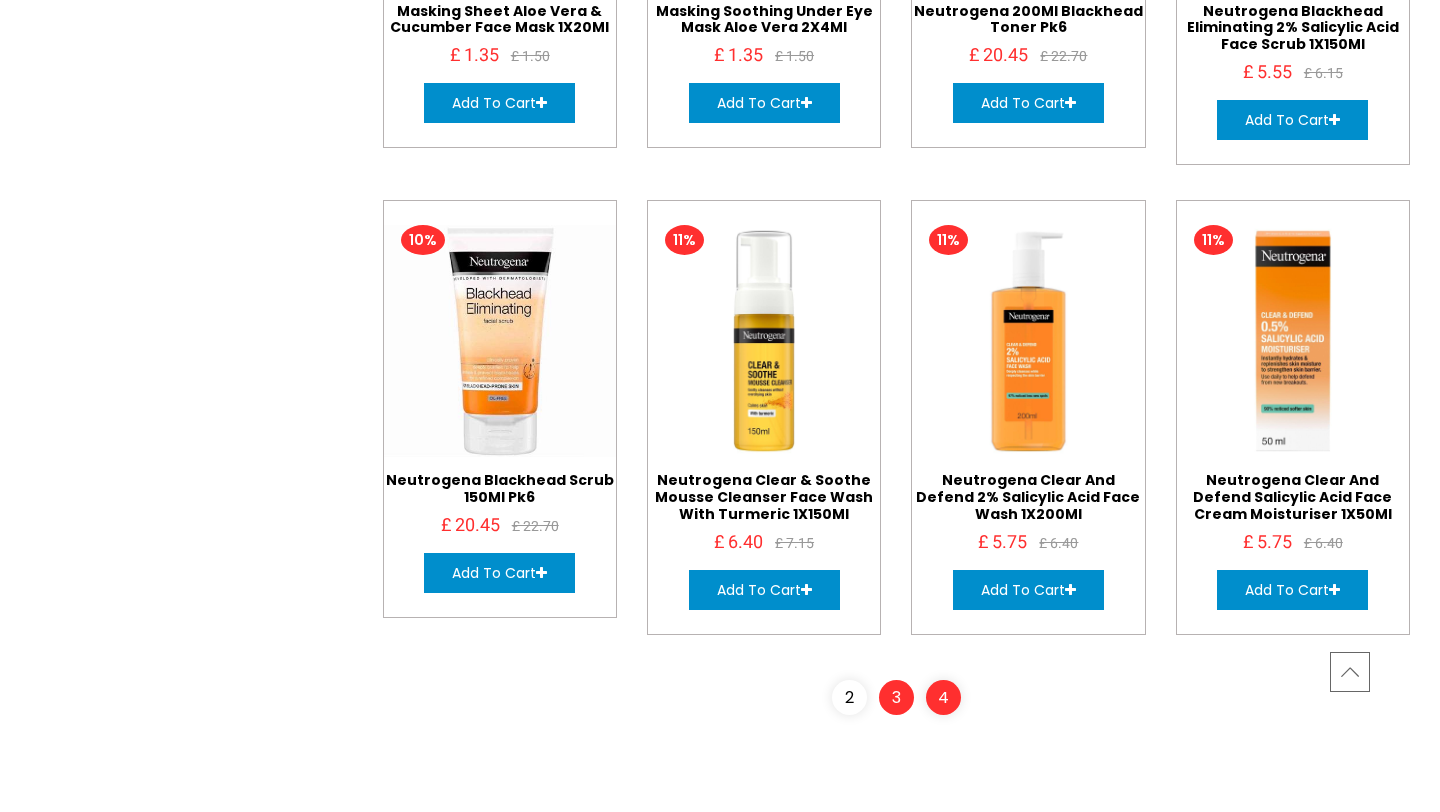 click on "4" at bounding box center [943, 697] 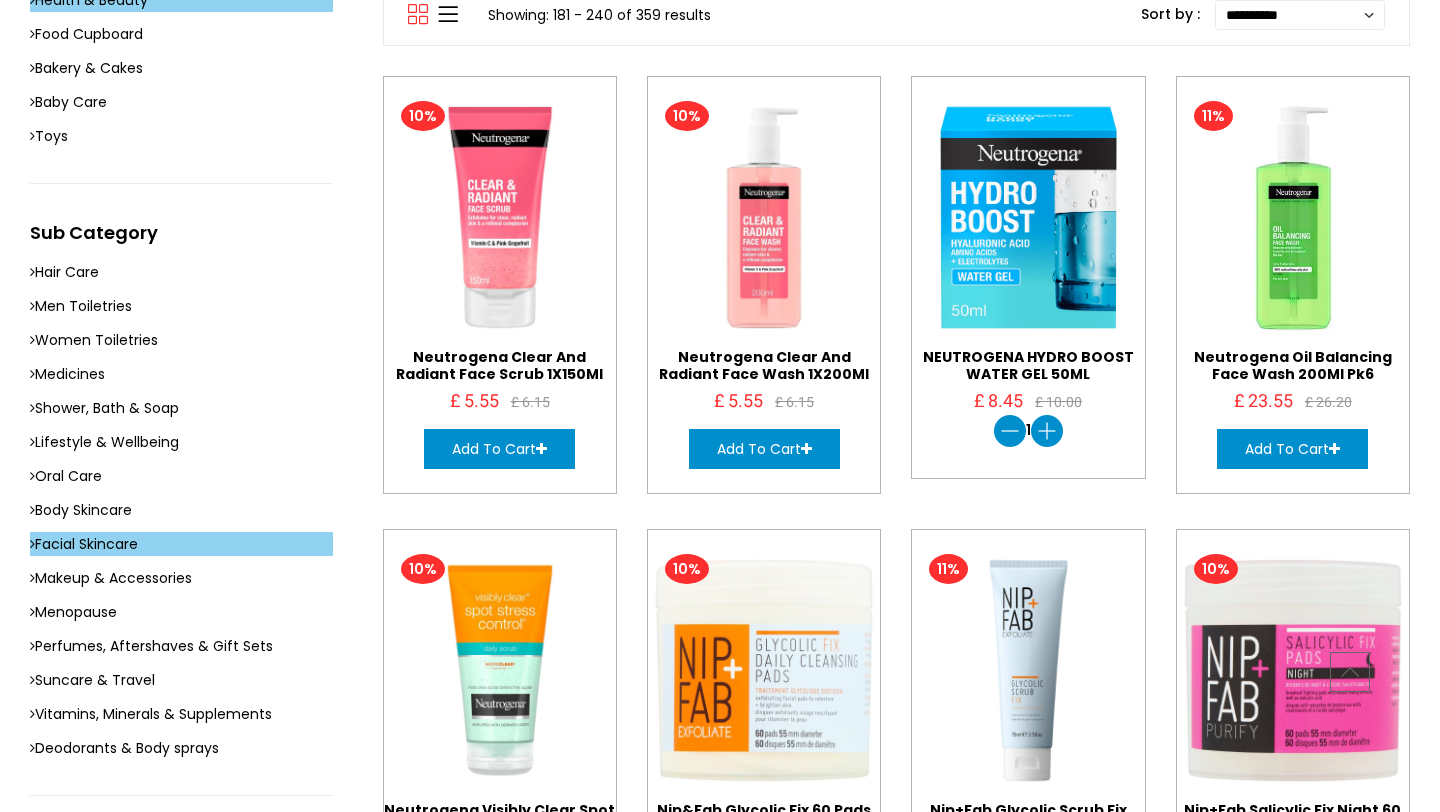 scroll, scrollTop: 801, scrollLeft: 0, axis: vertical 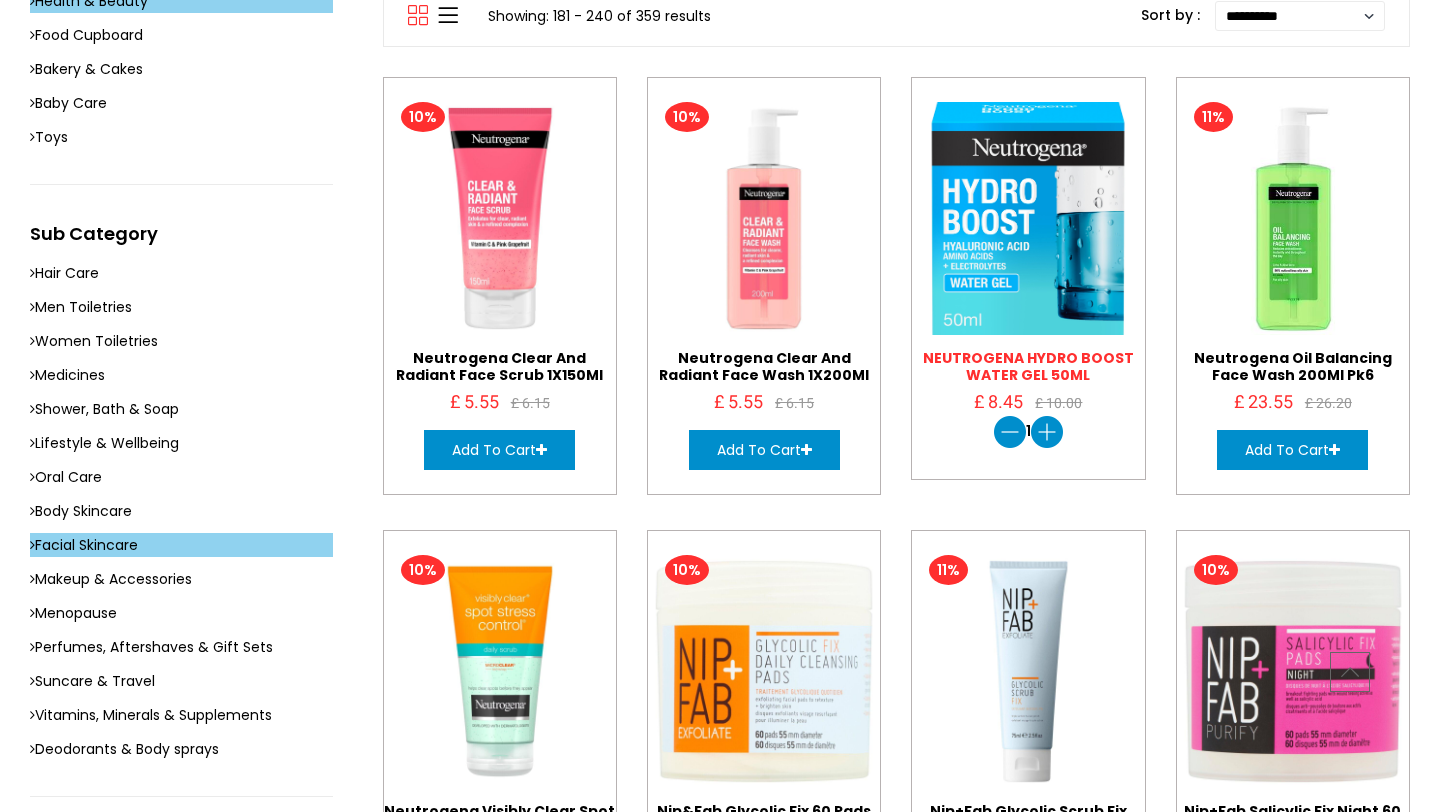 click on "NEUTROGENA HYDRO BOOST WATER GEL 50ML" at bounding box center (1028, 366) 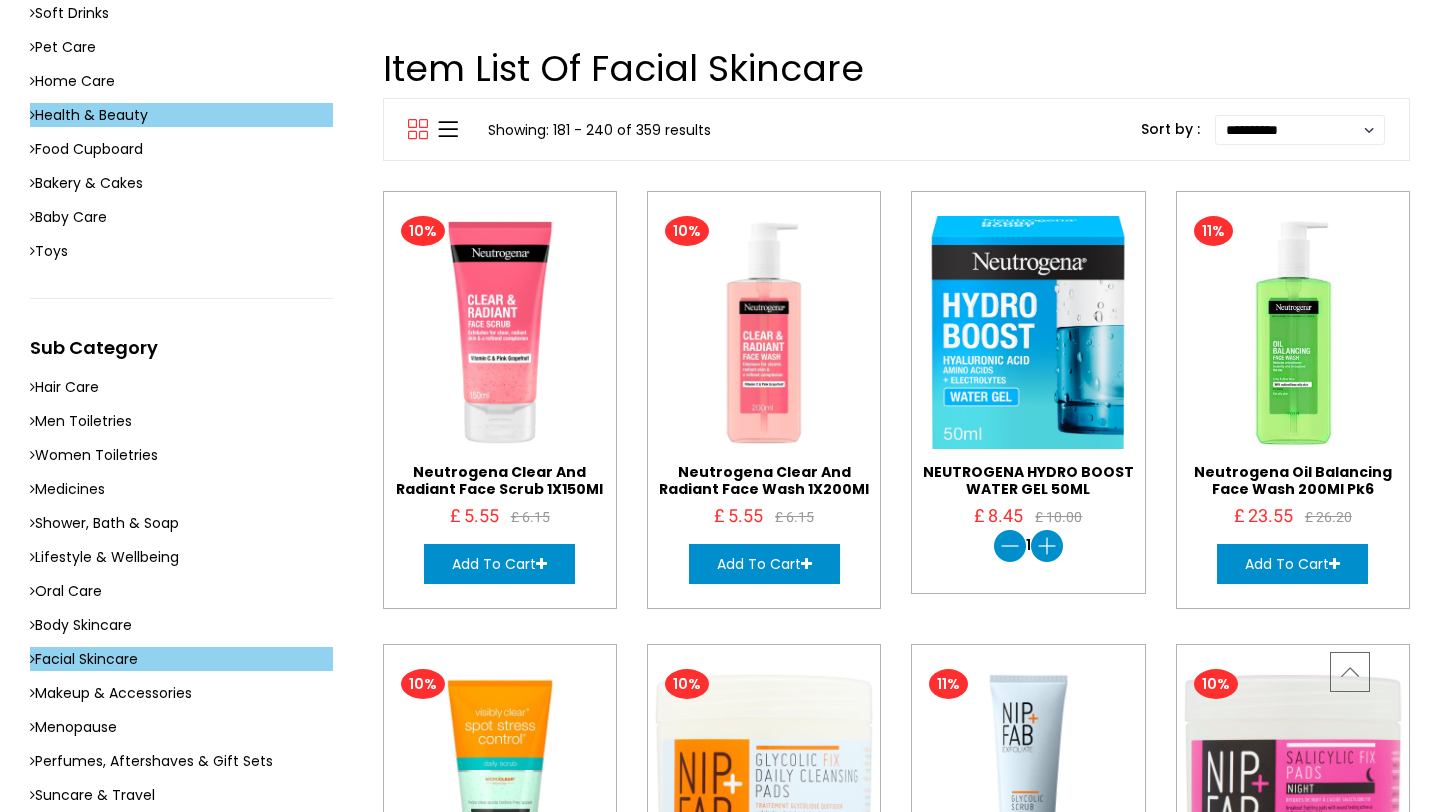 scroll, scrollTop: 583, scrollLeft: 0, axis: vertical 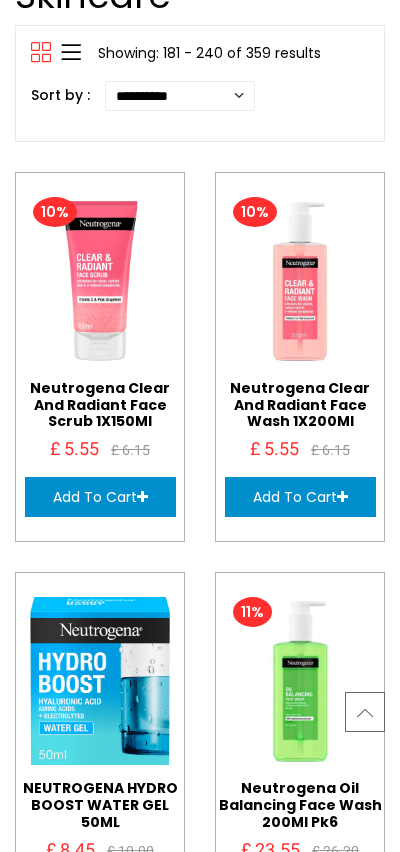 click on "**********" at bounding box center [200, 5998] 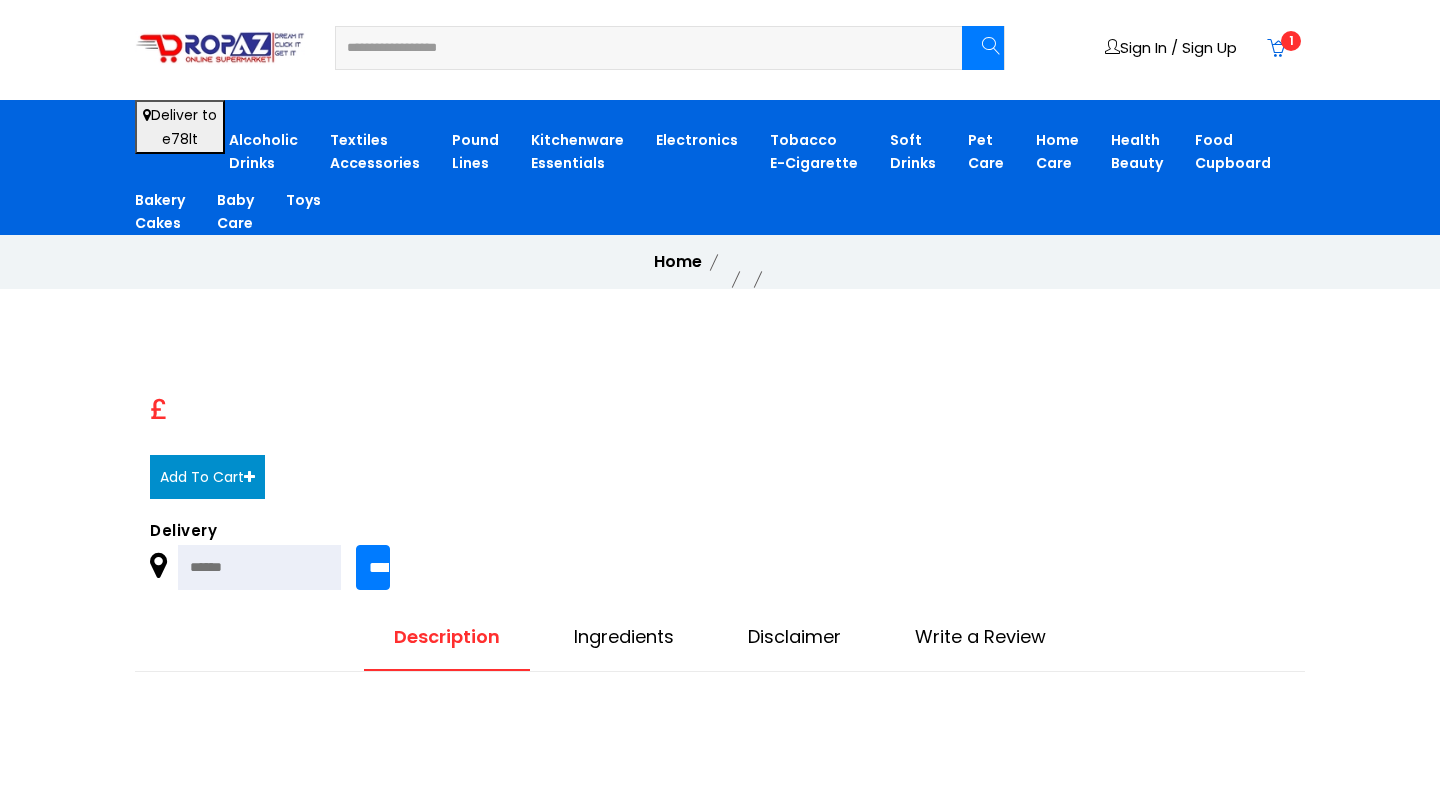 scroll, scrollTop: 0, scrollLeft: 0, axis: both 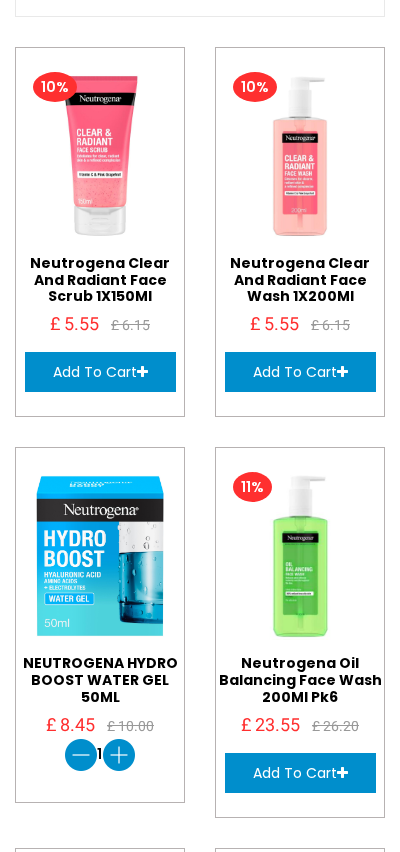 click on "NEUTROGENA HYDRO BOOST WATER GEL 50ML" at bounding box center (100, 680) 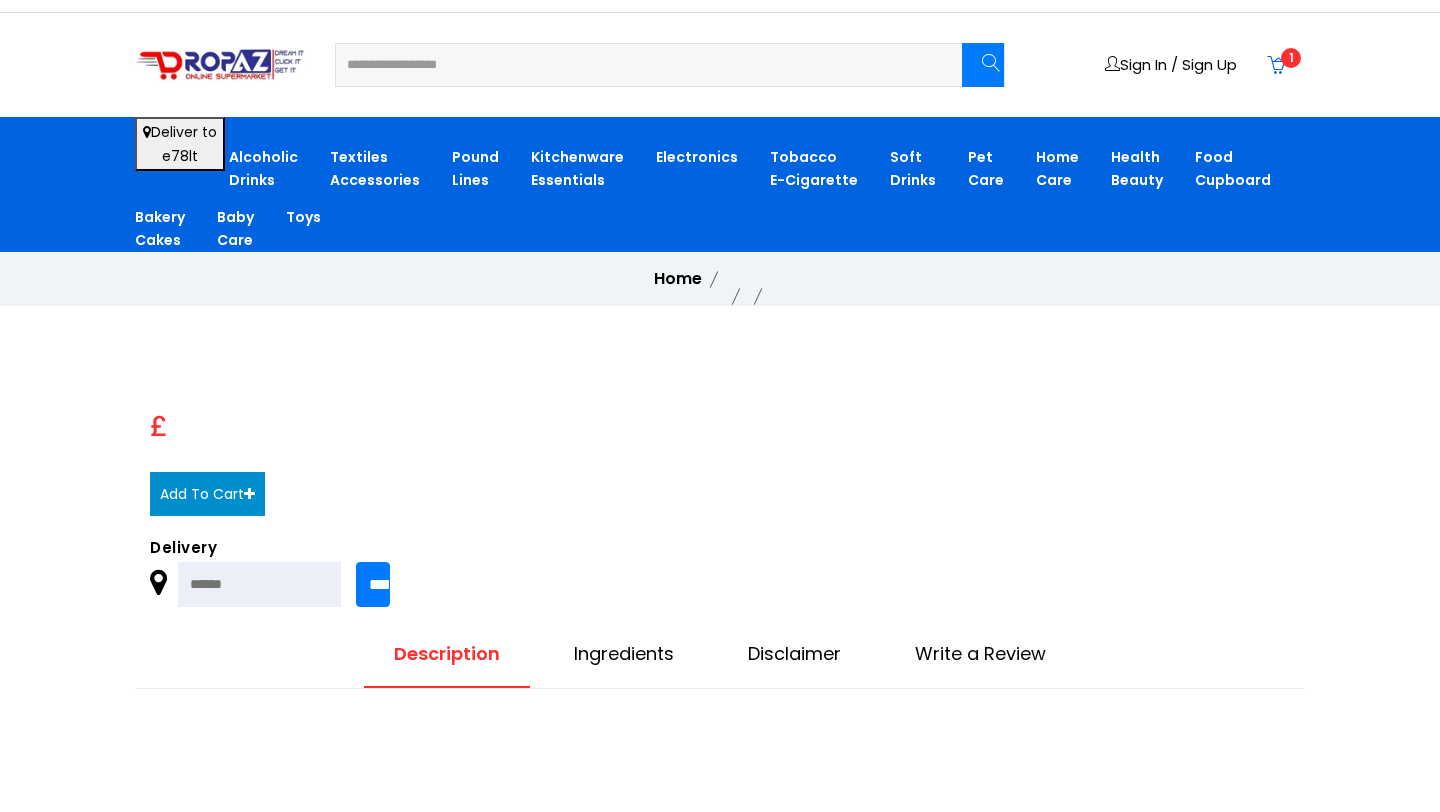 scroll, scrollTop: 50, scrollLeft: 0, axis: vertical 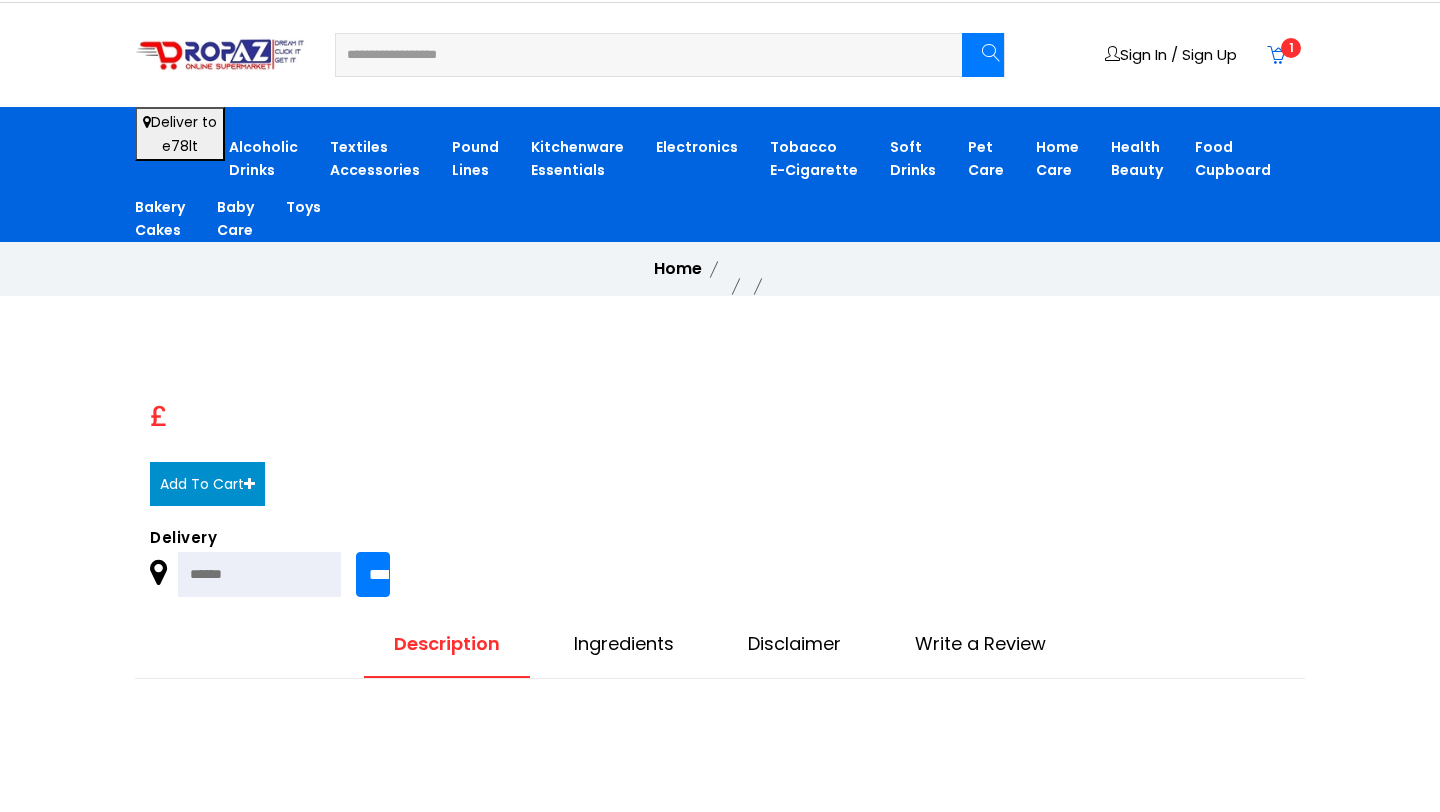 click on "Home" at bounding box center [720, 269] 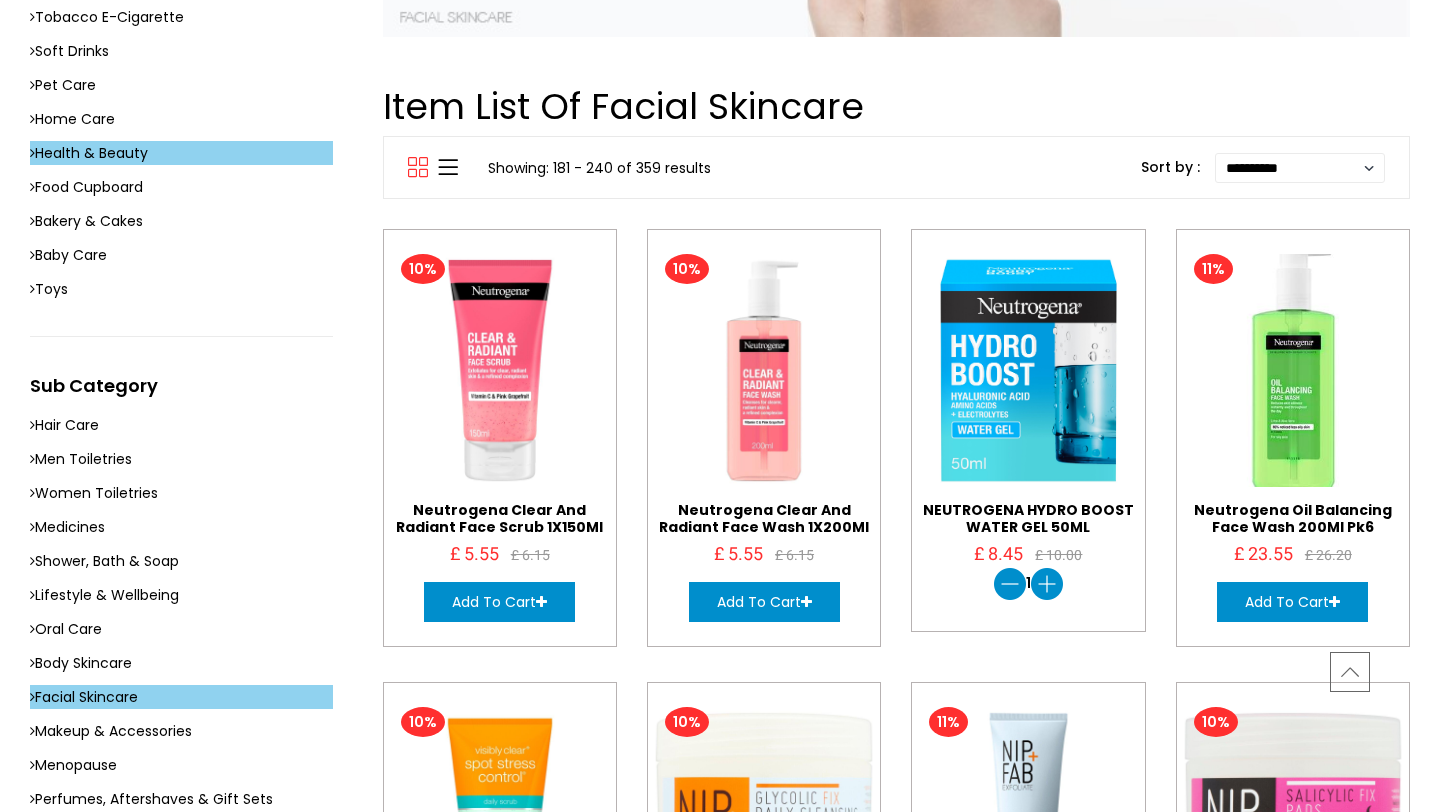 scroll, scrollTop: 720, scrollLeft: 0, axis: vertical 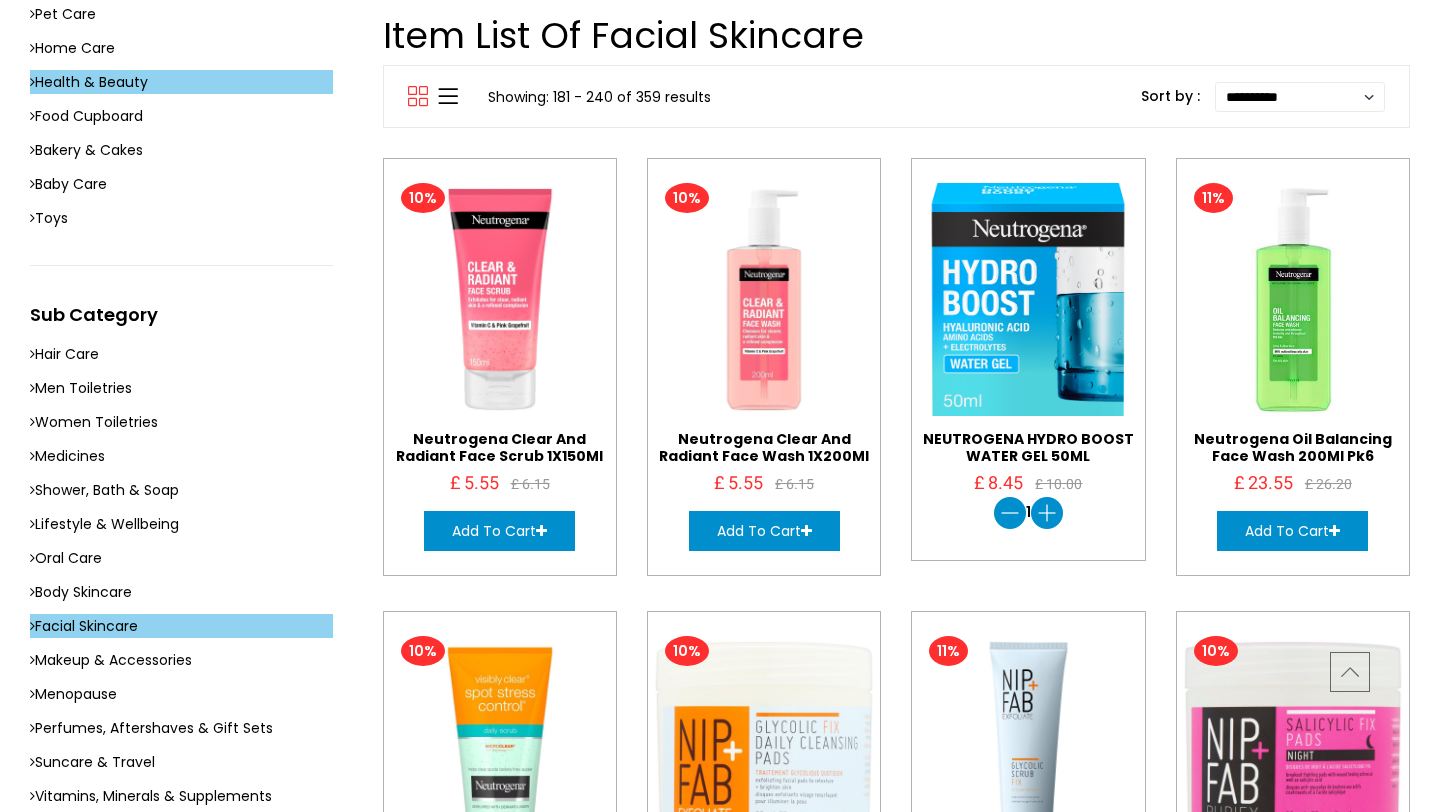click at bounding box center [1047, 513] 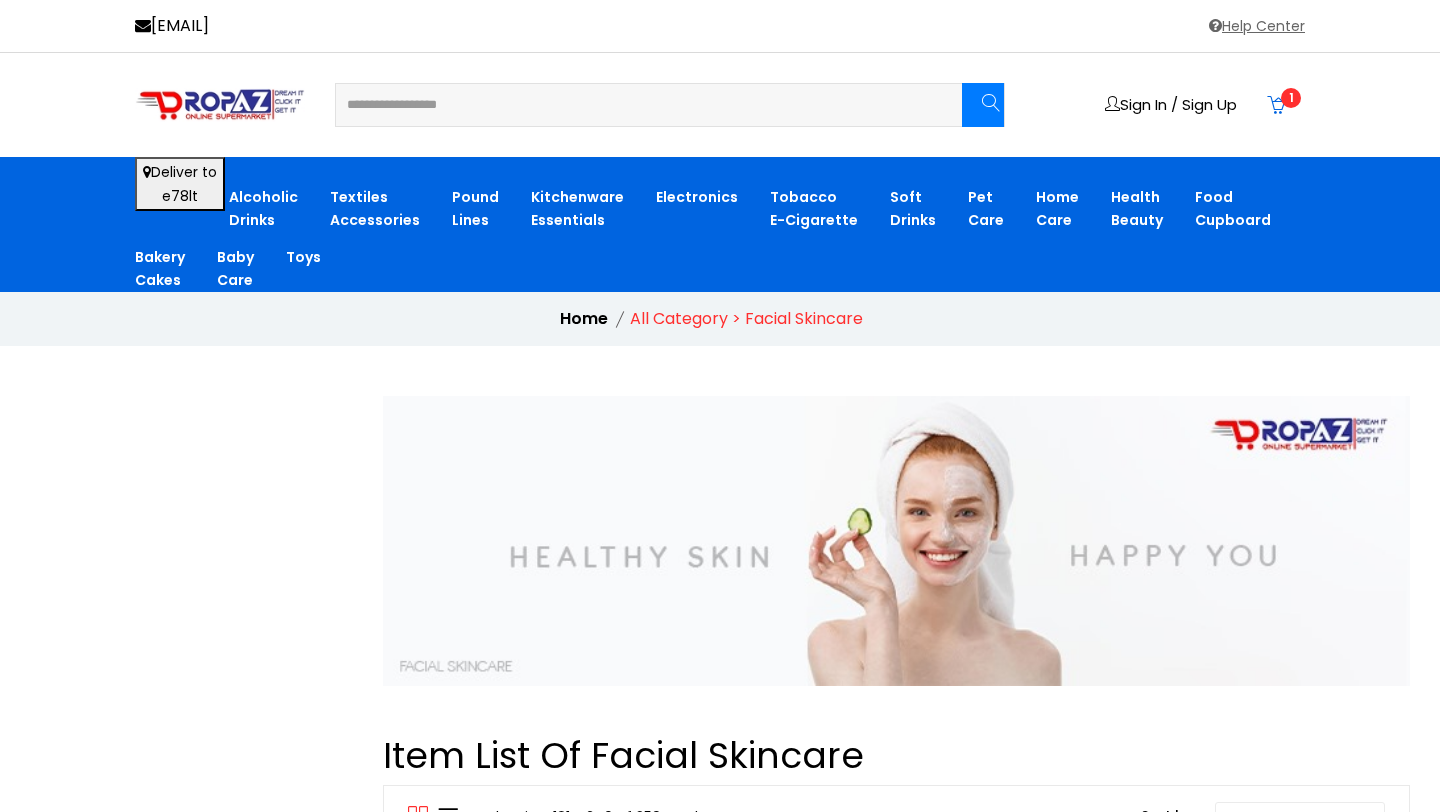 scroll, scrollTop: 0, scrollLeft: 0, axis: both 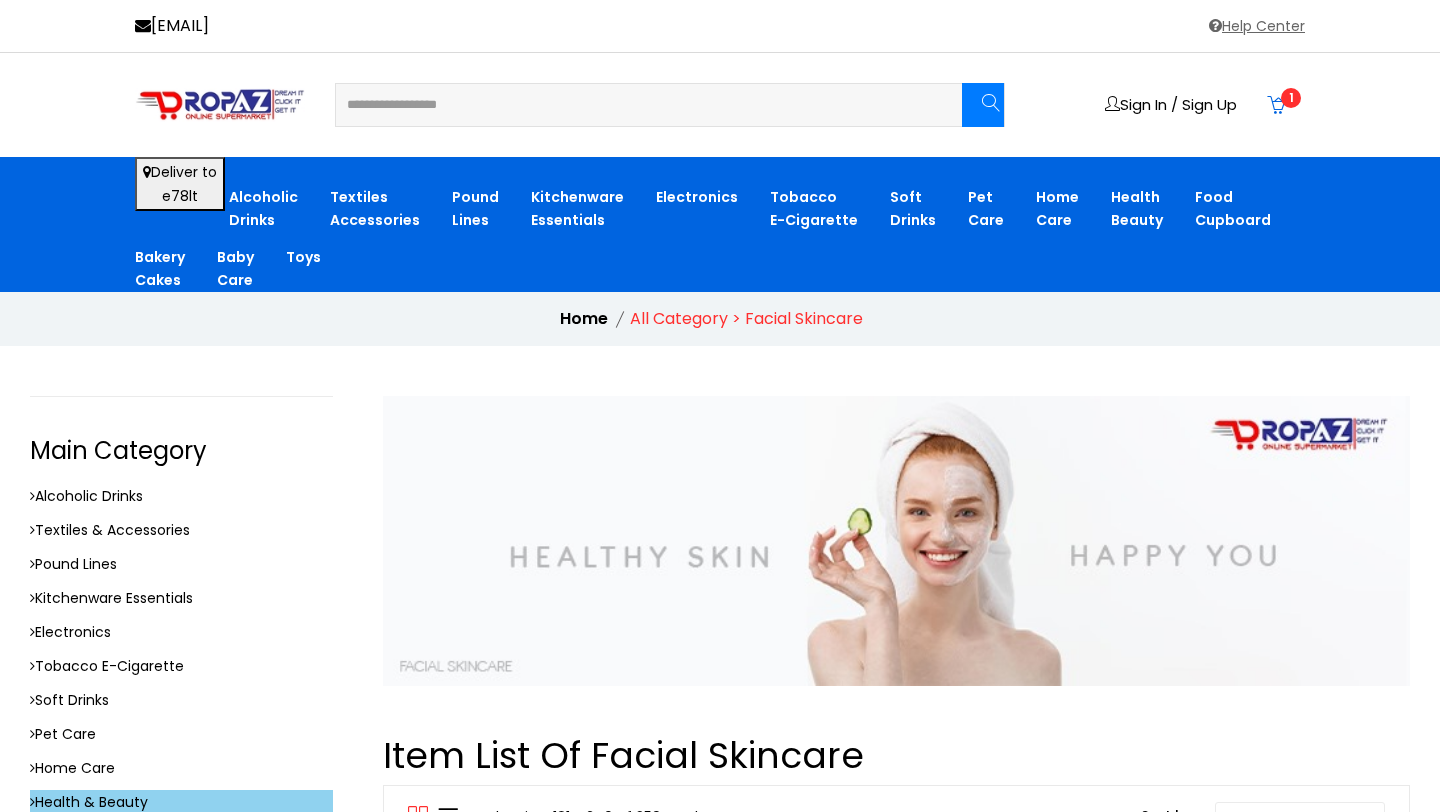 click at bounding box center (1276, 105) 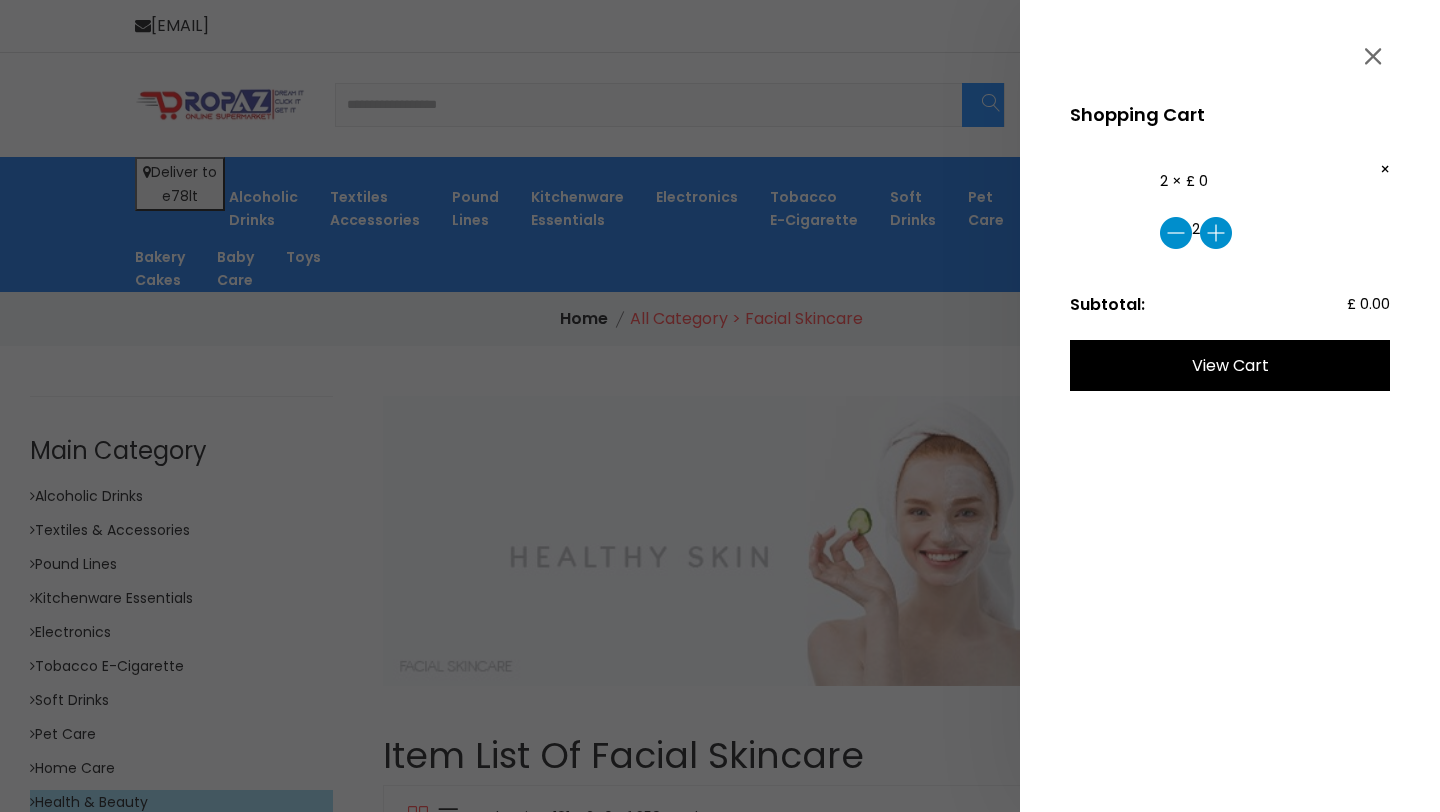 click on "2 × £ 0
2
×" at bounding box center [1230, 205] 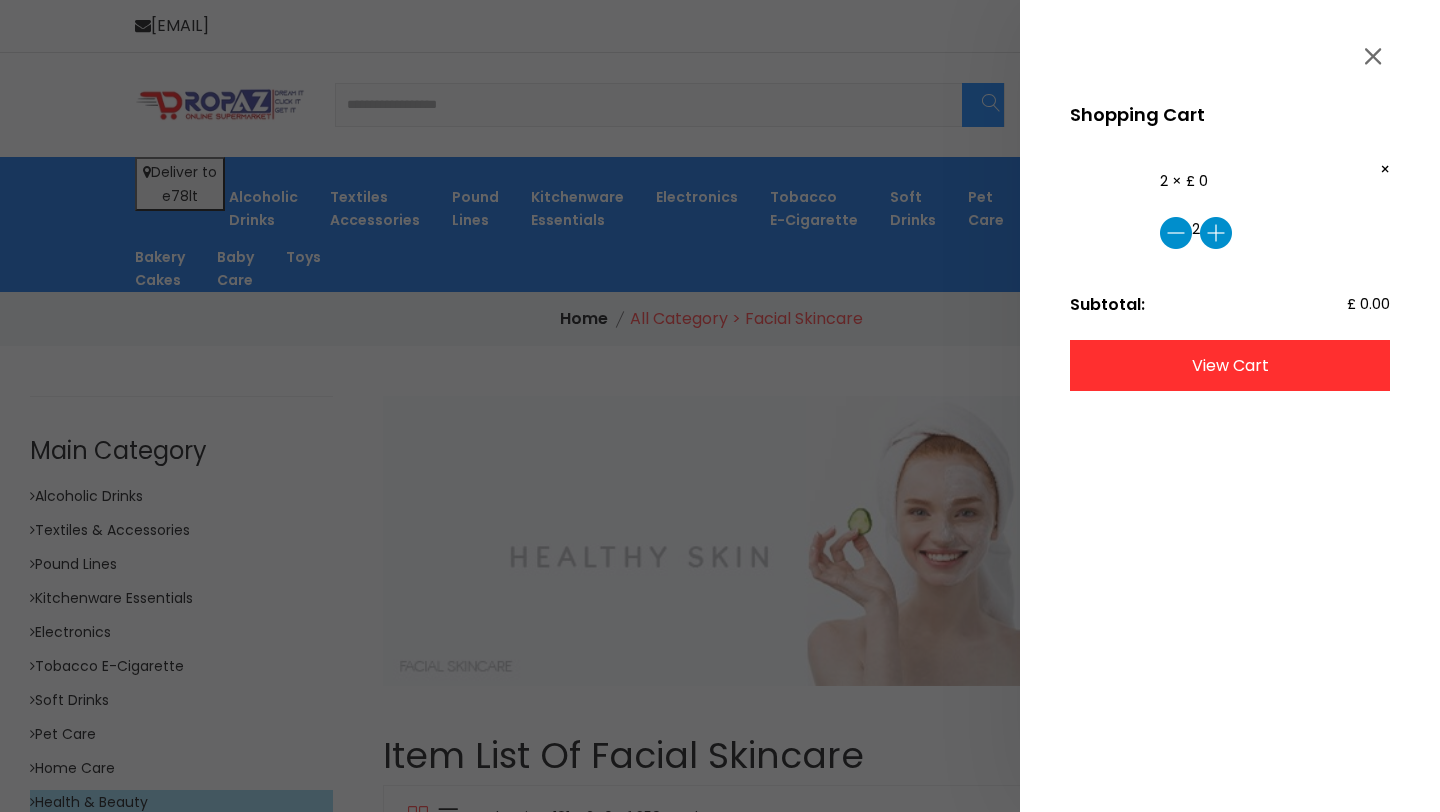 click on "view cart" at bounding box center (1230, 365) 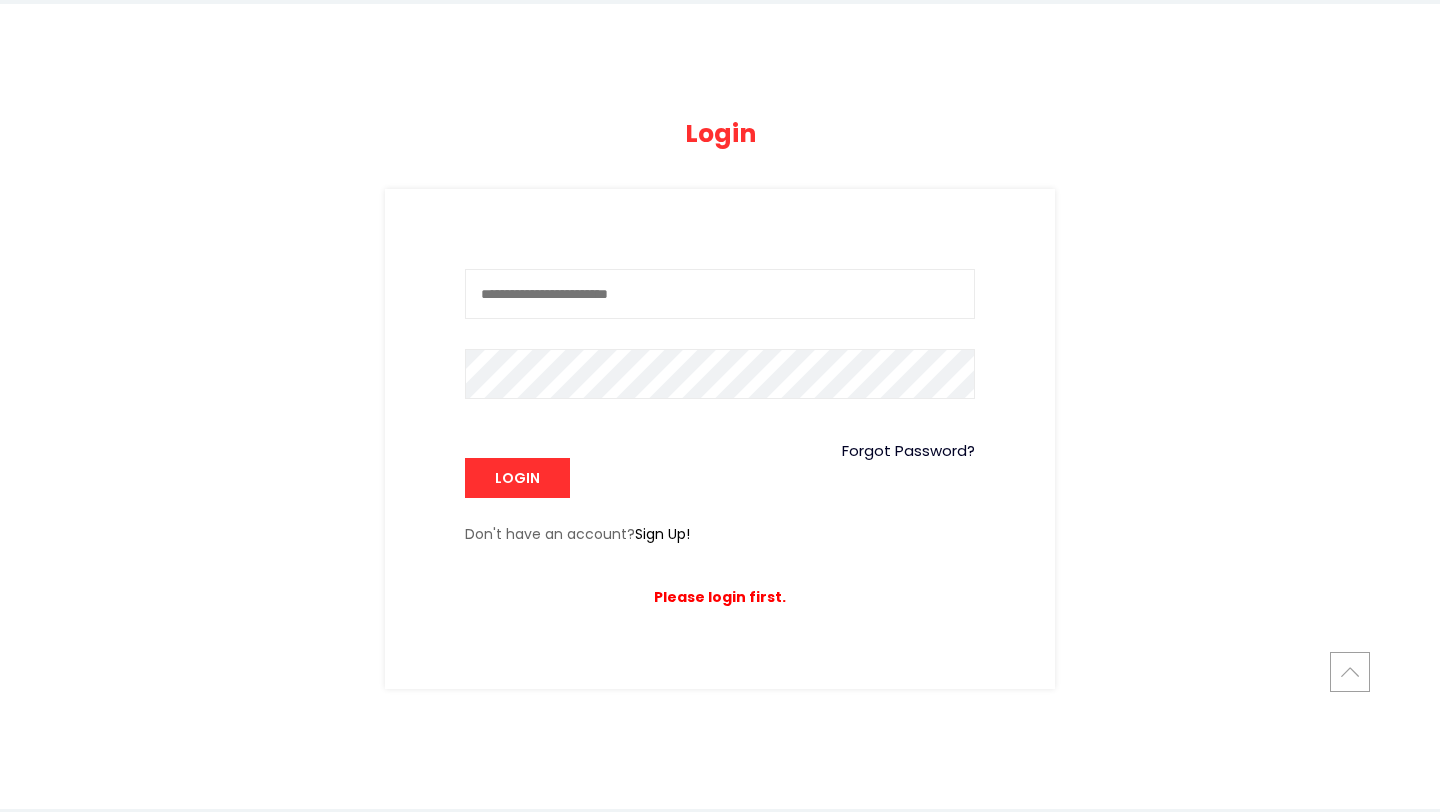 scroll, scrollTop: 346, scrollLeft: 0, axis: vertical 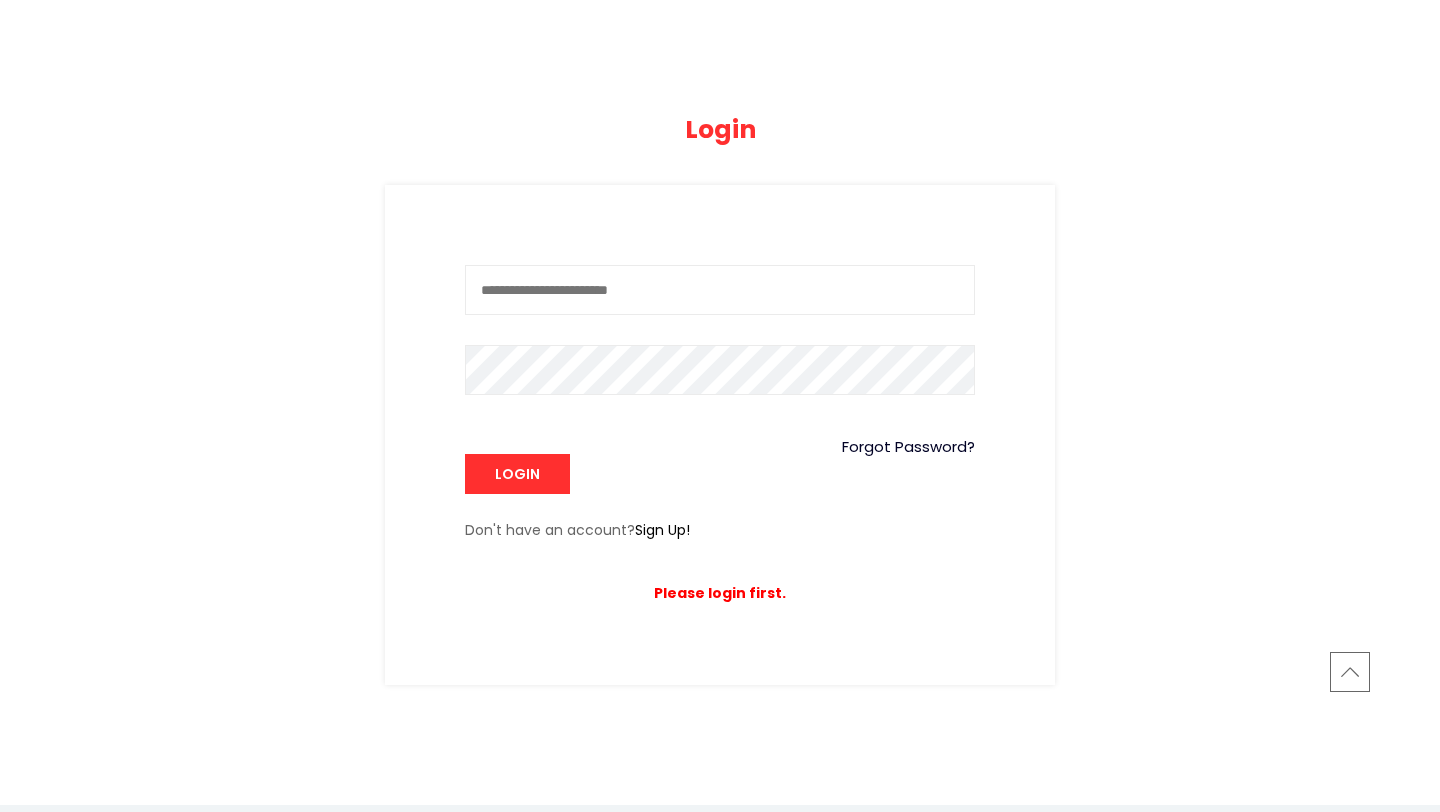 type on "*****" 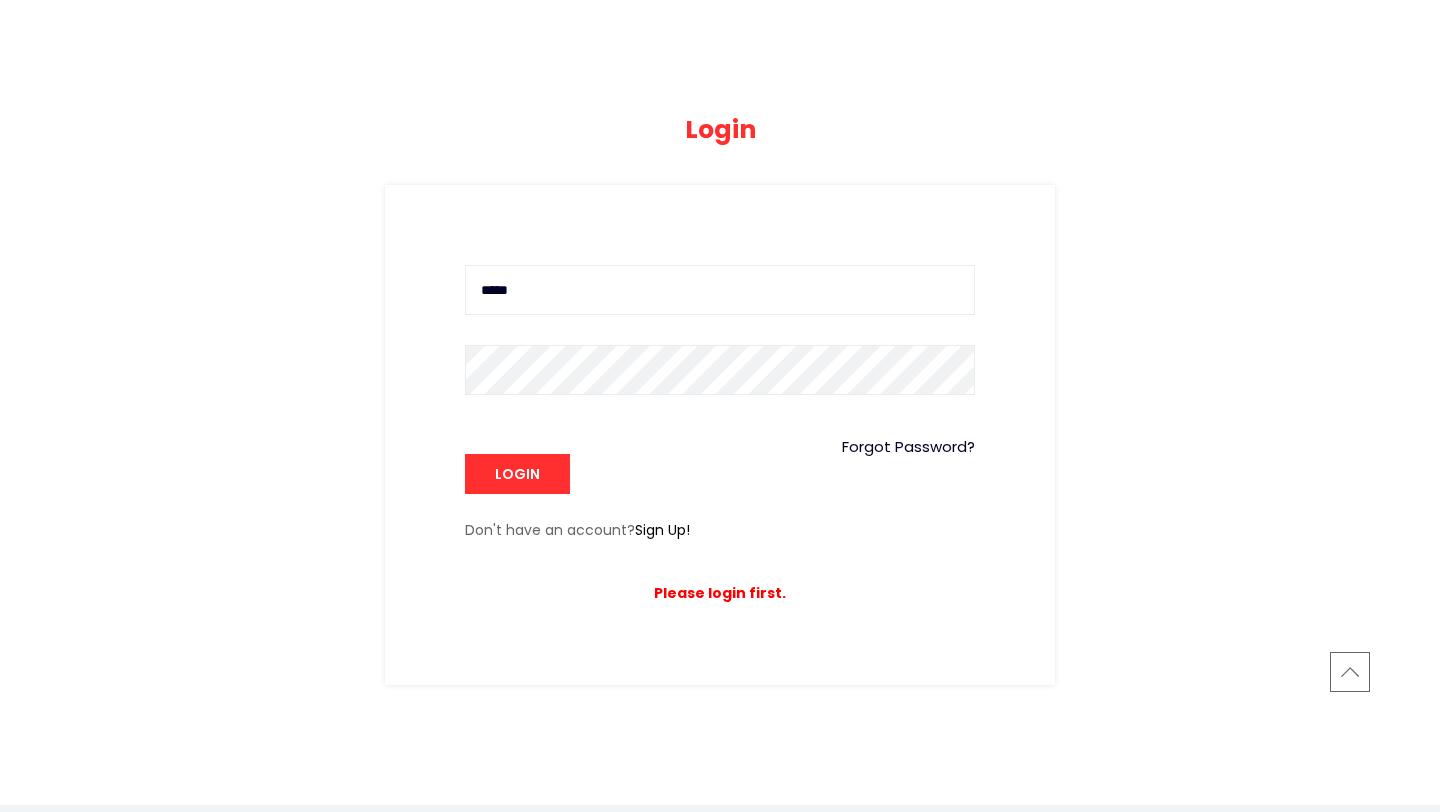drag, startPoint x: 534, startPoint y: 285, endPoint x: 466, endPoint y: 283, distance: 68.0294 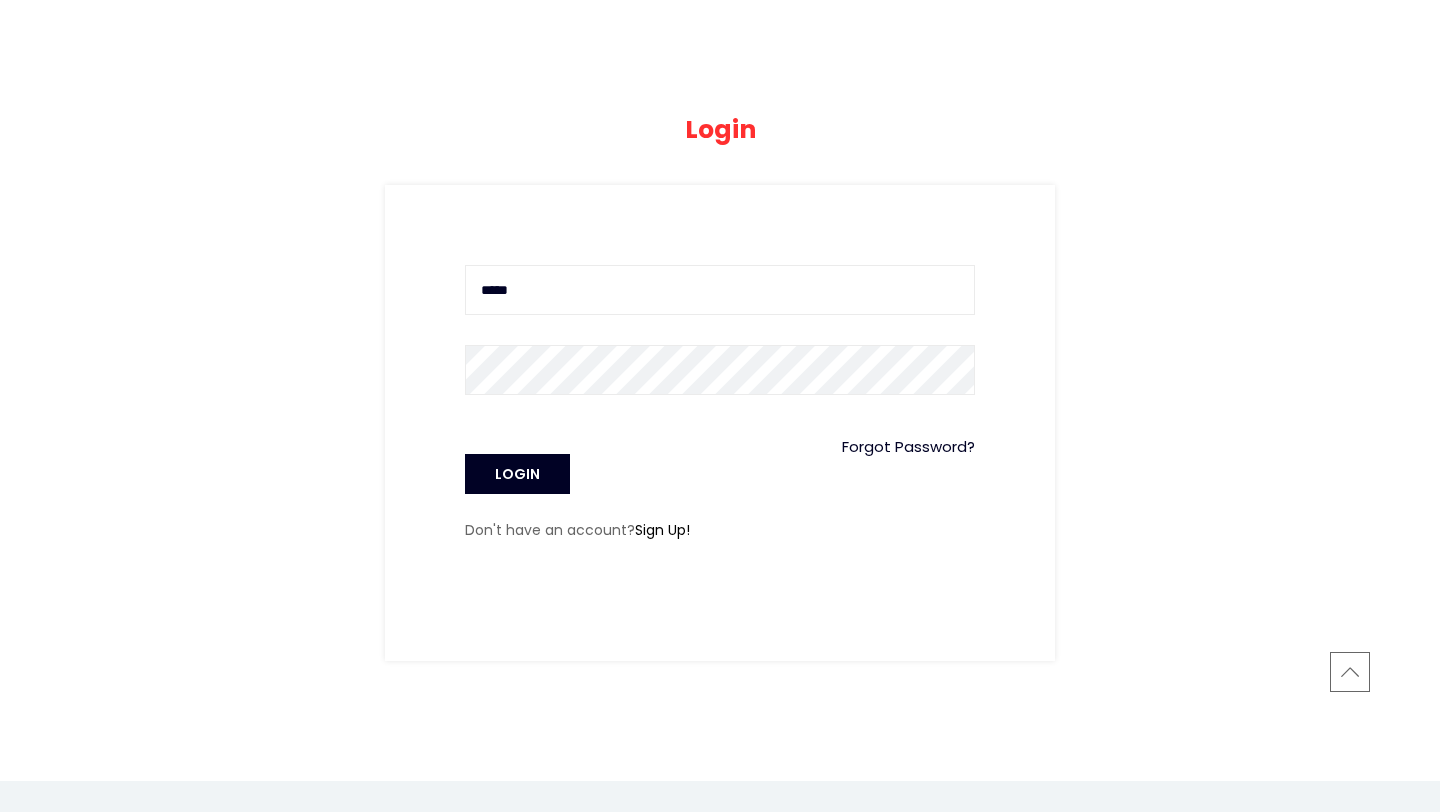 click on "Login" at bounding box center [517, 474] 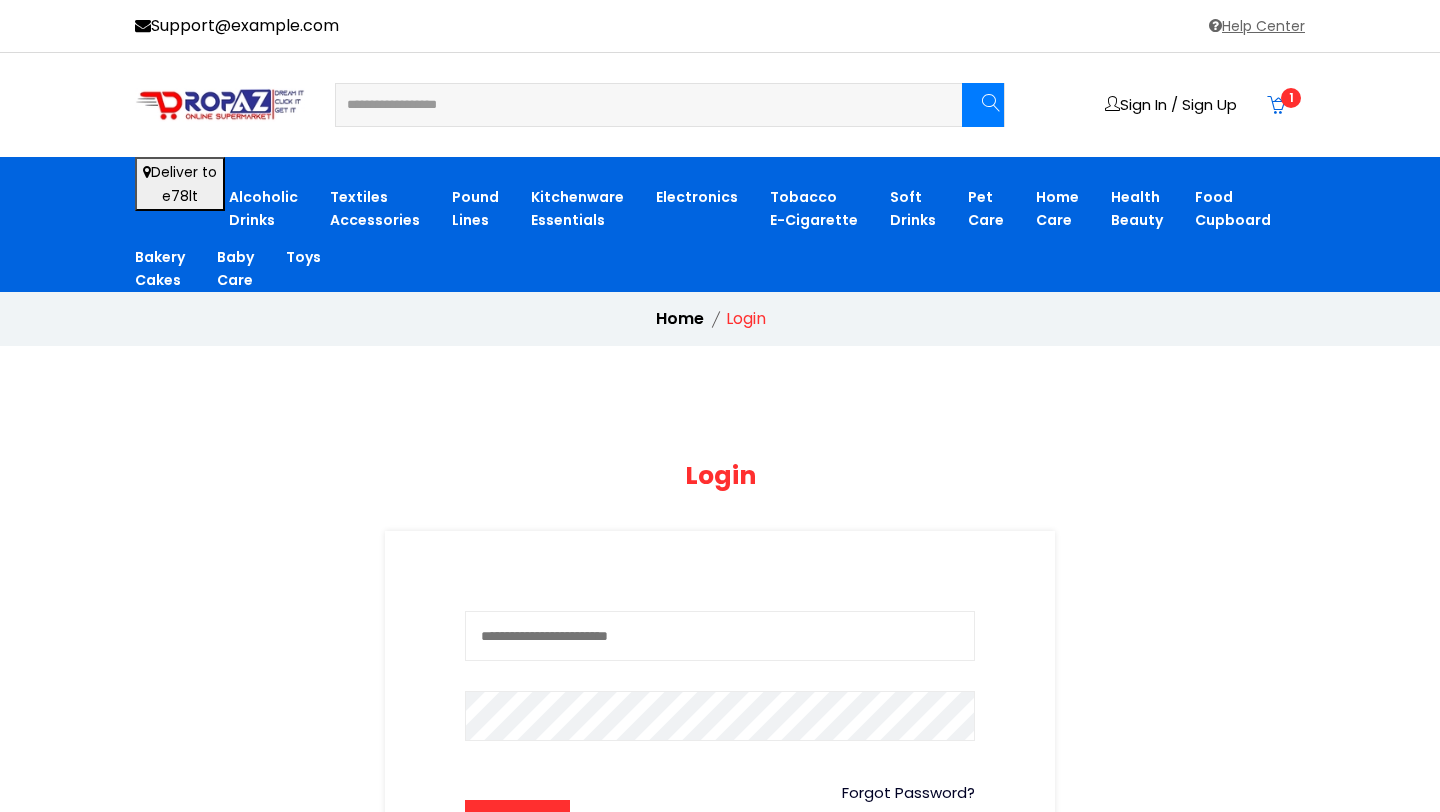 scroll, scrollTop: 0, scrollLeft: 0, axis: both 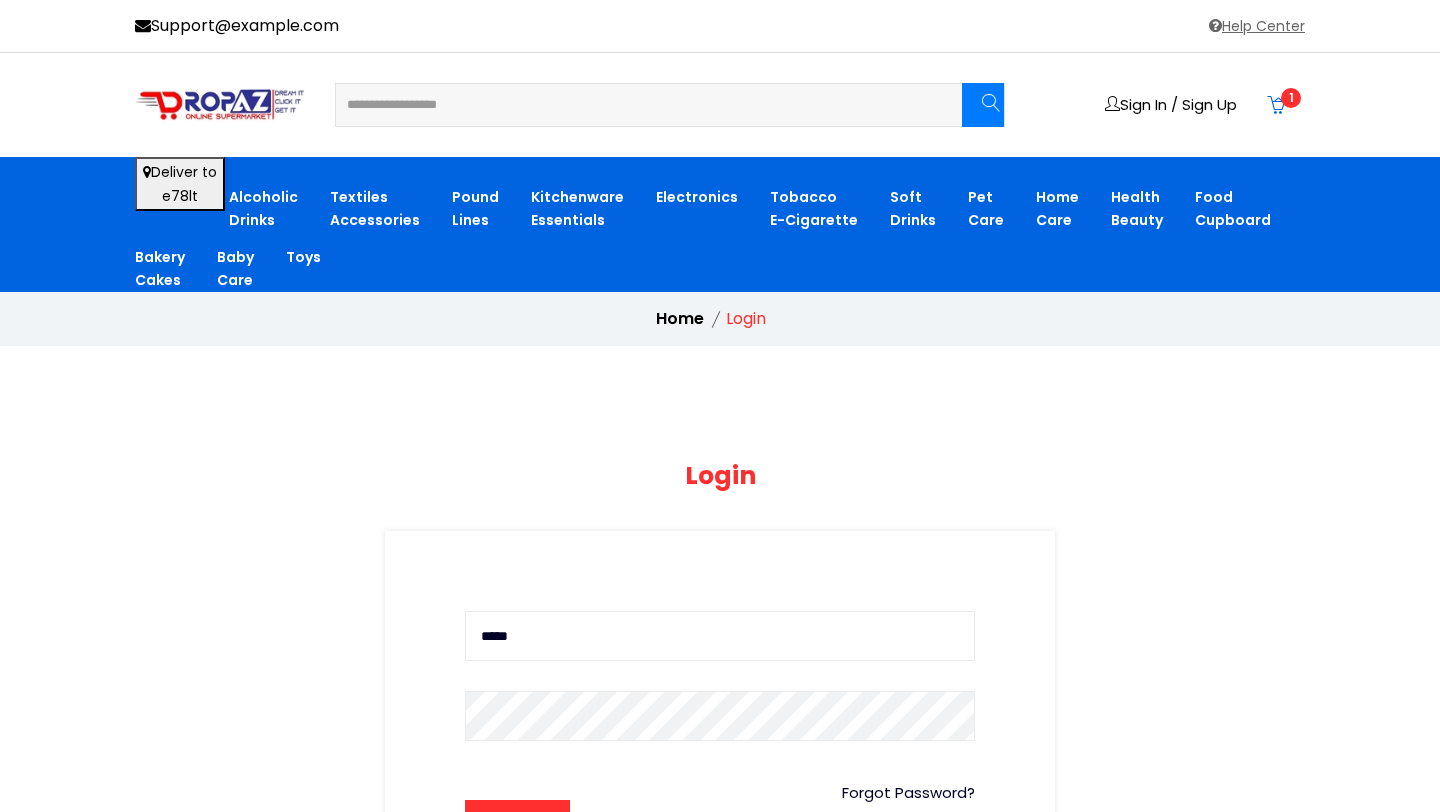 click on "*****" at bounding box center (720, 636) 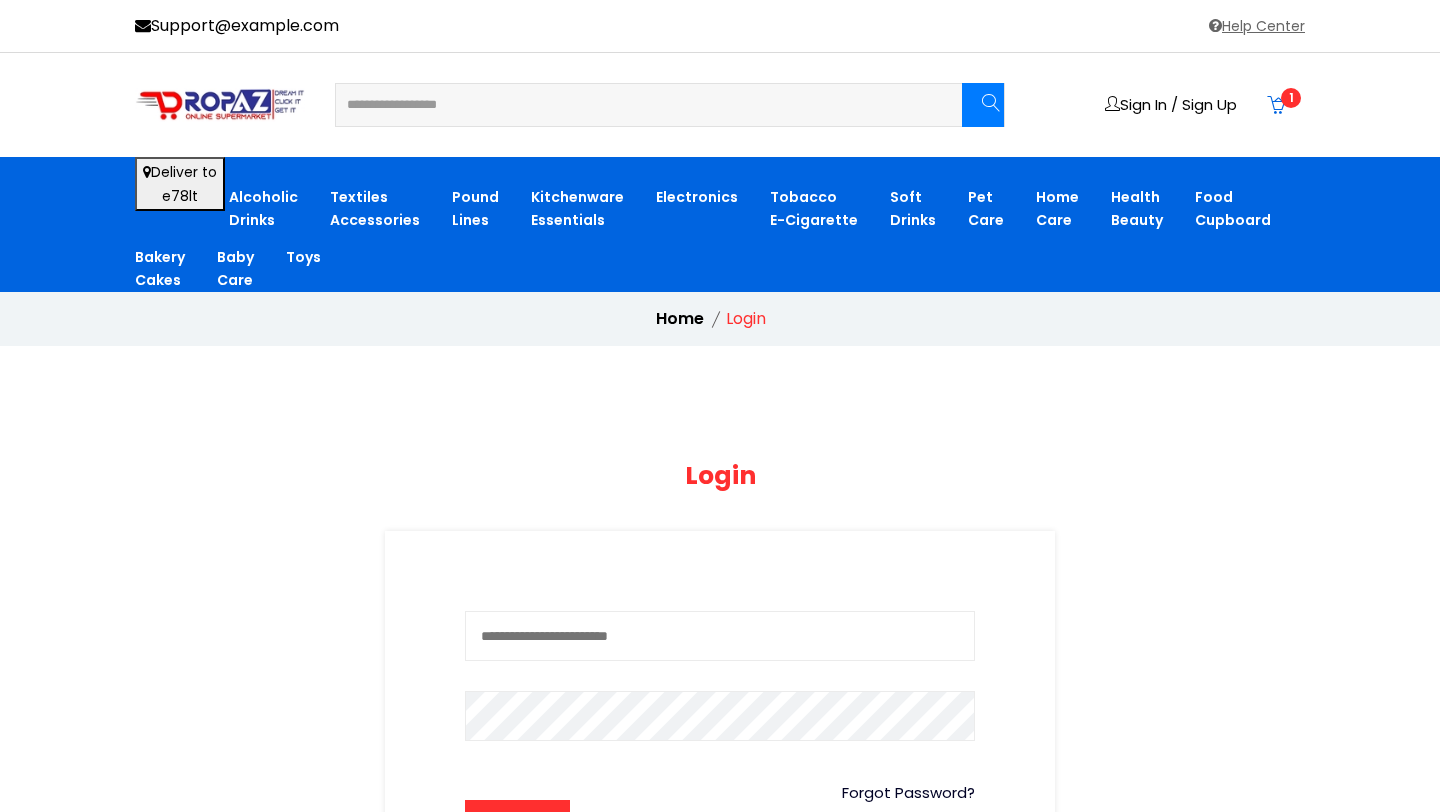 type on "**********" 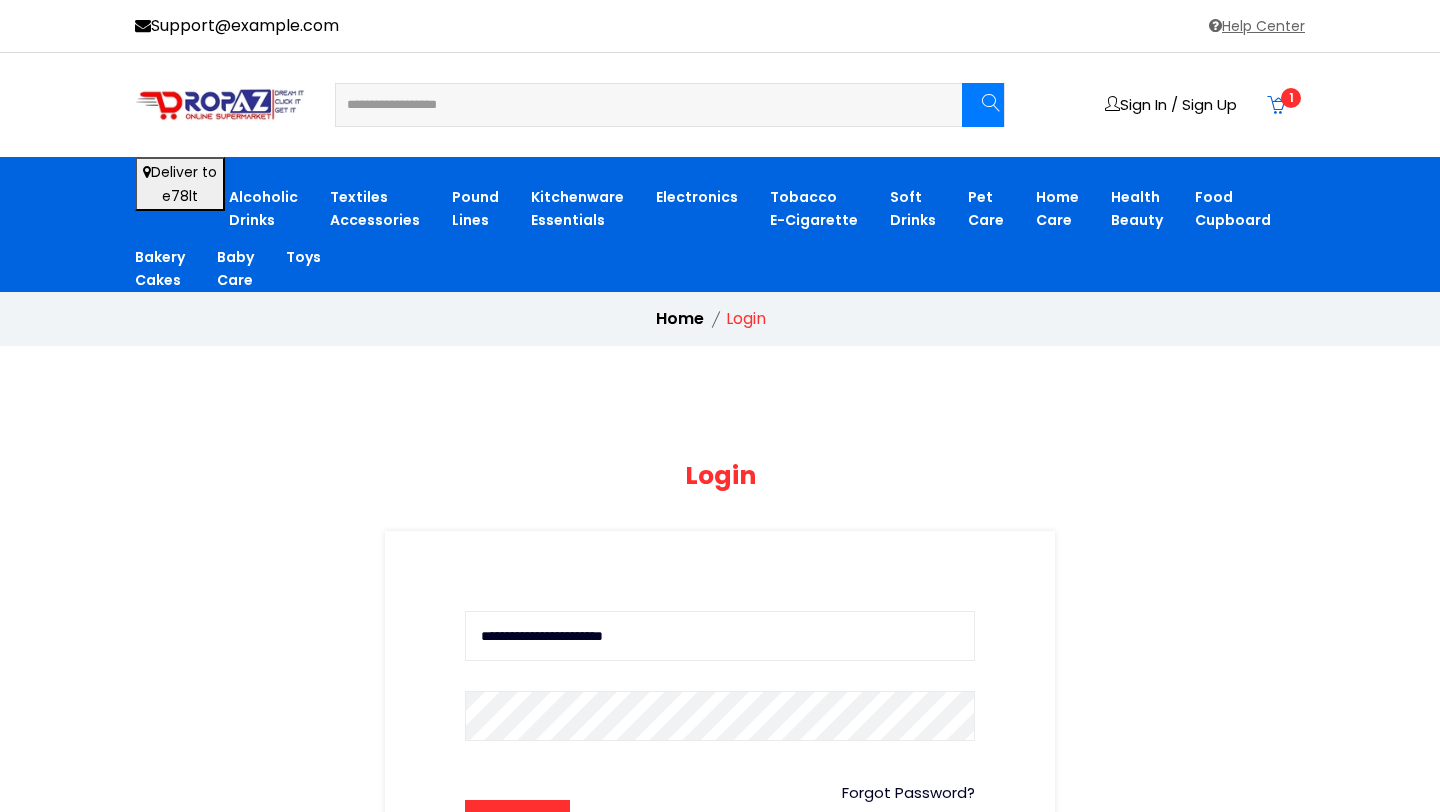 click on "Forgot Password?" at bounding box center (720, 785) 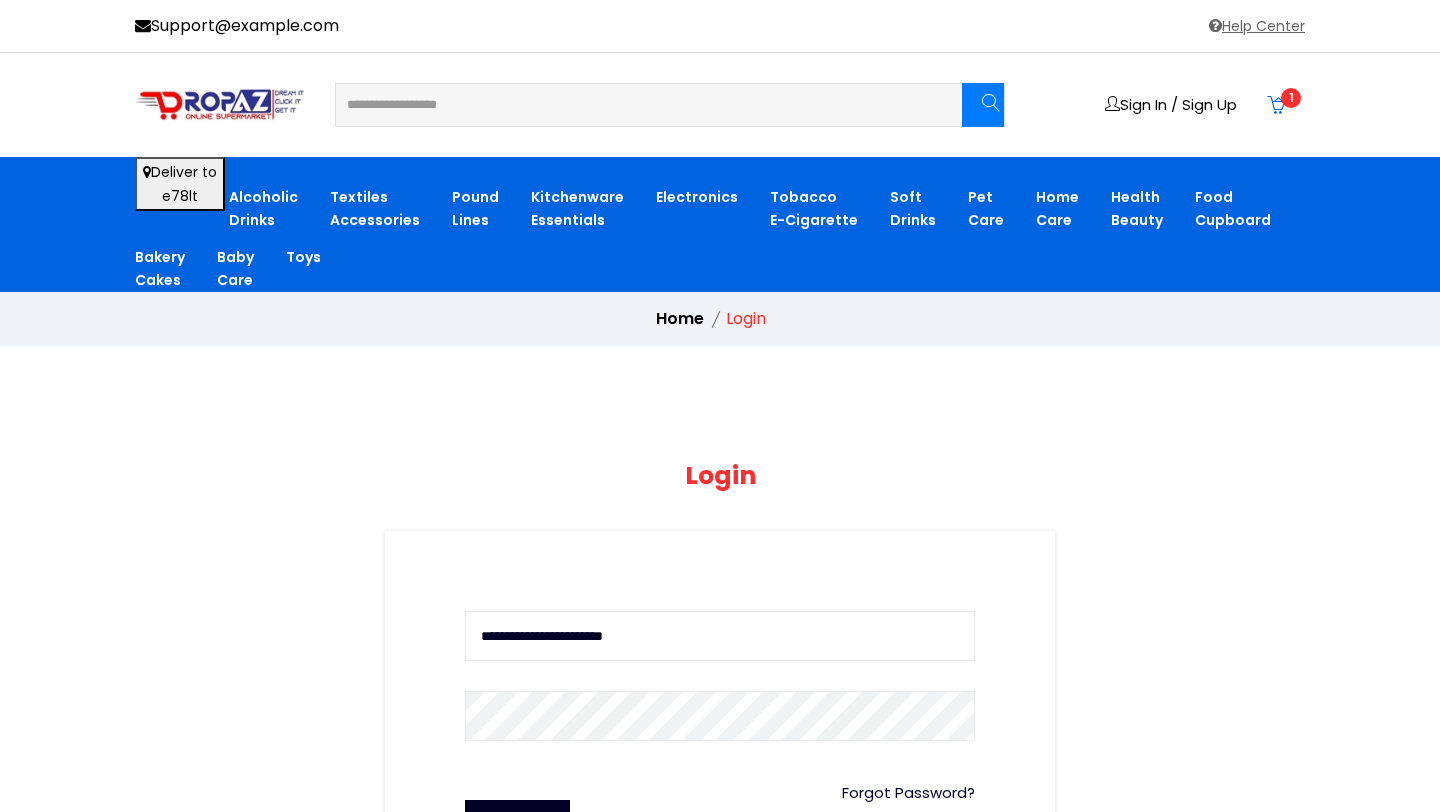 click on "Login" at bounding box center [517, 820] 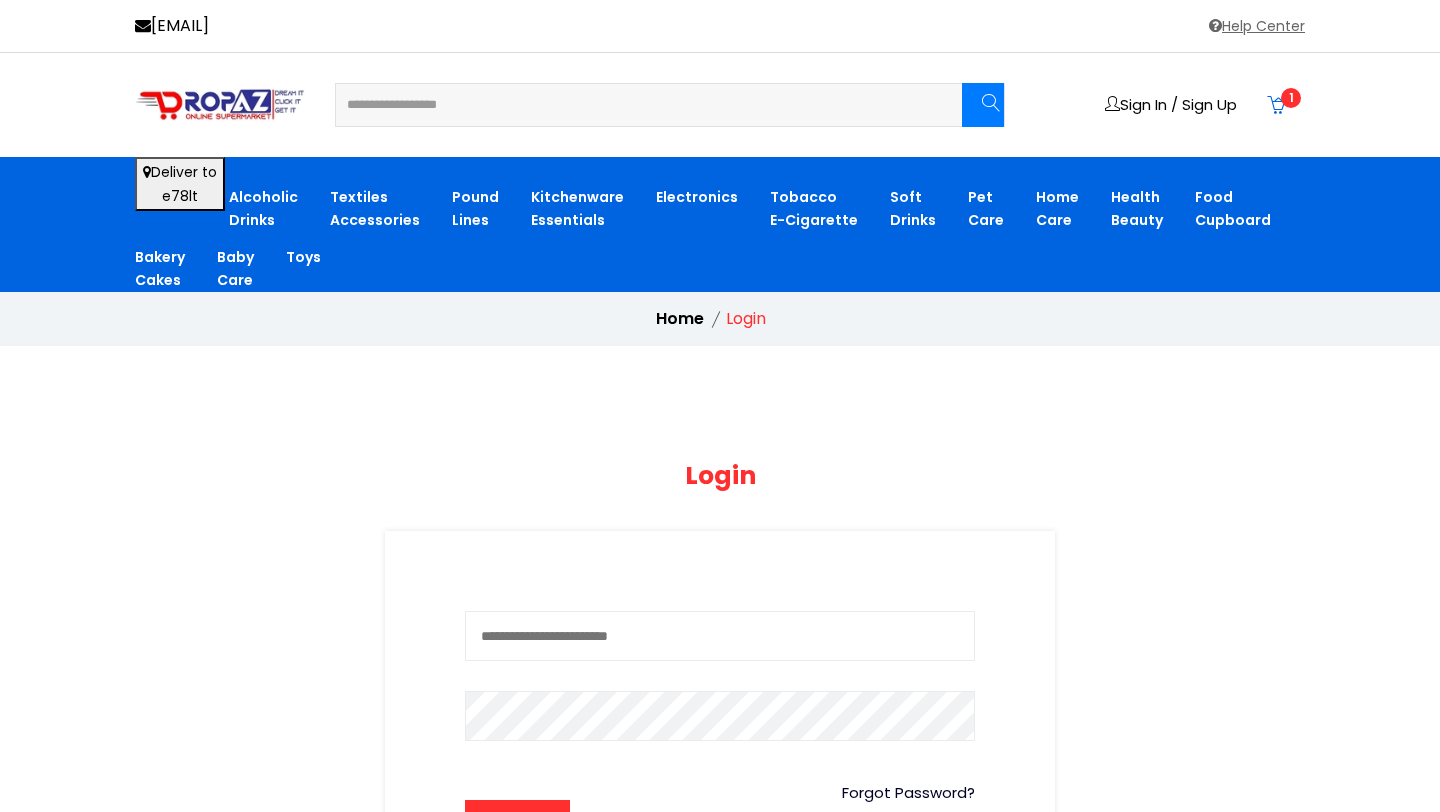 scroll, scrollTop: 0, scrollLeft: 0, axis: both 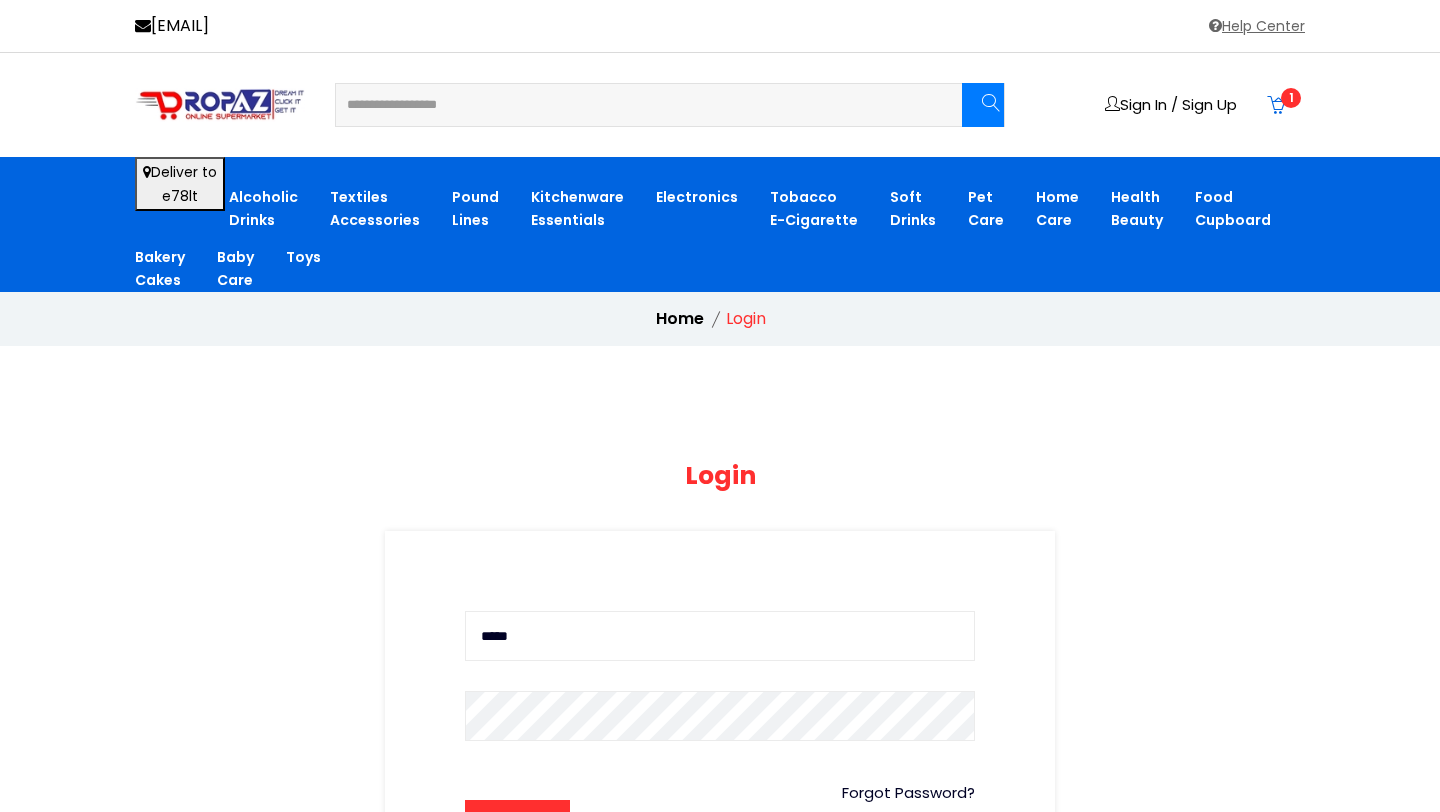 drag, startPoint x: 572, startPoint y: 623, endPoint x: 388, endPoint y: 619, distance: 184.04347 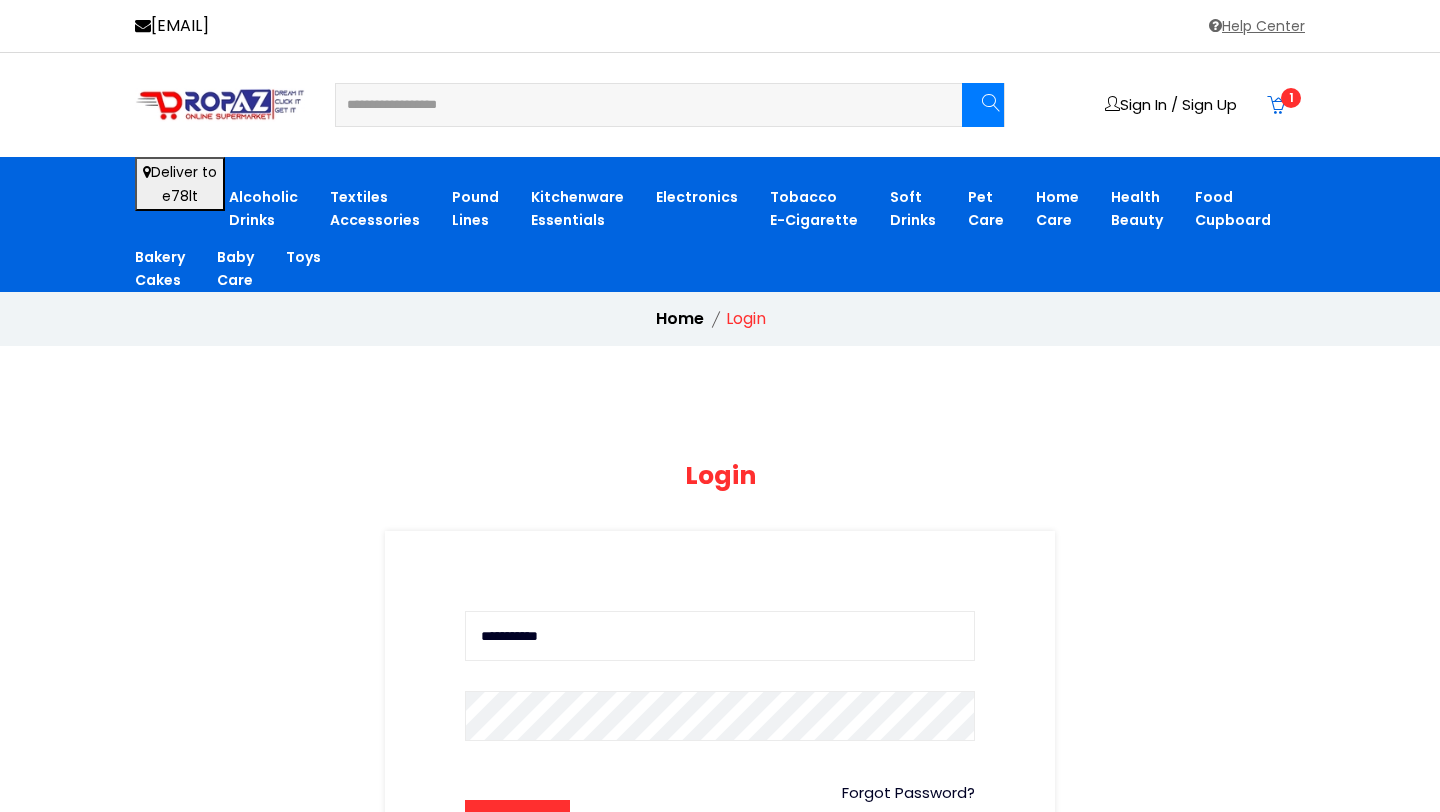 type on "**********" 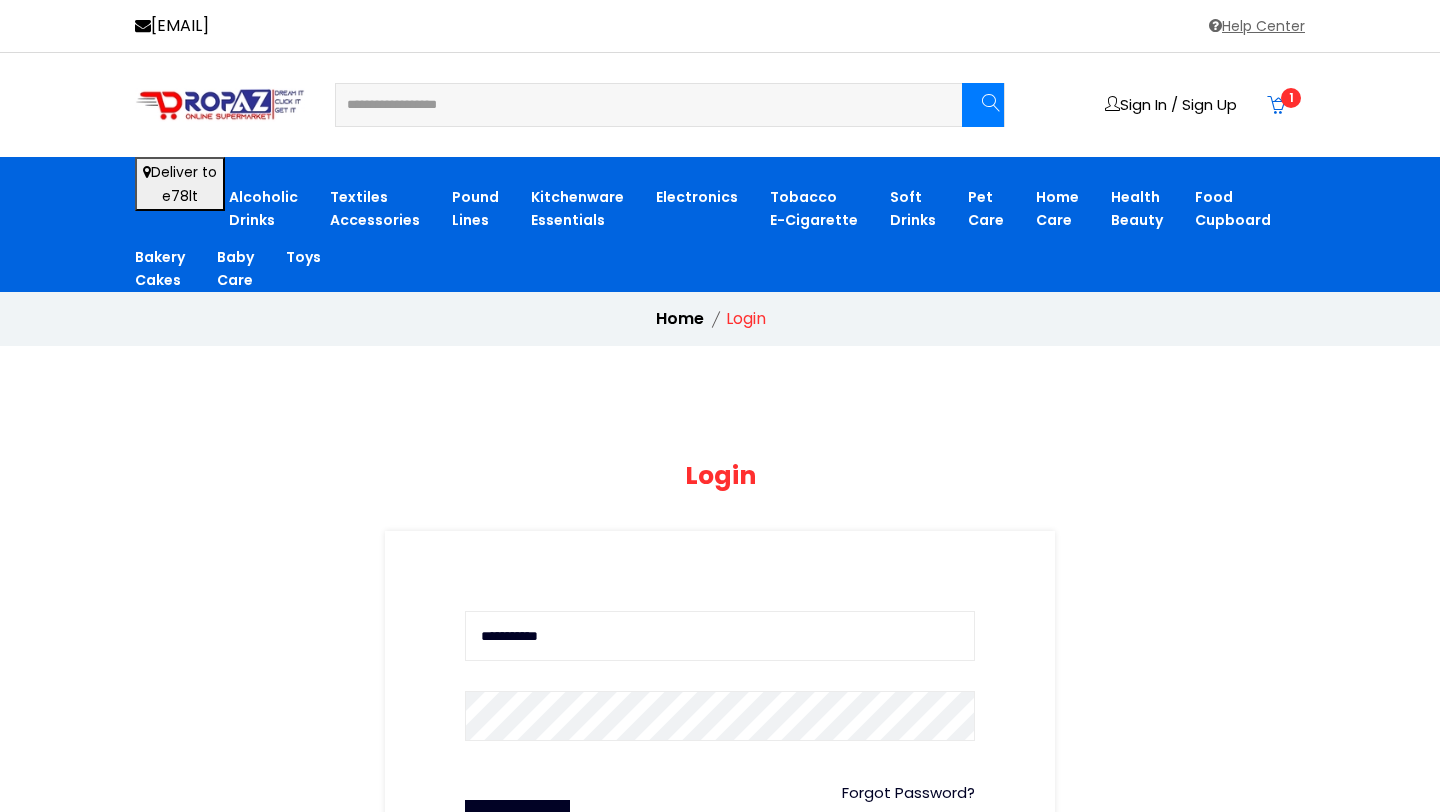 click on "Login" at bounding box center (517, 820) 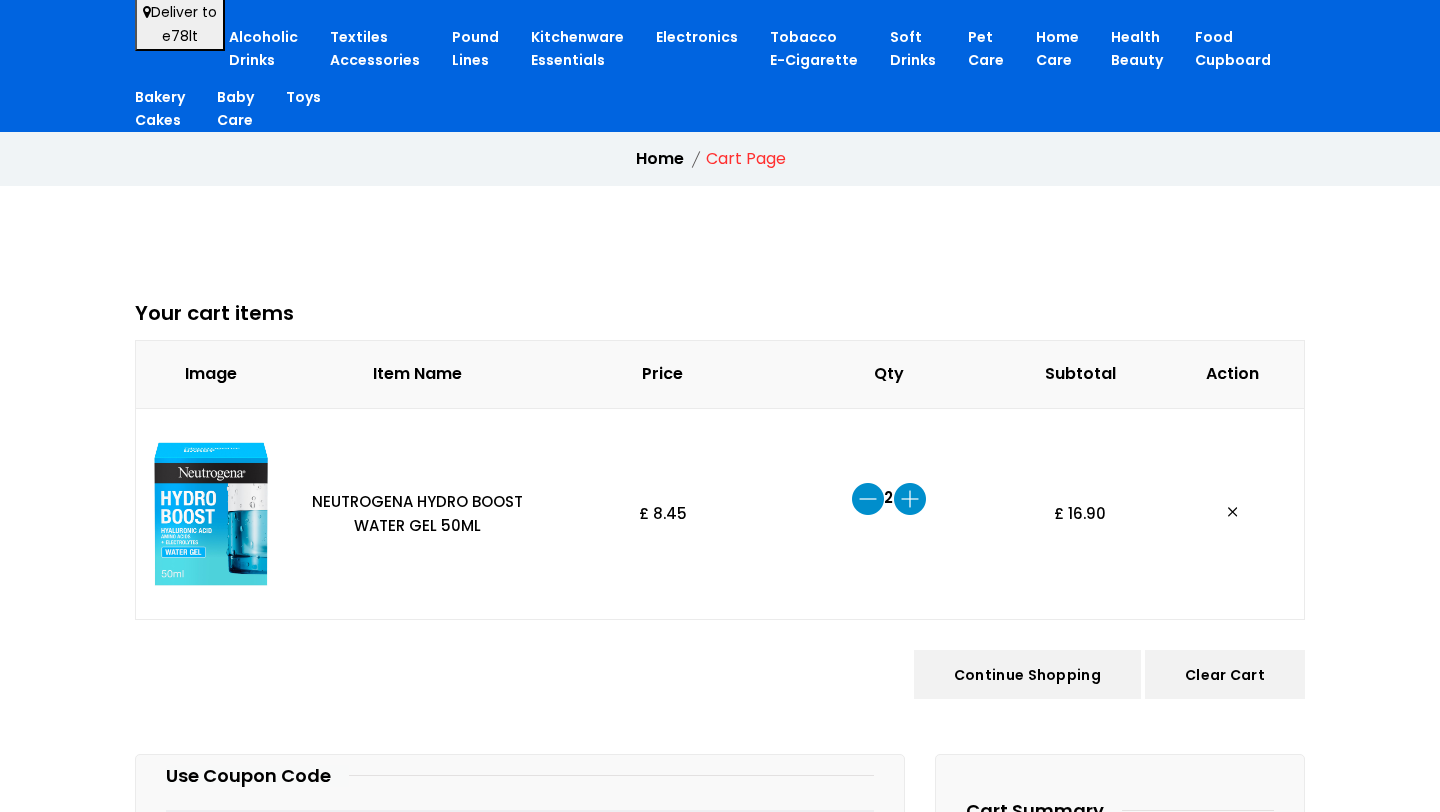 scroll, scrollTop: 176, scrollLeft: 0, axis: vertical 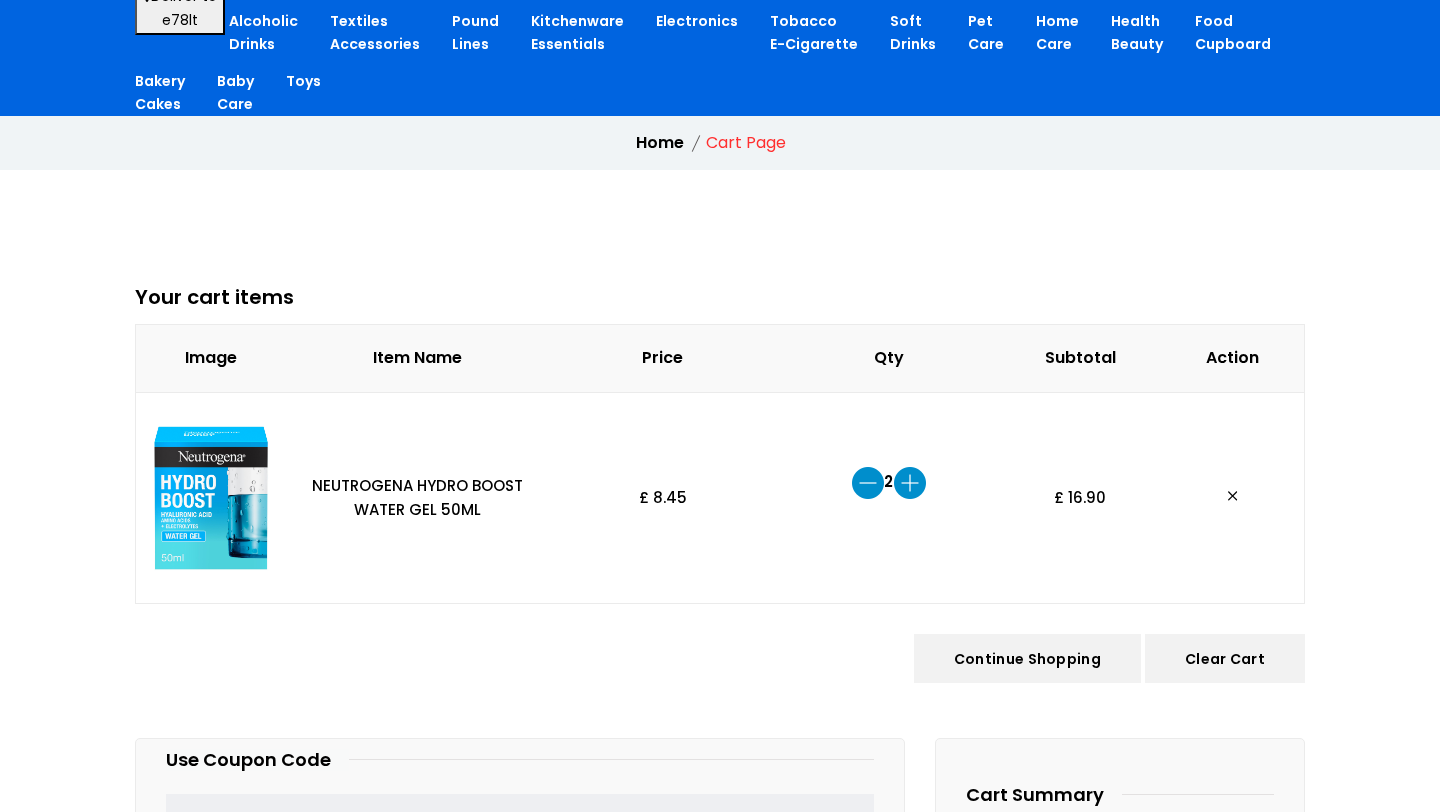 click at bounding box center [868, 483] 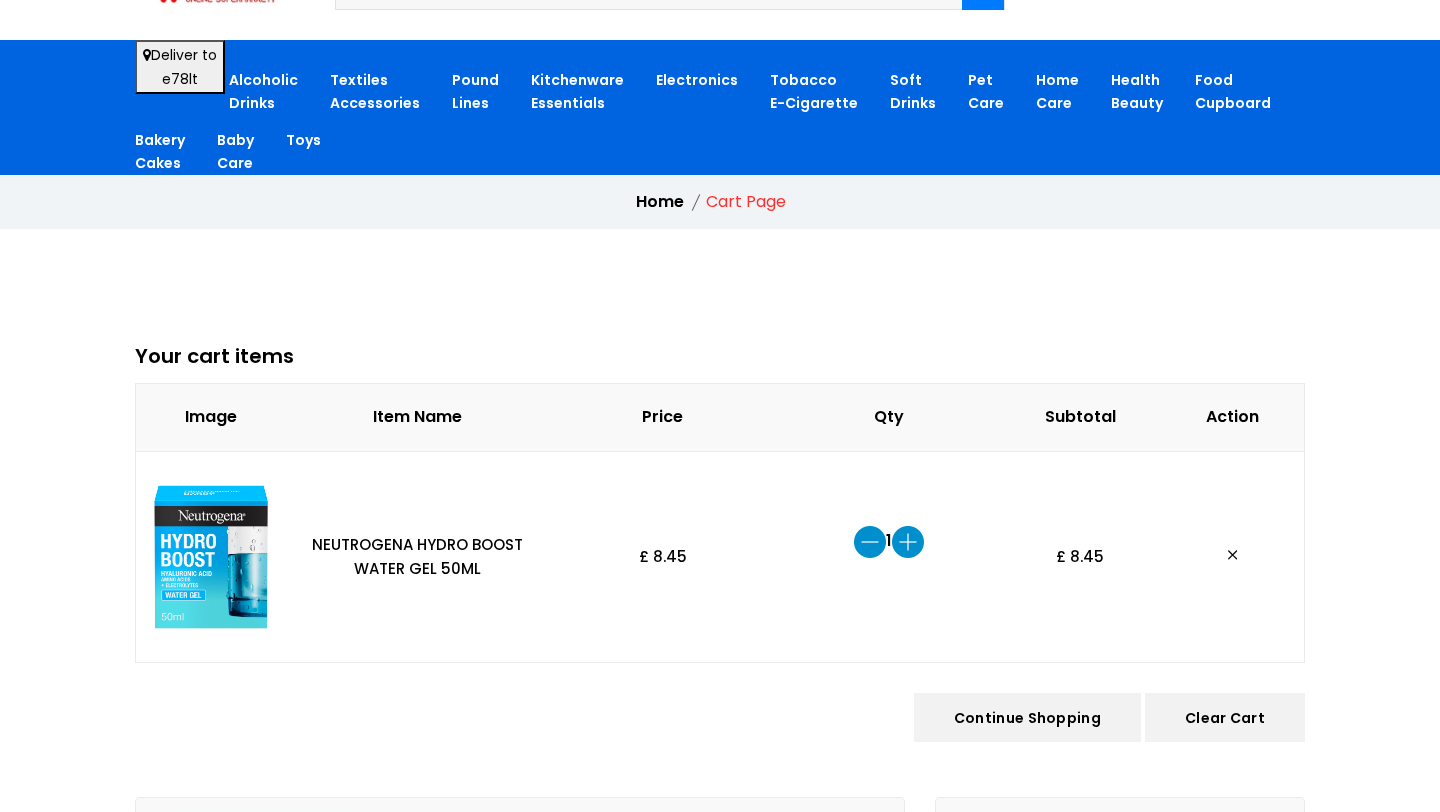 scroll, scrollTop: 633, scrollLeft: 0, axis: vertical 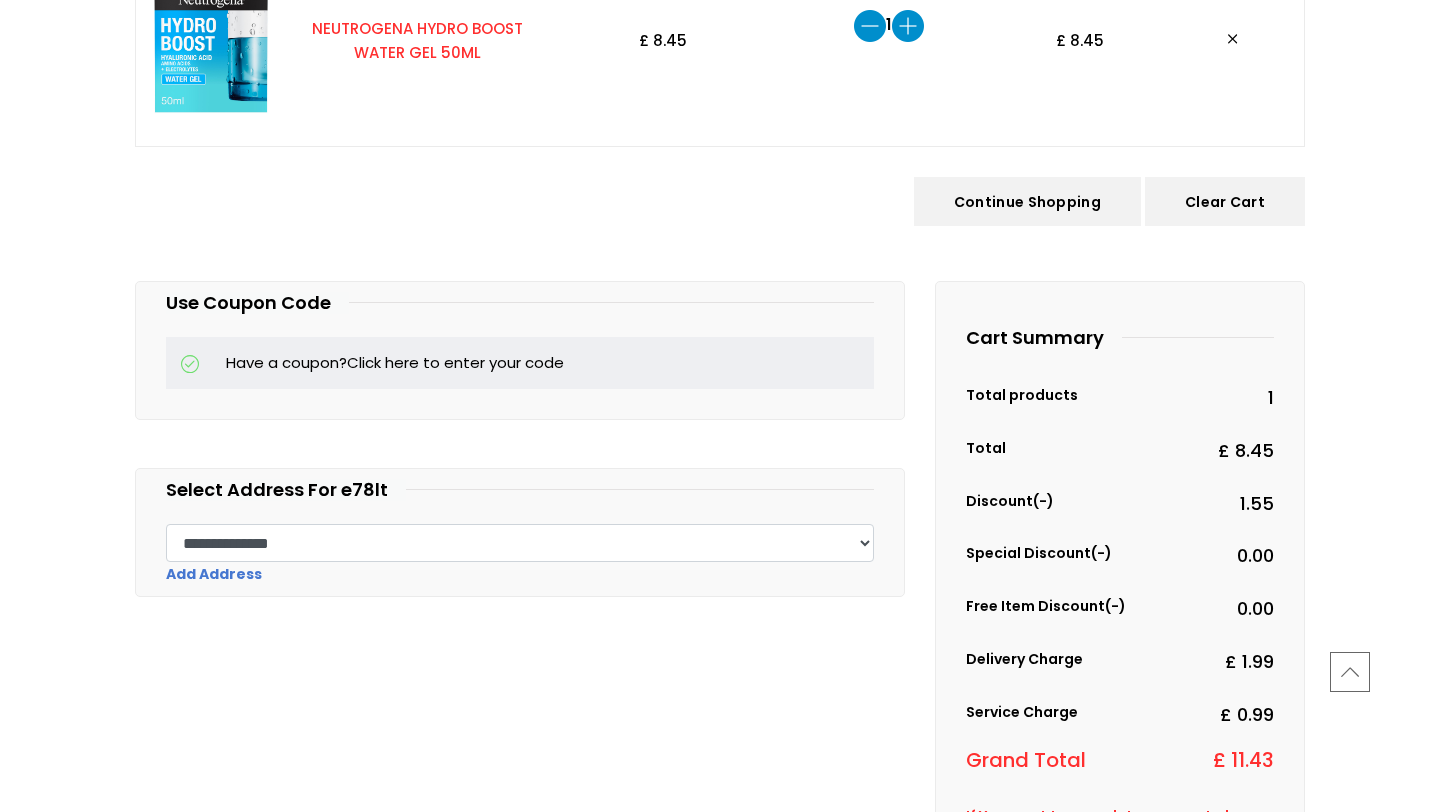 click on "NEUTROGENA HYDRO BOOST WATER GEL 50ML" at bounding box center [417, 40] 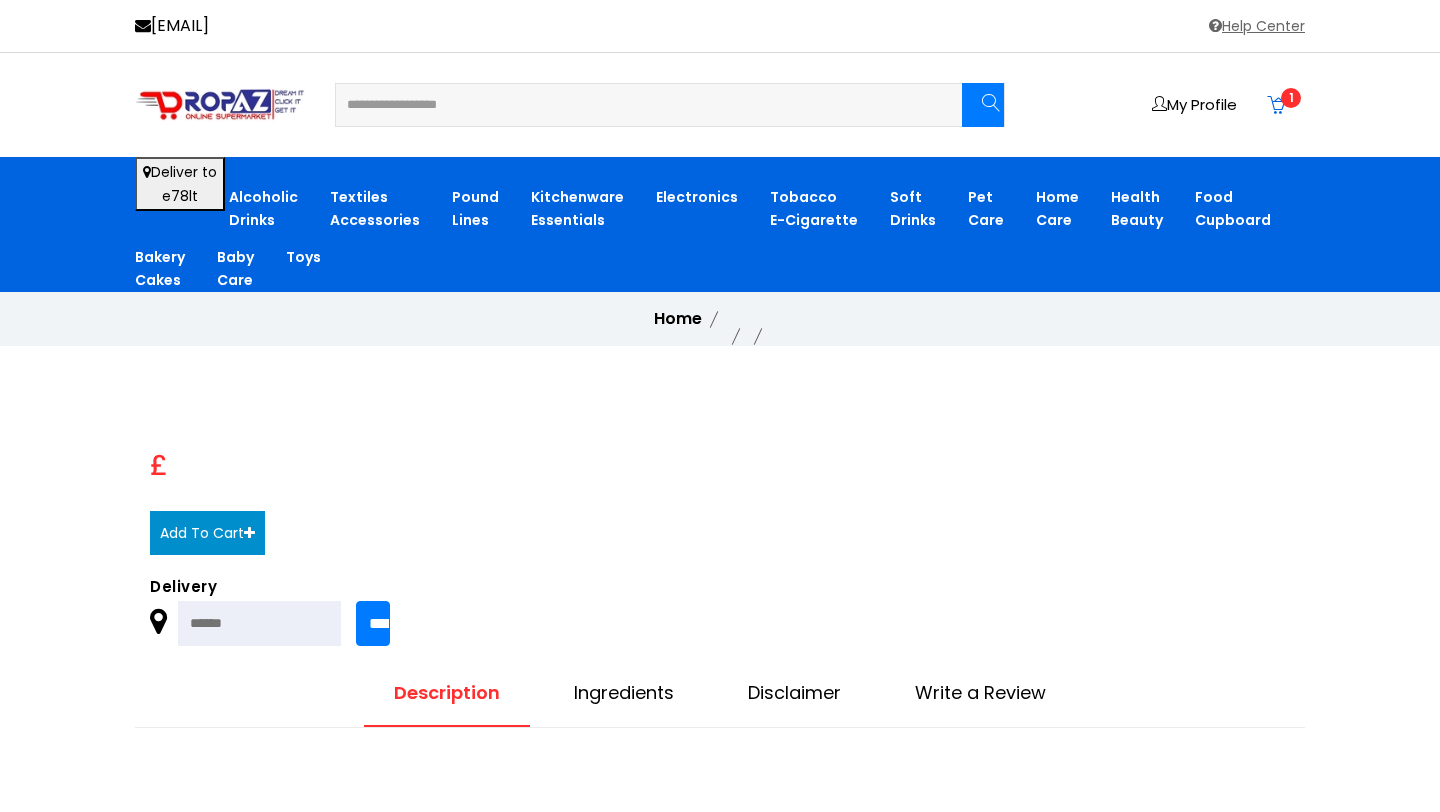 scroll, scrollTop: 0, scrollLeft: 0, axis: both 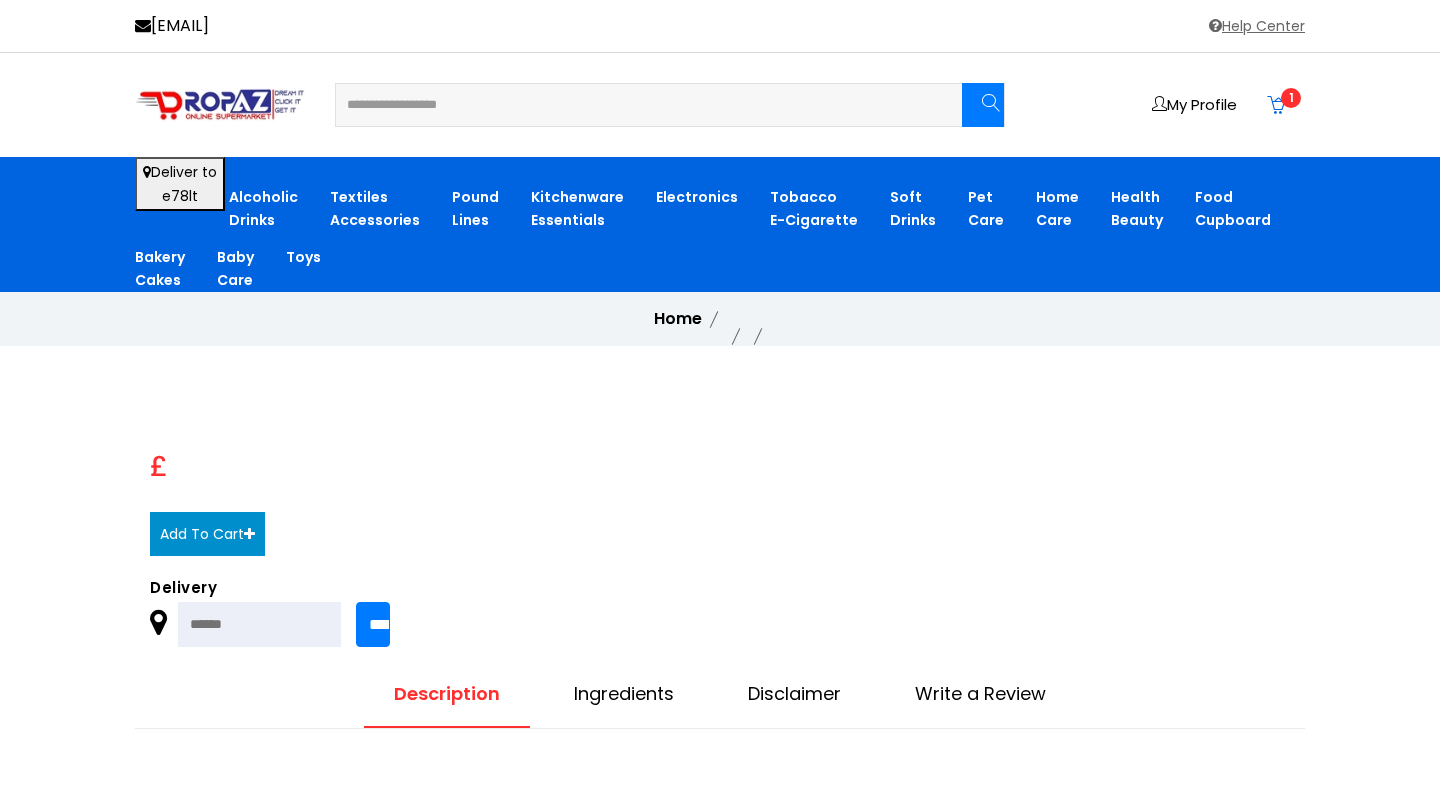click at bounding box center [636, 105] 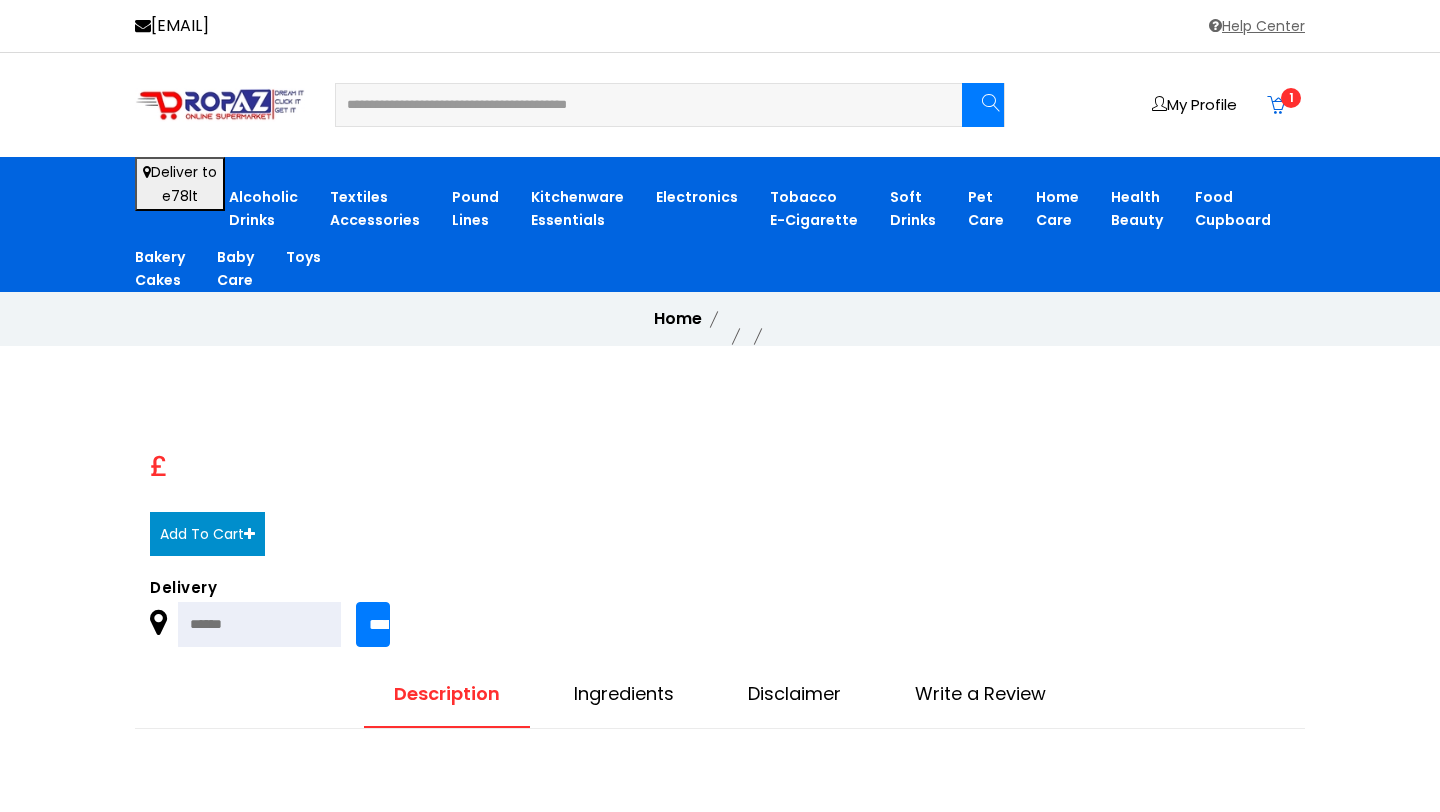 drag, startPoint x: 424, startPoint y: 109, endPoint x: 686, endPoint y: 164, distance: 267.71066 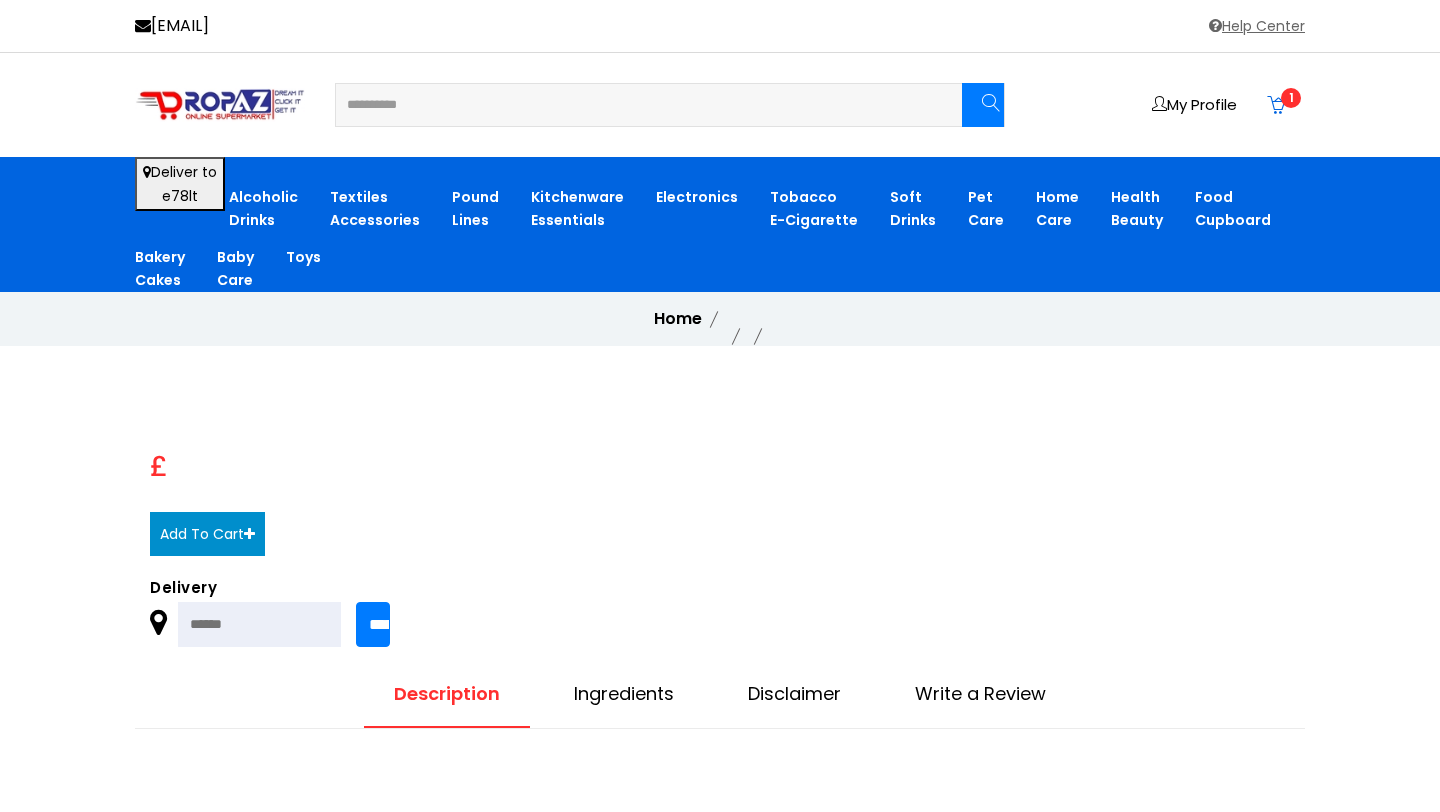 type on "**********" 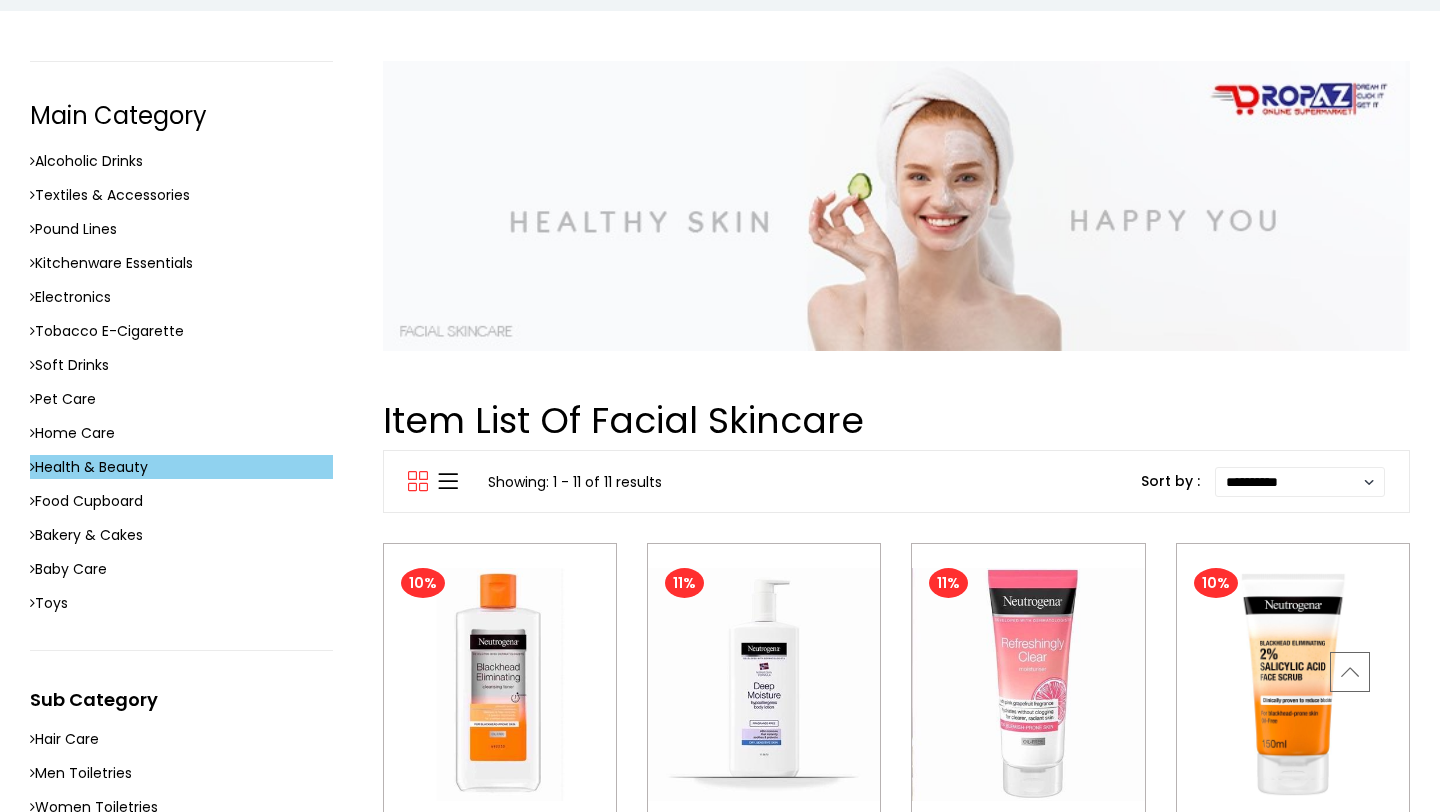 scroll, scrollTop: 0, scrollLeft: 0, axis: both 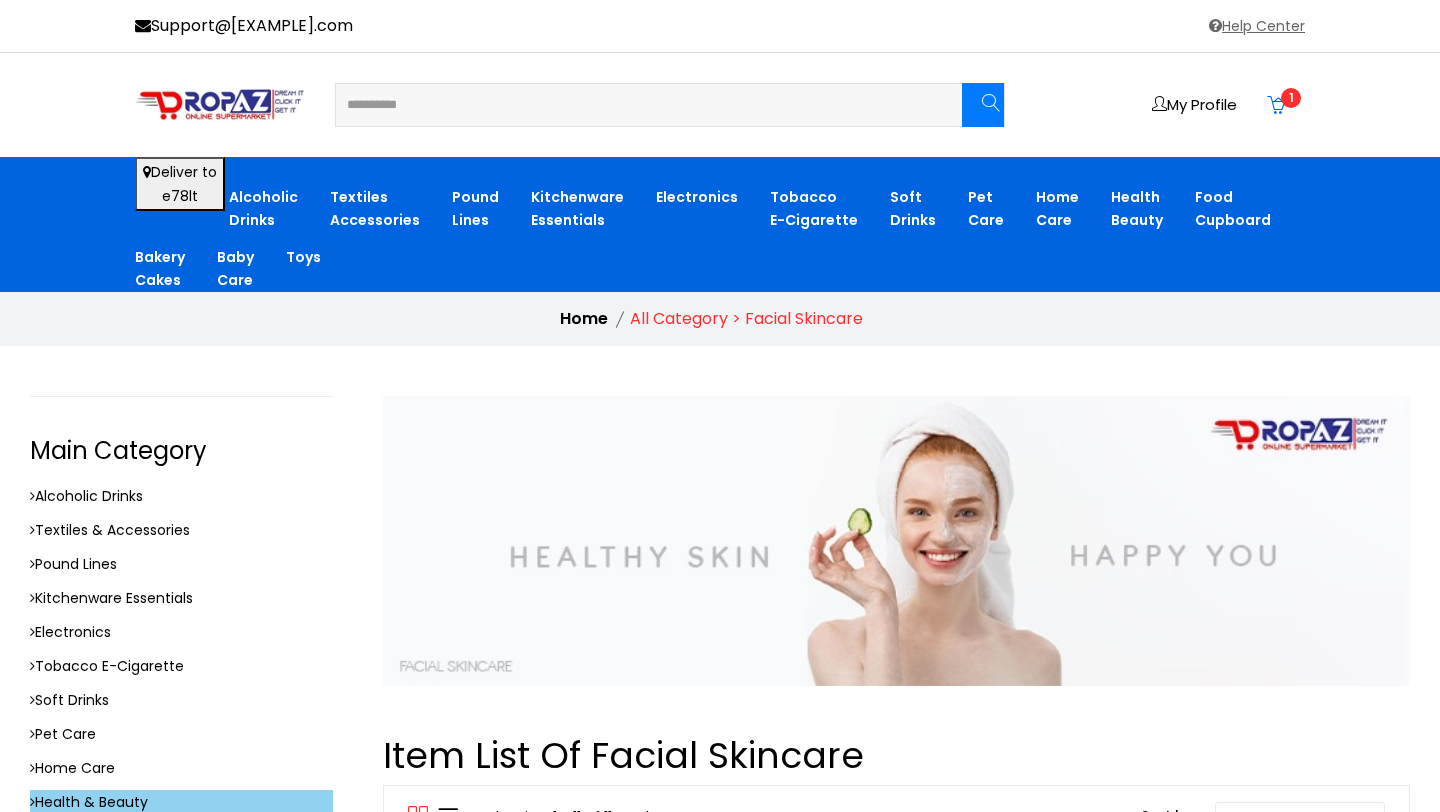 click on "**********" at bounding box center [636, 105] 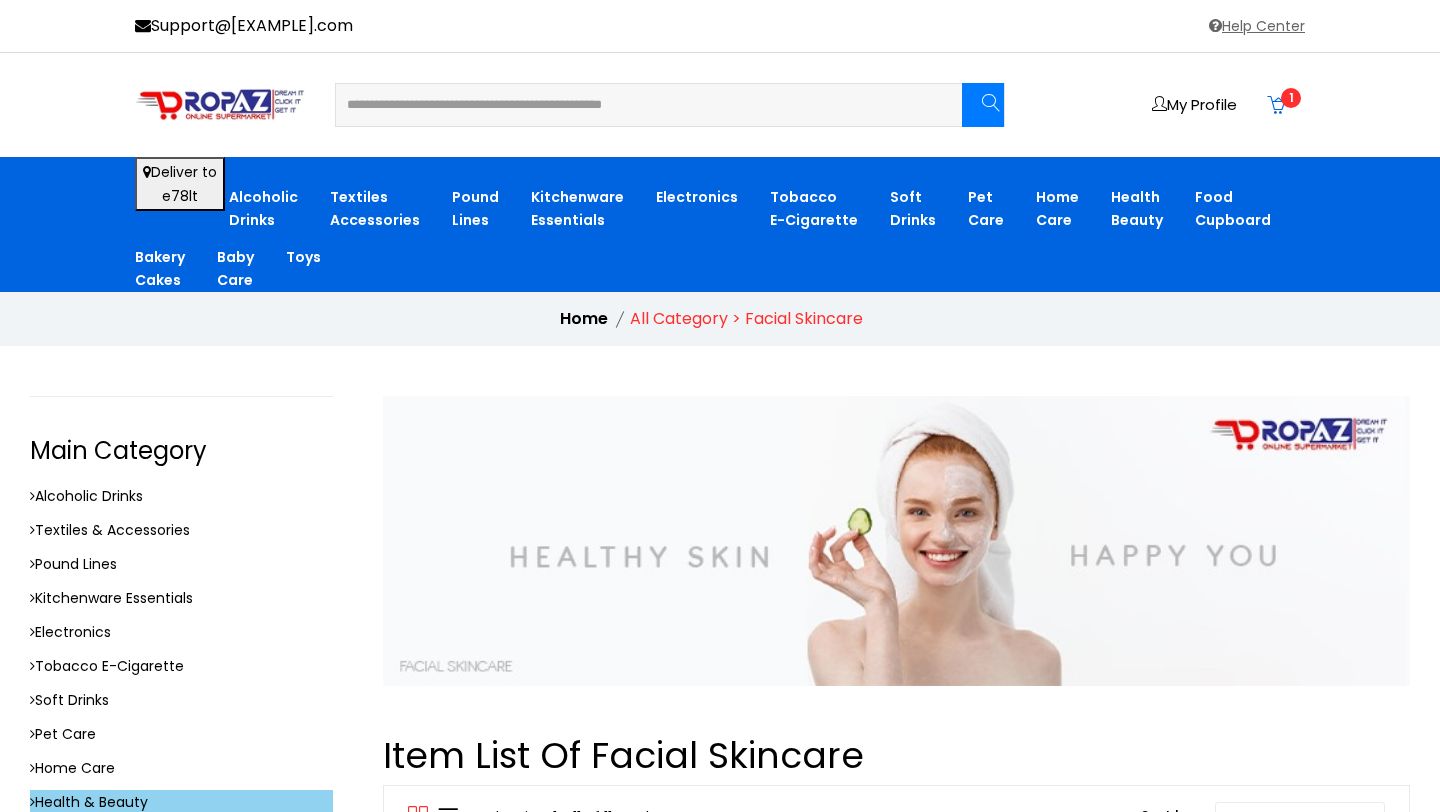 drag, startPoint x: 411, startPoint y: 102, endPoint x: 799, endPoint y: 138, distance: 389.66653 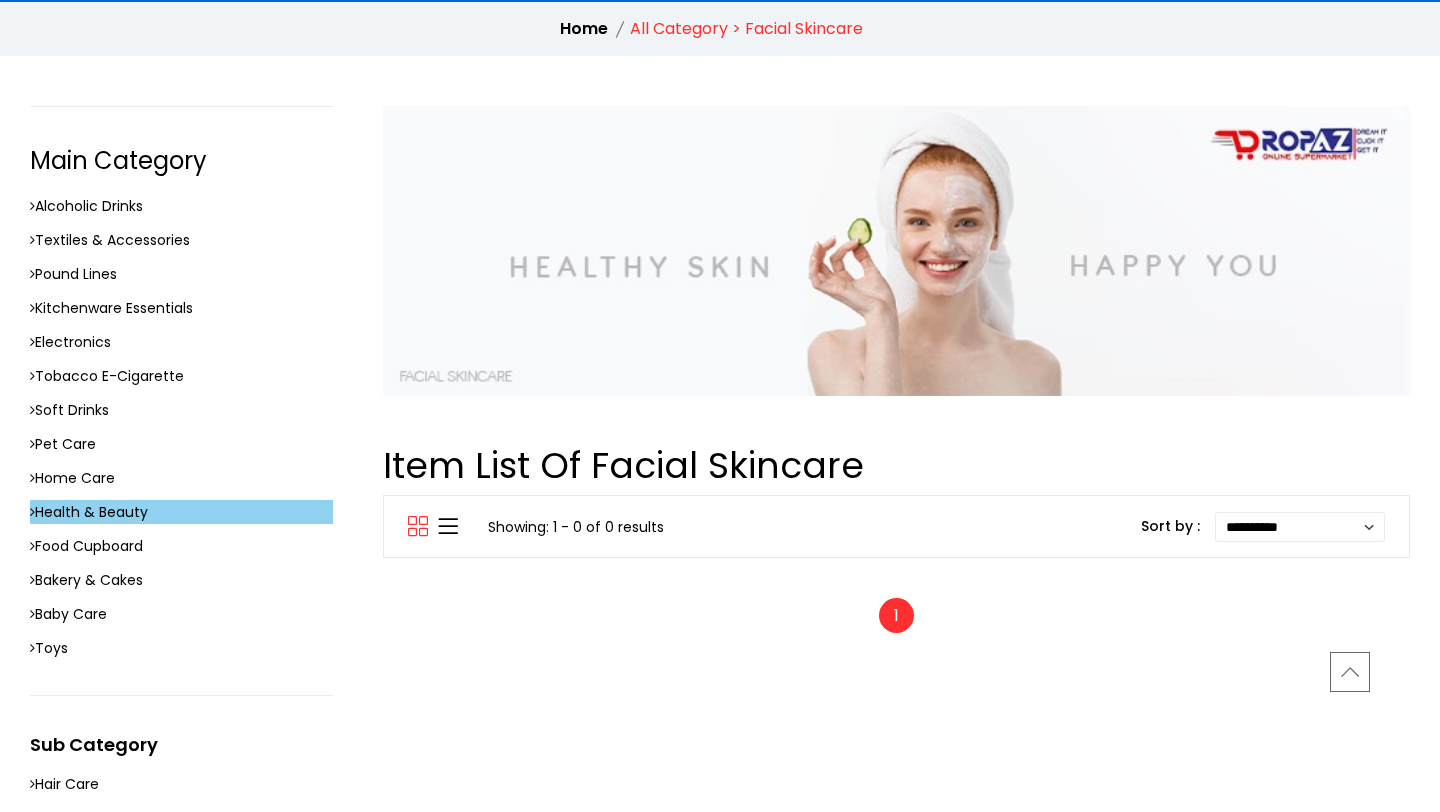 scroll, scrollTop: 0, scrollLeft: 0, axis: both 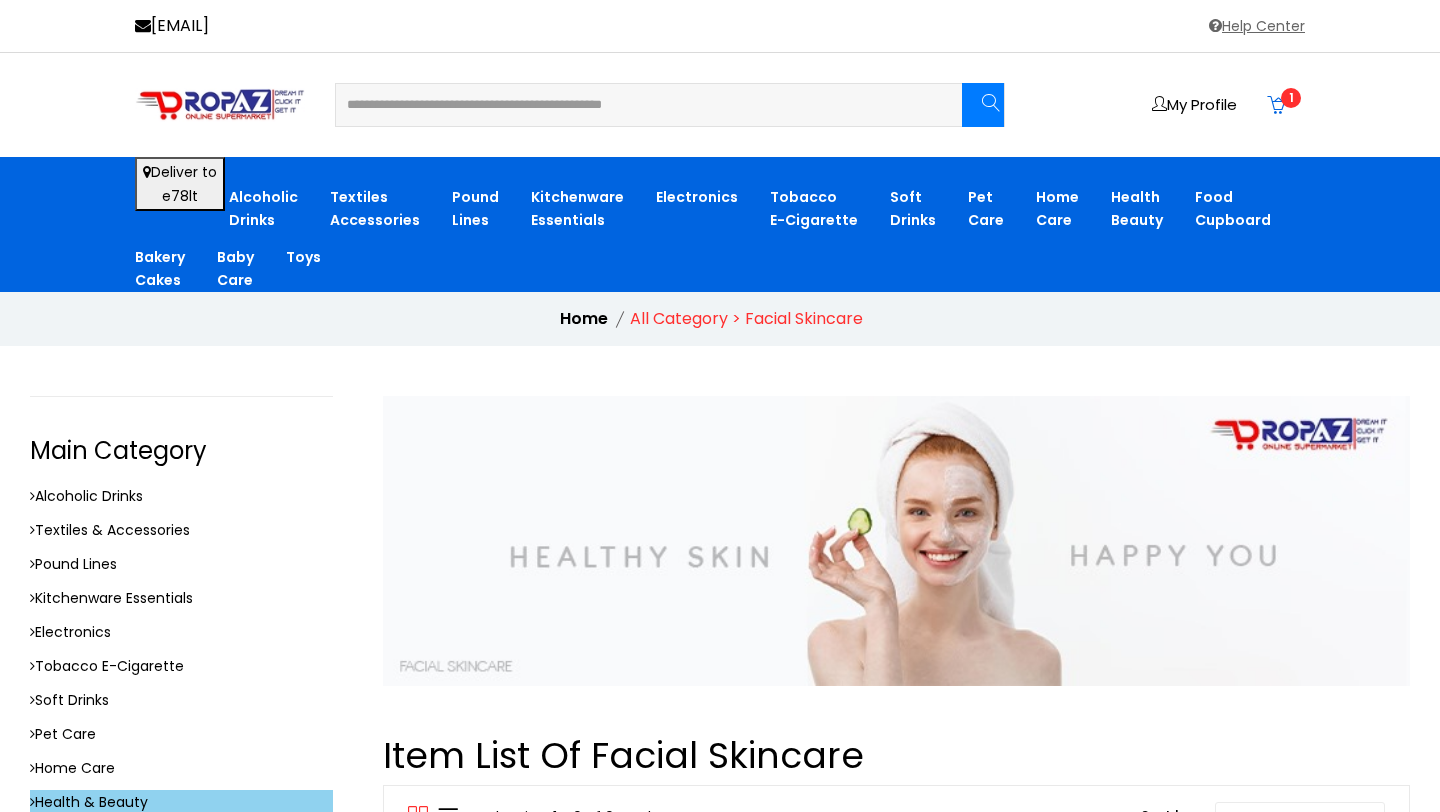 drag, startPoint x: 410, startPoint y: 102, endPoint x: 800, endPoint y: 164, distance: 394.89746 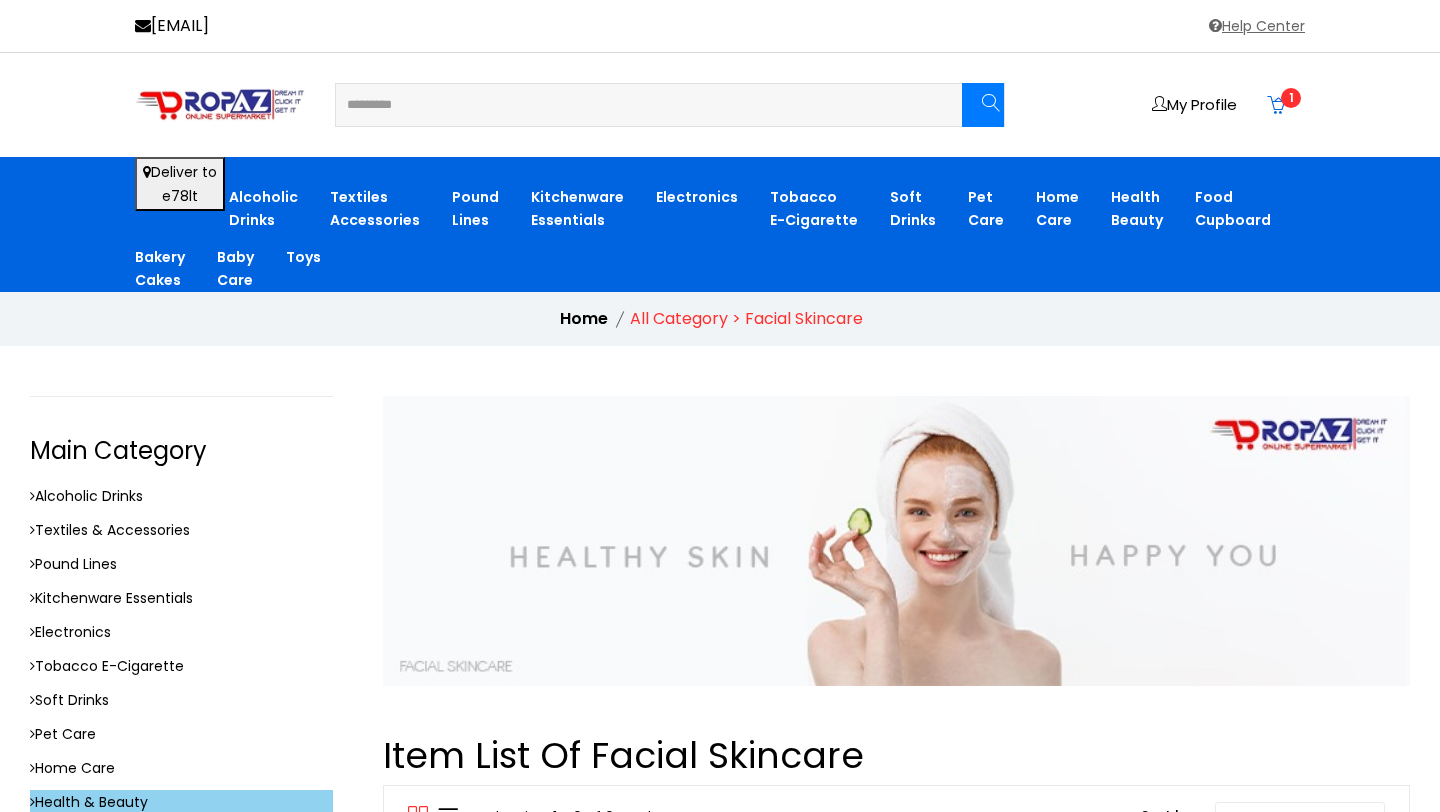 type on "*********" 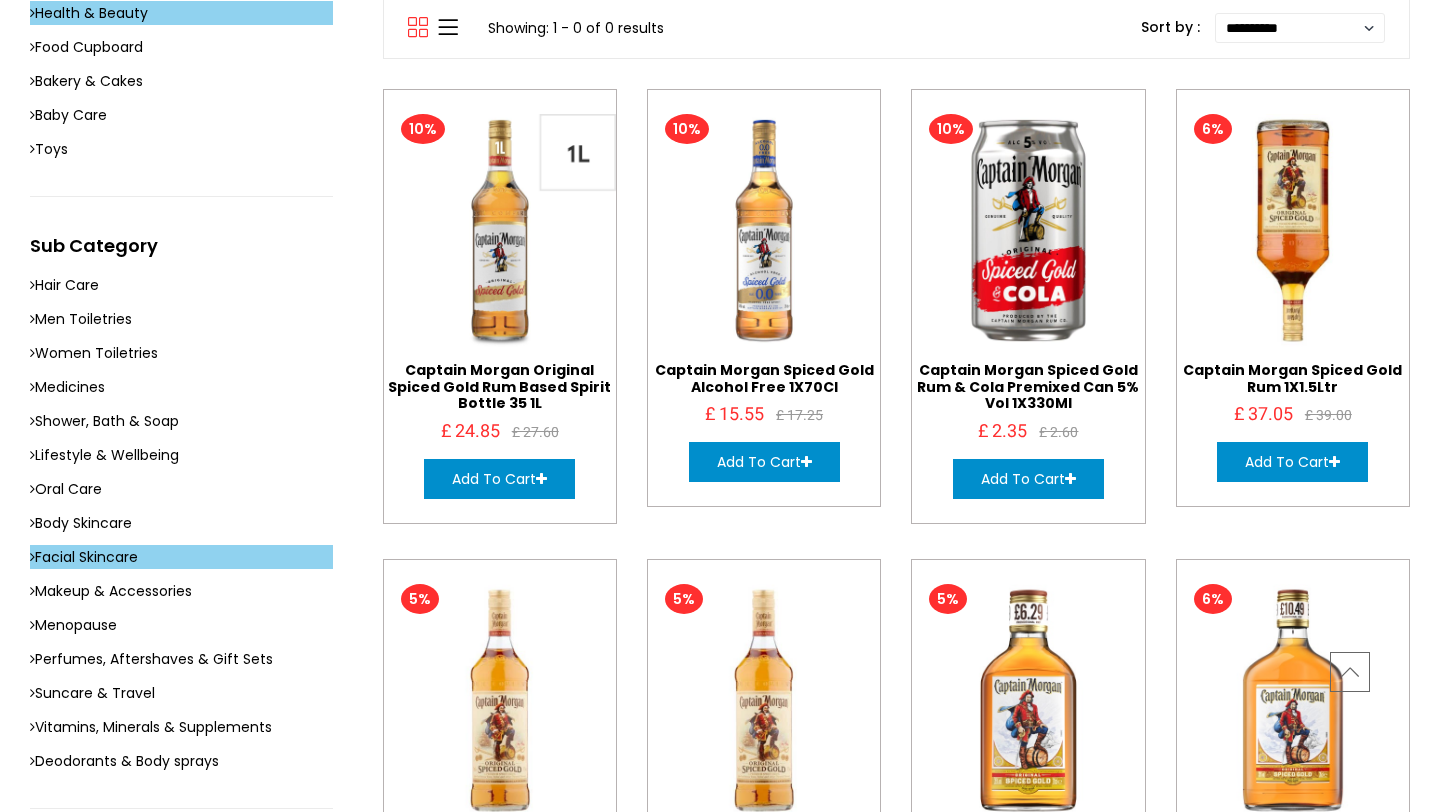 scroll, scrollTop: 0, scrollLeft: 0, axis: both 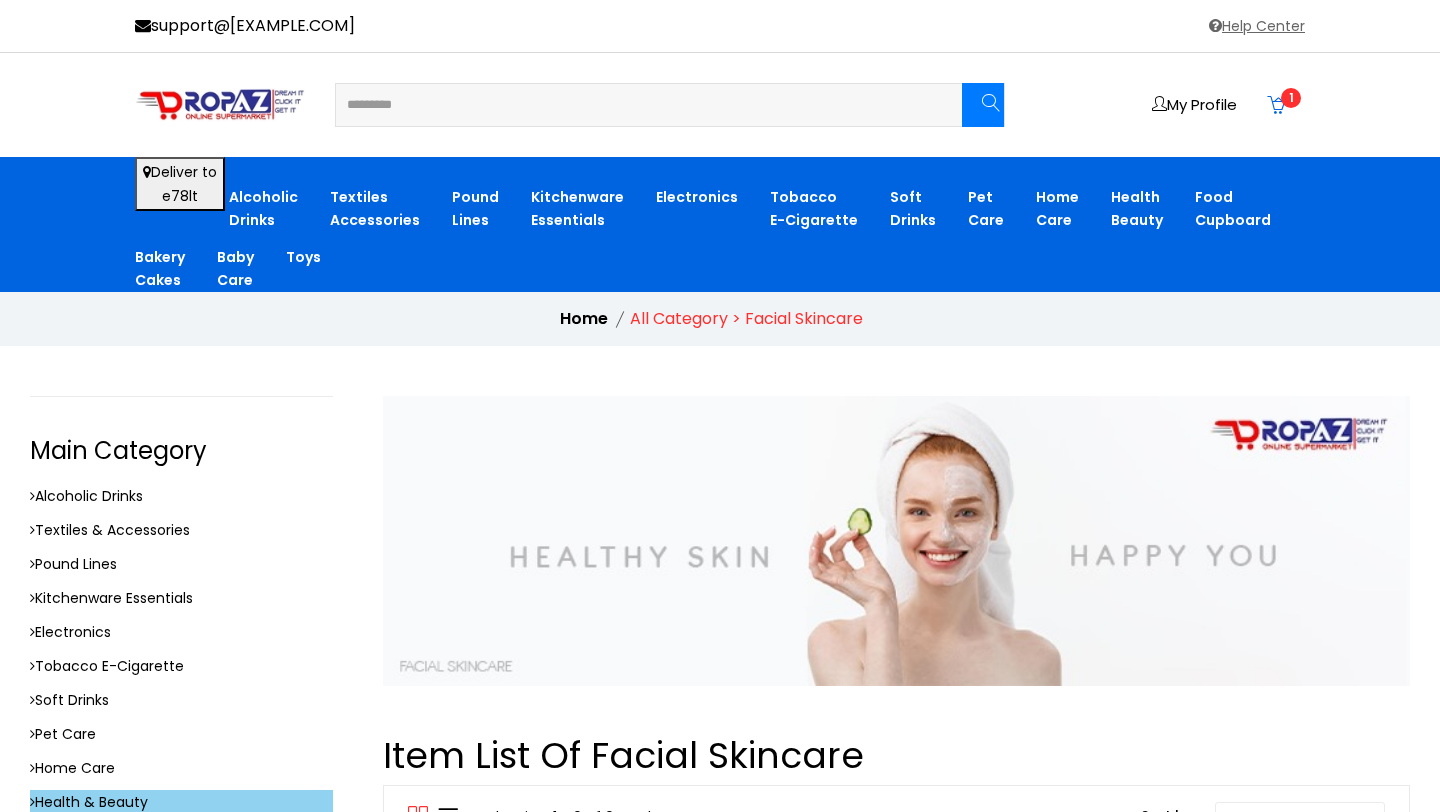 drag, startPoint x: 470, startPoint y: 104, endPoint x: 303, endPoint y: 92, distance: 167.43059 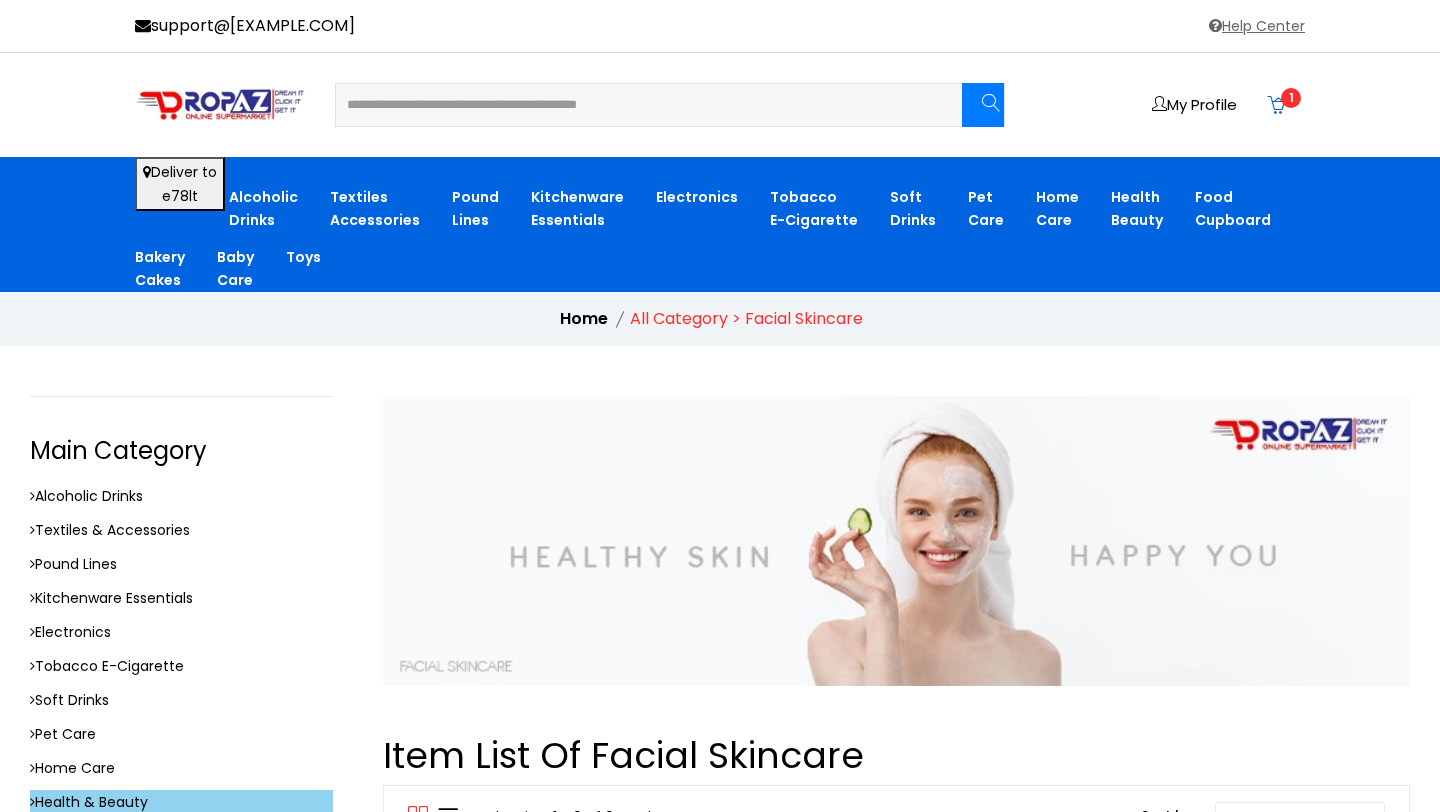 drag, startPoint x: 445, startPoint y: 101, endPoint x: 632, endPoint y: 120, distance: 187.96277 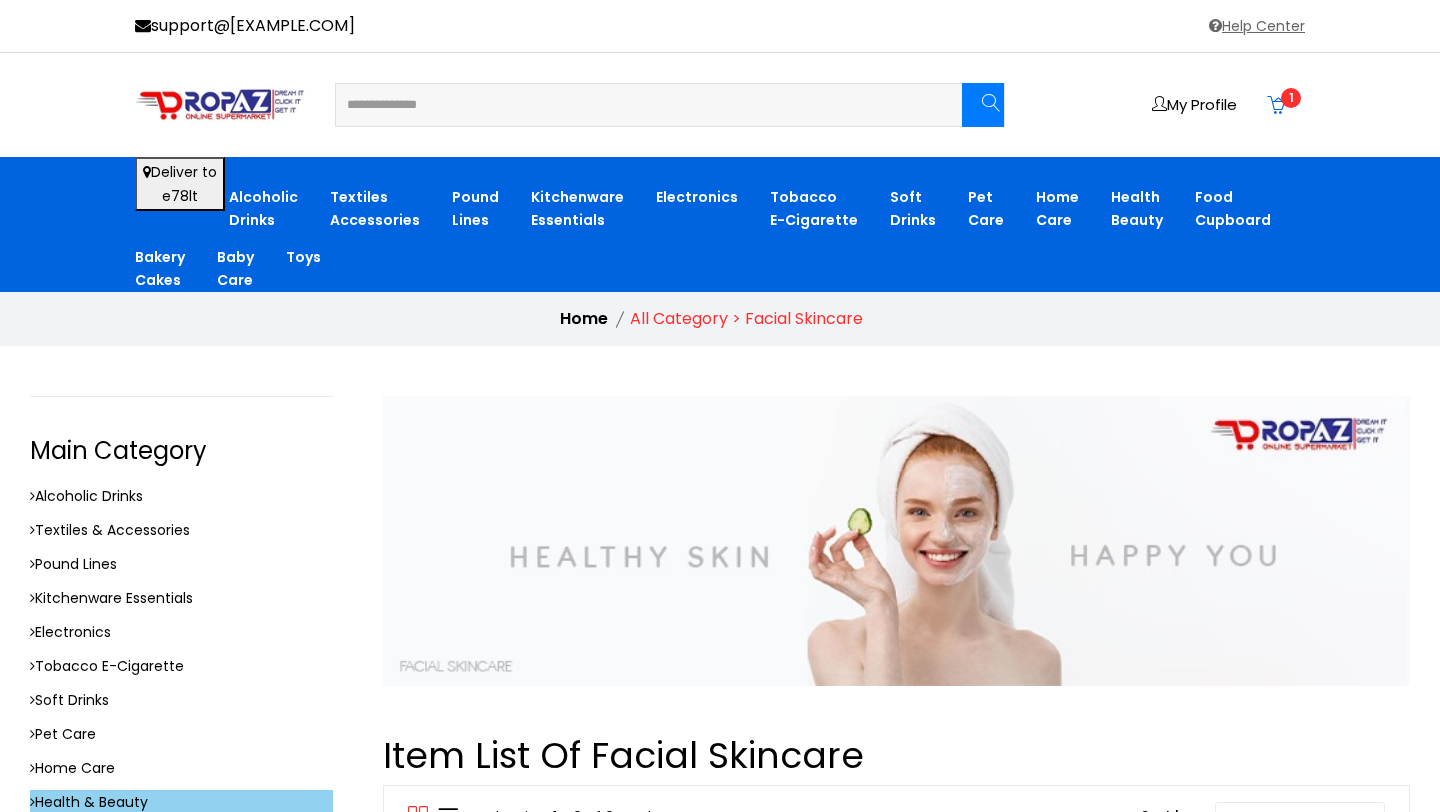 type on "**********" 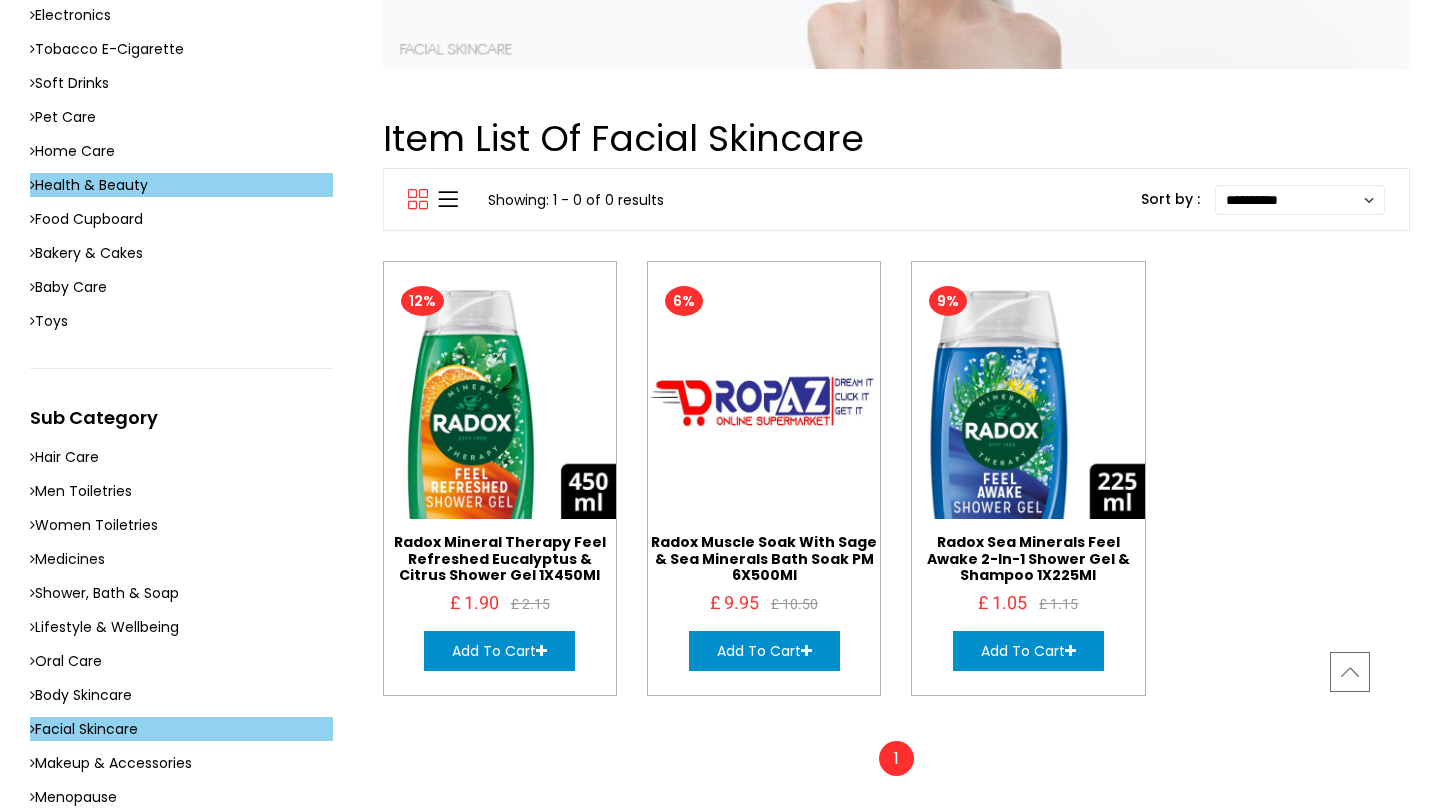scroll, scrollTop: 0, scrollLeft: 0, axis: both 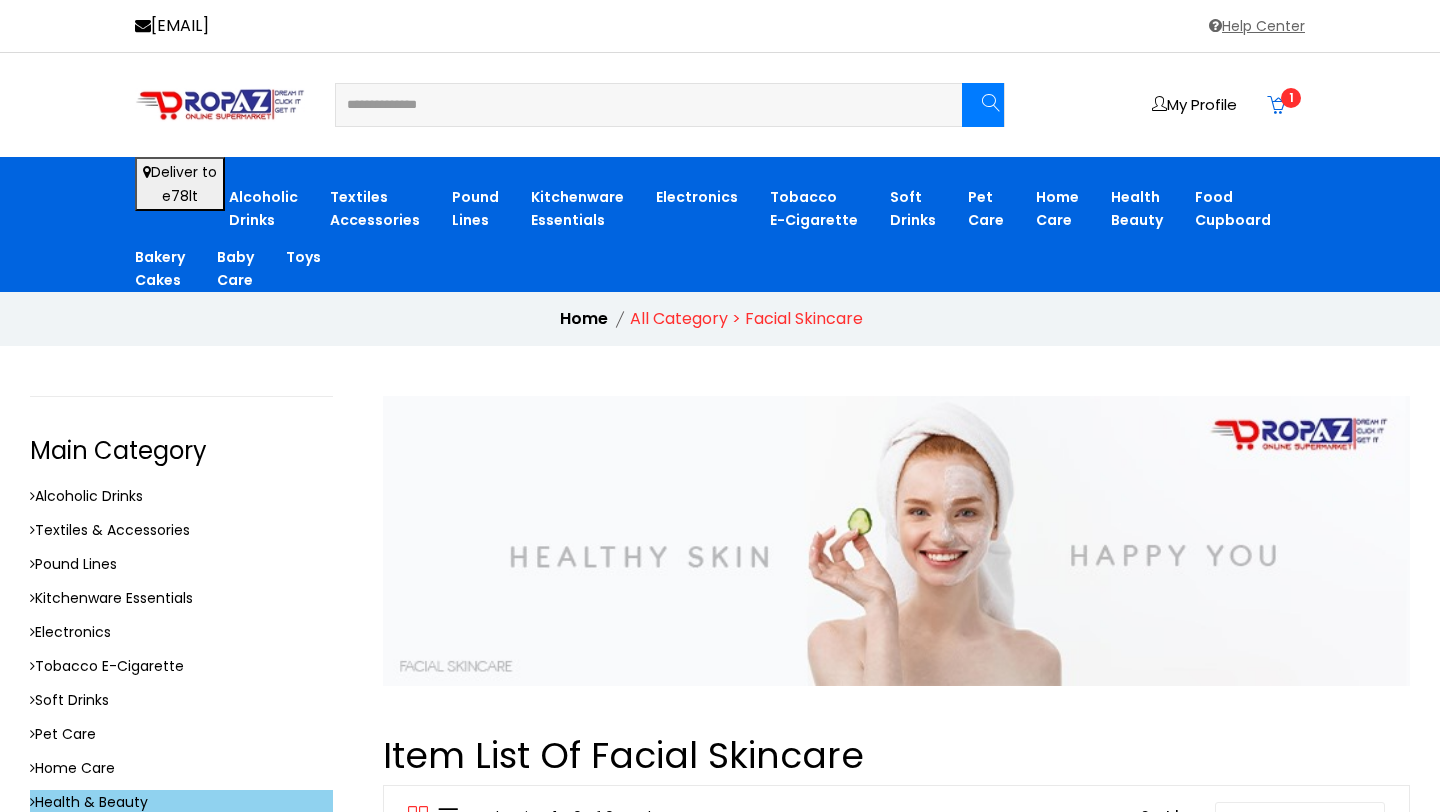 drag, startPoint x: 508, startPoint y: 98, endPoint x: 291, endPoint y: 94, distance: 217.03687 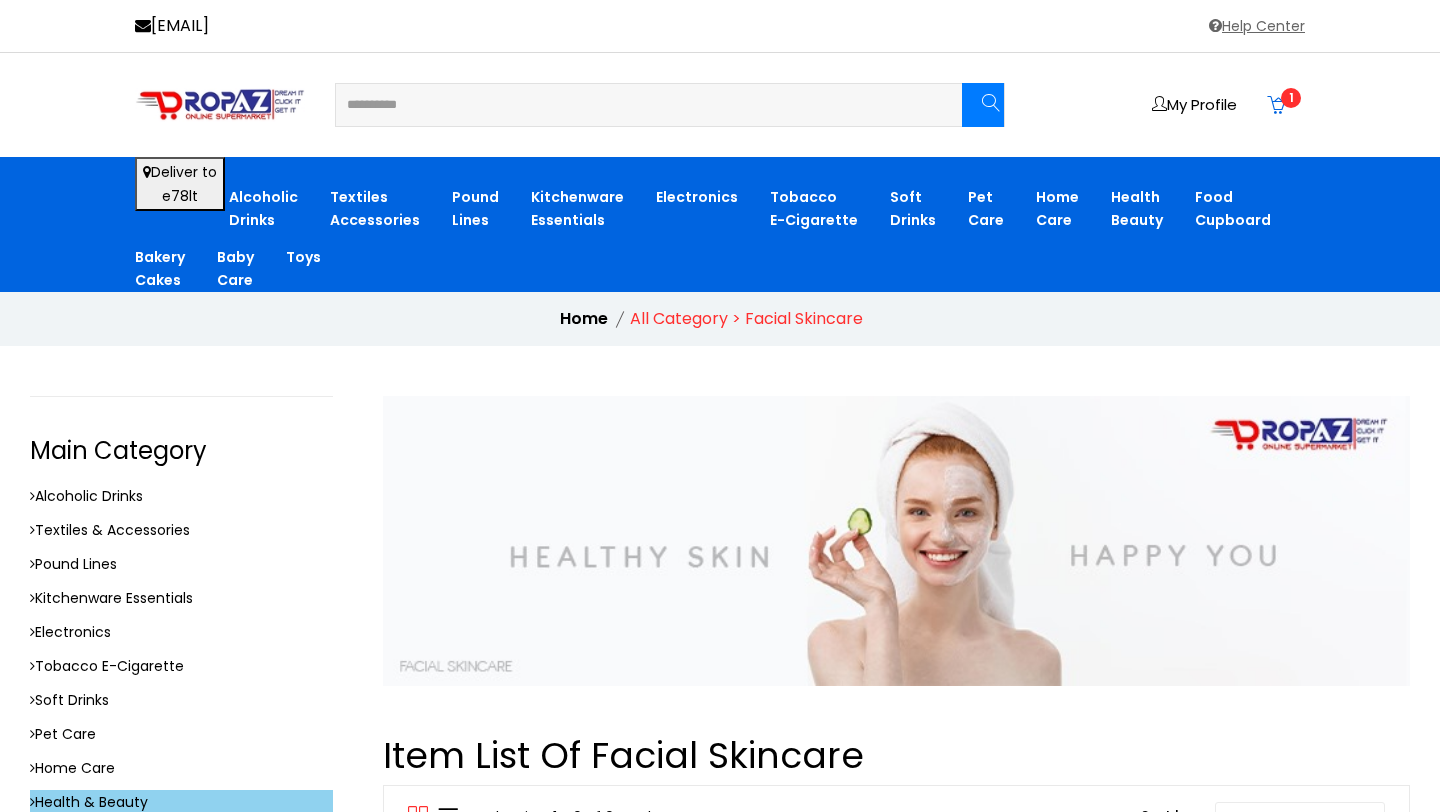 type on "*********" 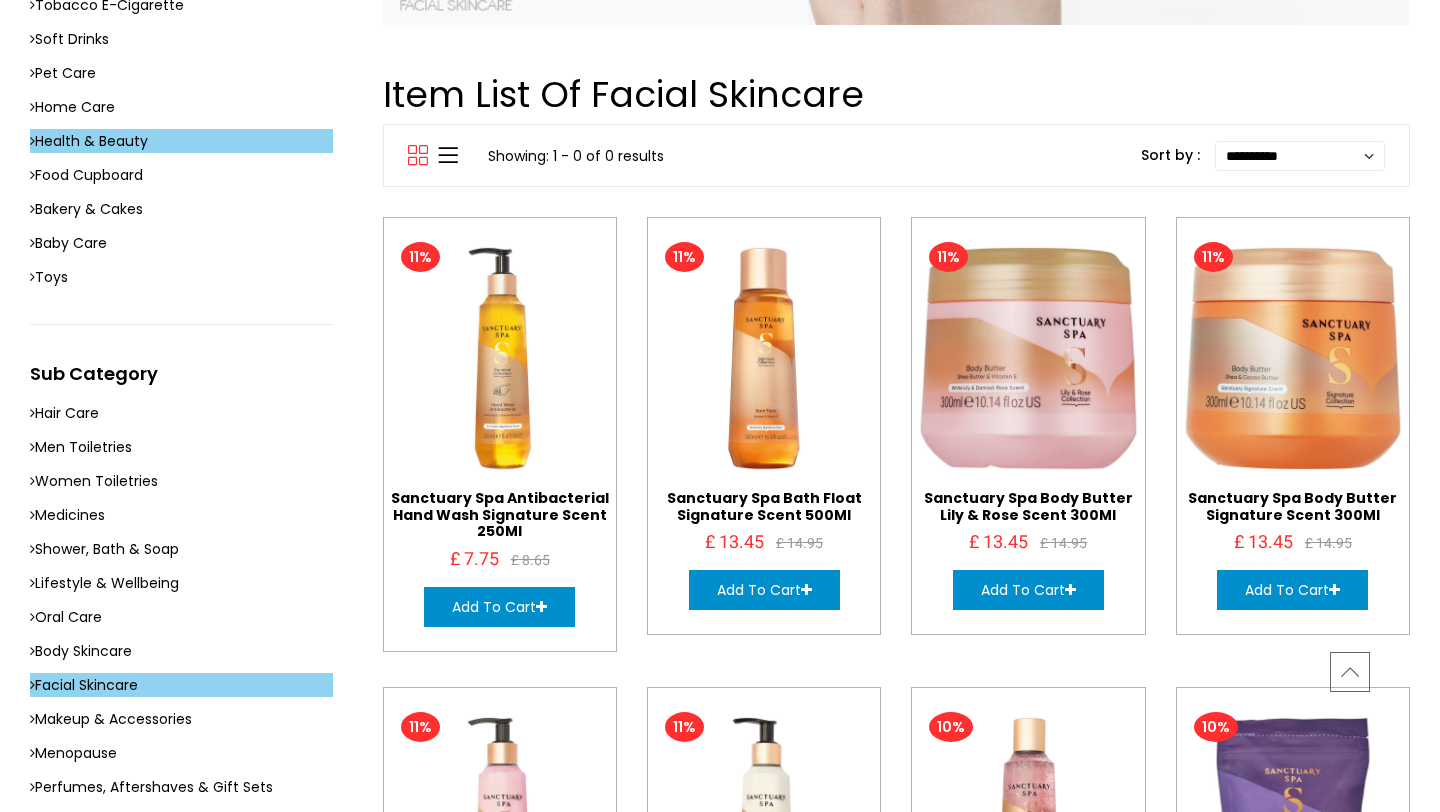 scroll, scrollTop: 706, scrollLeft: 0, axis: vertical 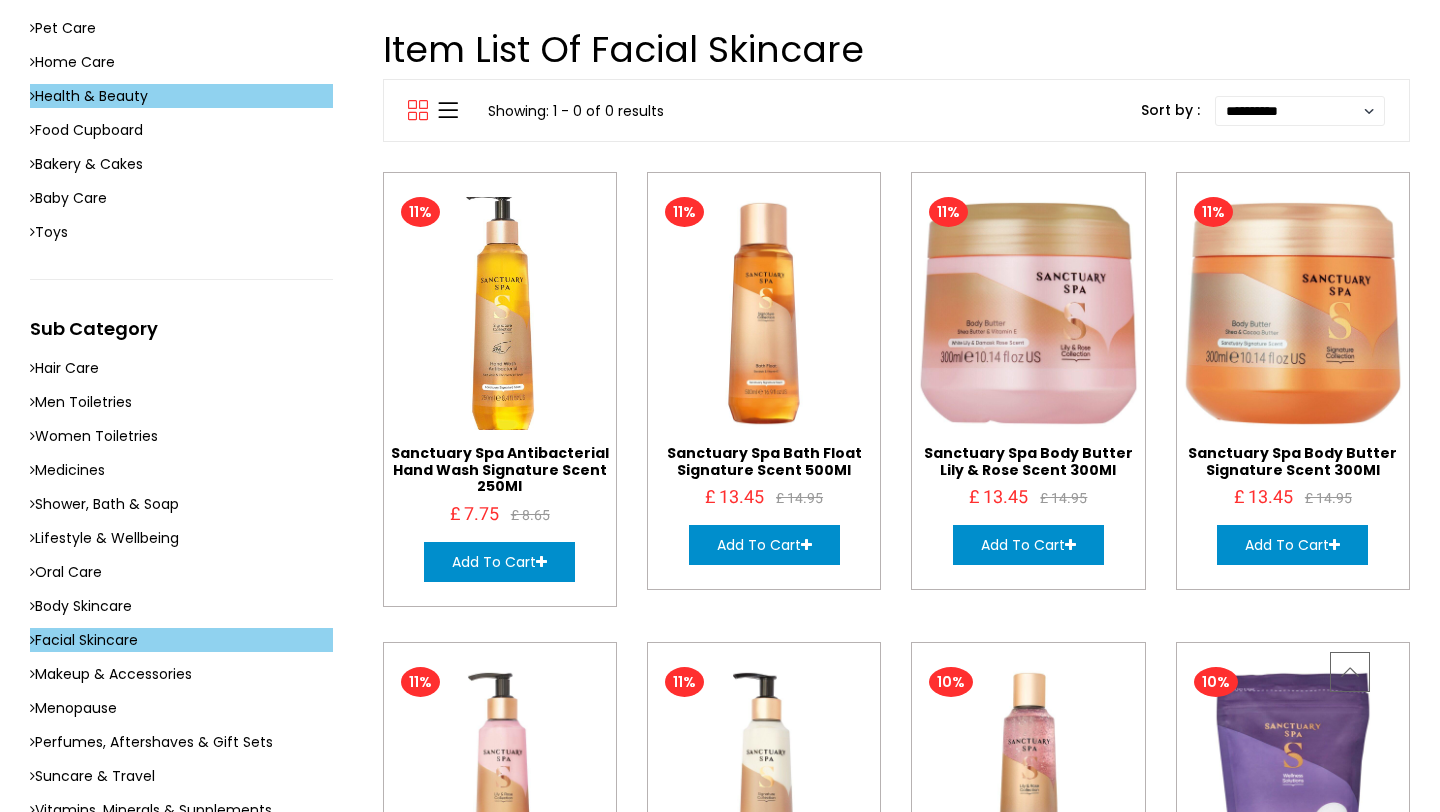 click at bounding box center [500, 314] 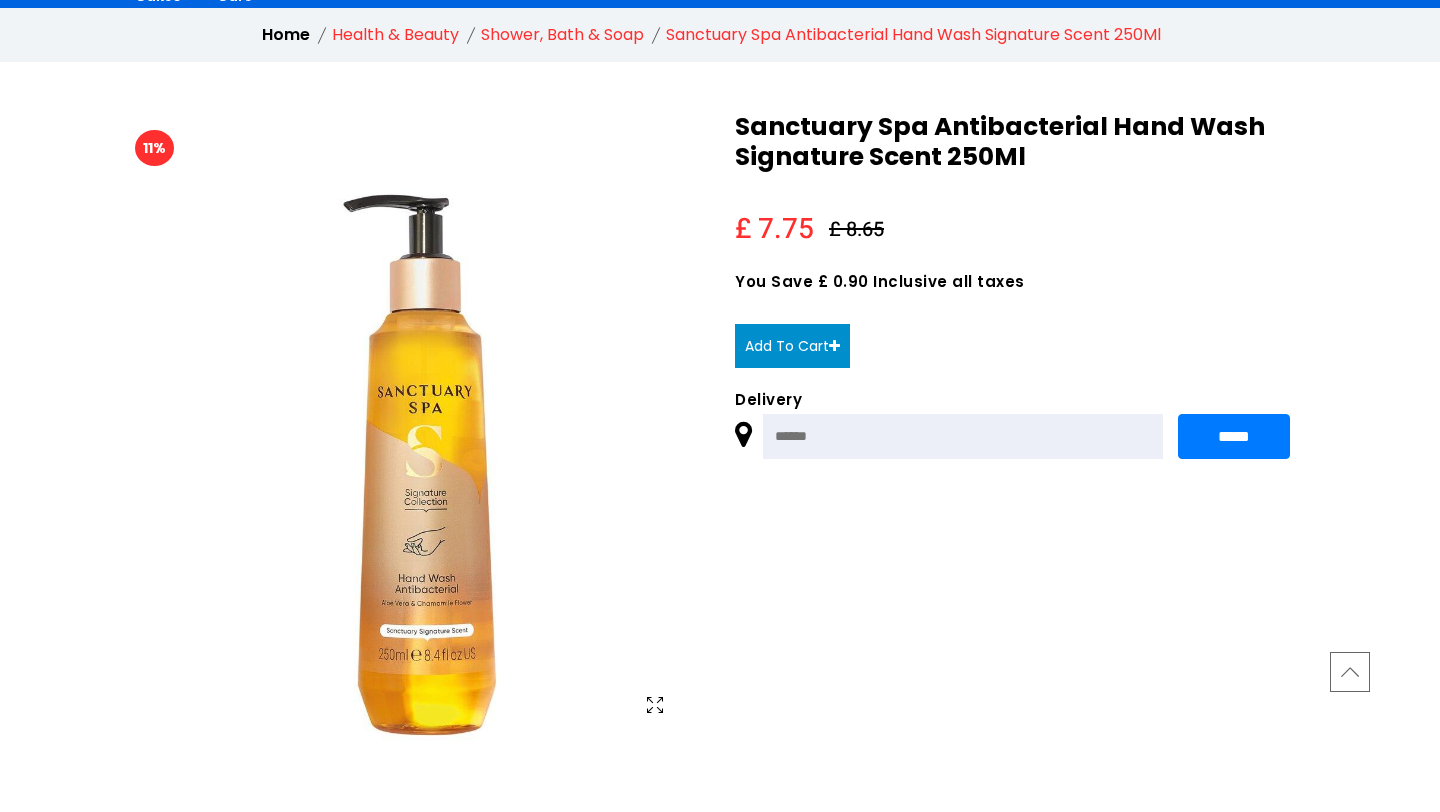 scroll, scrollTop: 0, scrollLeft: 0, axis: both 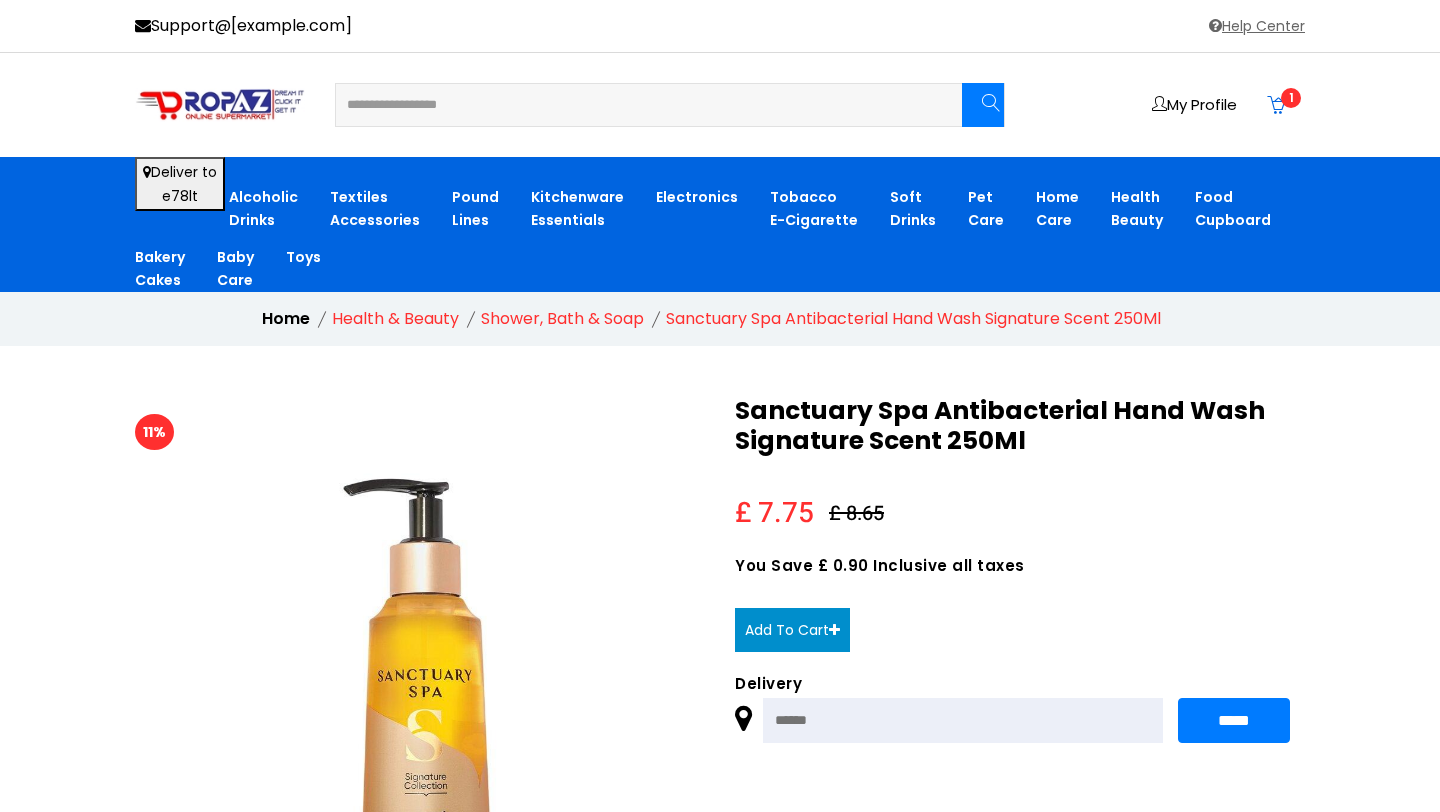 drag, startPoint x: 740, startPoint y: 405, endPoint x: 995, endPoint y: 467, distance: 262.42905 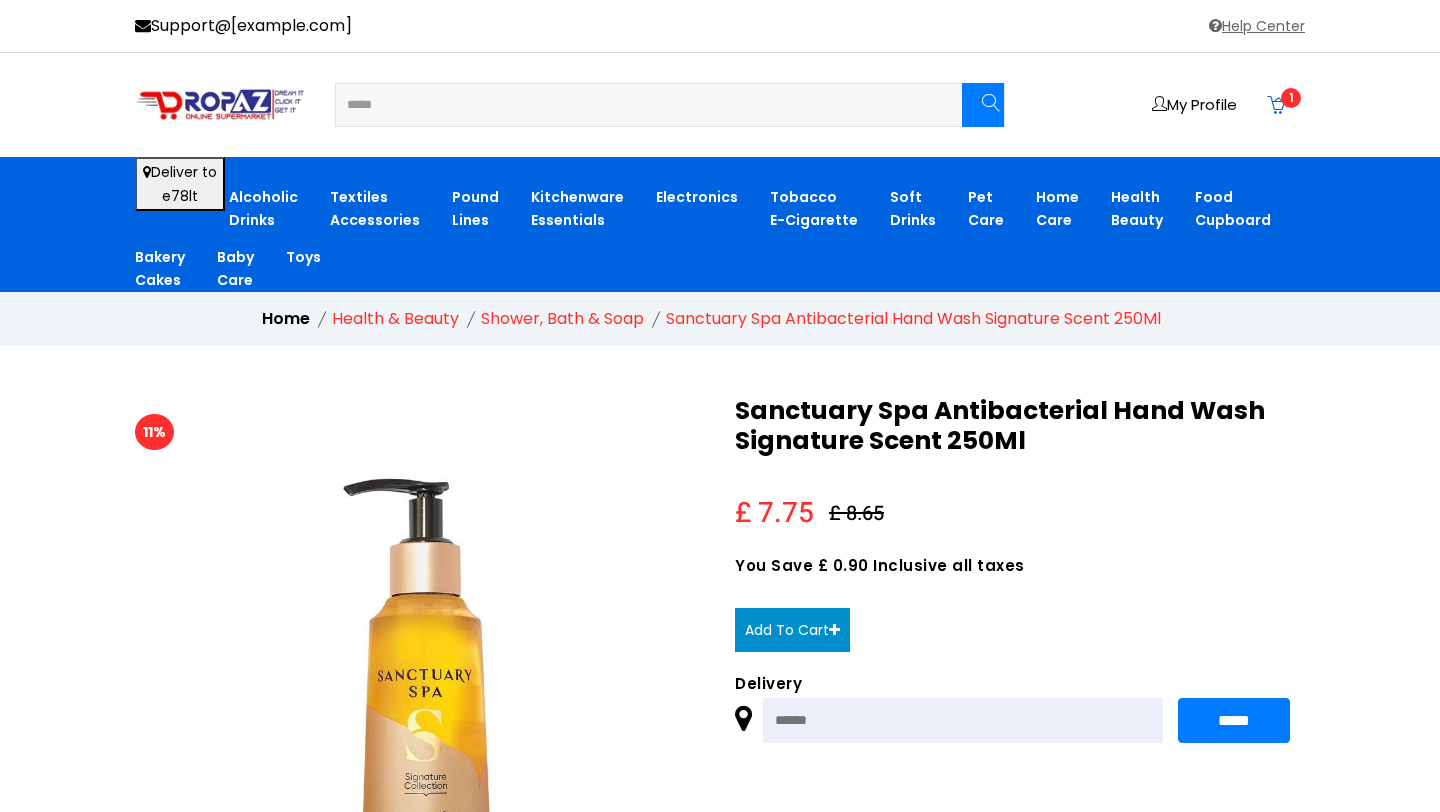 type on "*****" 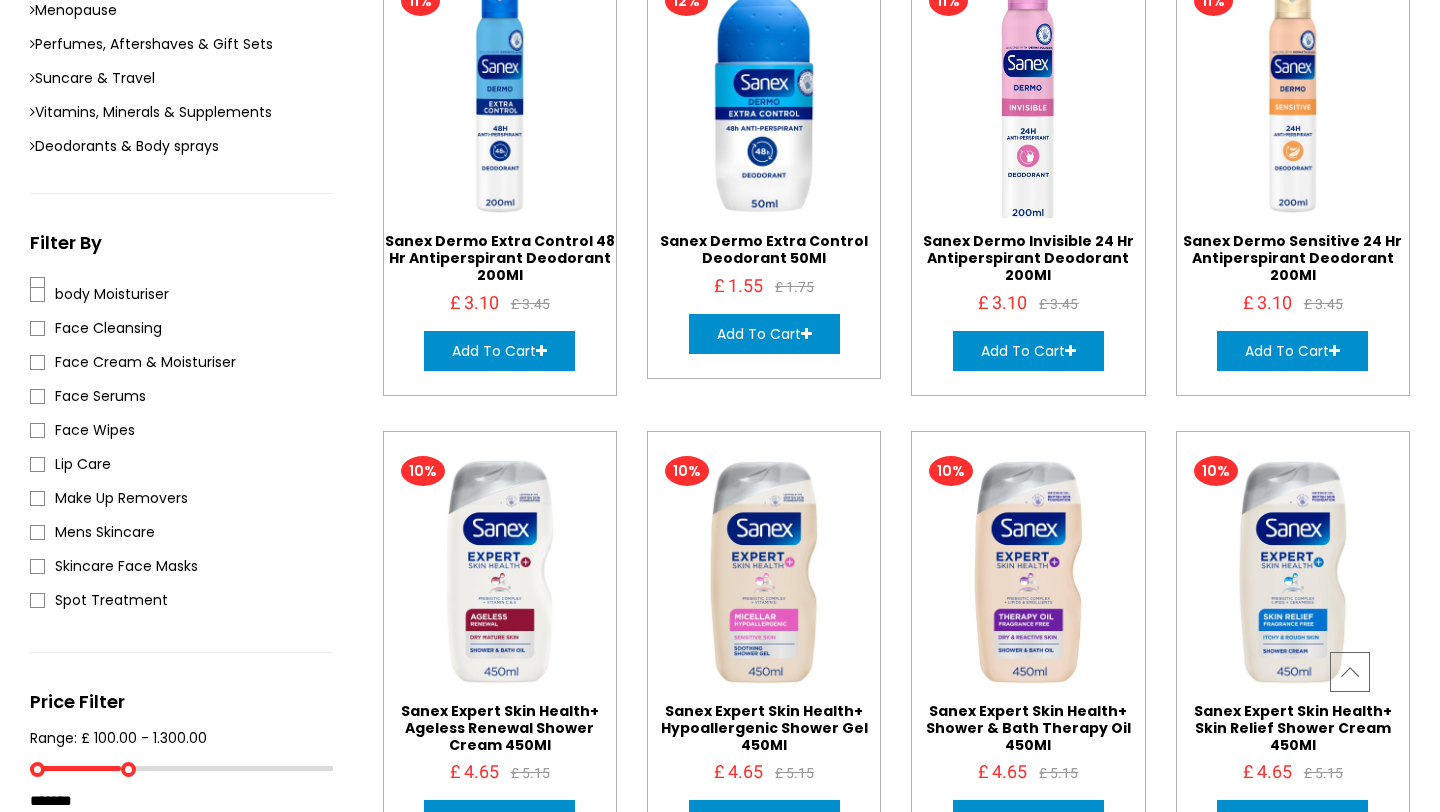 scroll, scrollTop: 0, scrollLeft: 0, axis: both 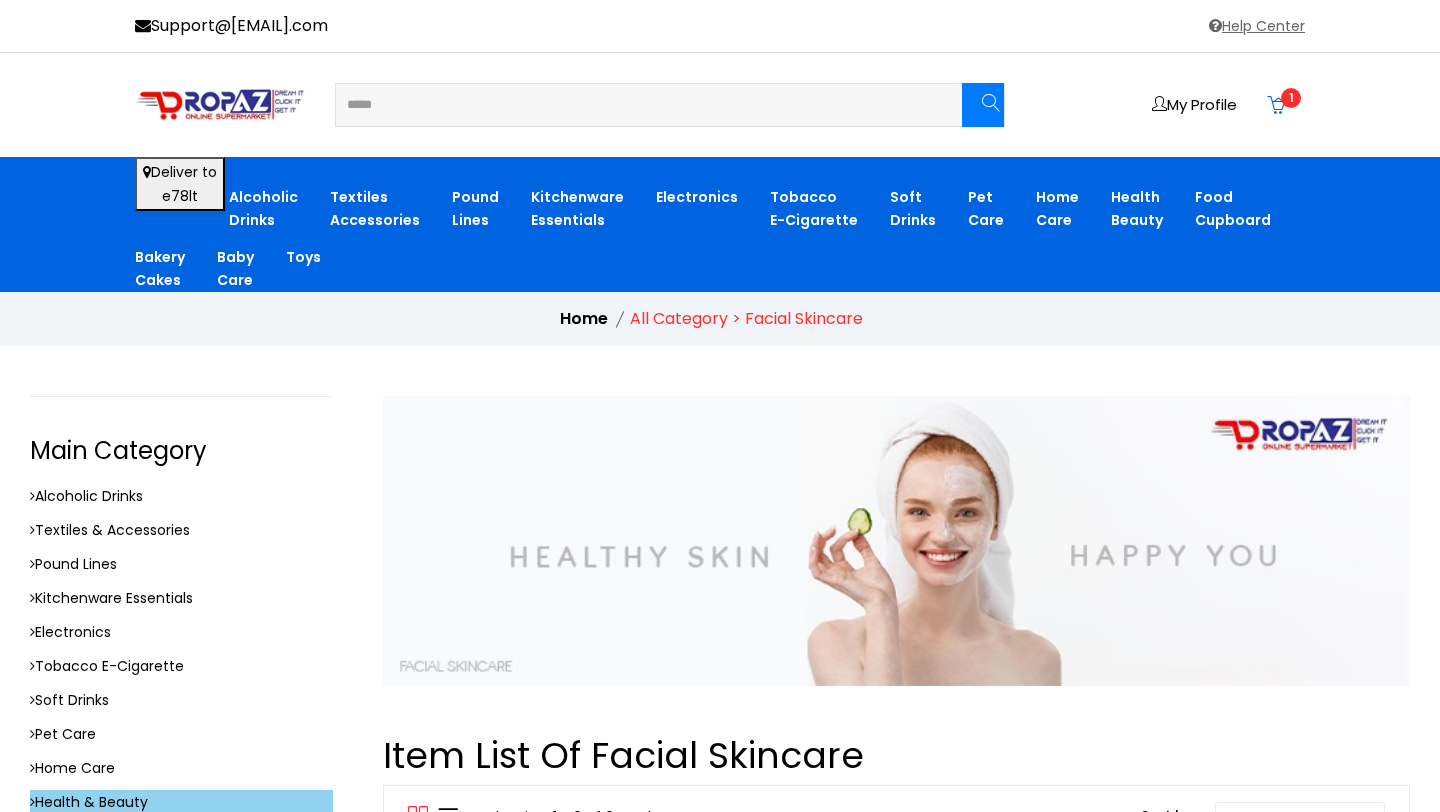 click on "*****" at bounding box center [636, 105] 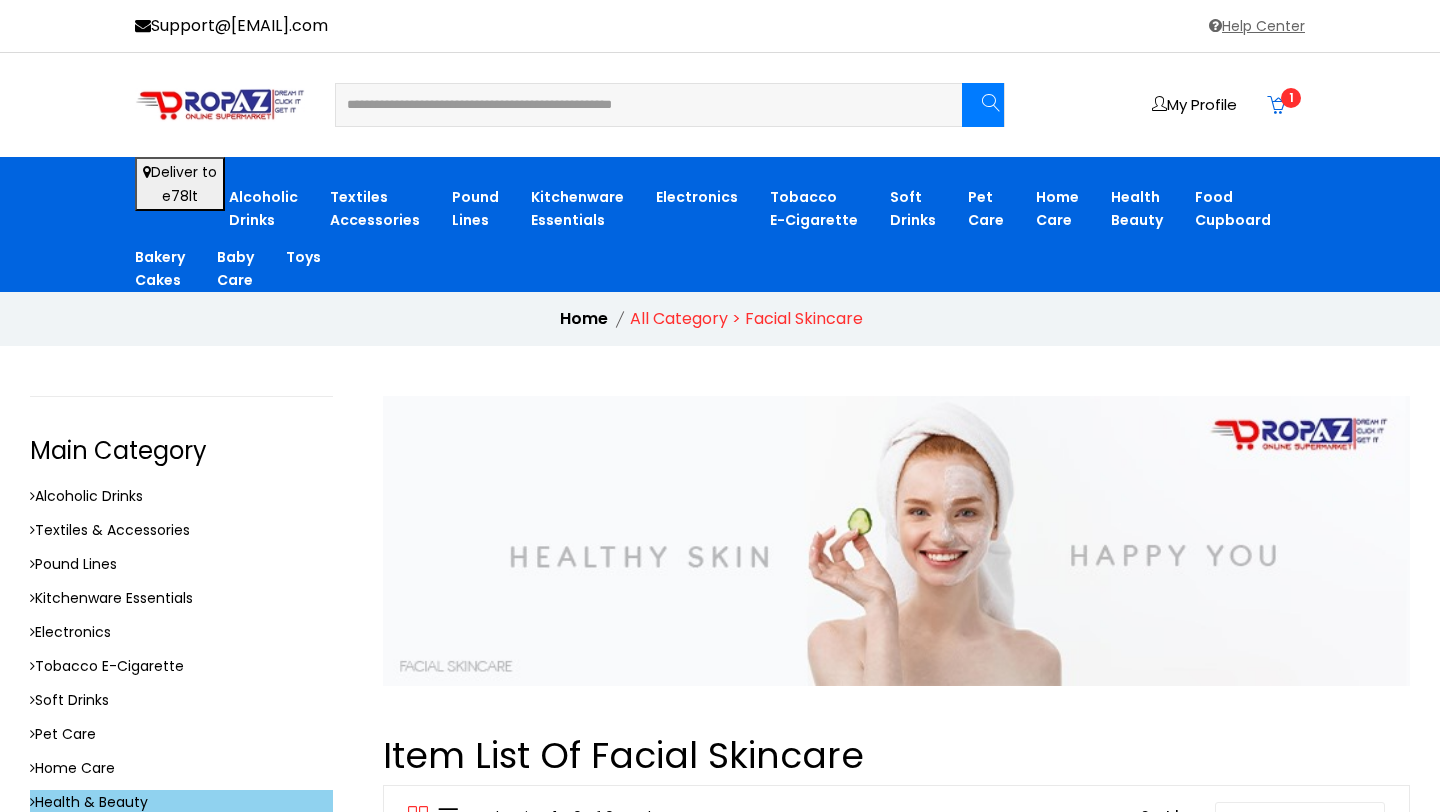 type on "**********" 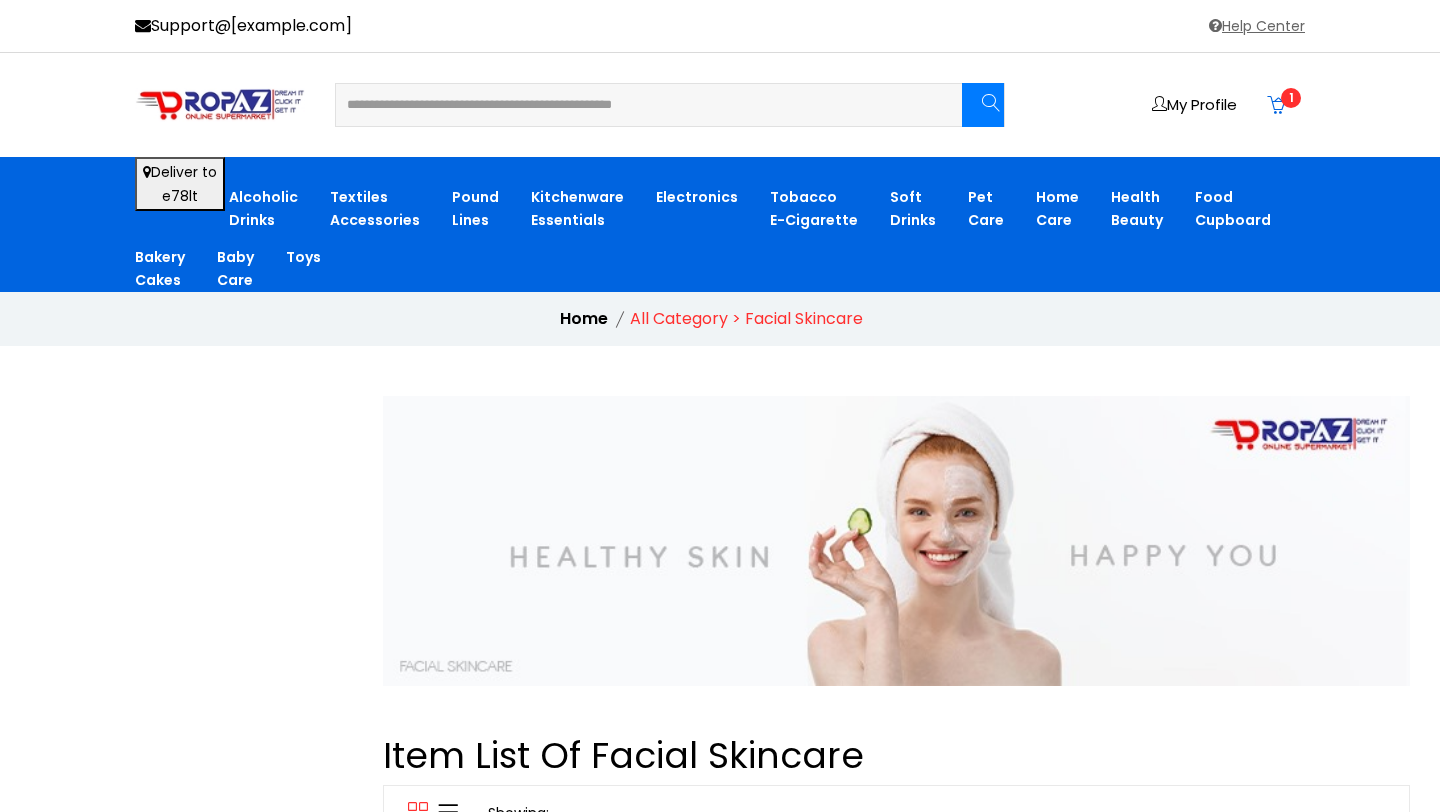 scroll, scrollTop: 0, scrollLeft: 0, axis: both 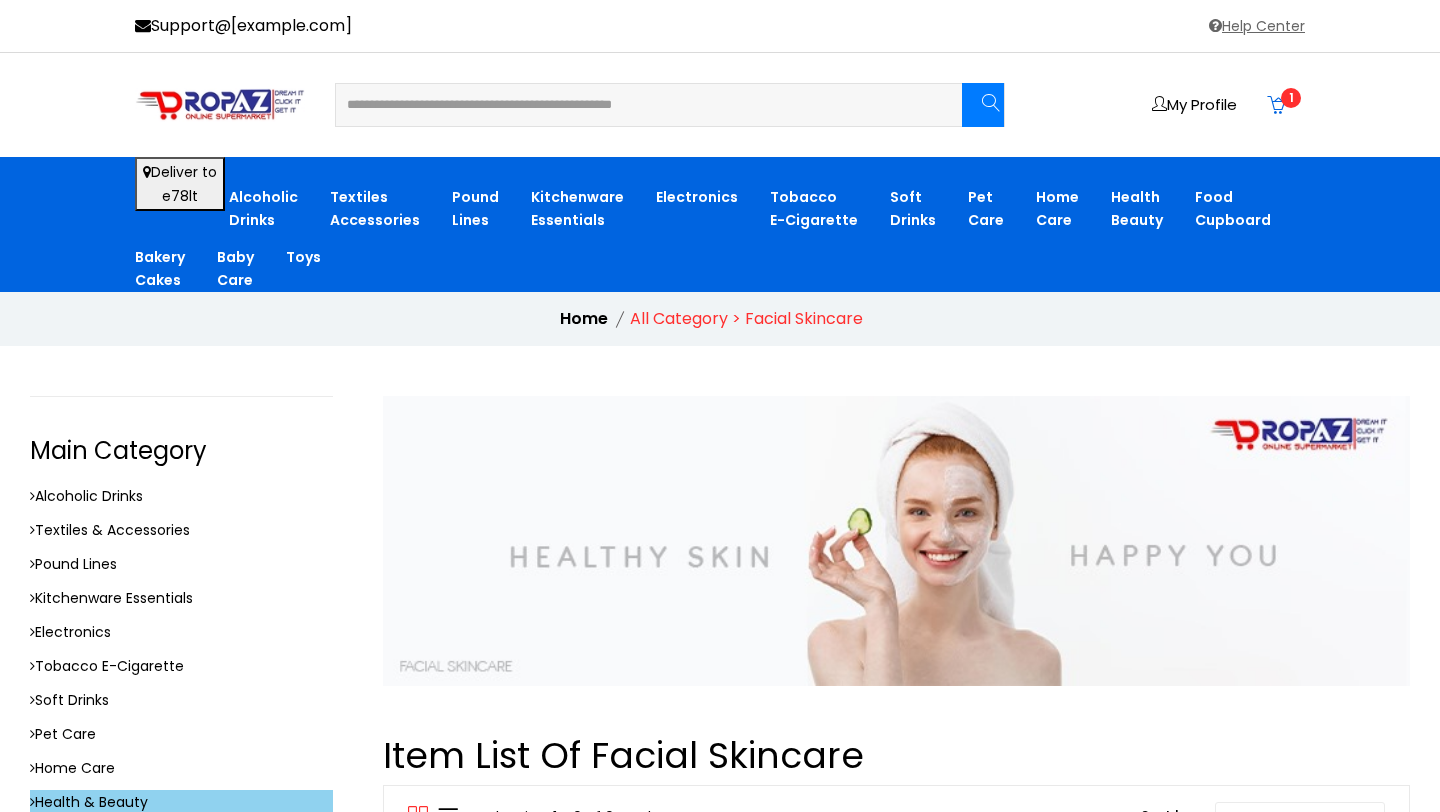 click at bounding box center (991, 103) 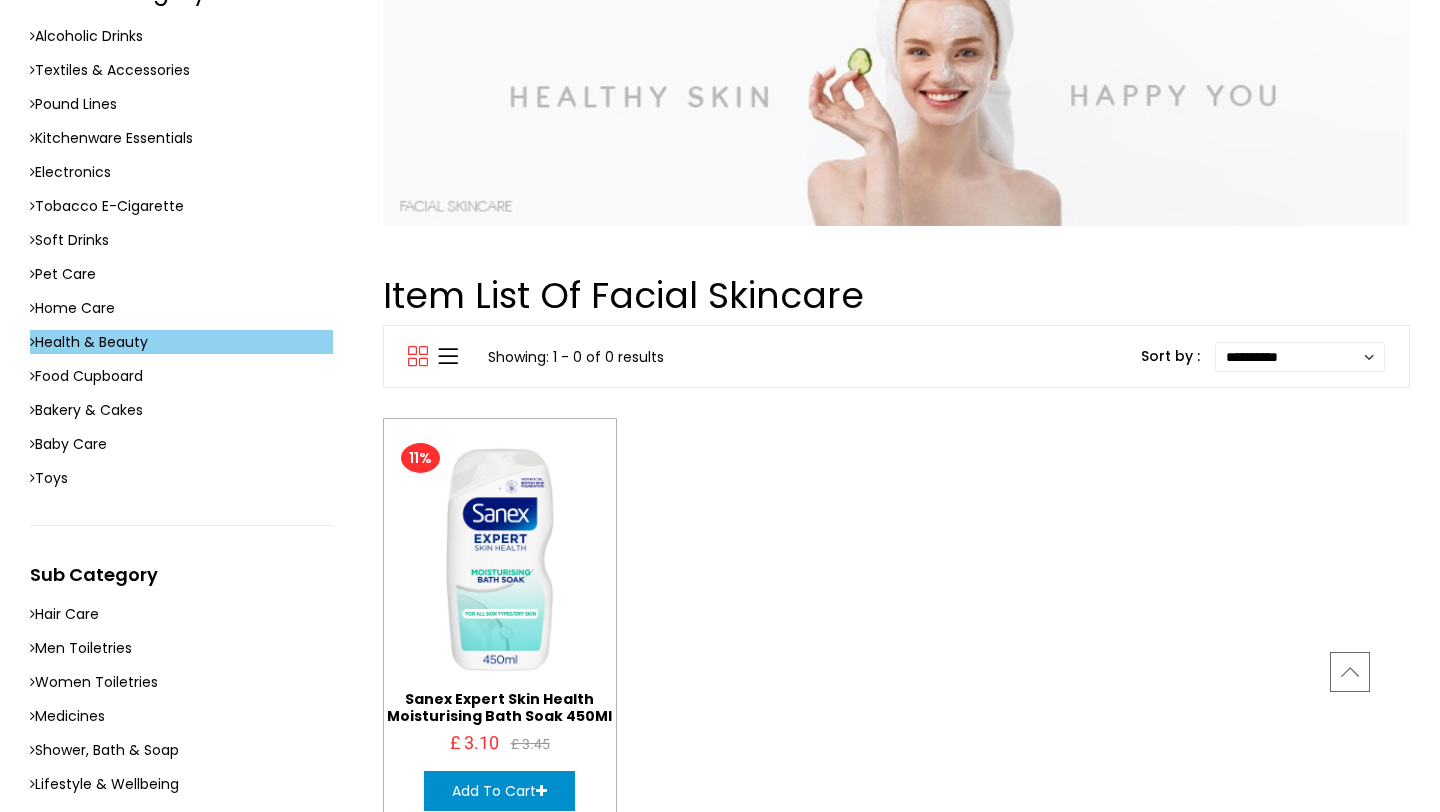 scroll, scrollTop: 462, scrollLeft: 0, axis: vertical 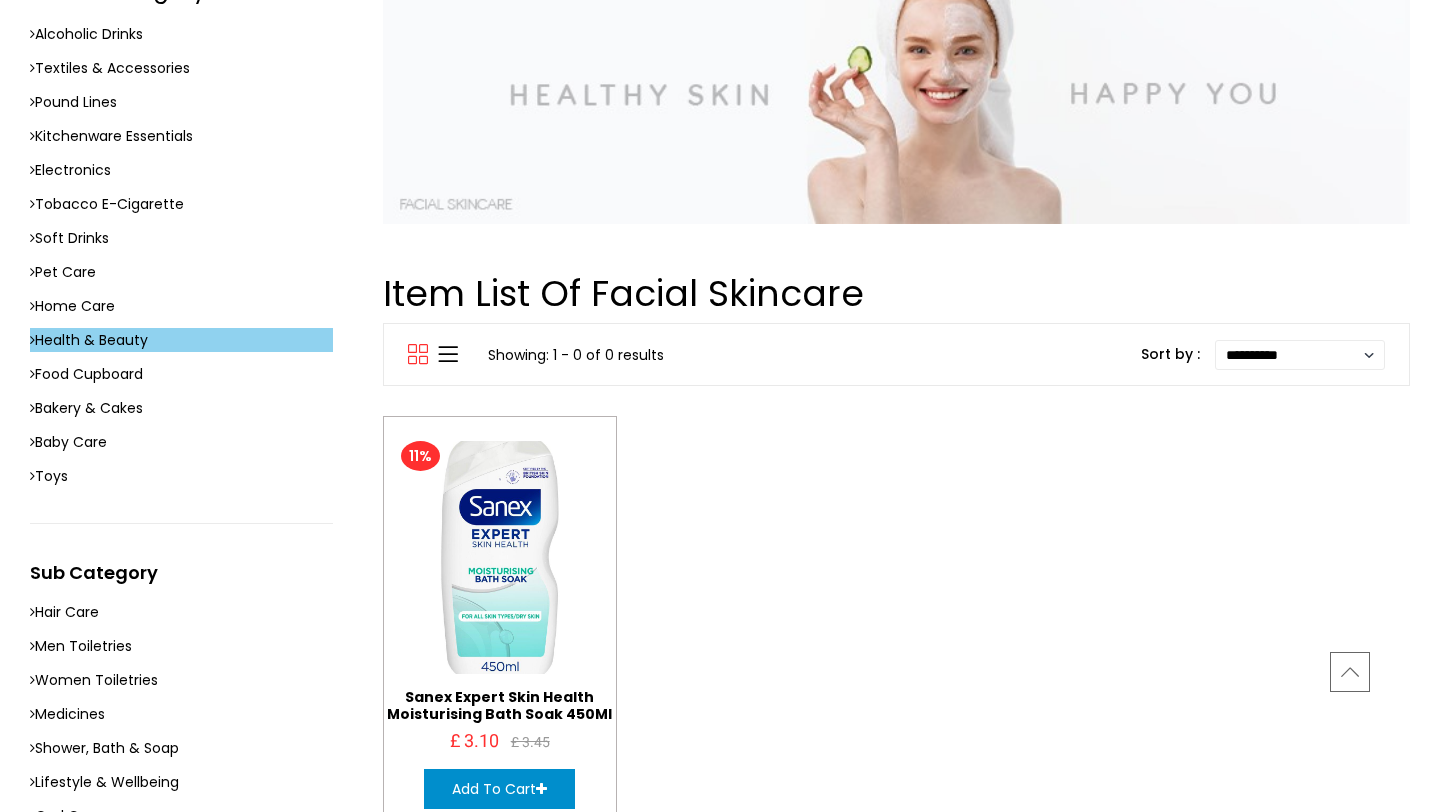 click at bounding box center (500, 558) 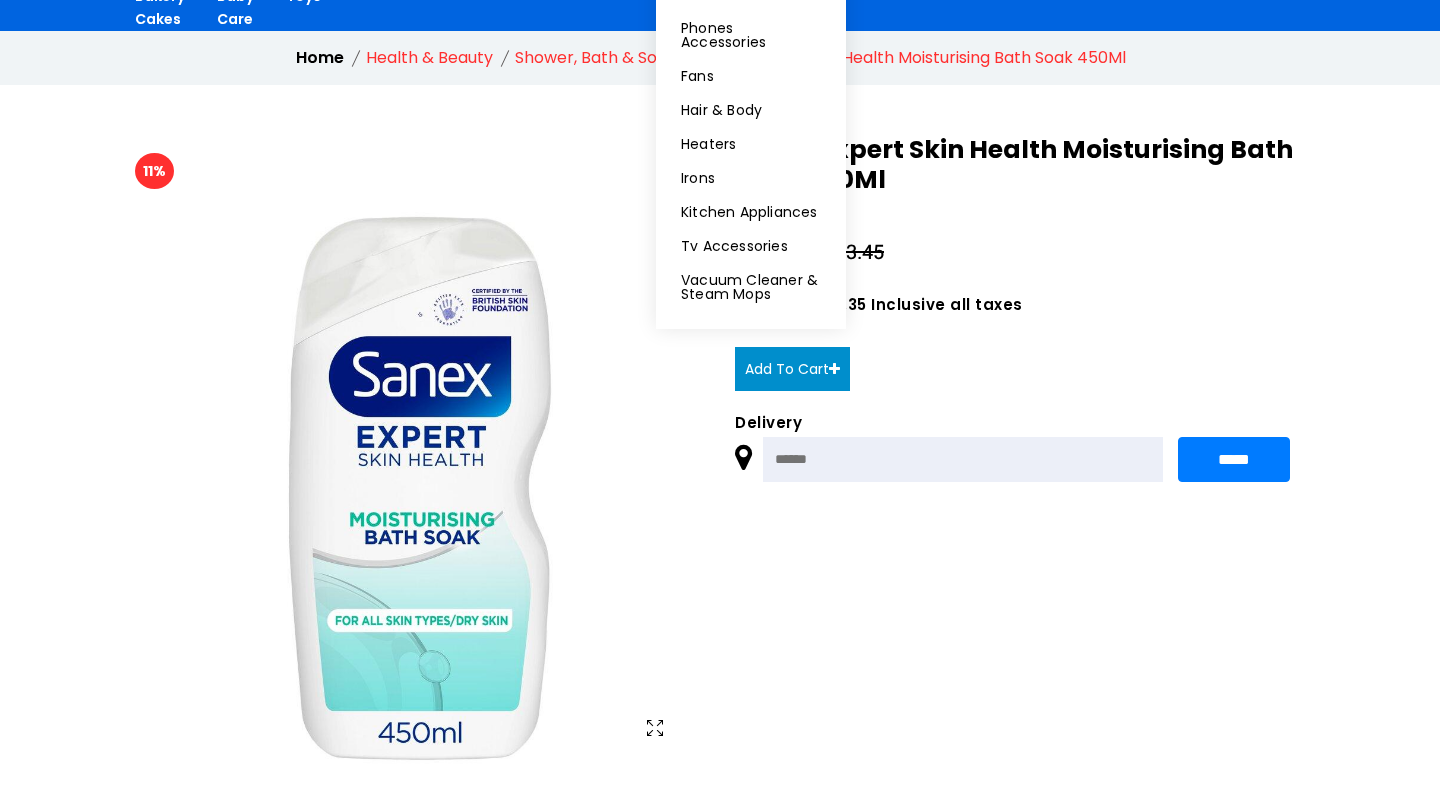 scroll, scrollTop: 0, scrollLeft: 0, axis: both 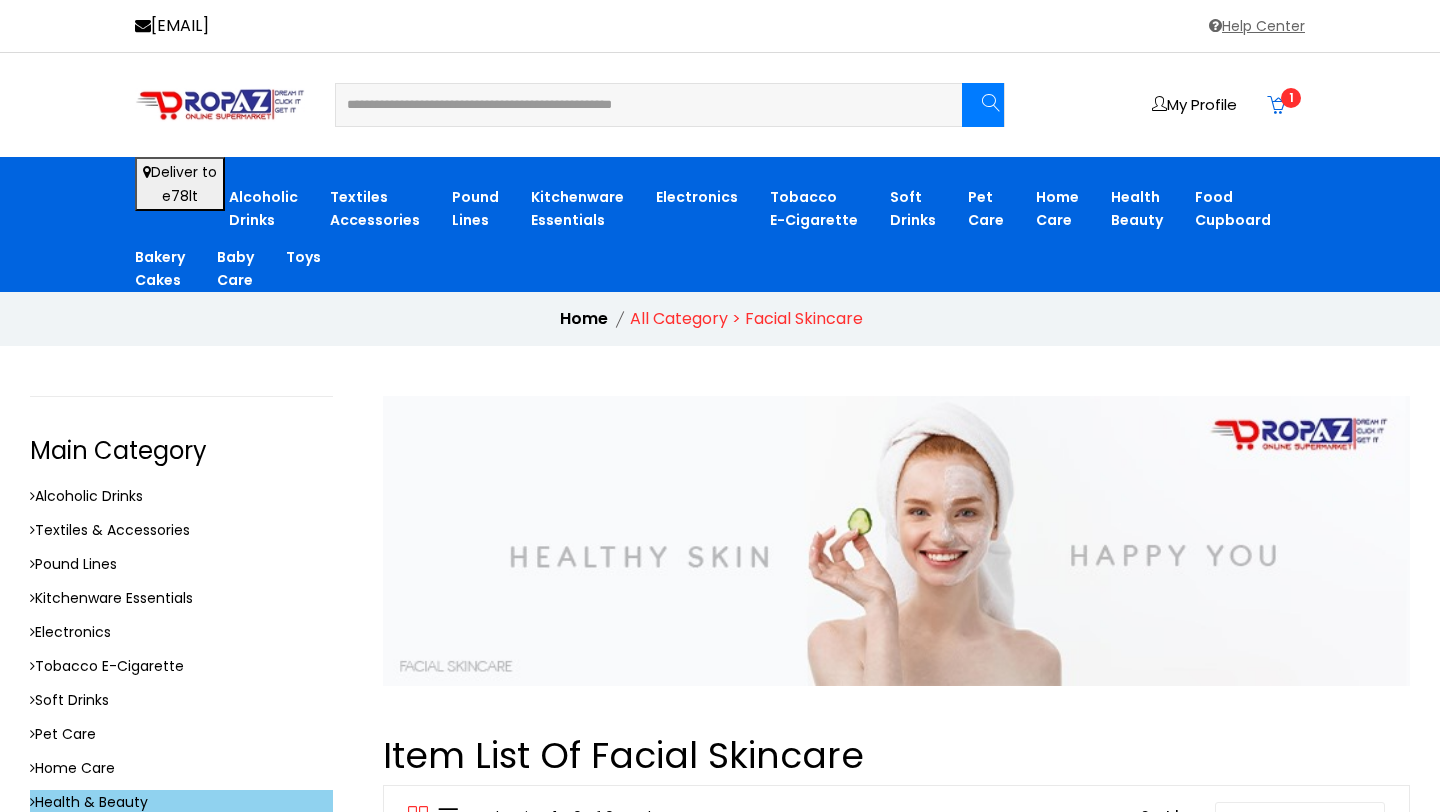click on "**********" at bounding box center [636, 105] 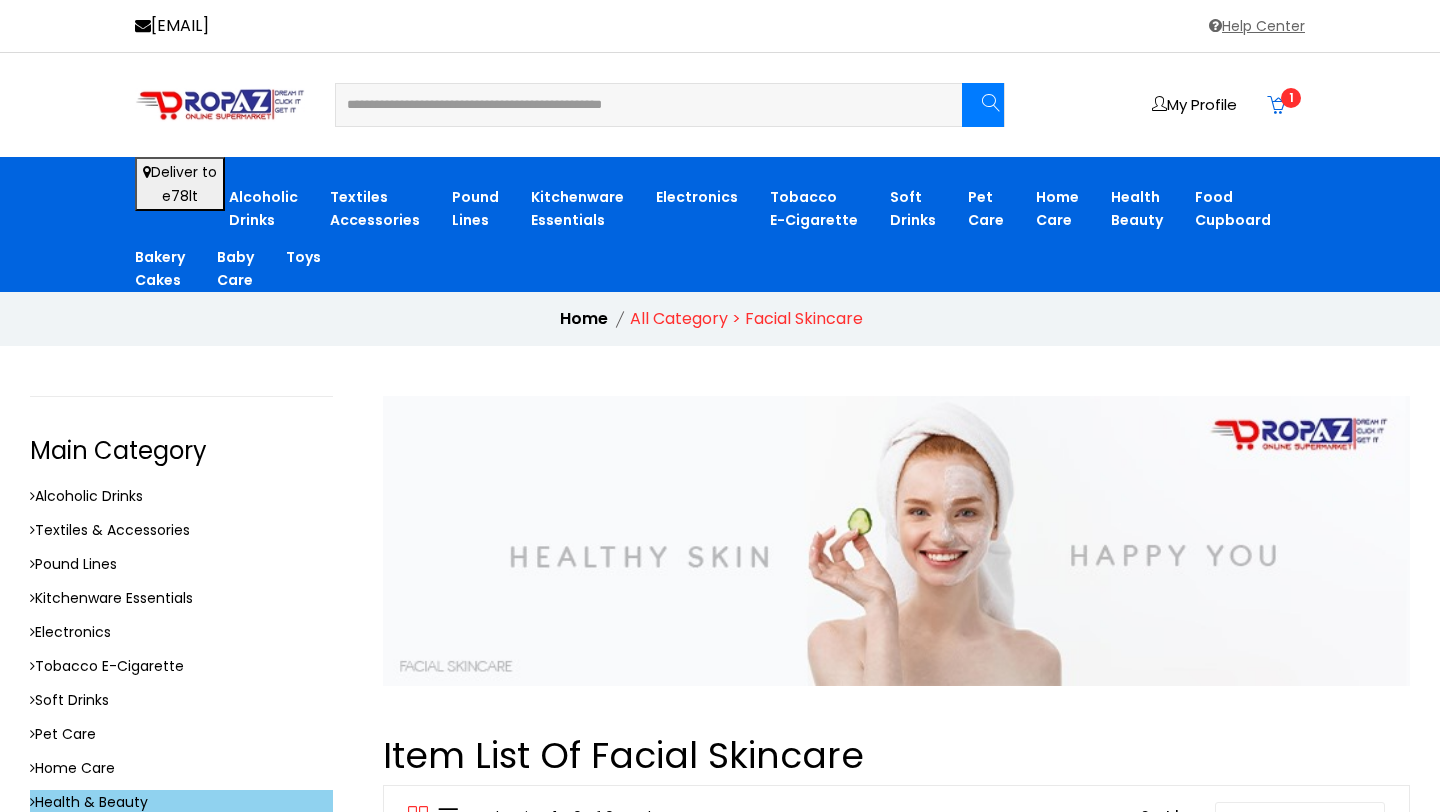 type on "**********" 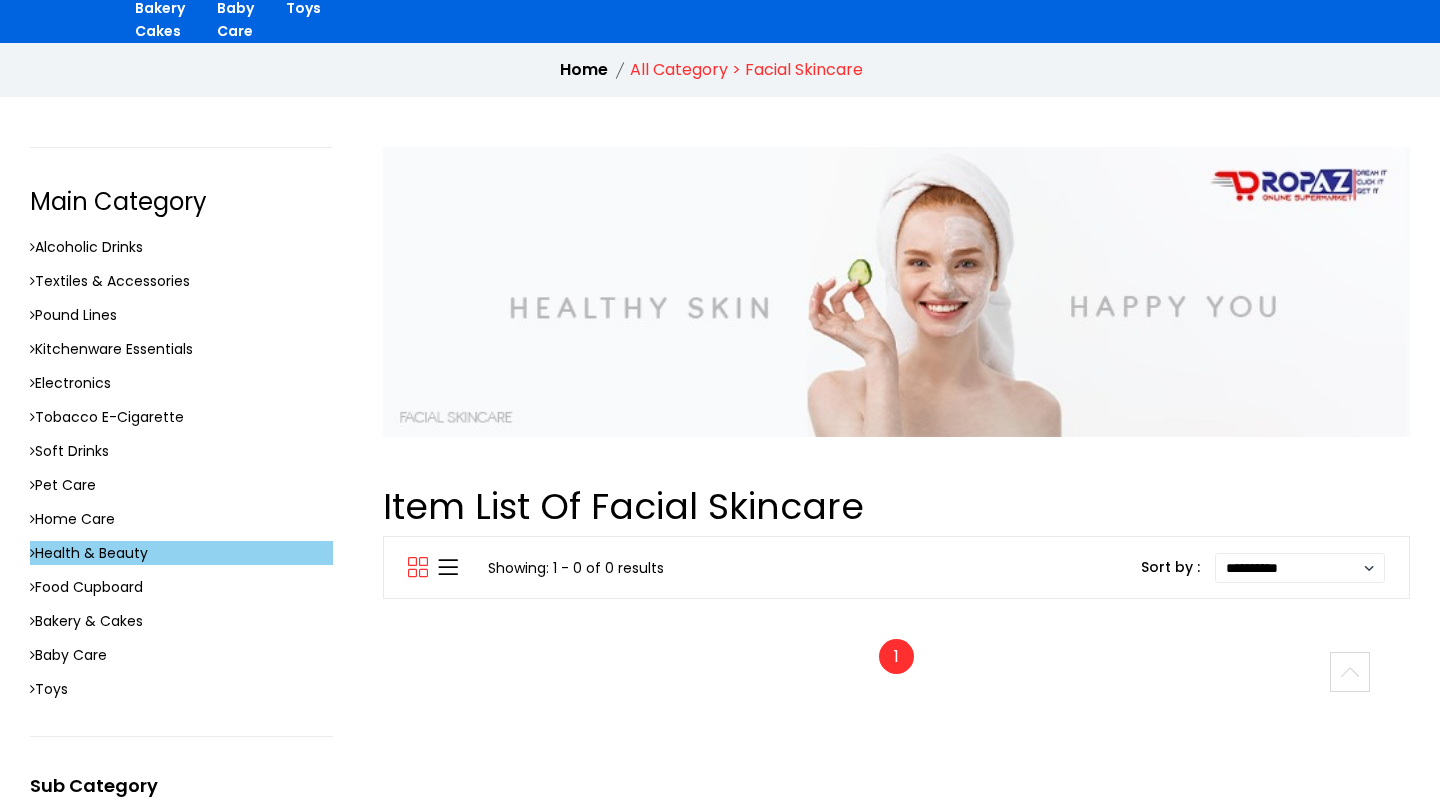 scroll, scrollTop: 0, scrollLeft: 0, axis: both 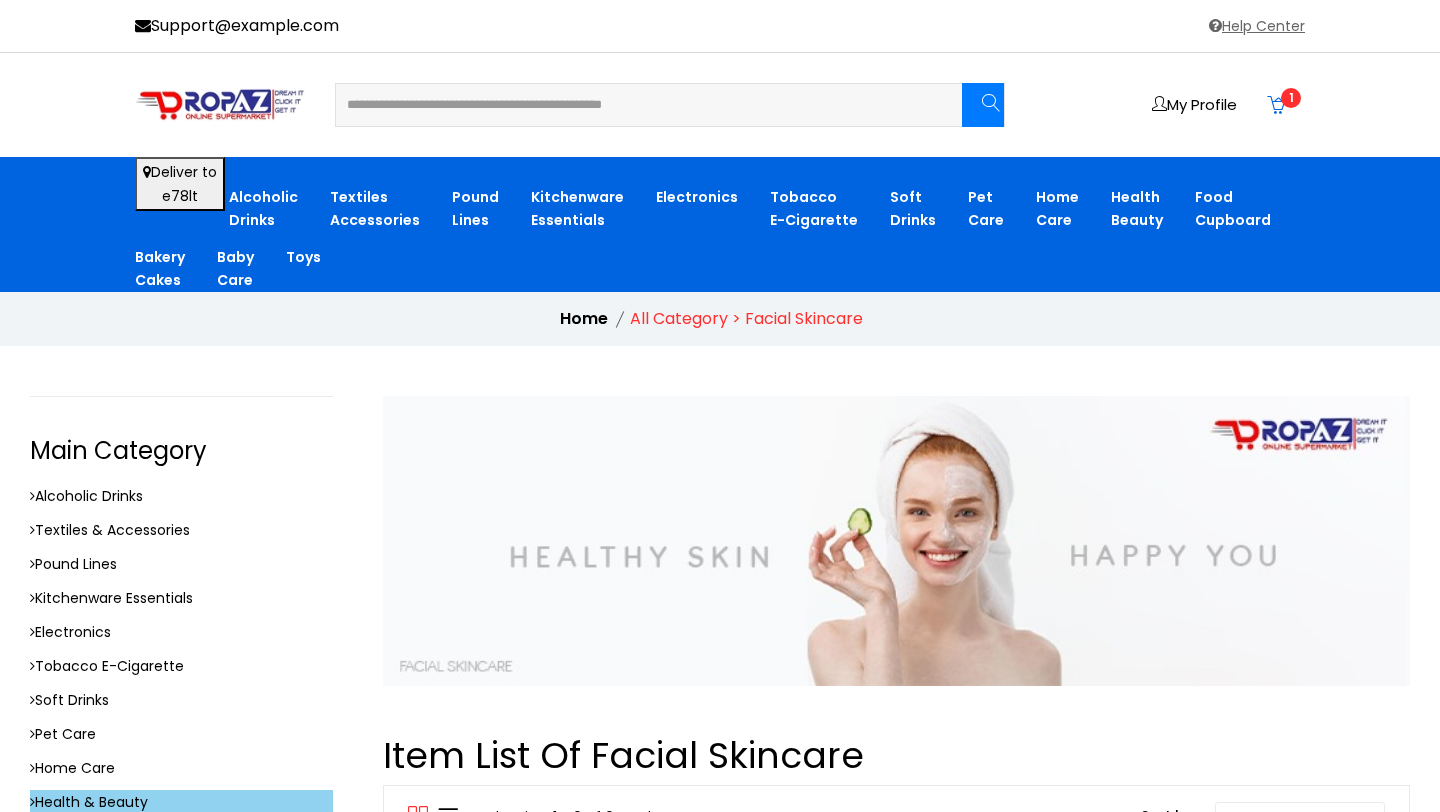 drag, startPoint x: 462, startPoint y: 98, endPoint x: 814, endPoint y: 114, distance: 352.36343 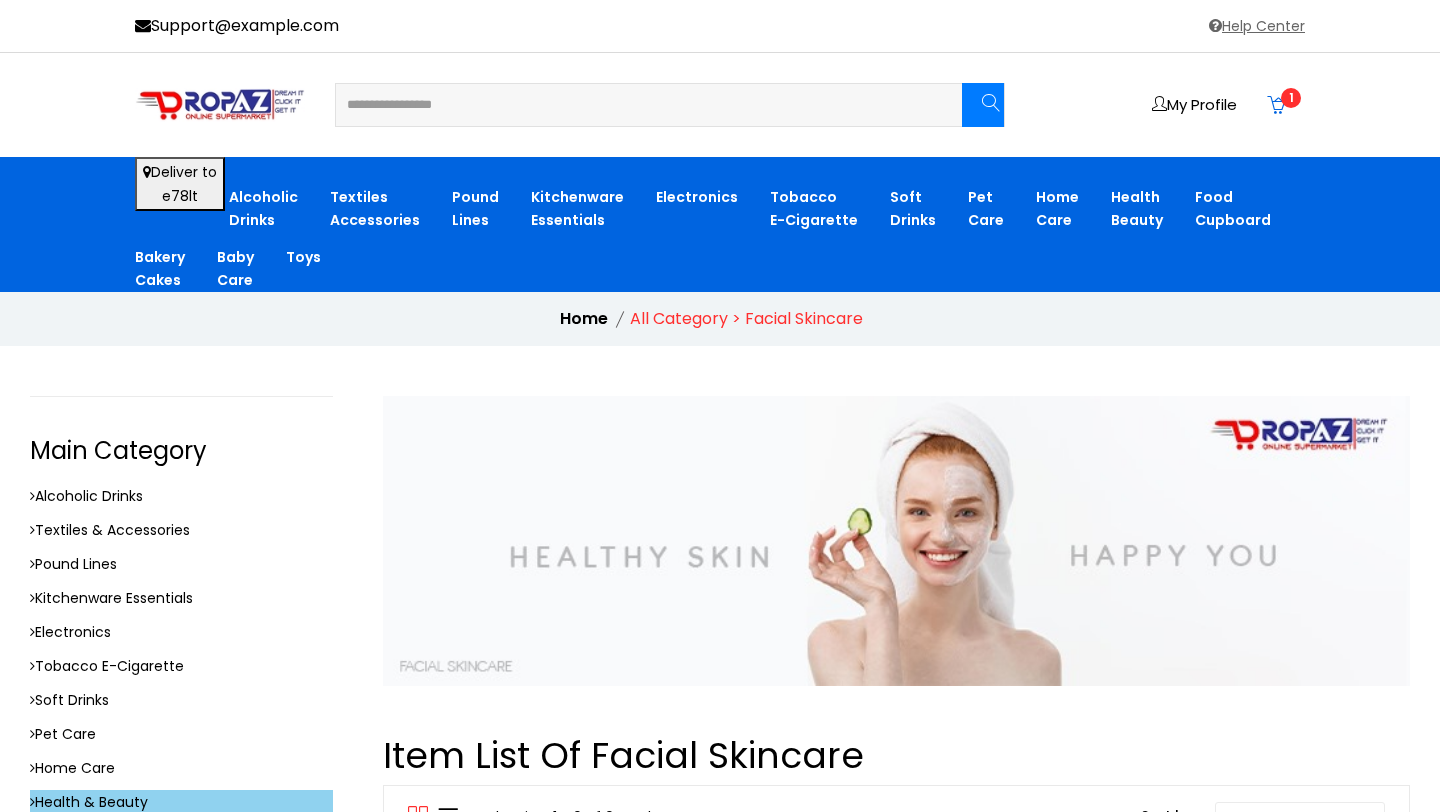 type on "**********" 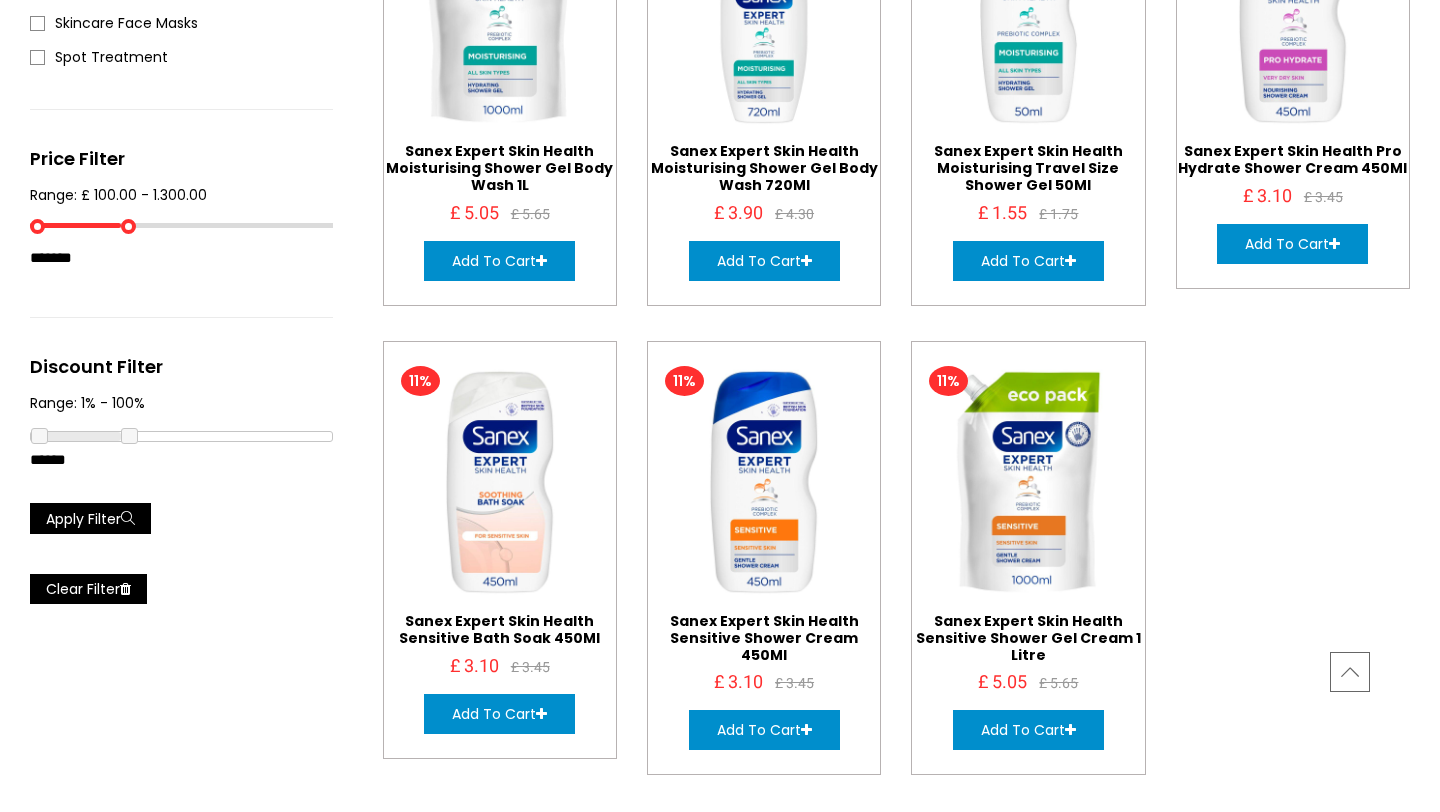 scroll, scrollTop: 1949, scrollLeft: 0, axis: vertical 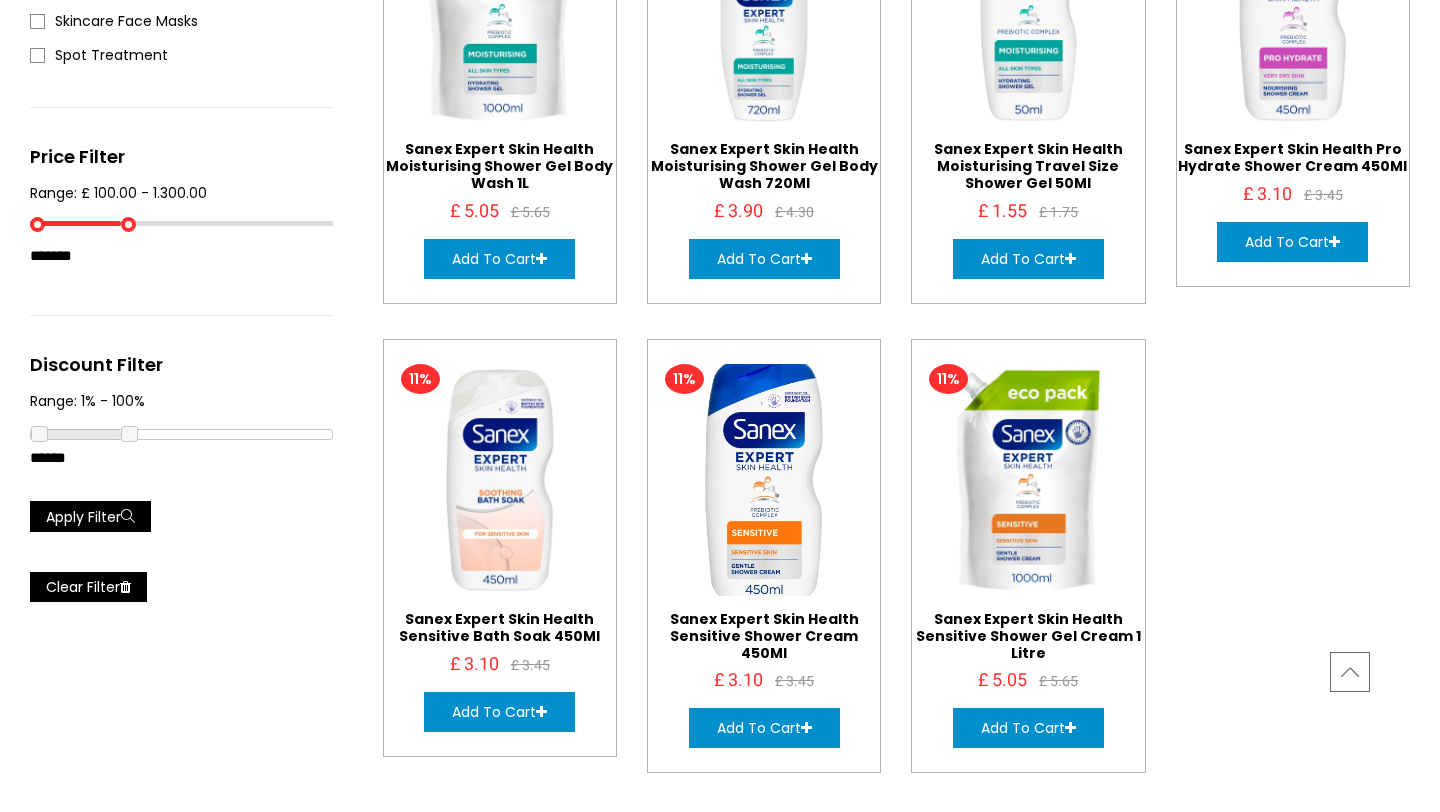 click at bounding box center [764, 480] 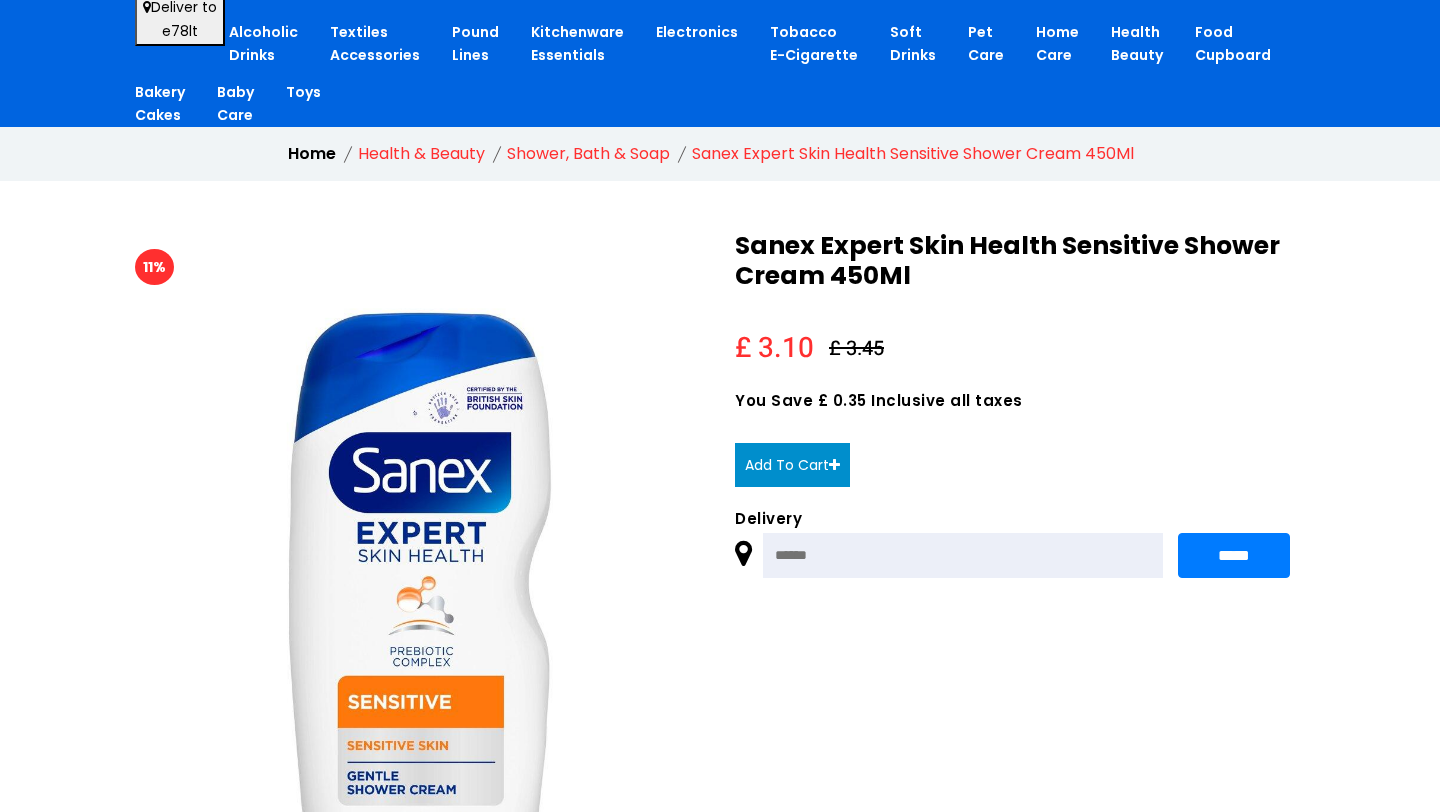 scroll, scrollTop: 0, scrollLeft: 0, axis: both 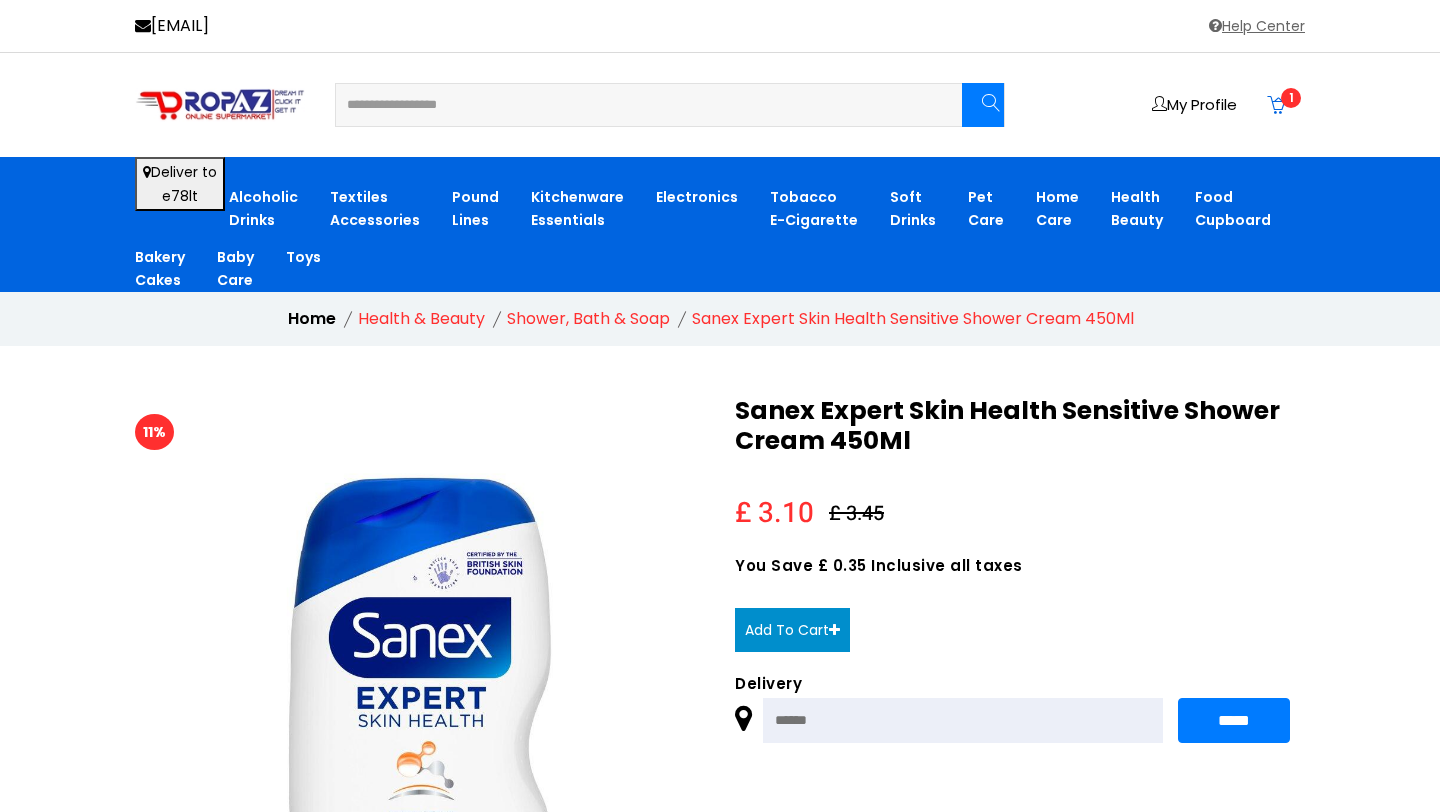 click at bounding box center [636, 105] 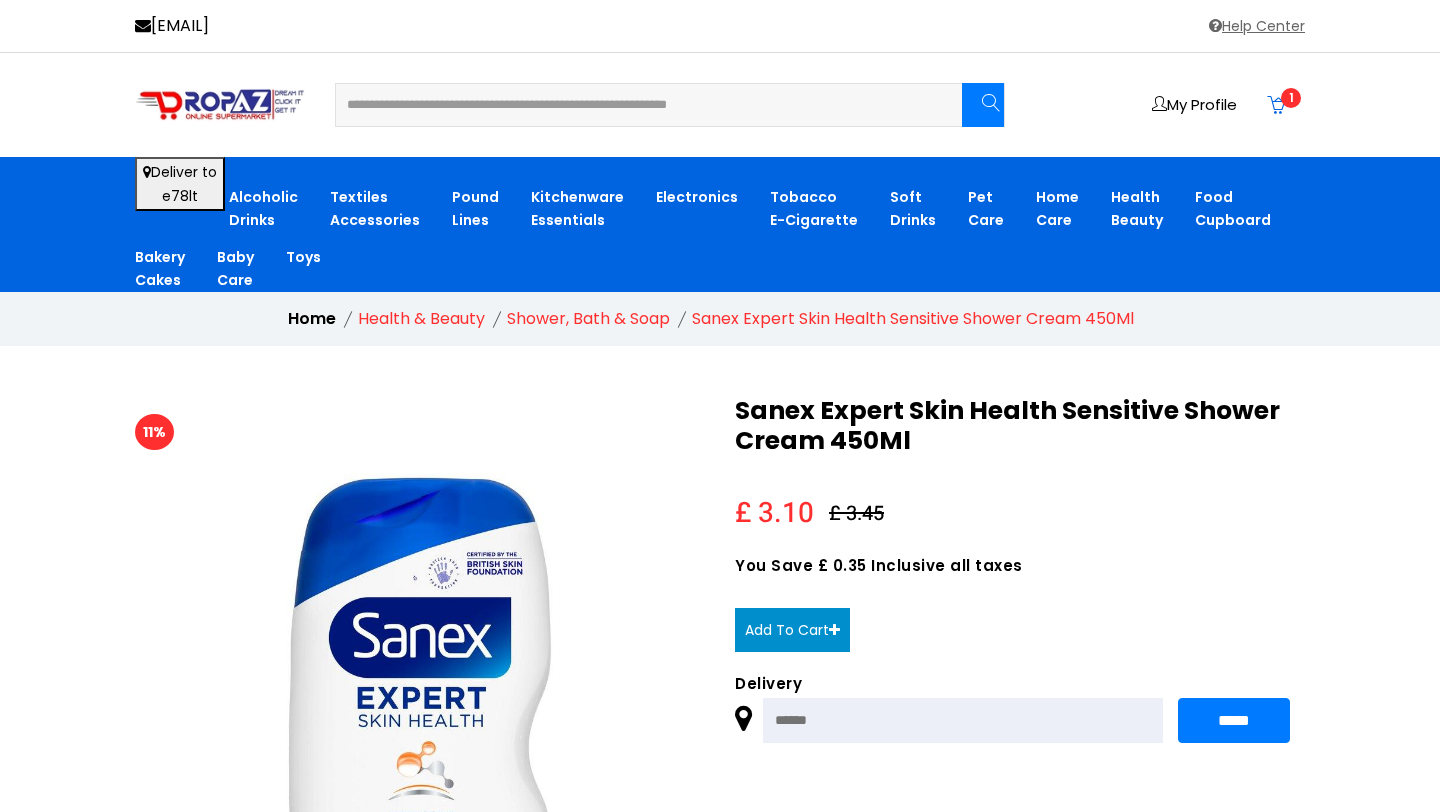 type on "**********" 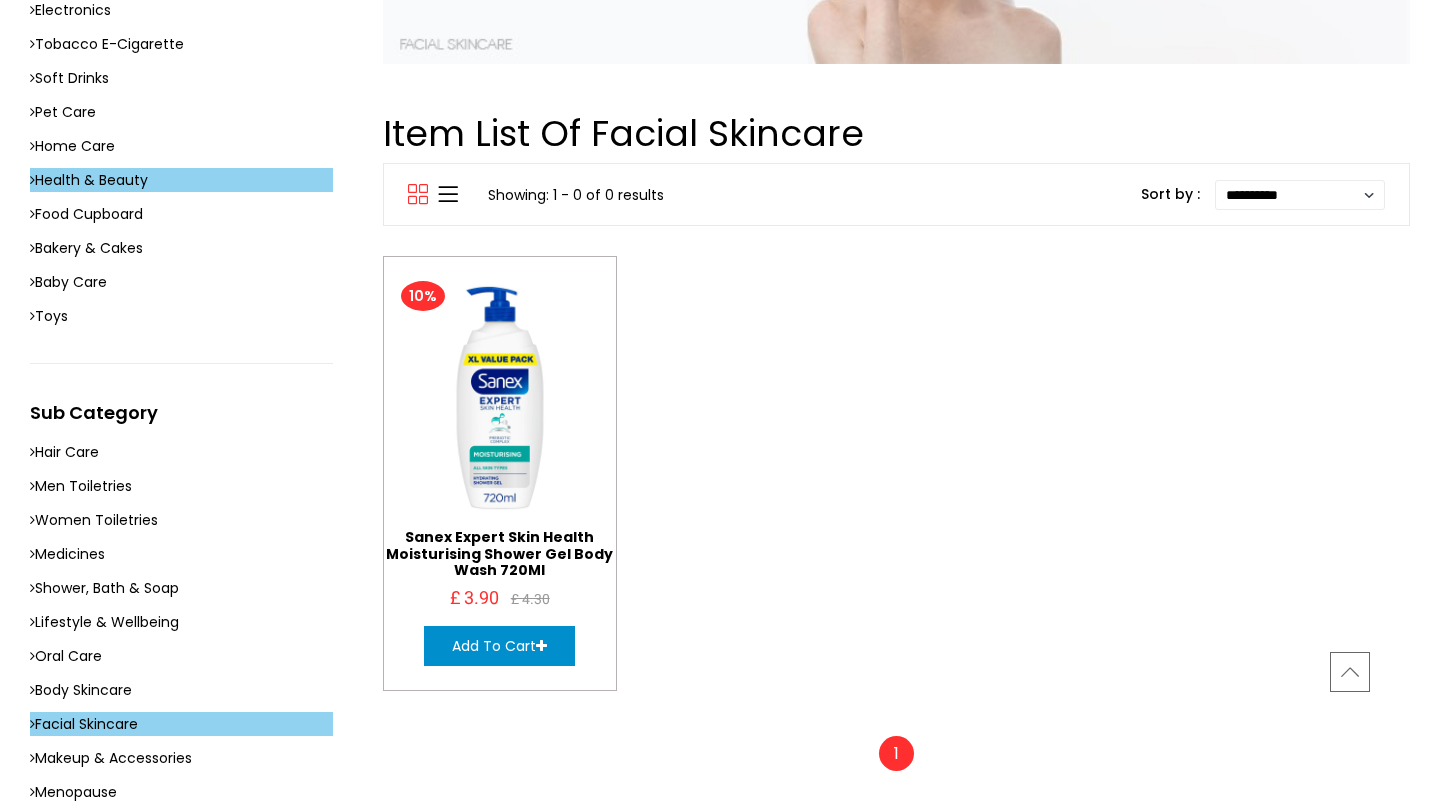 scroll, scrollTop: 627, scrollLeft: 0, axis: vertical 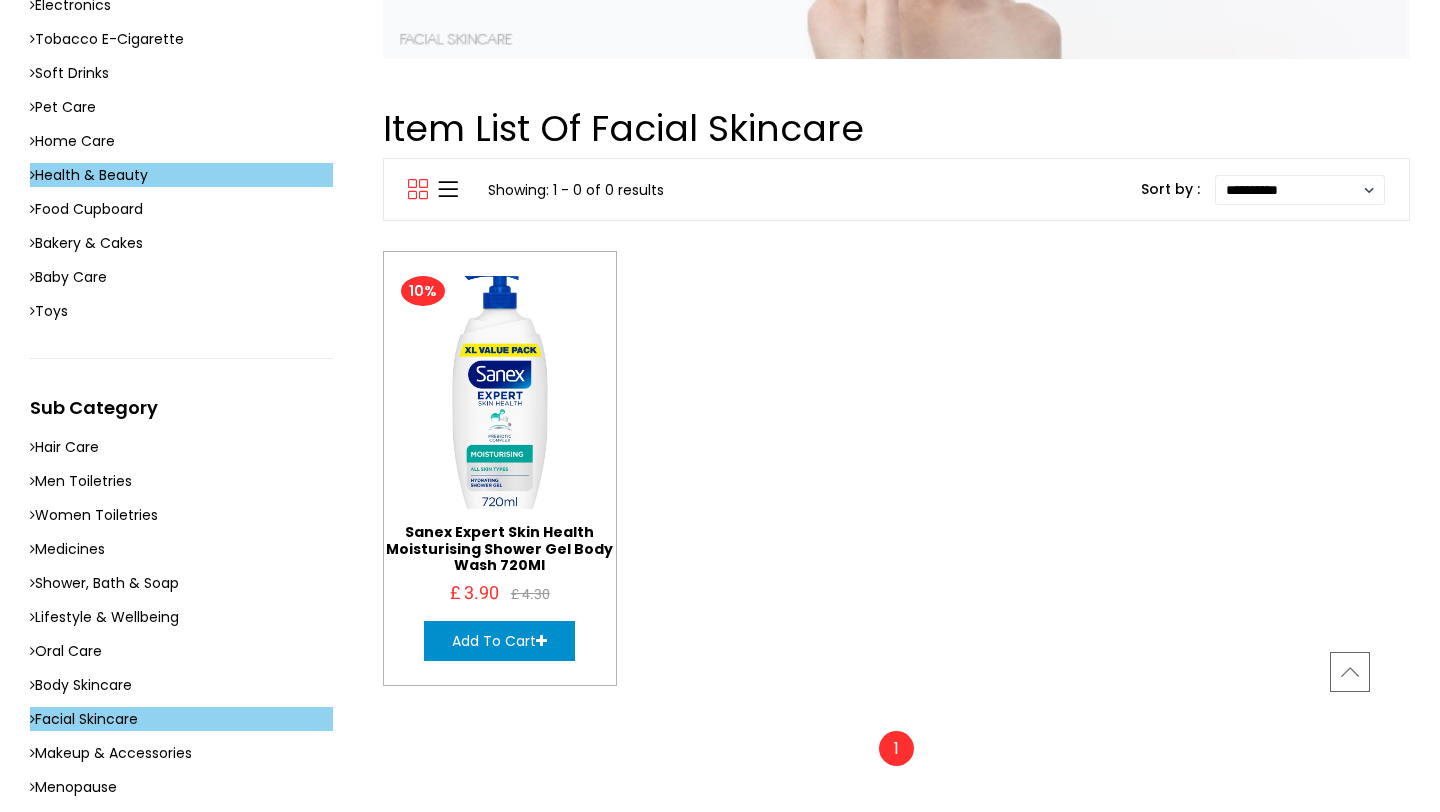 click at bounding box center (500, 393) 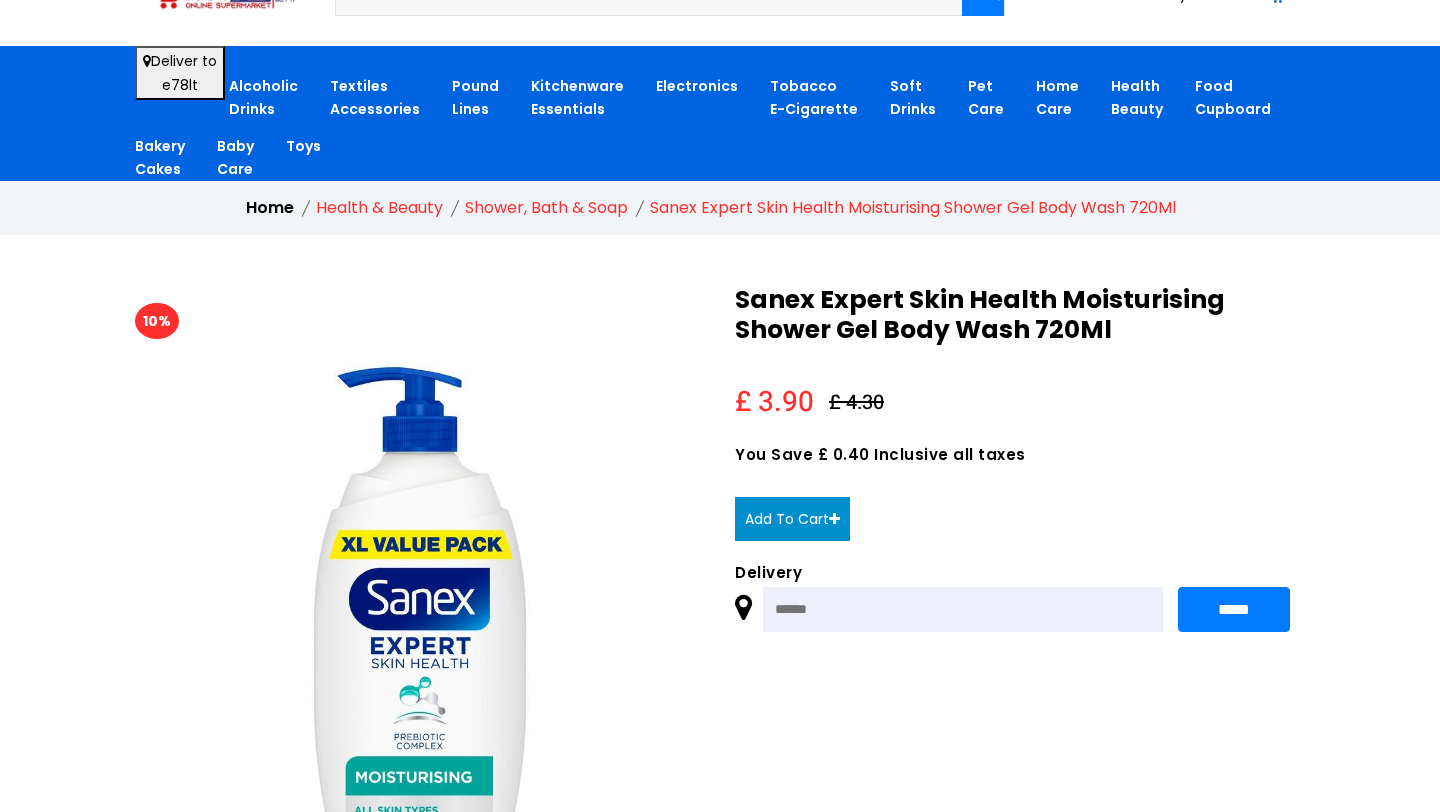 scroll, scrollTop: 0, scrollLeft: 0, axis: both 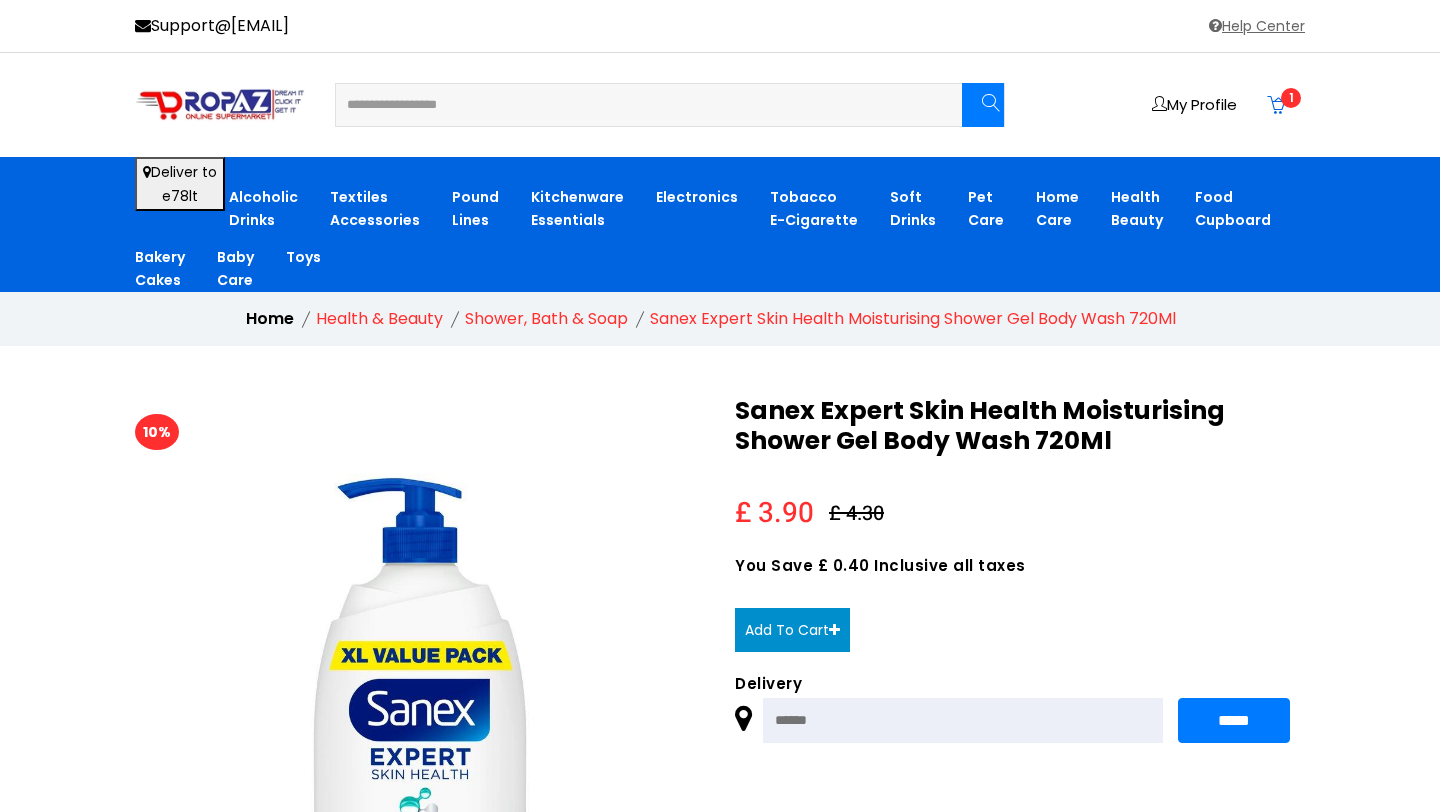 click at bounding box center (636, 105) 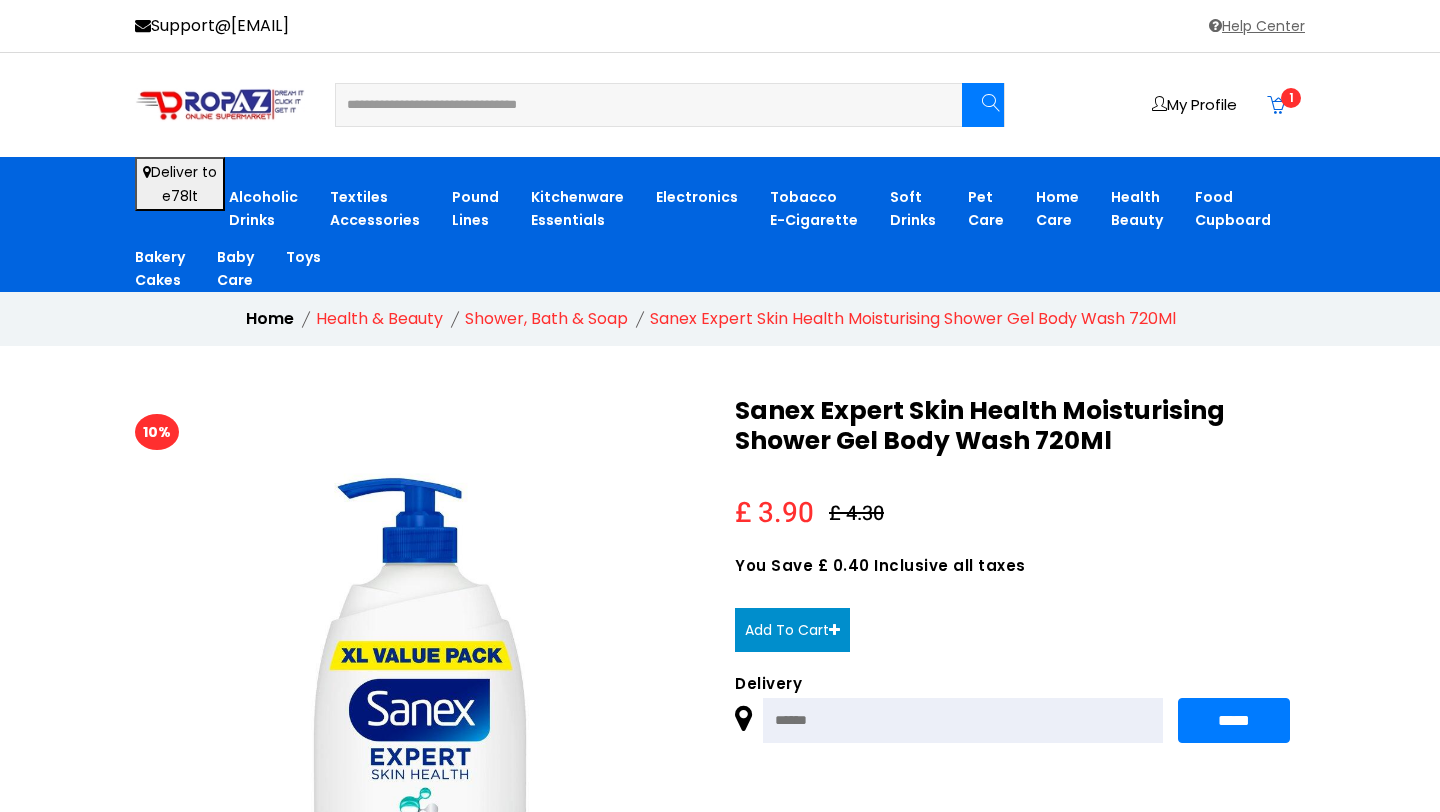 type on "**********" 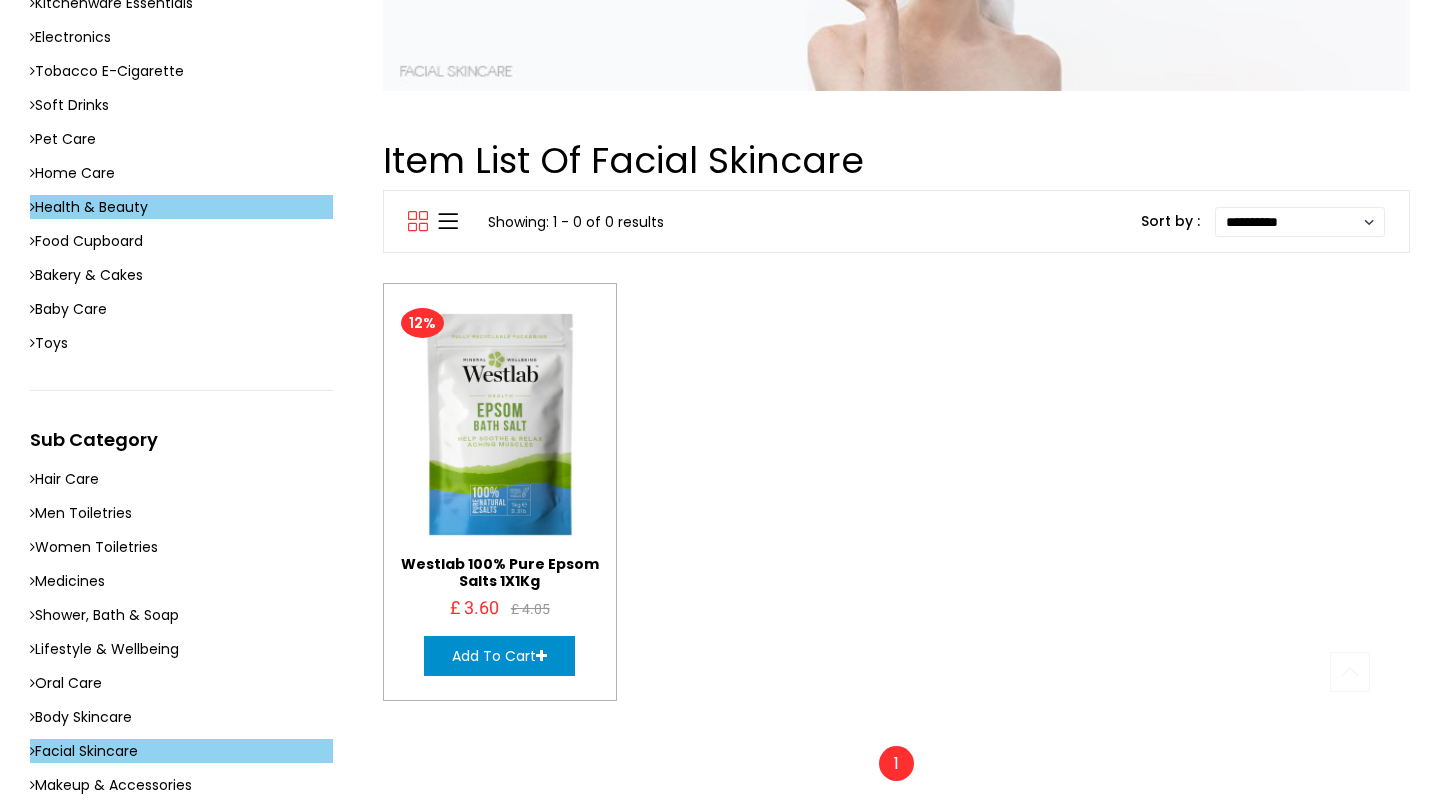 scroll, scrollTop: 722, scrollLeft: 0, axis: vertical 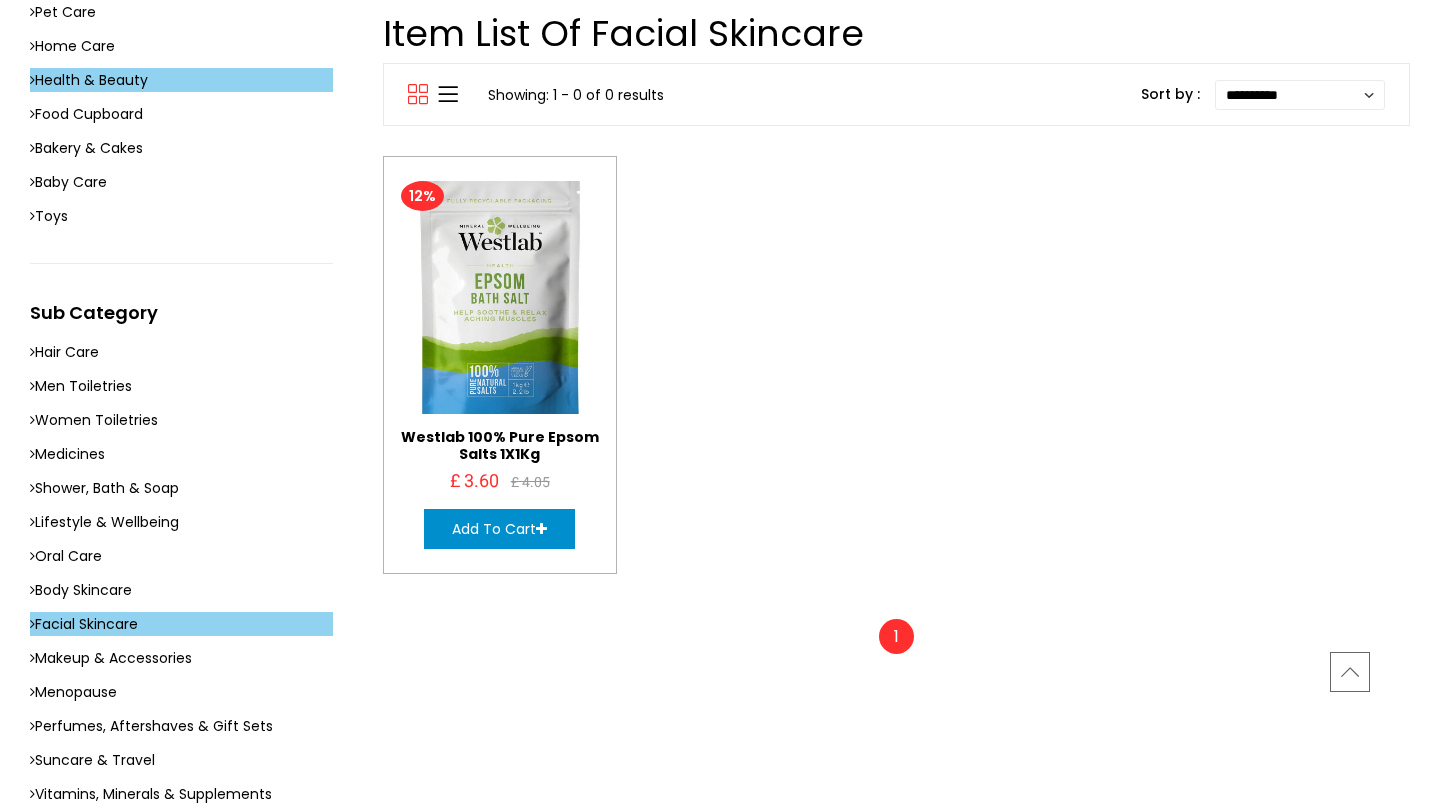 click at bounding box center [500, 298] 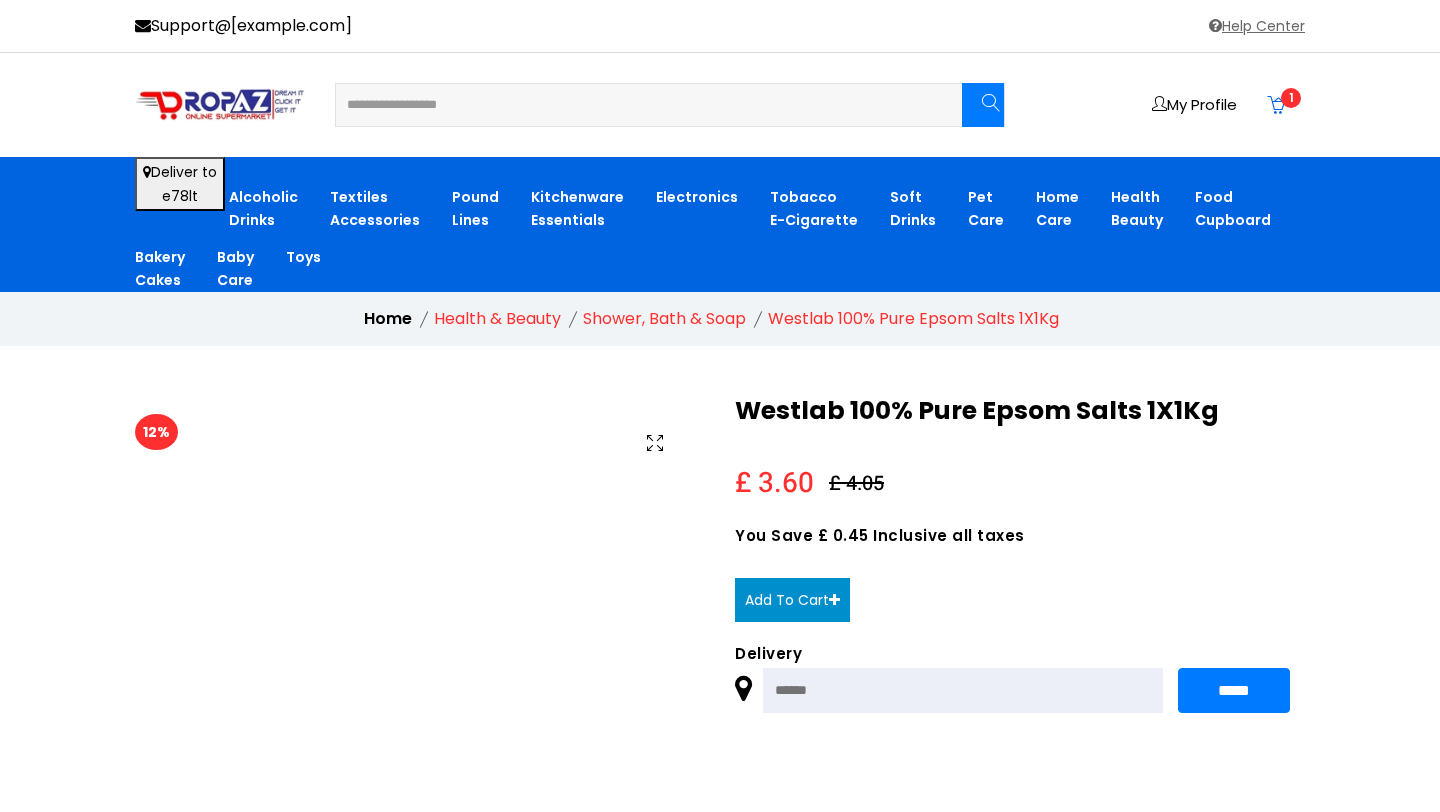 scroll, scrollTop: 0, scrollLeft: 0, axis: both 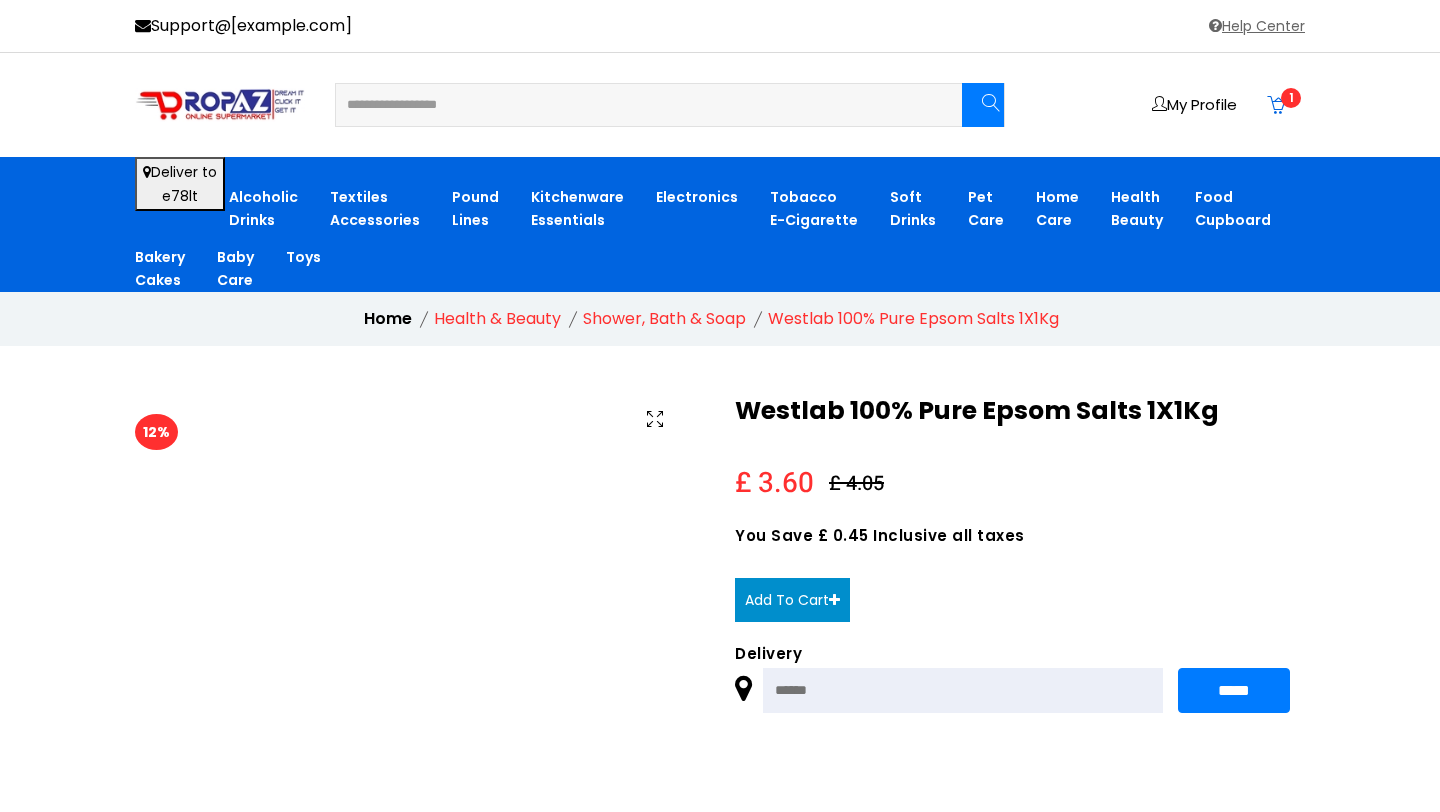 click at bounding box center [636, 105] 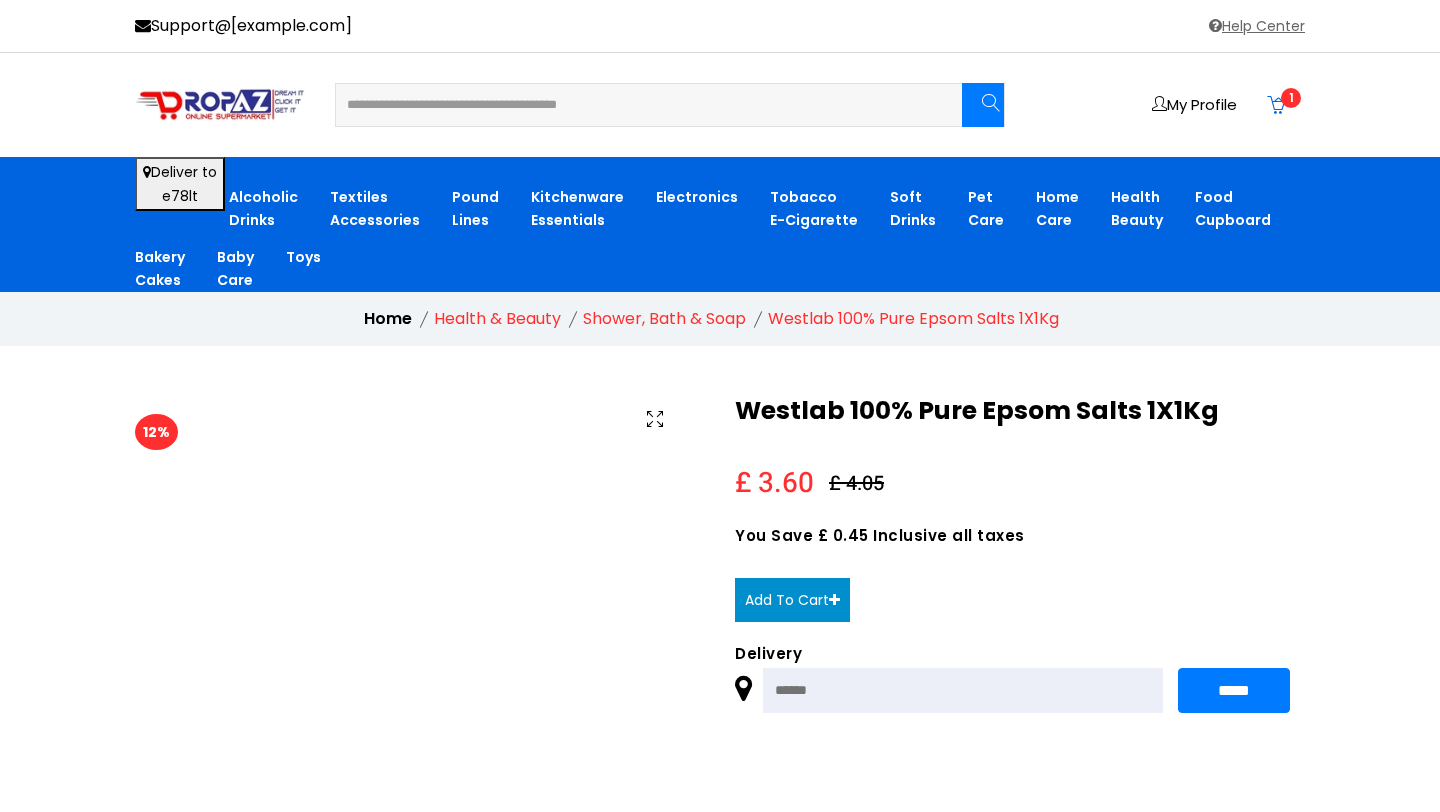type on "**********" 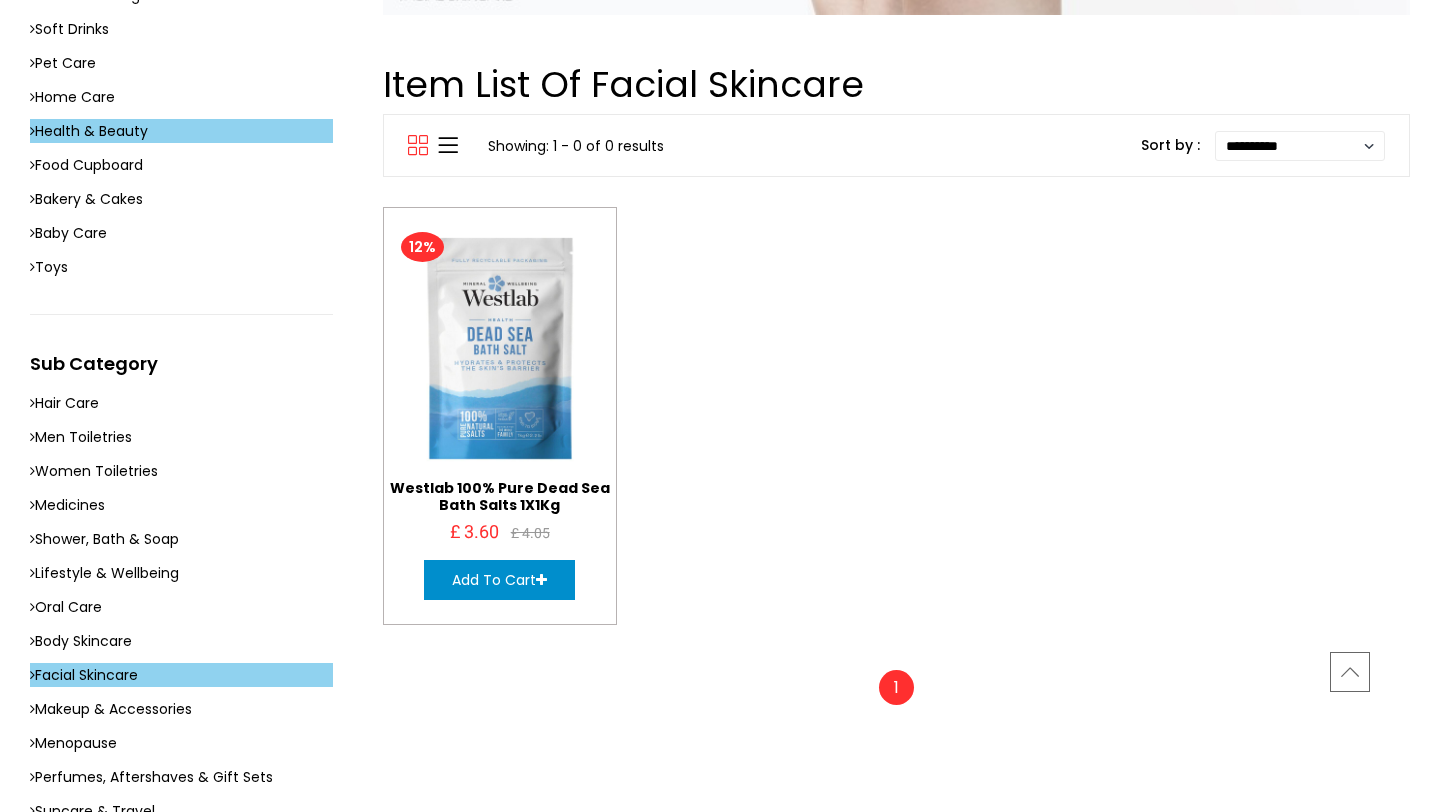 scroll, scrollTop: 783, scrollLeft: 0, axis: vertical 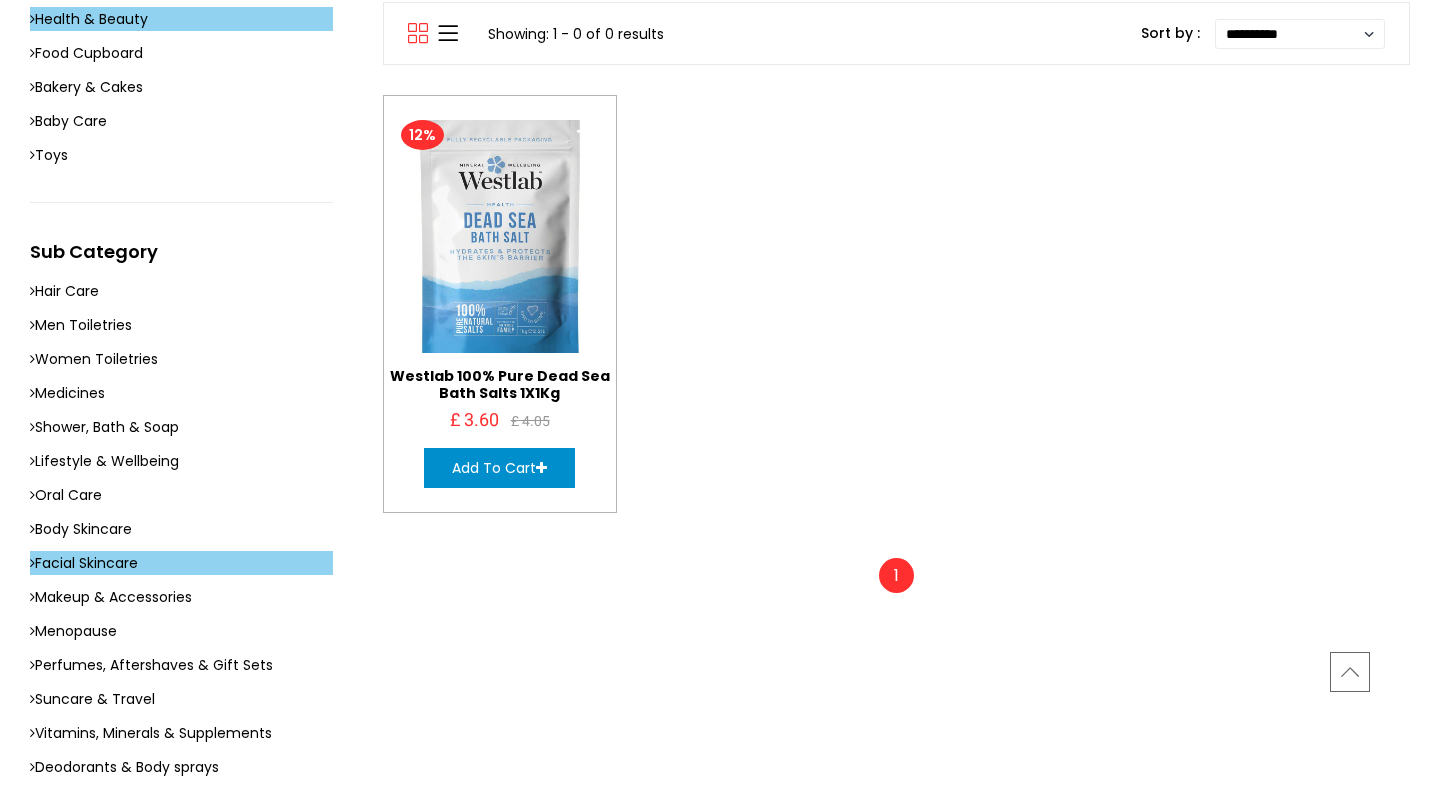 click at bounding box center [500, 237] 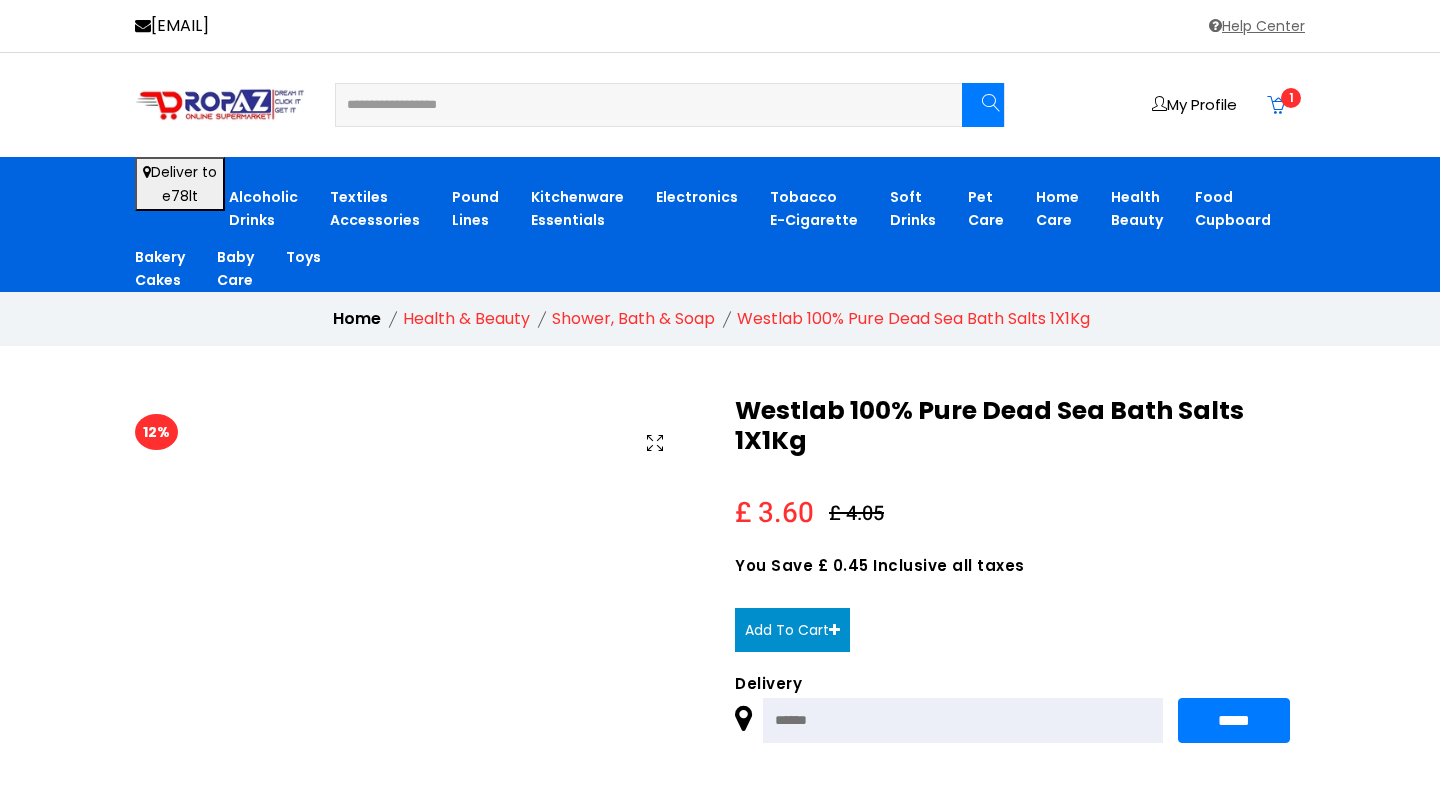 scroll, scrollTop: 0, scrollLeft: 0, axis: both 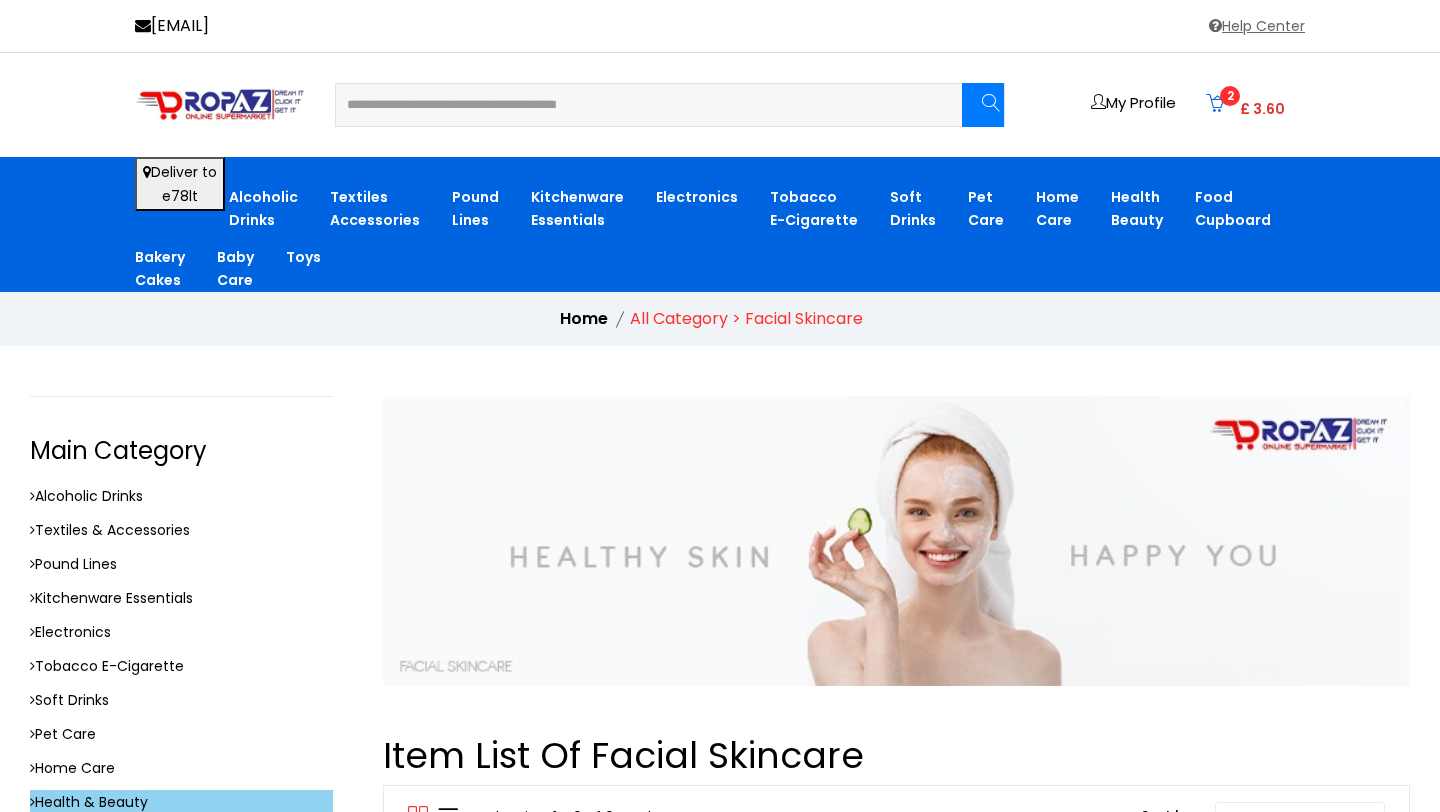 click on "£ 3.60" at bounding box center (1262, 109) 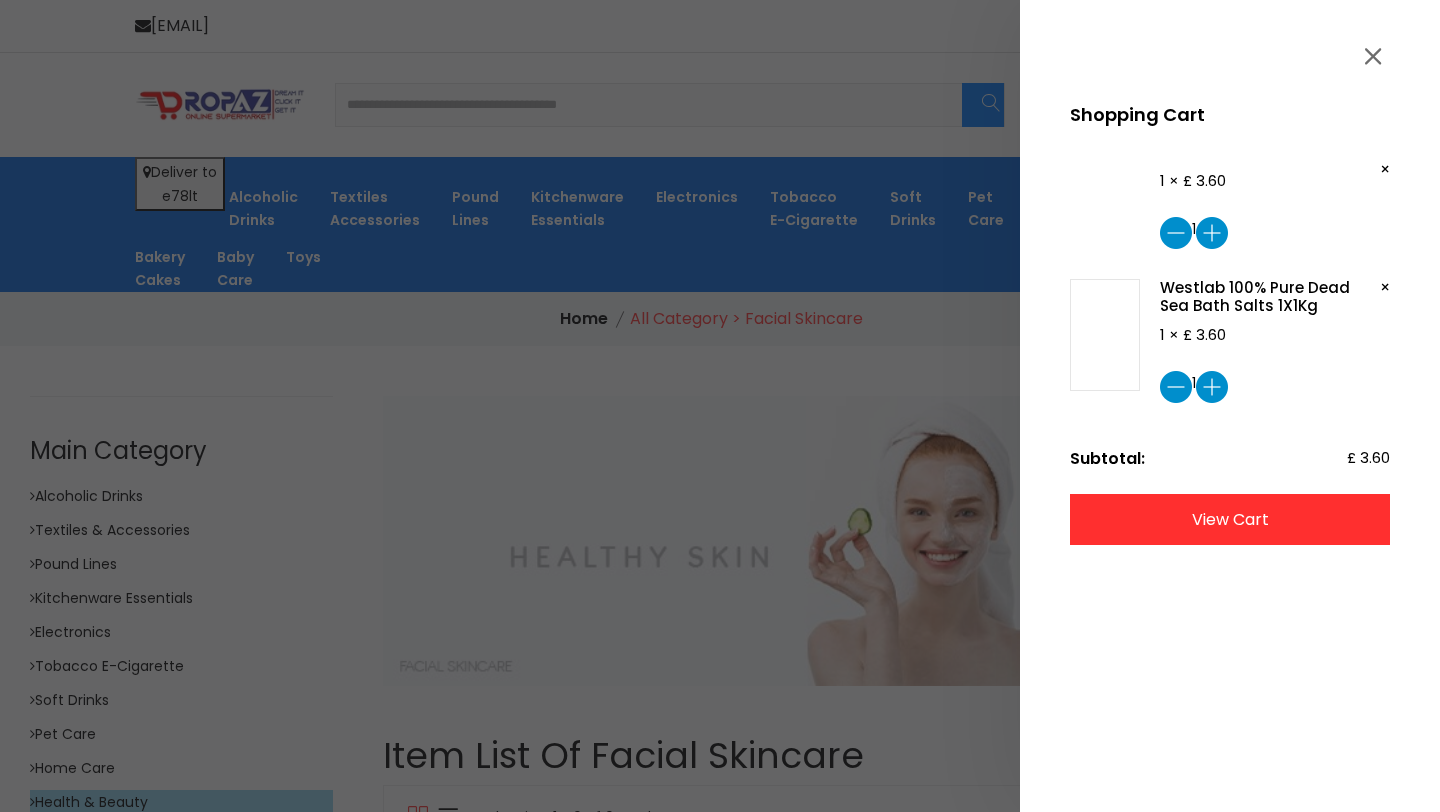 click on "view cart" at bounding box center (1230, 519) 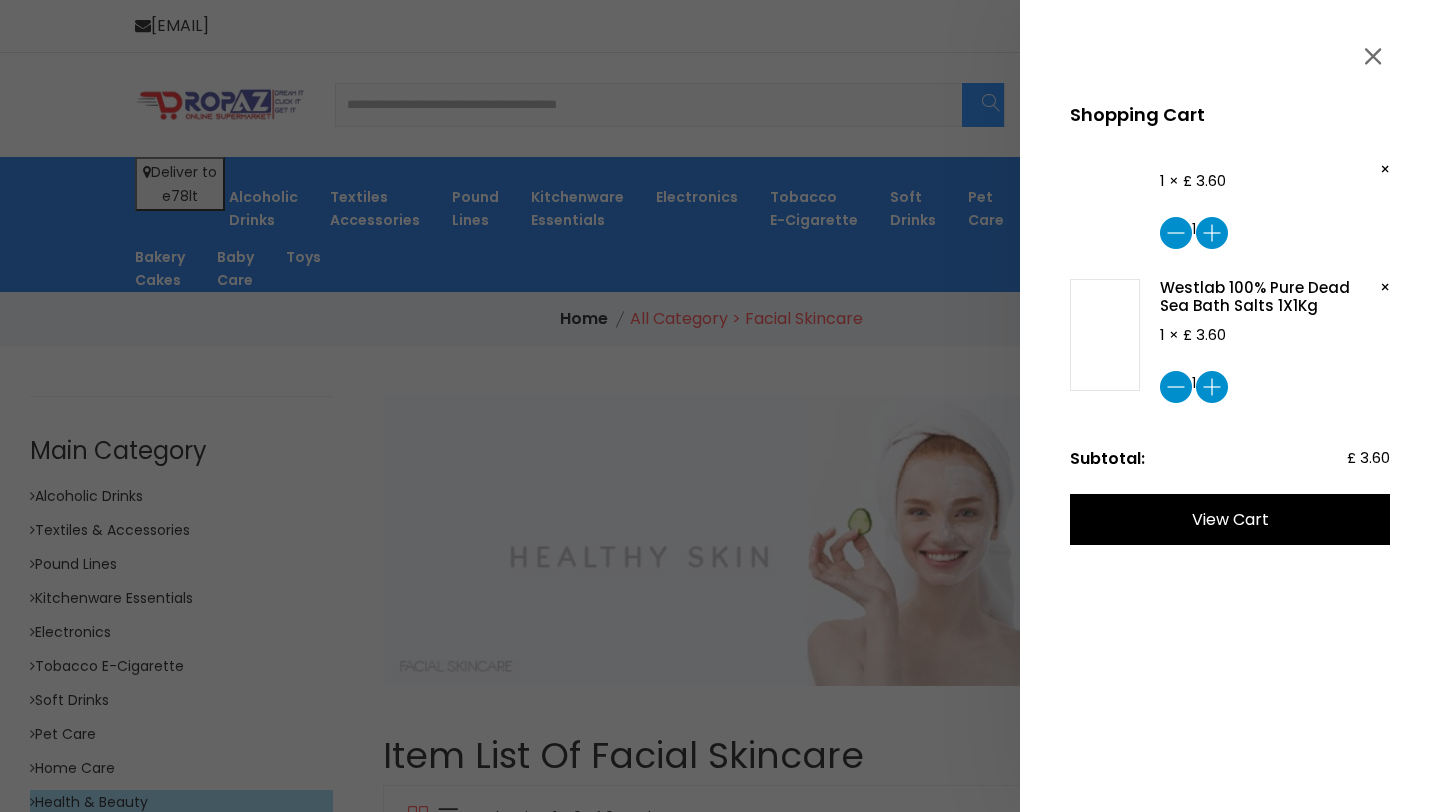 click at bounding box center [720, 406] 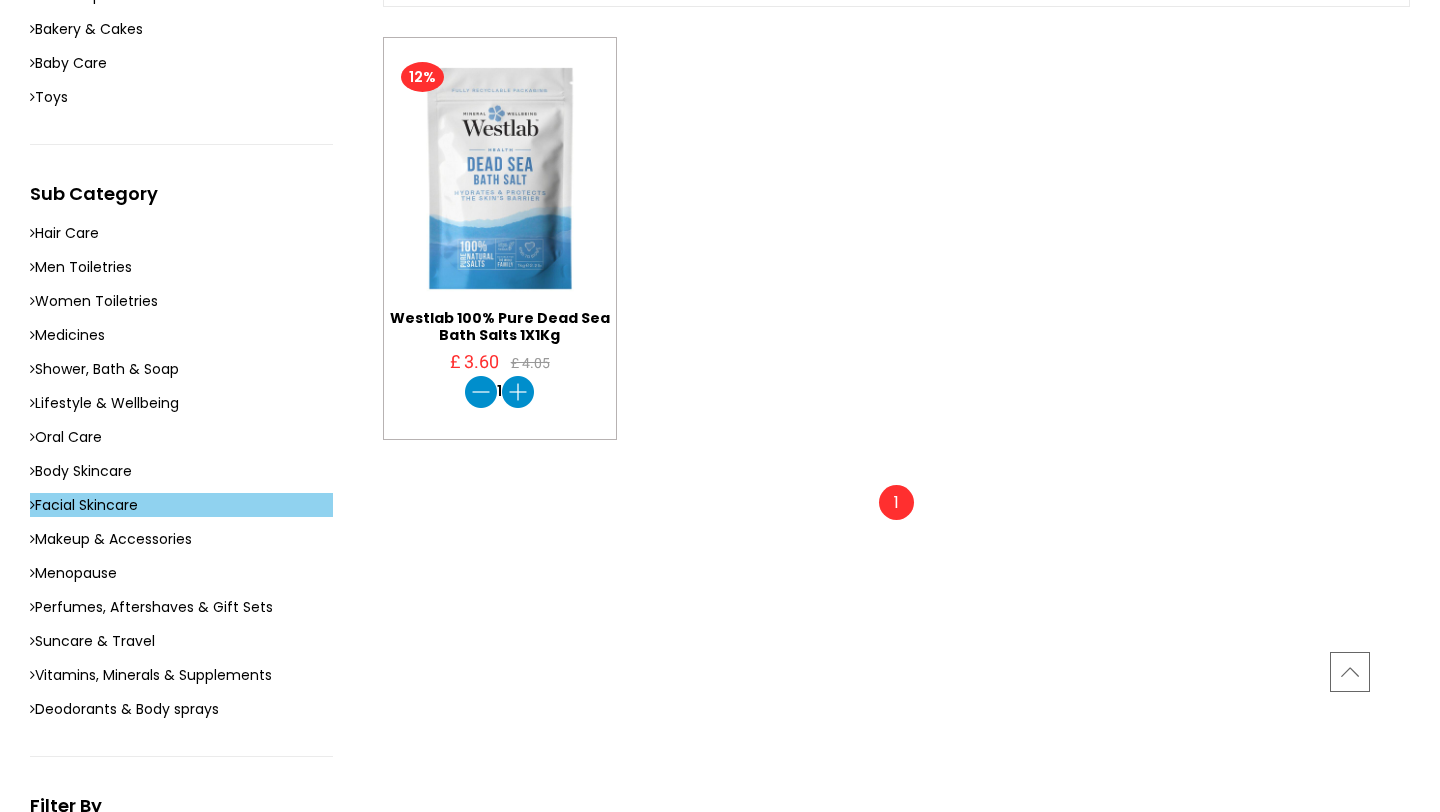 scroll, scrollTop: 843, scrollLeft: 0, axis: vertical 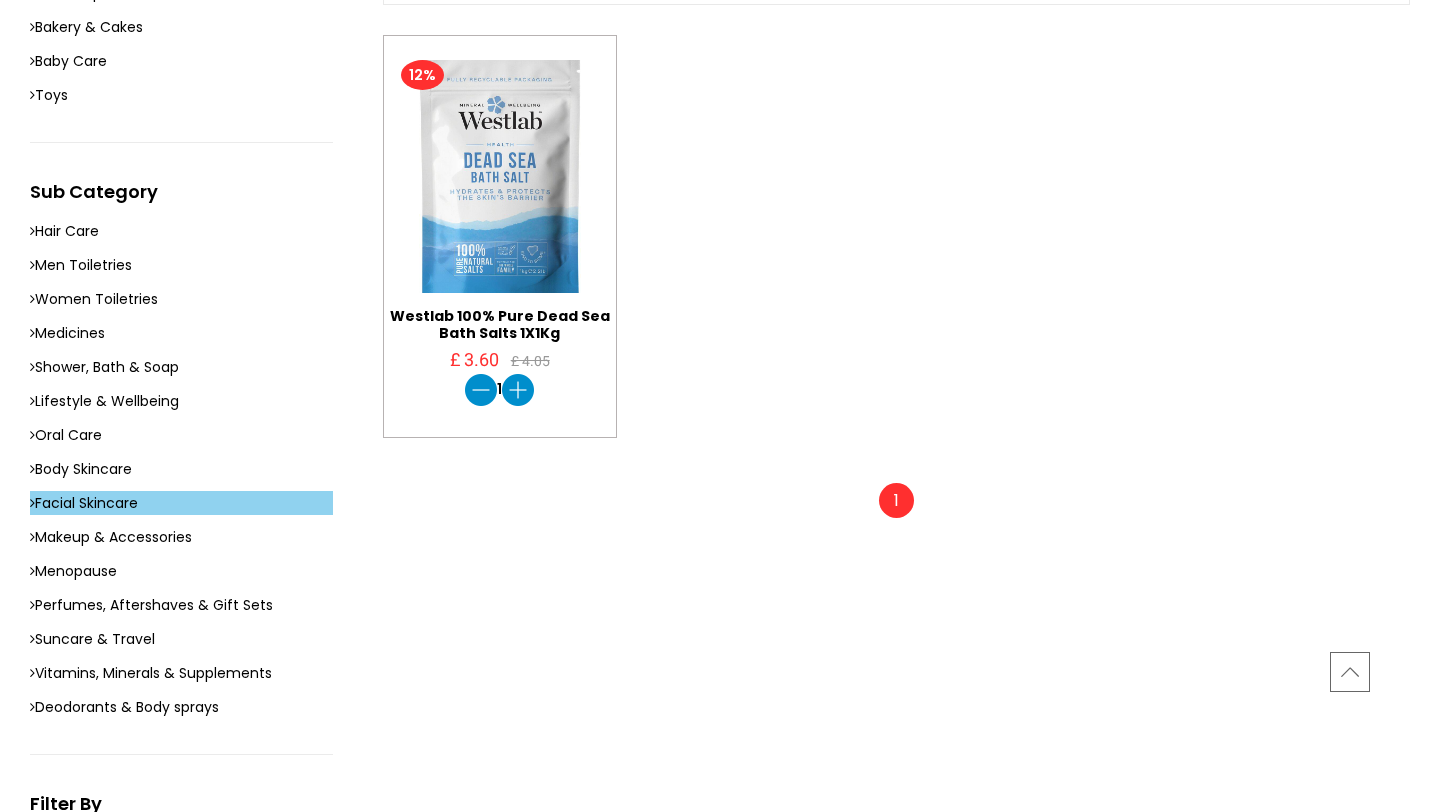 click at bounding box center (500, 177) 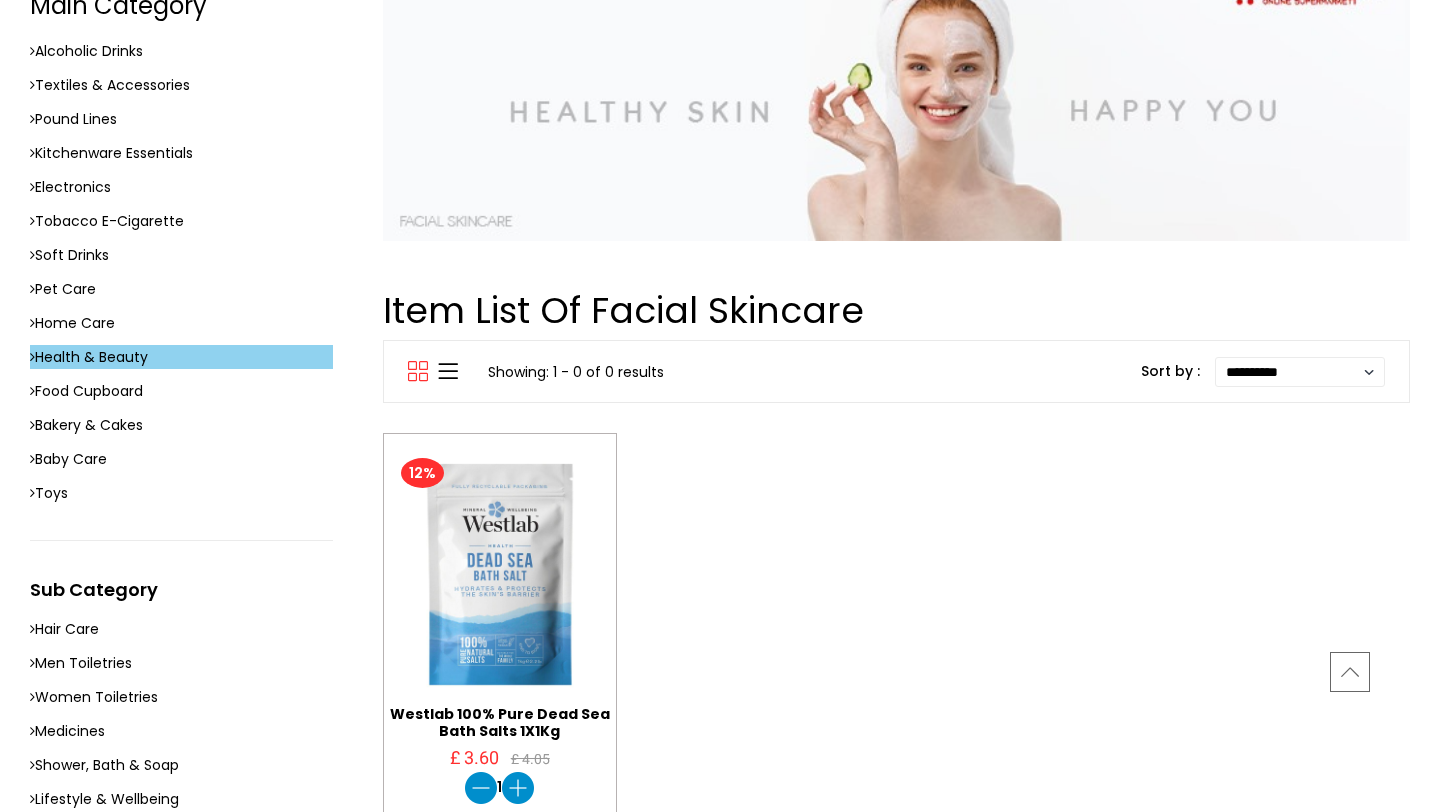 scroll, scrollTop: 0, scrollLeft: 0, axis: both 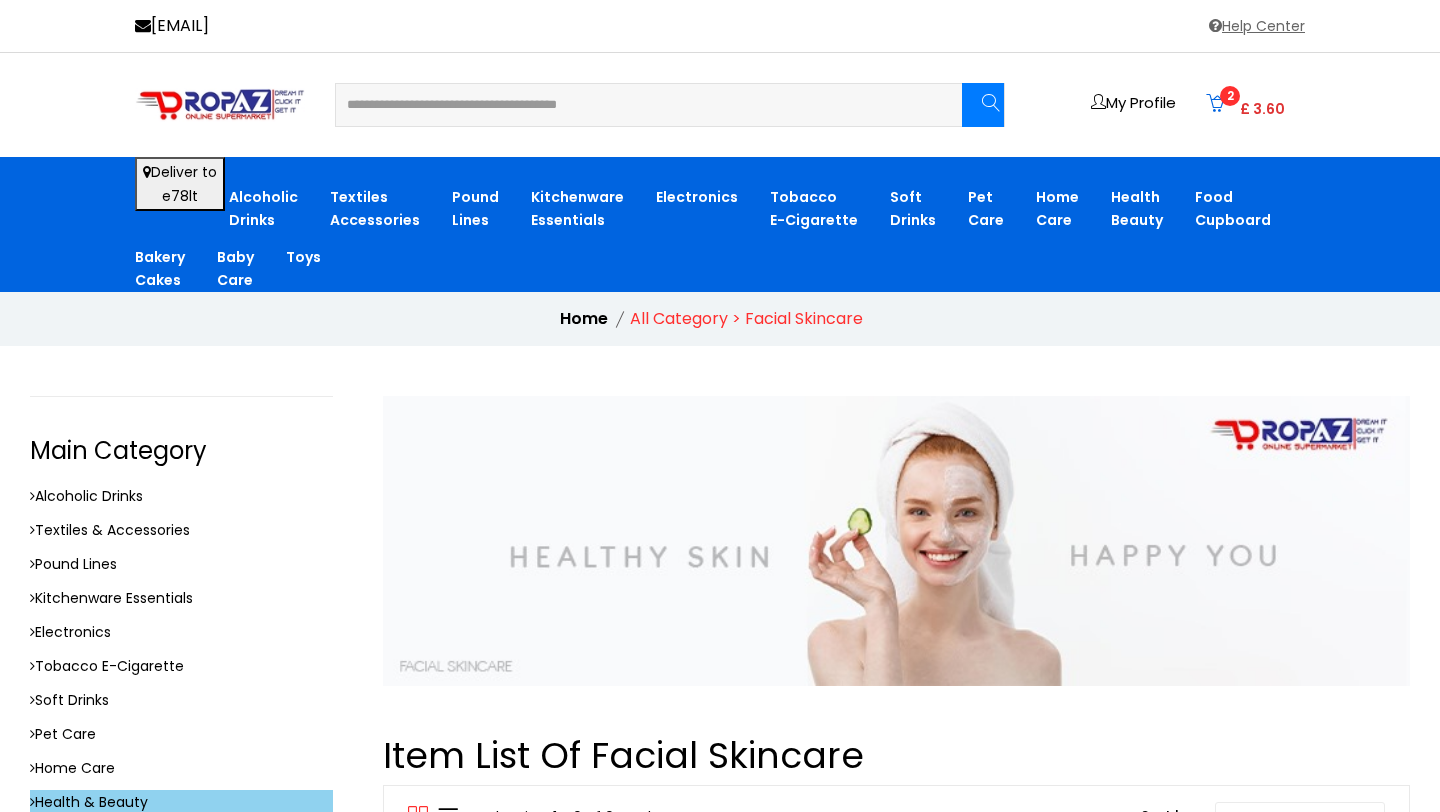 click on "**********" at bounding box center (720, 105) 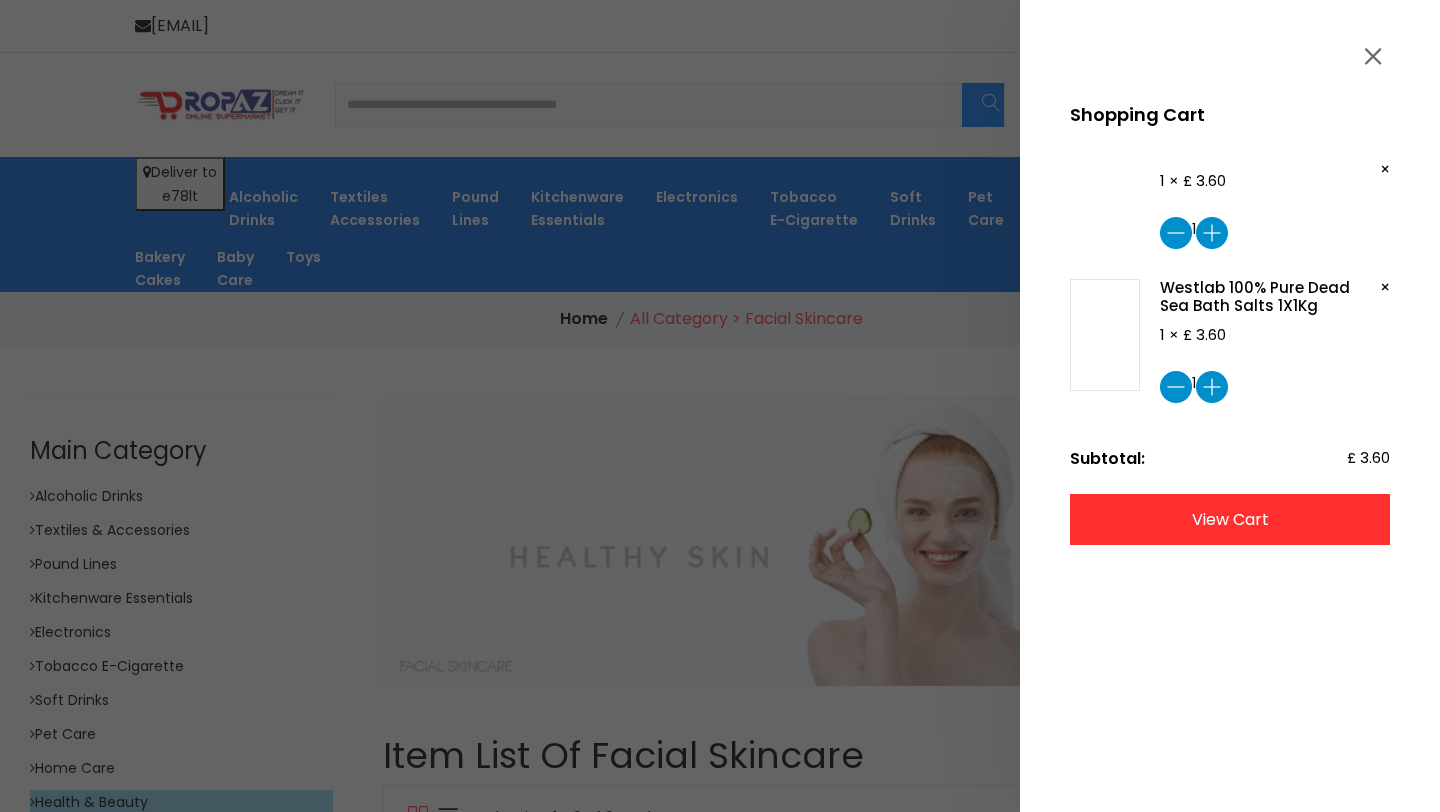 click on "view cart" at bounding box center (1230, 519) 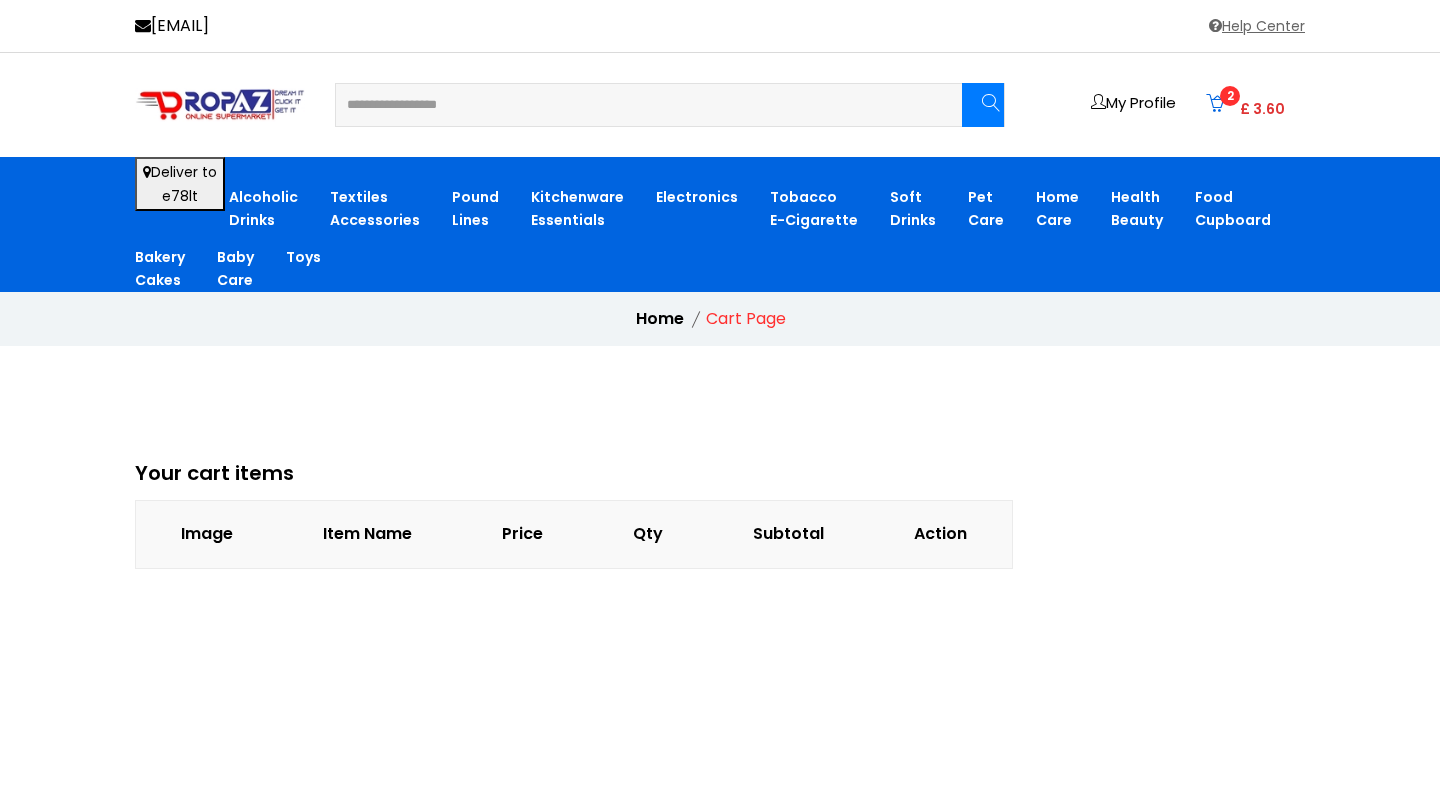 scroll, scrollTop: 0, scrollLeft: 0, axis: both 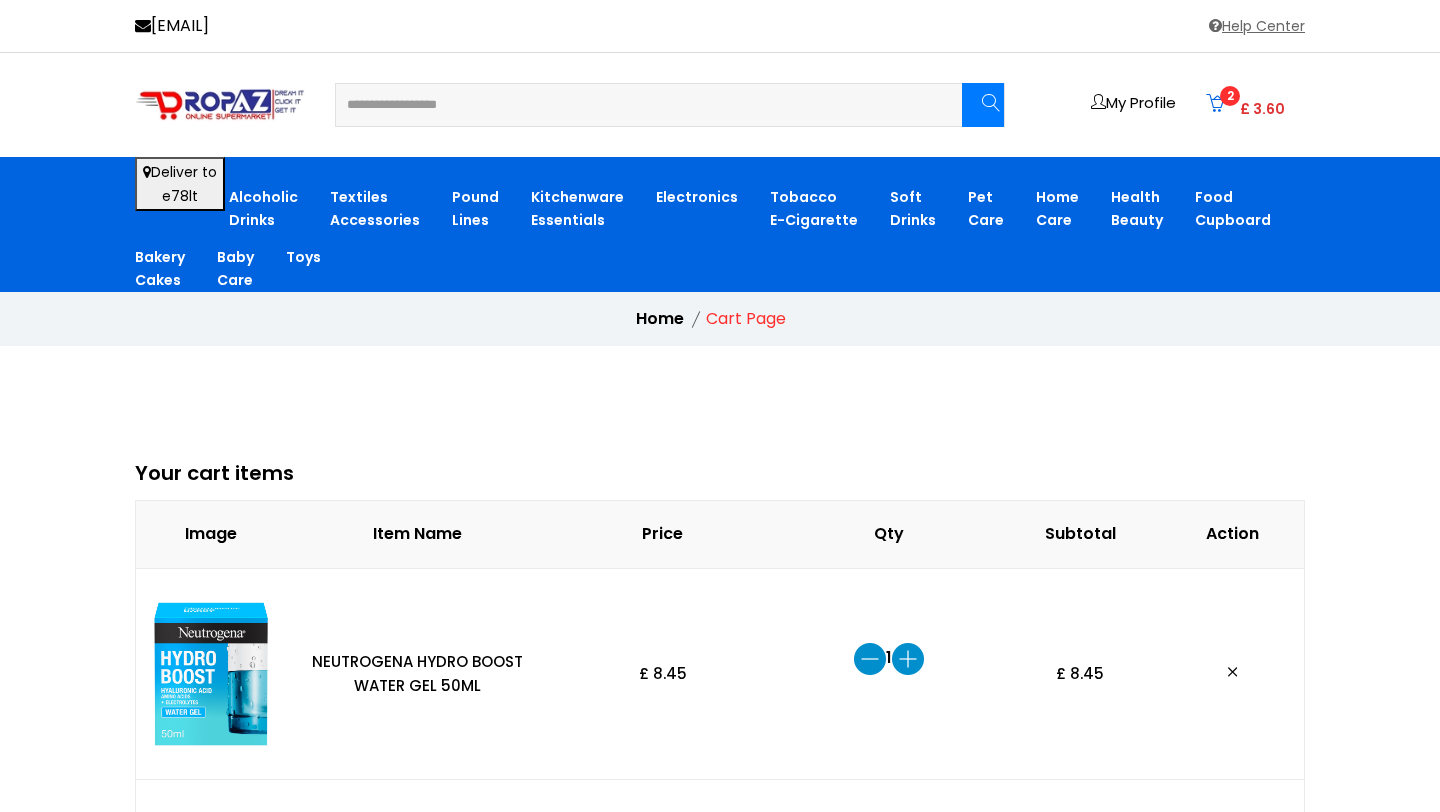 click on "Your cart items
Image
Item Name
Price
Qty
Subtotal
action
NEUTROGENA HYDRO BOOST WATER GEL 50ML
£ 8.45
* 2" at bounding box center [720, 1114] 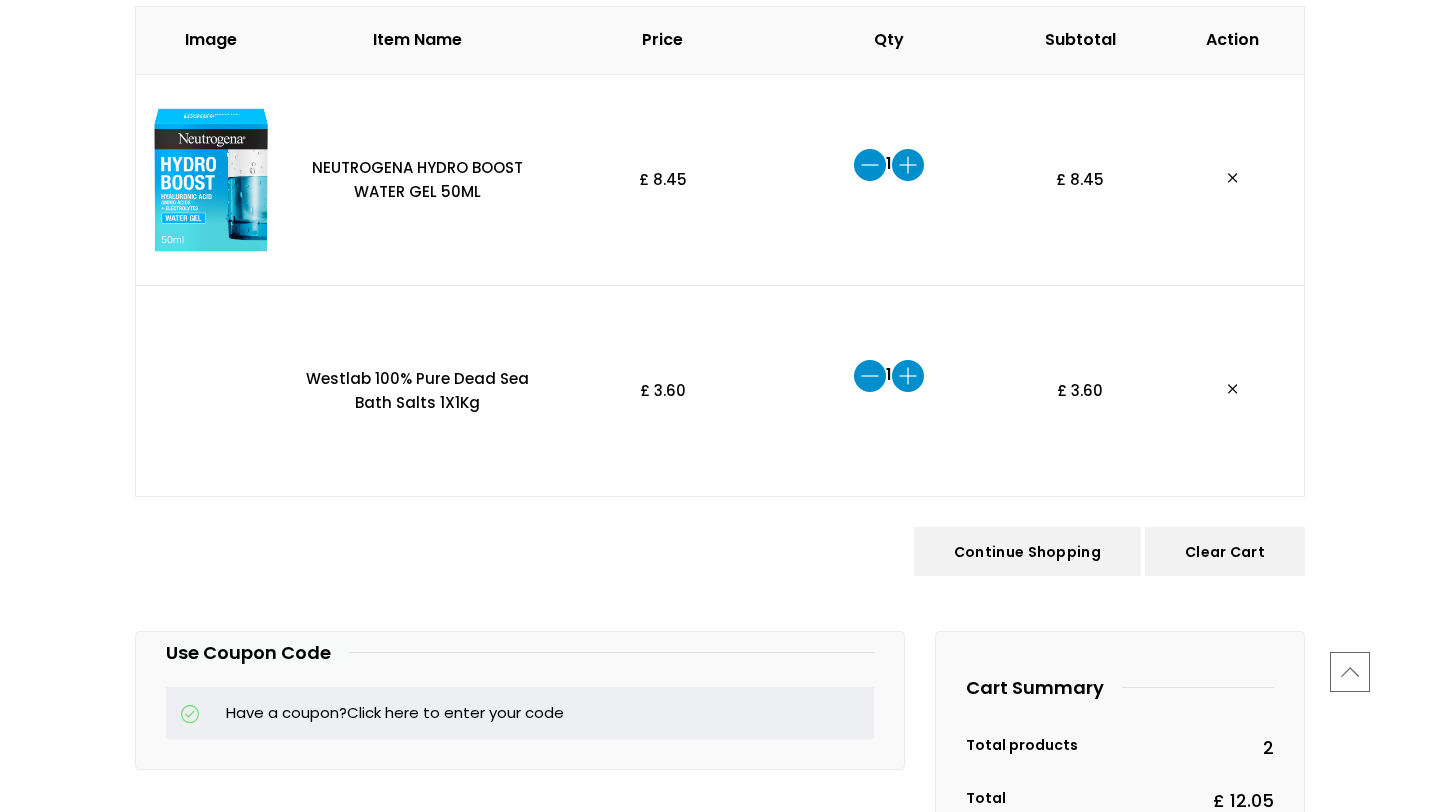 scroll, scrollTop: 498, scrollLeft: 0, axis: vertical 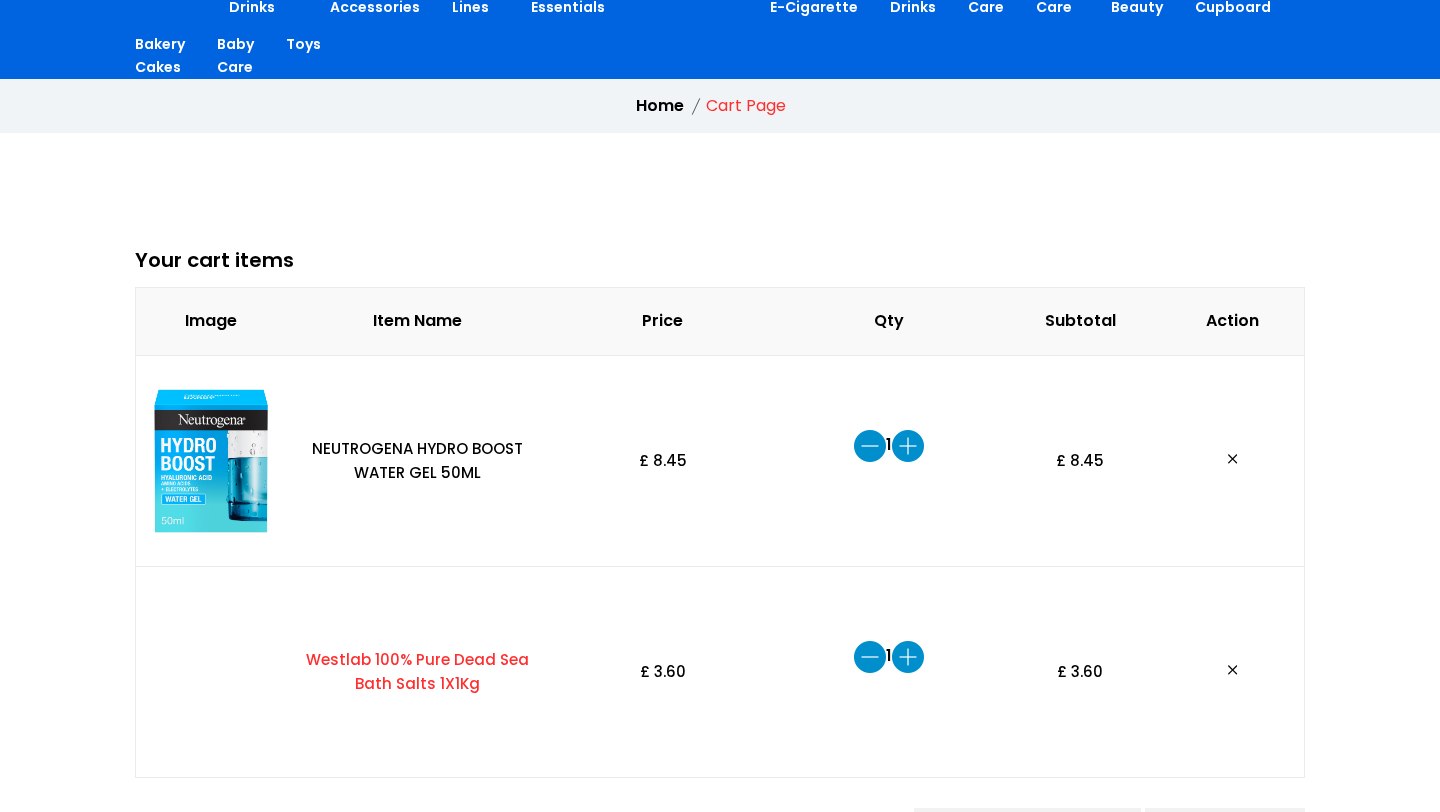 click on "Westlab 100% Pure Dead Sea Bath Salts 1X1Kg" at bounding box center [417, 671] 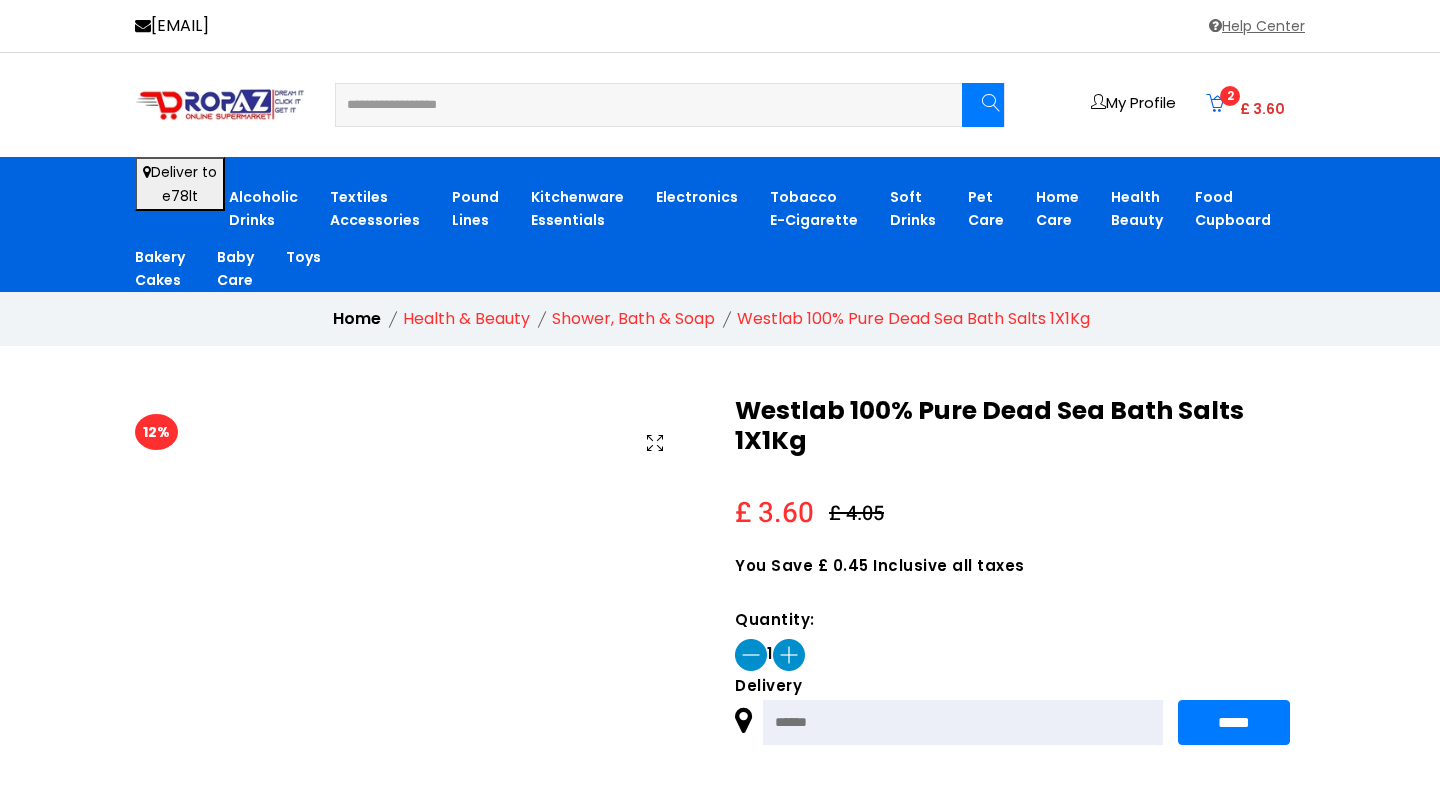 scroll, scrollTop: 0, scrollLeft: 0, axis: both 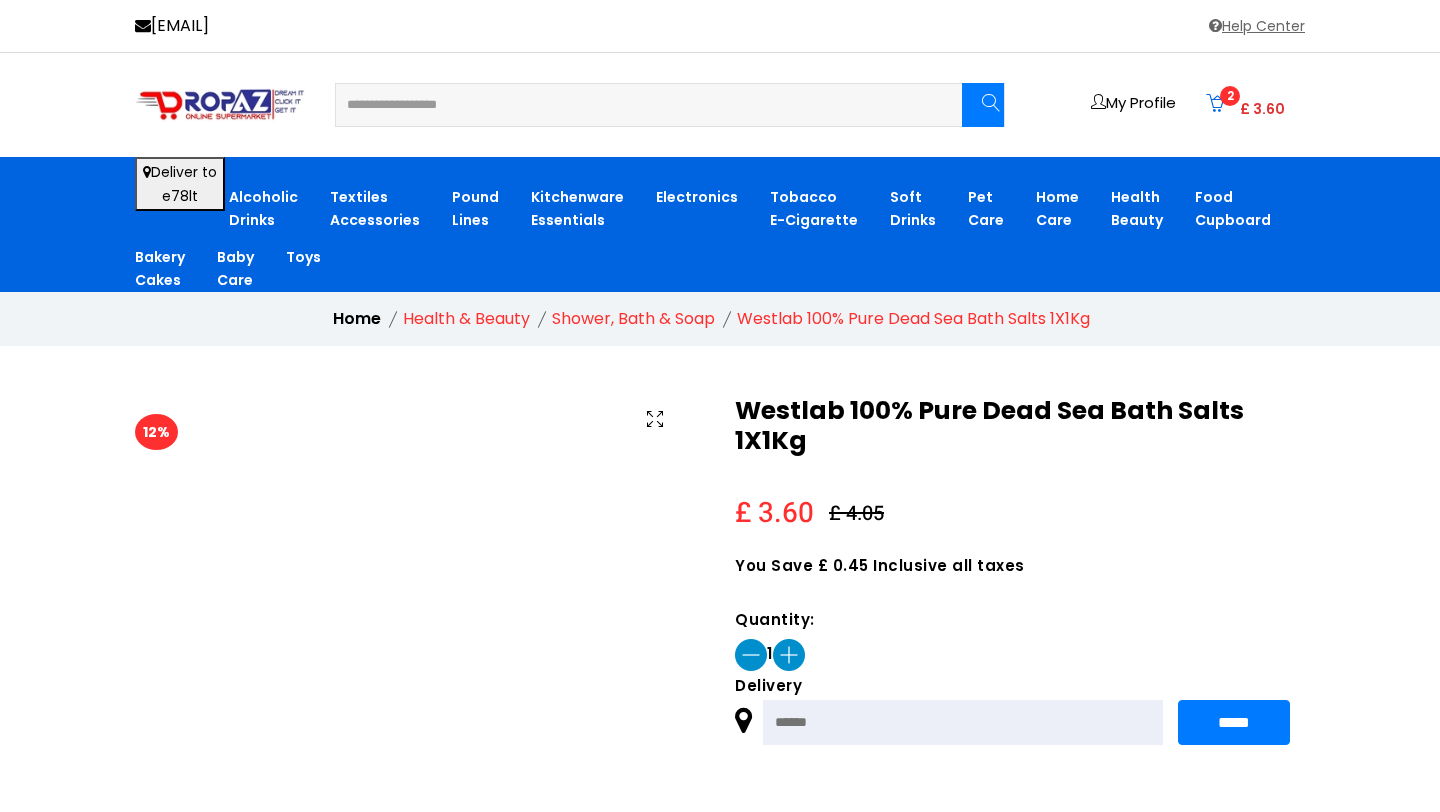click at bounding box center (636, 105) 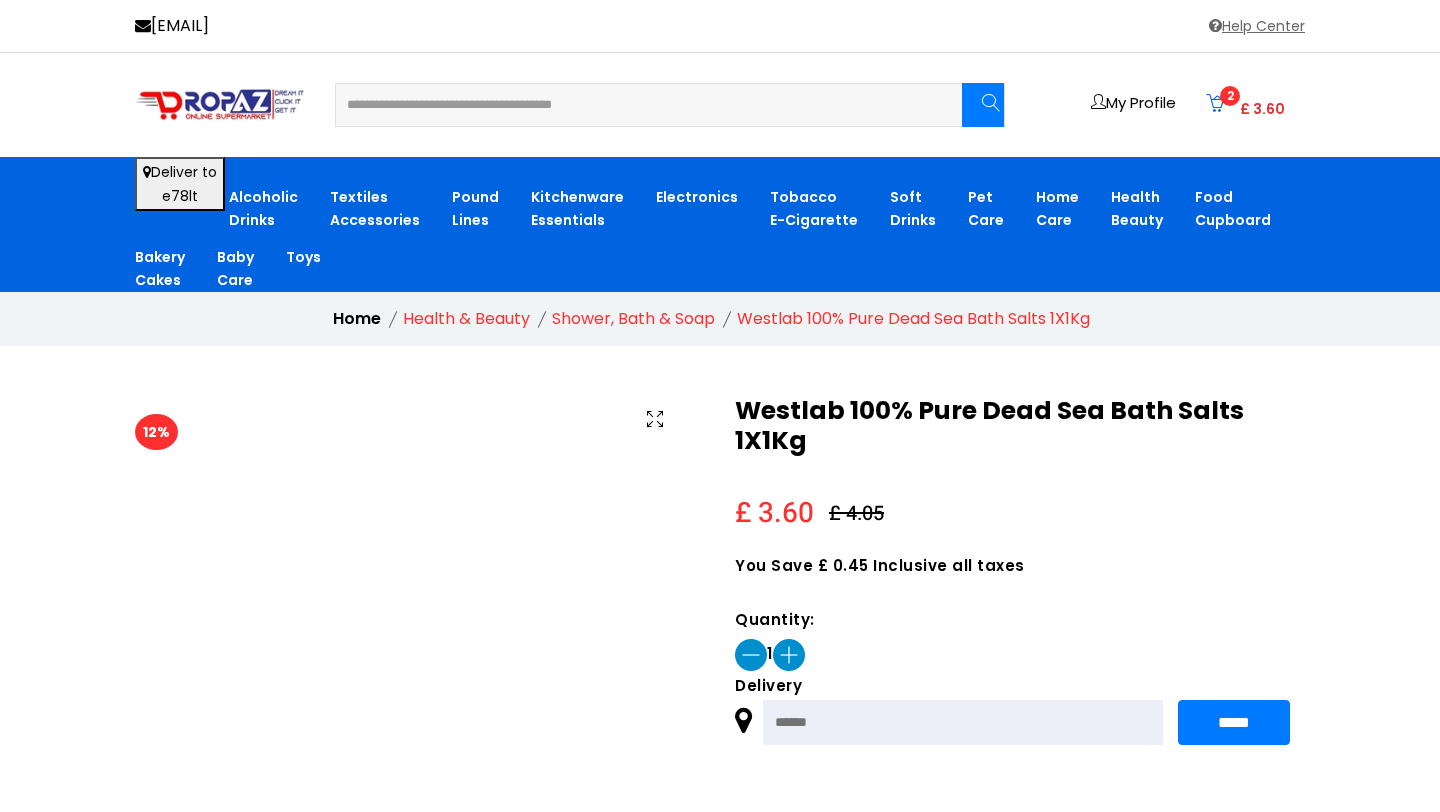 type on "**********" 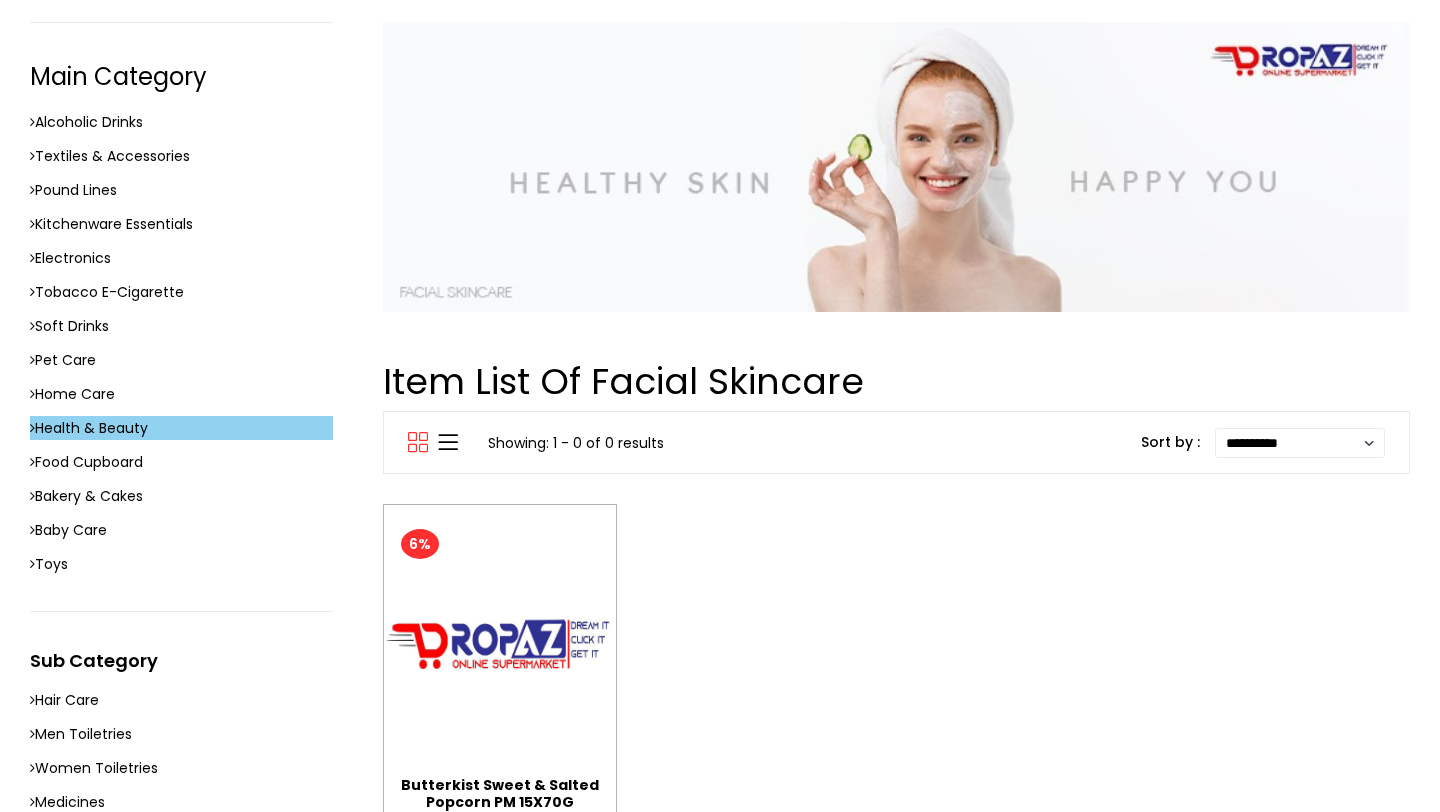scroll, scrollTop: 809, scrollLeft: 0, axis: vertical 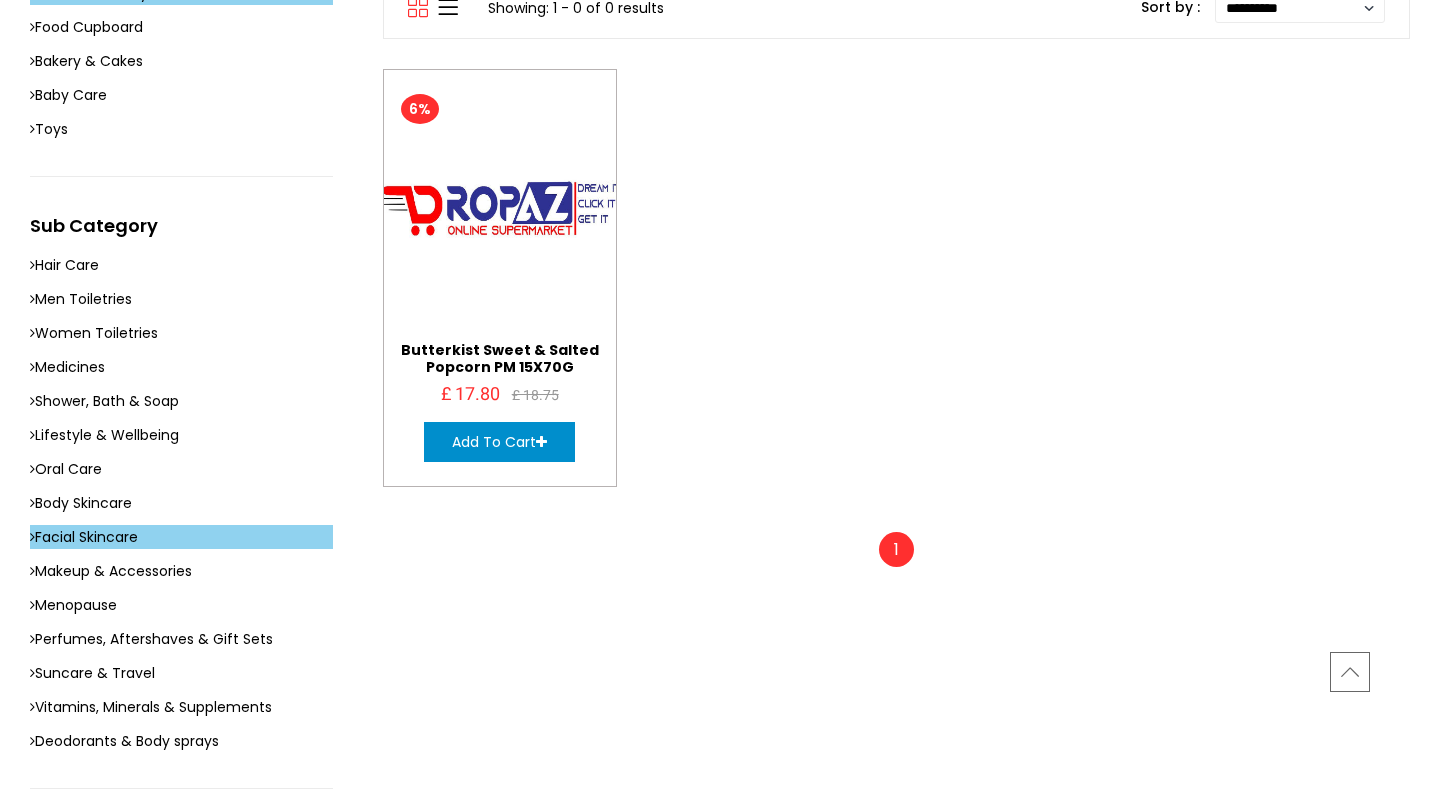click at bounding box center [500, 211] 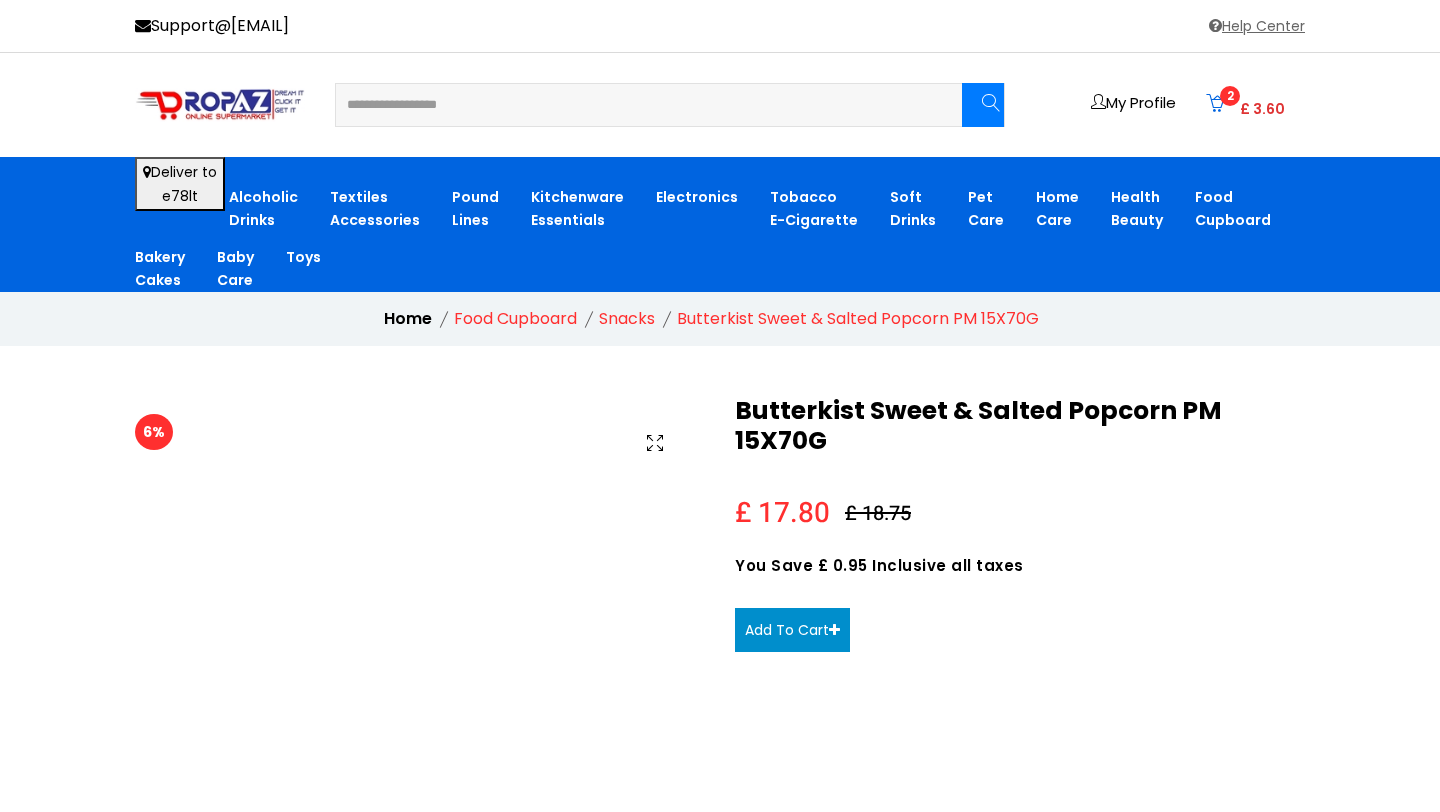 scroll, scrollTop: 0, scrollLeft: 0, axis: both 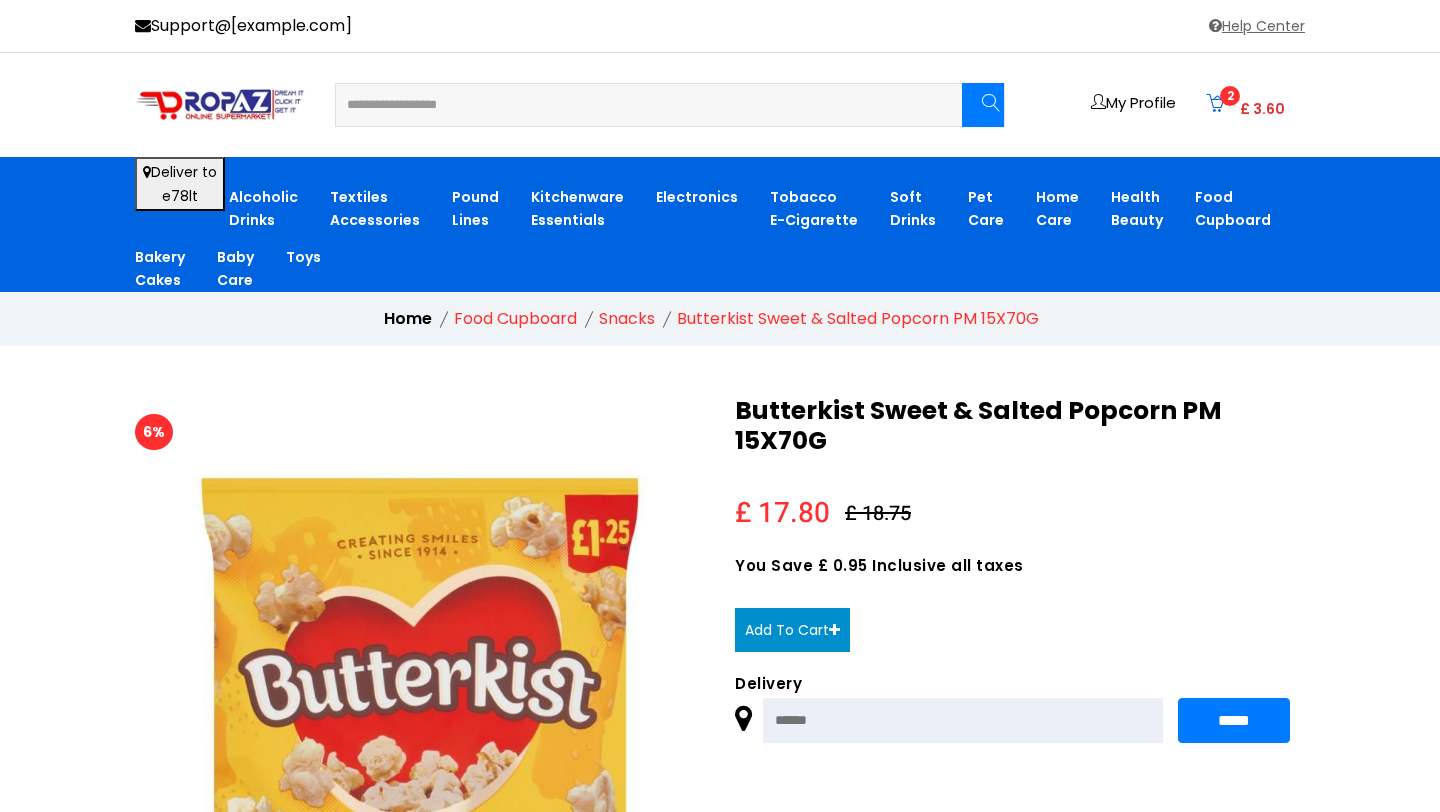 click on "Add To Cart" at bounding box center [792, 630] 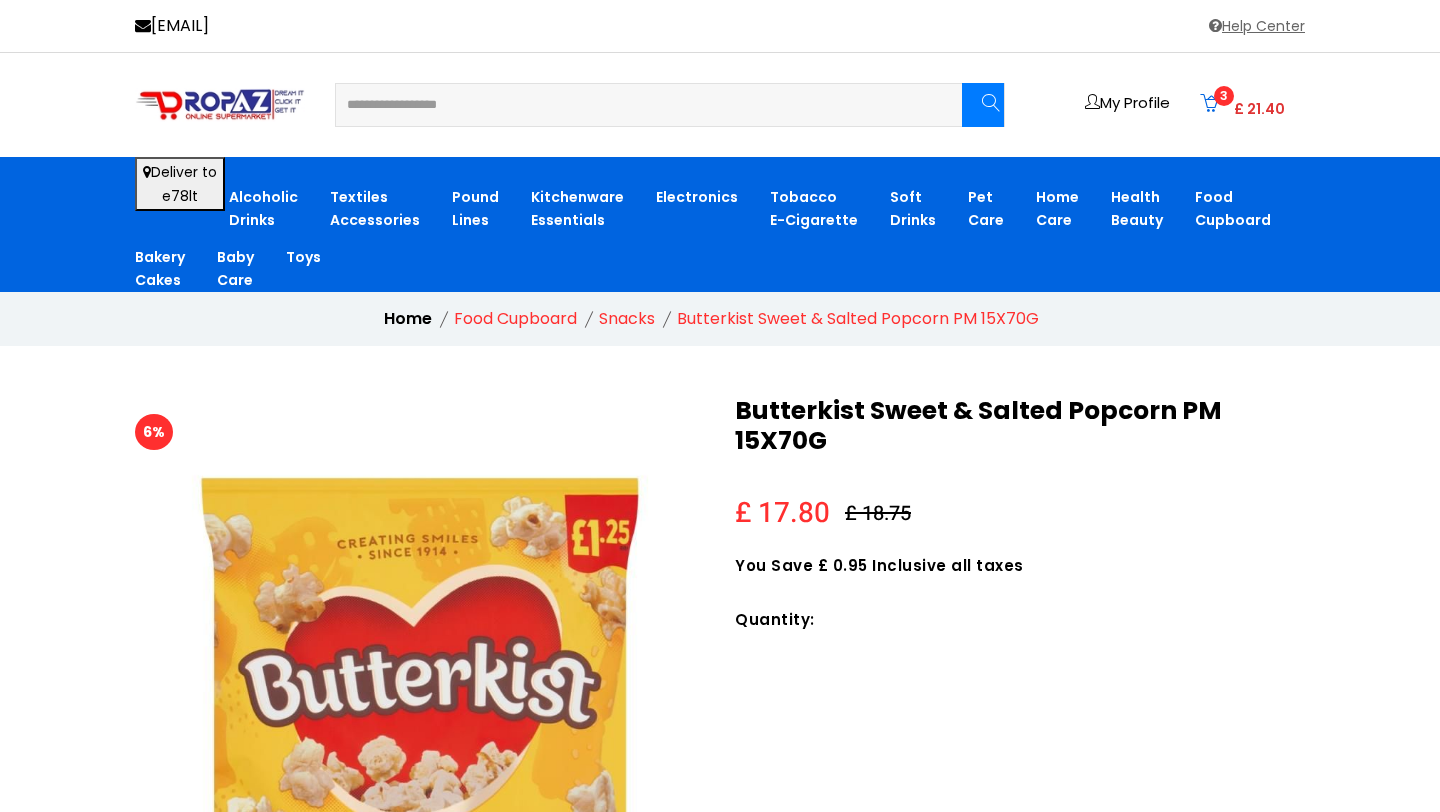 scroll, scrollTop: 0, scrollLeft: 0, axis: both 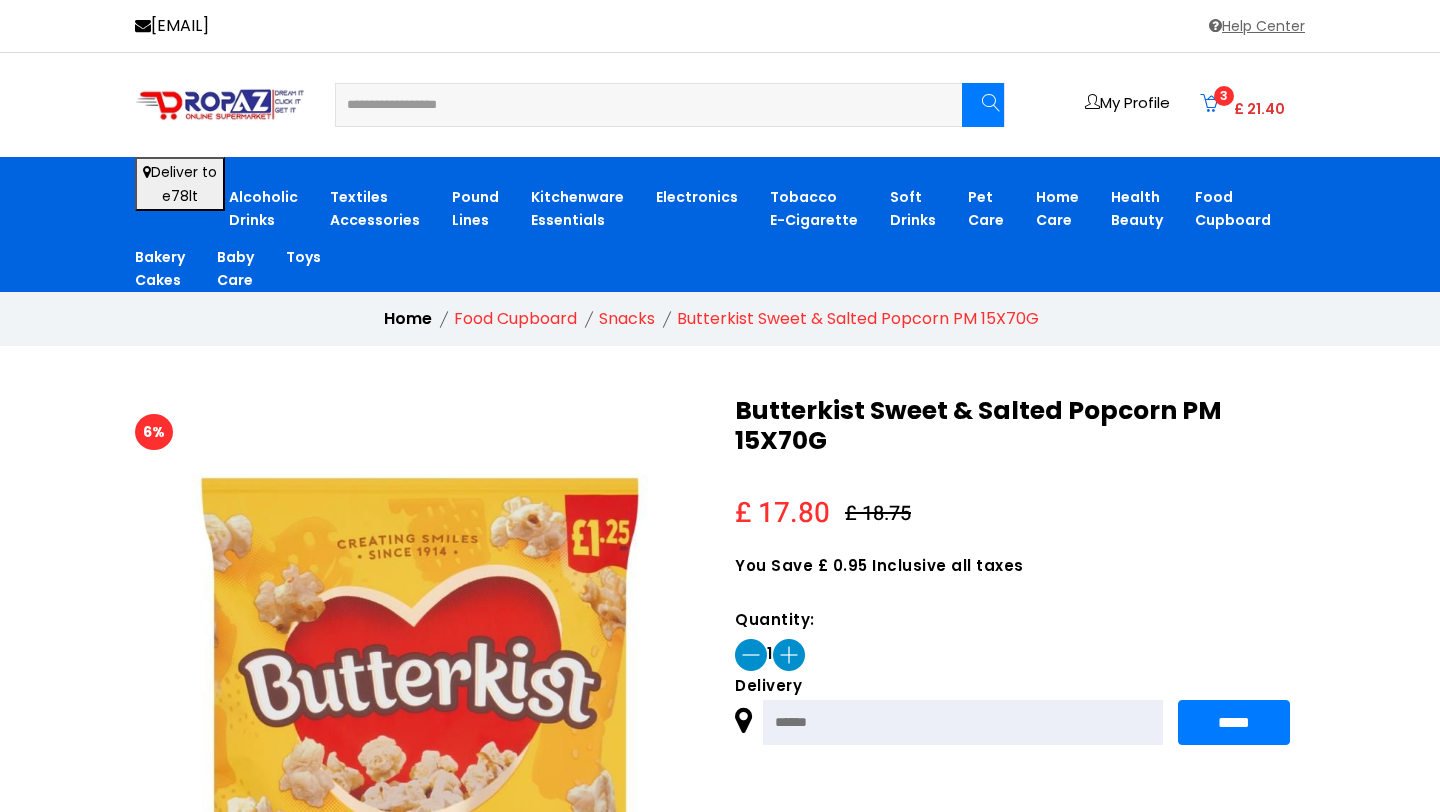 click on "3 												 £ 21.40" at bounding box center (1242, 105) 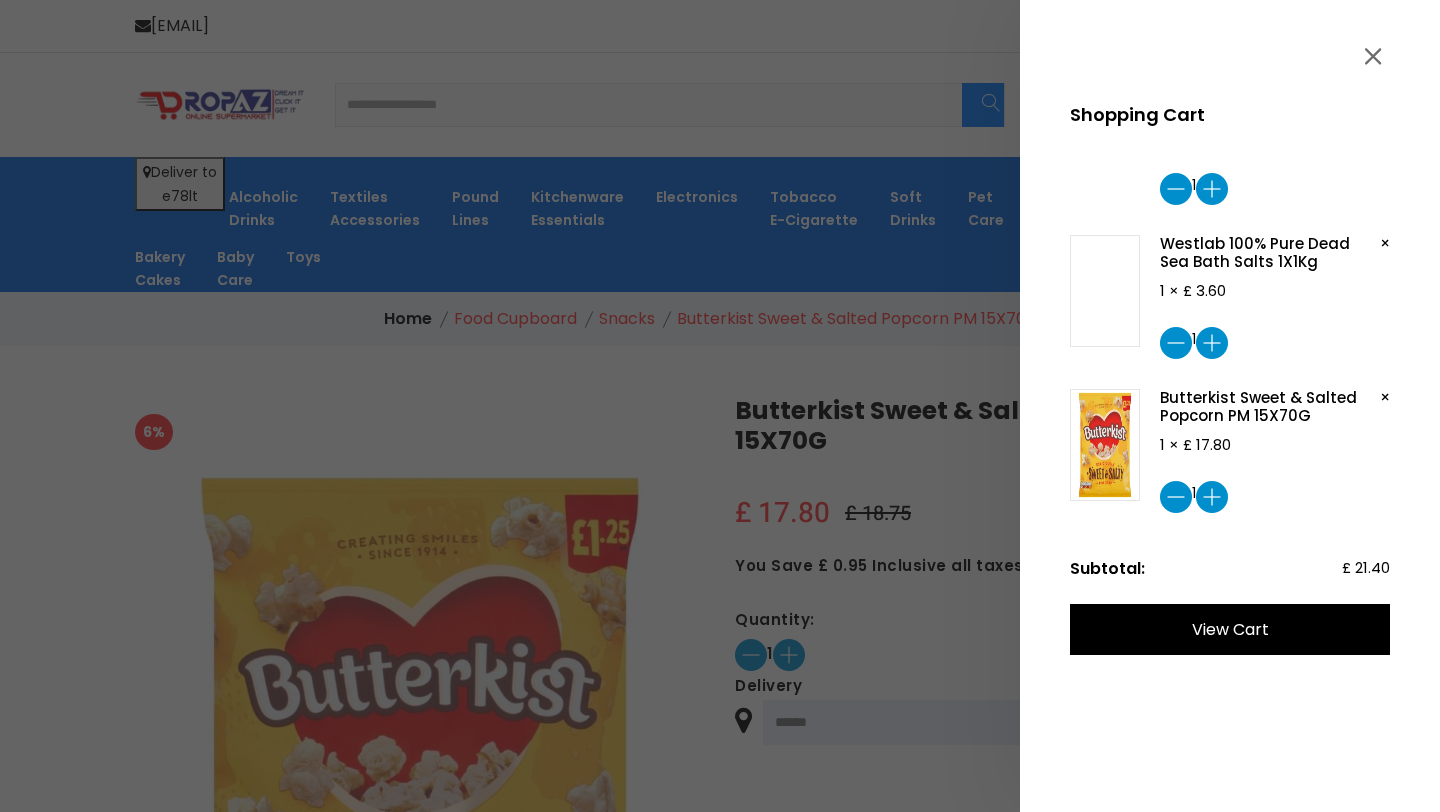 scroll, scrollTop: 0, scrollLeft: 0, axis: both 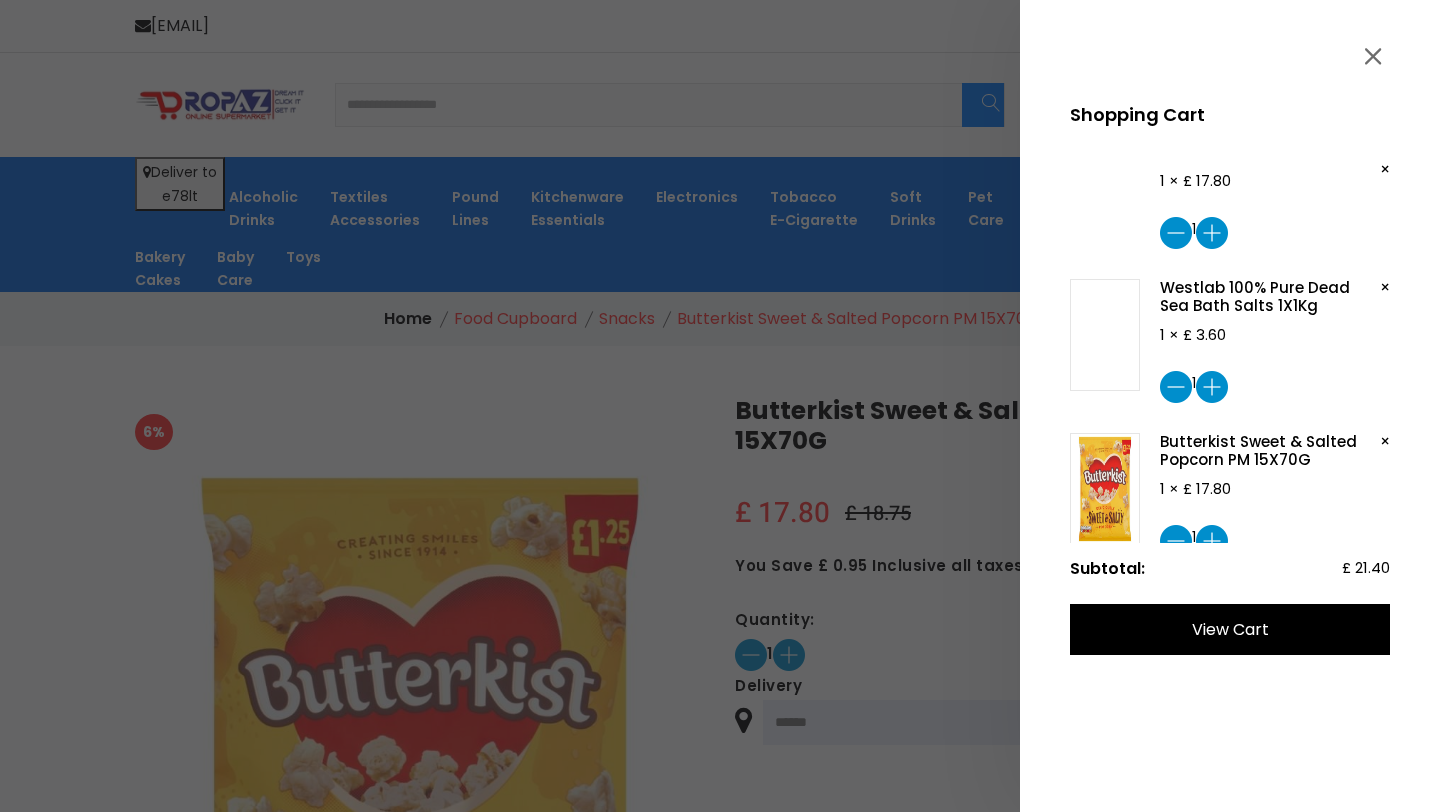 click at bounding box center (720, 406) 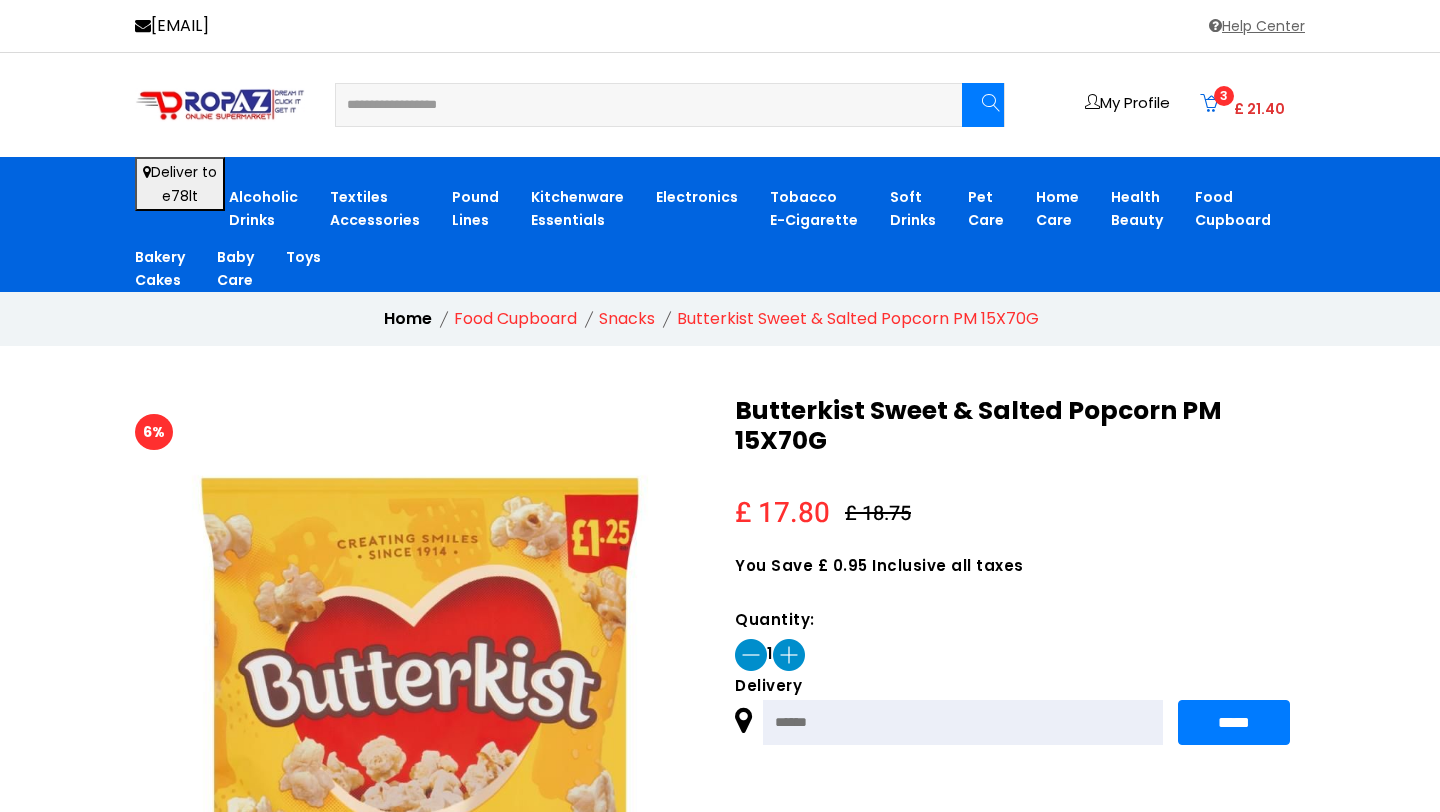 click at bounding box center [636, 105] 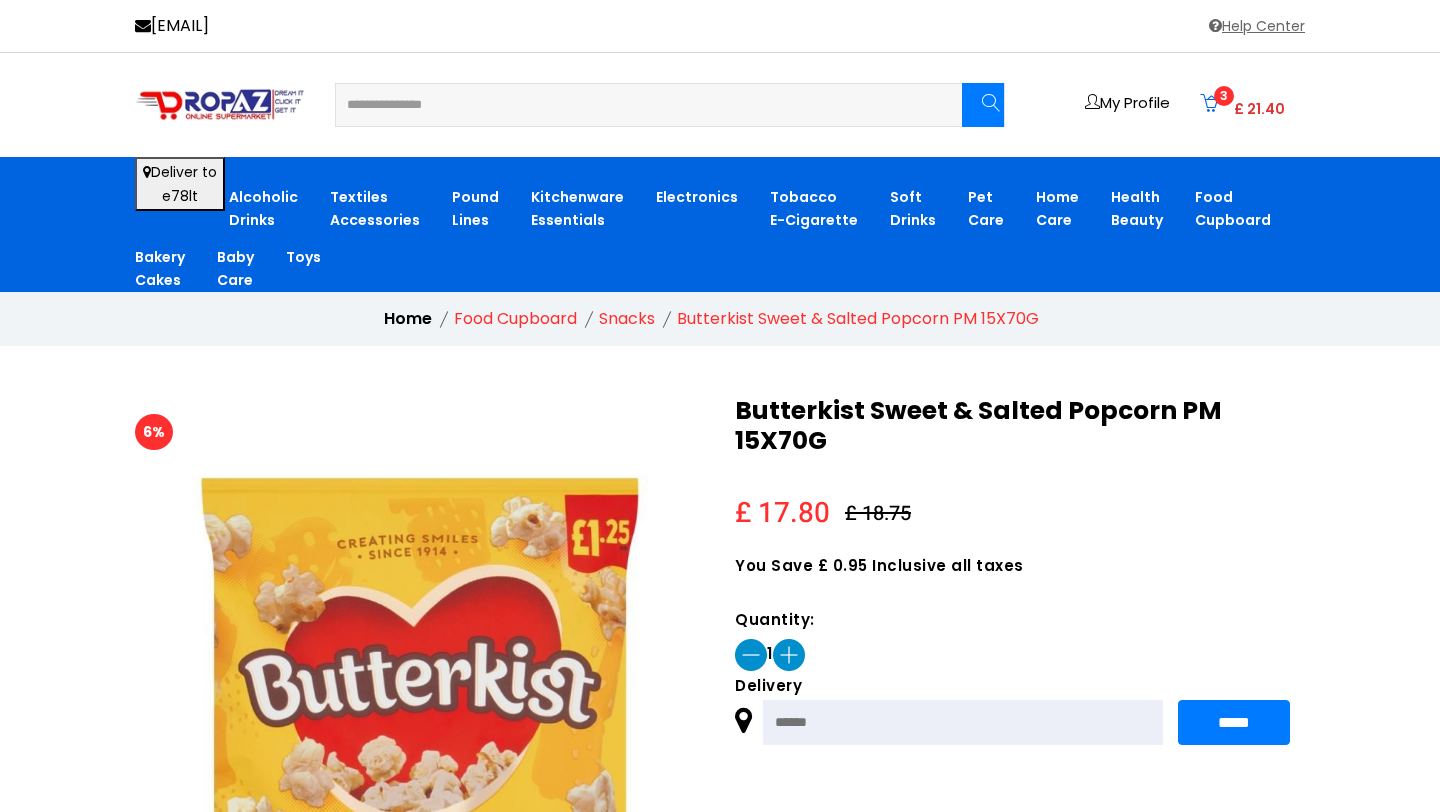 type on "**********" 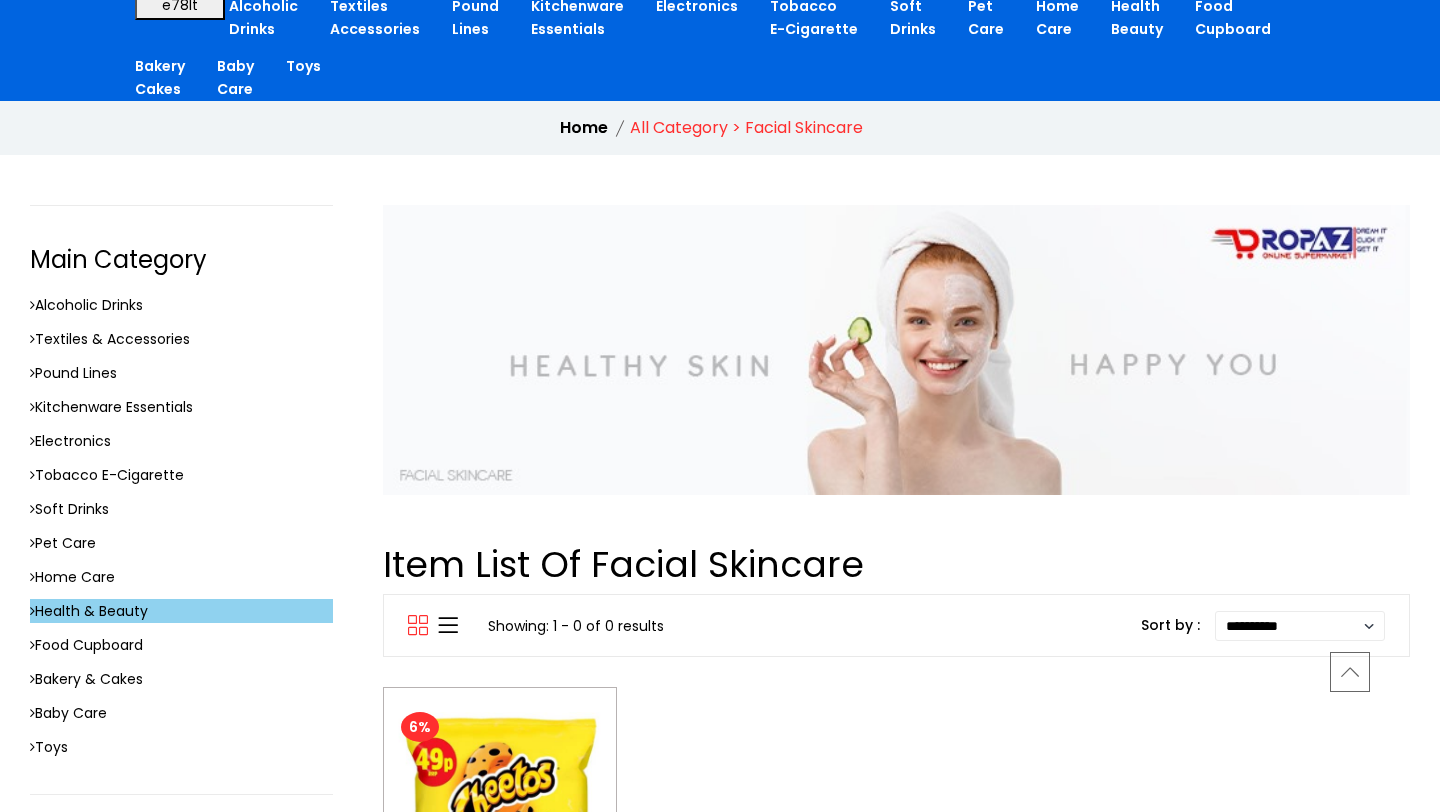 scroll, scrollTop: 0, scrollLeft: 0, axis: both 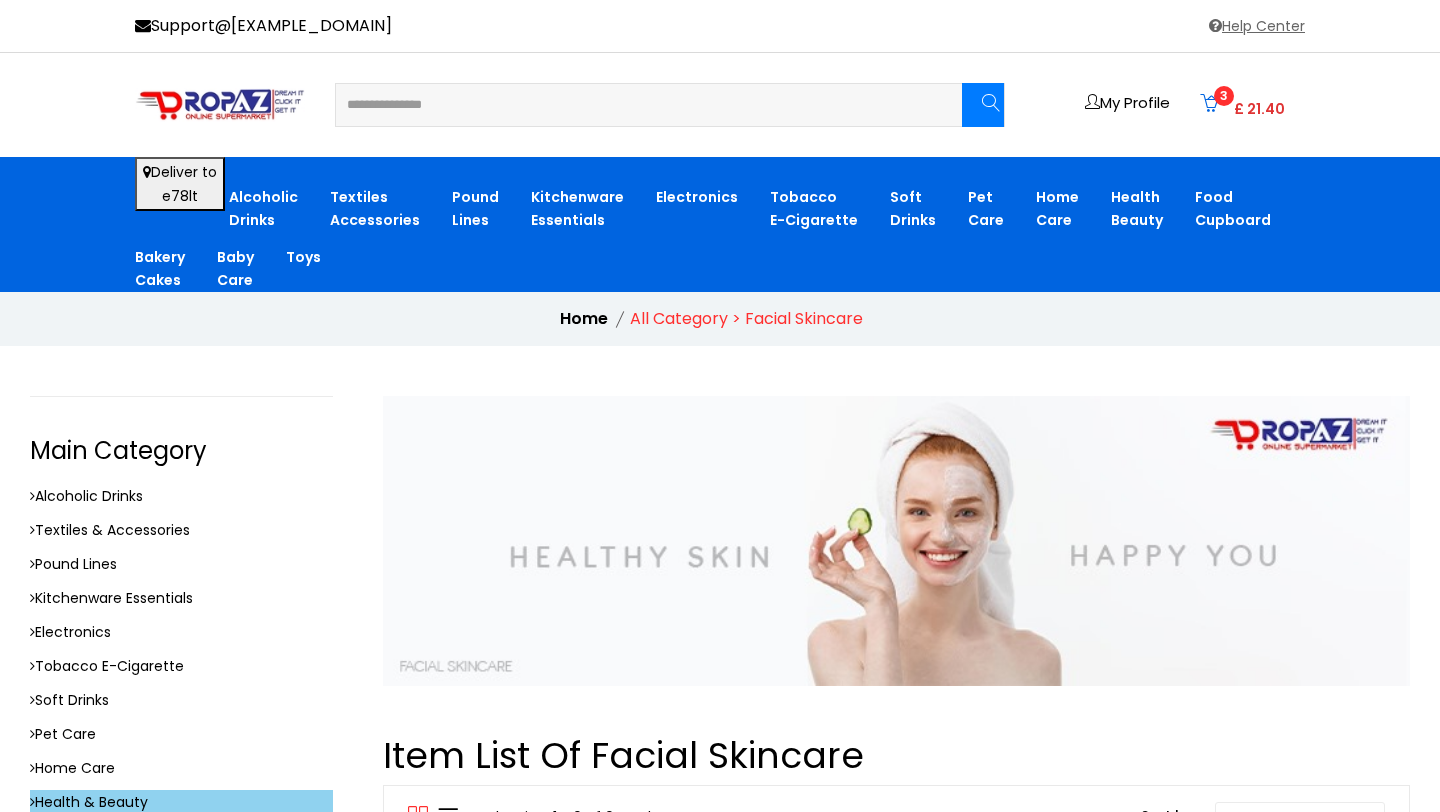 drag, startPoint x: 412, startPoint y: 105, endPoint x: 565, endPoint y: 88, distance: 153.94154 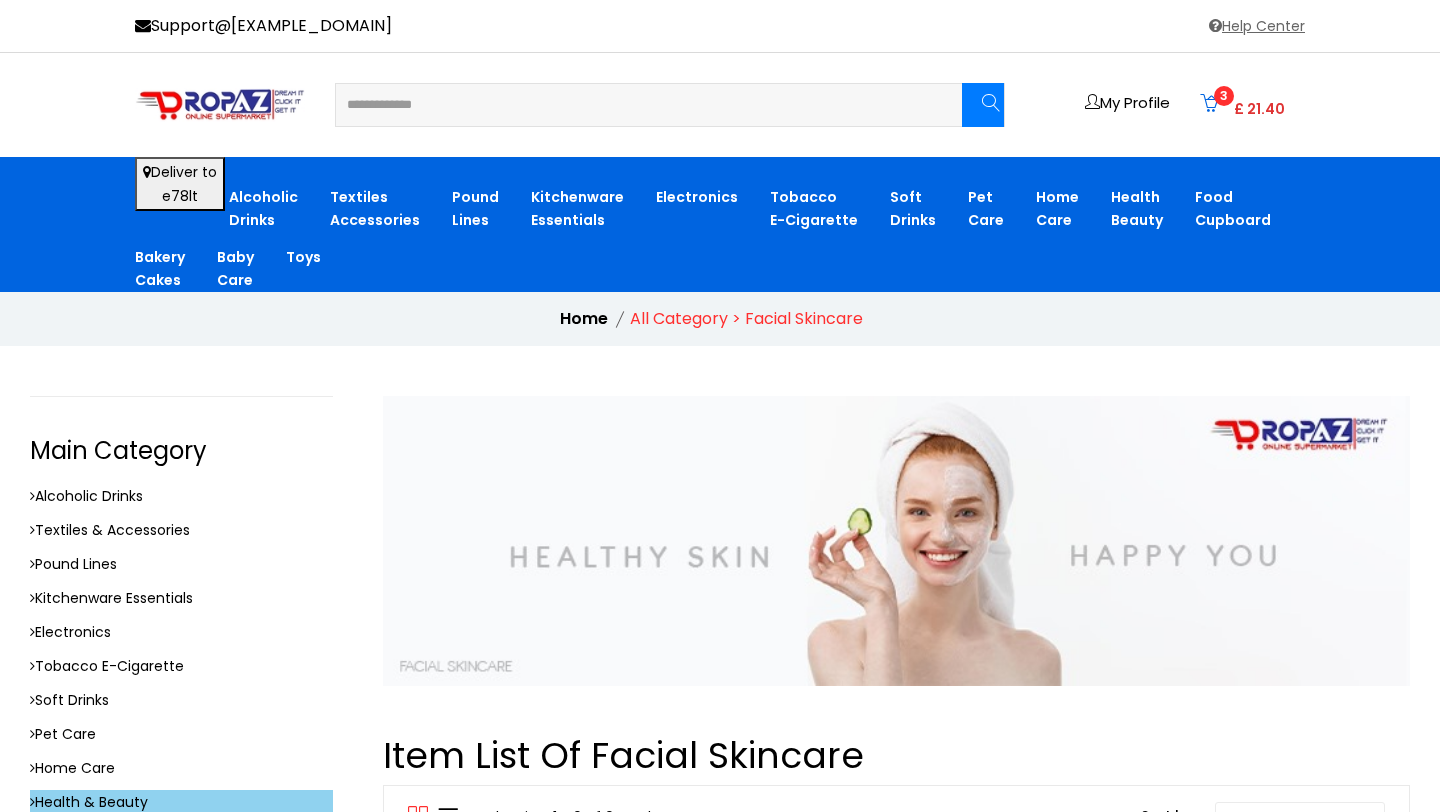 type on "**********" 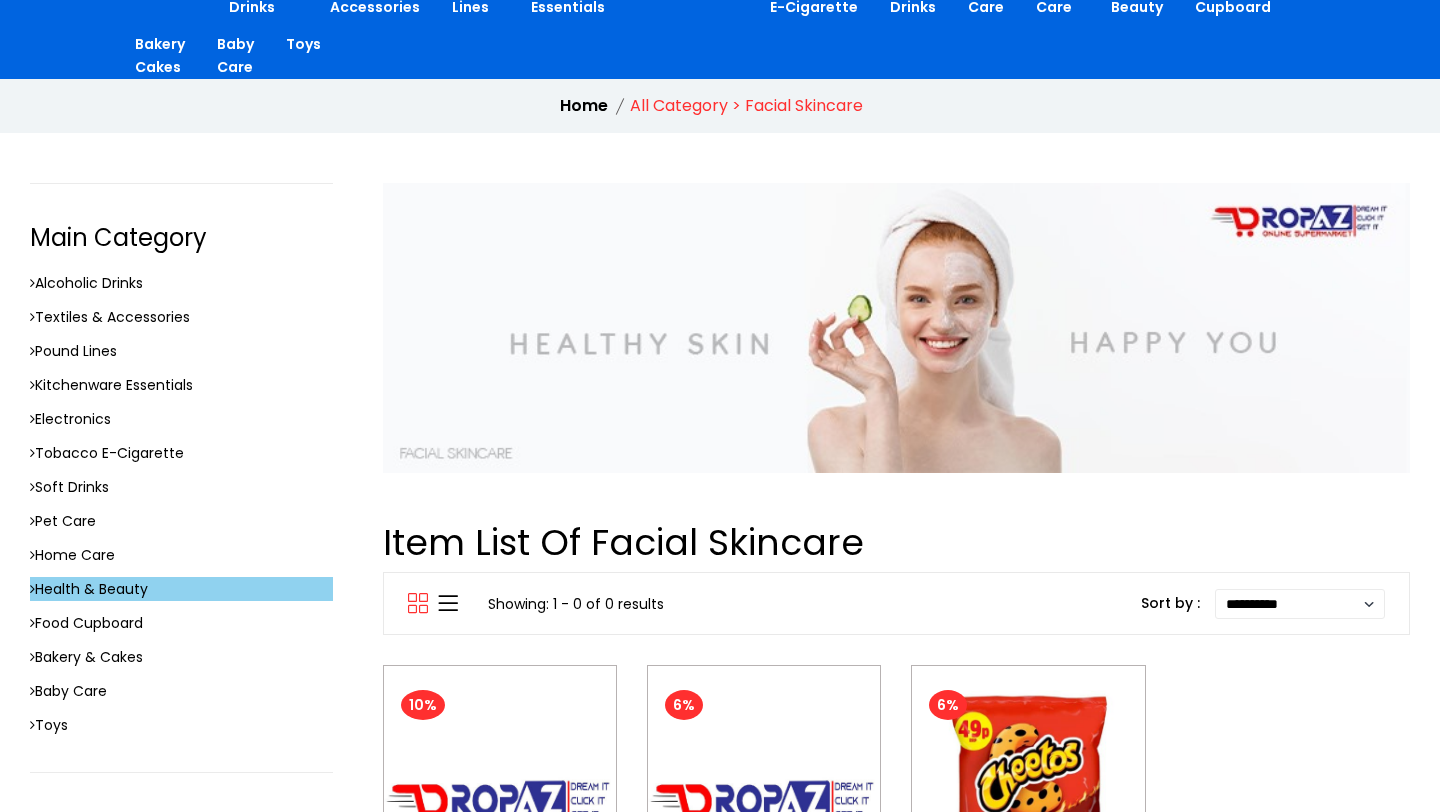 scroll, scrollTop: 579, scrollLeft: 0, axis: vertical 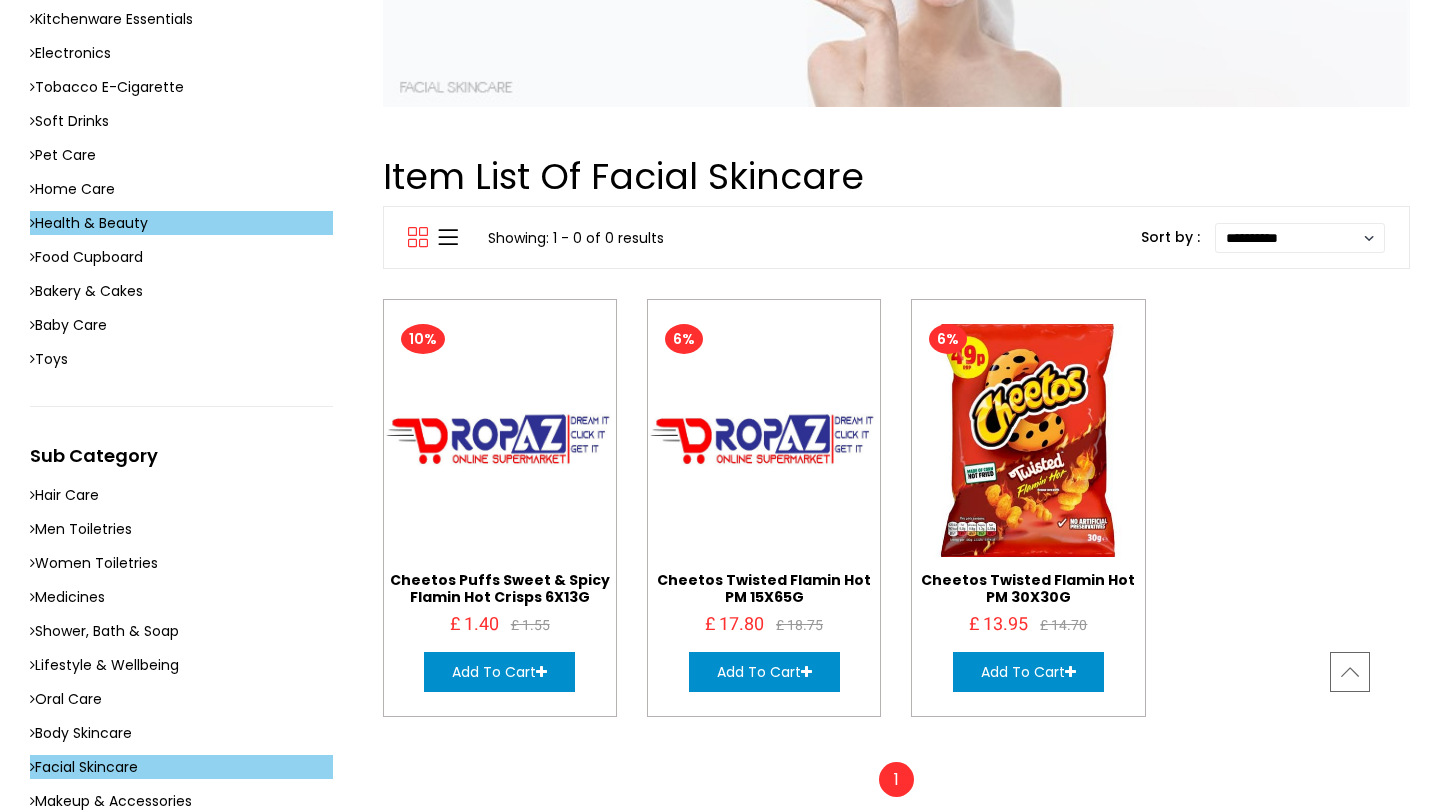 click at bounding box center (1029, 441) 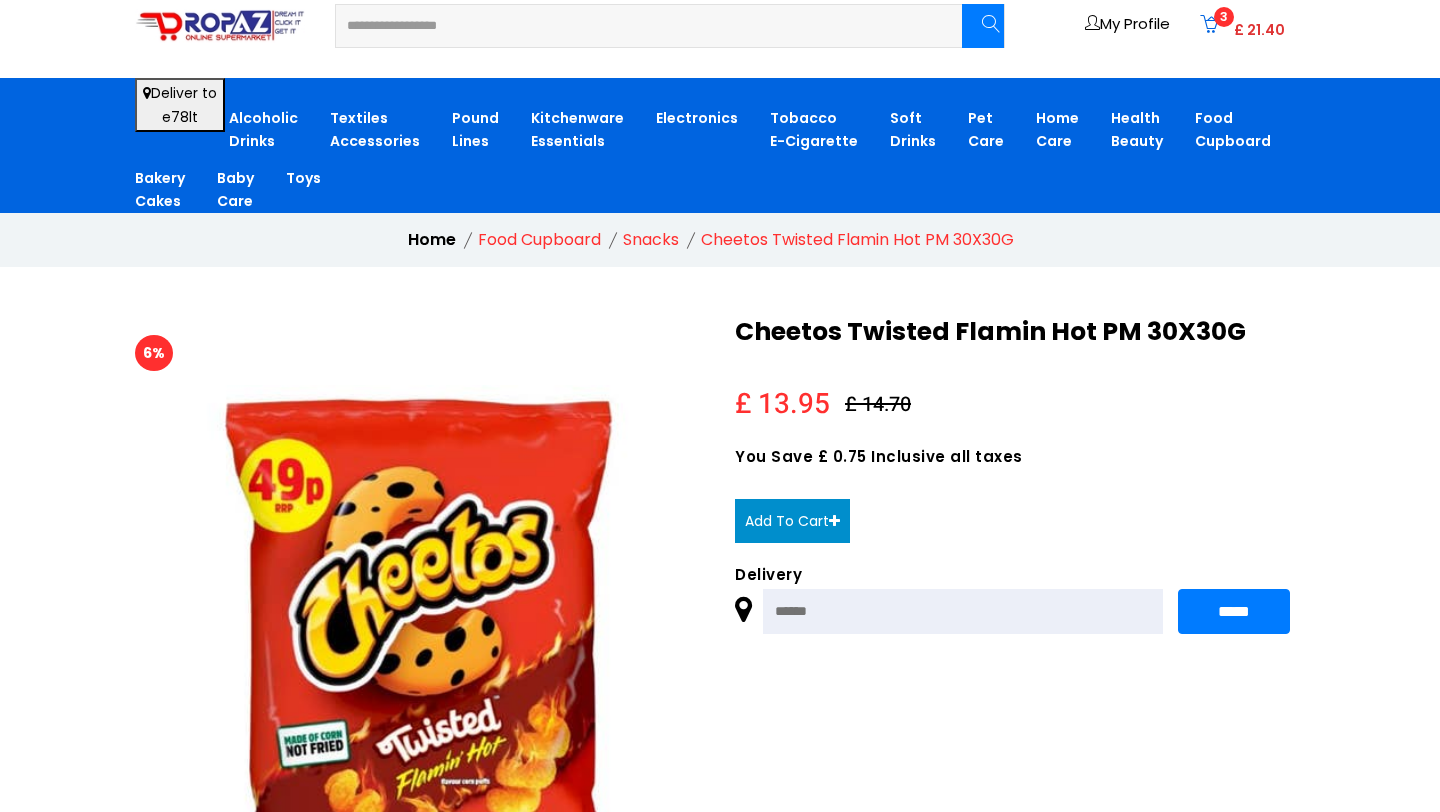 scroll, scrollTop: 74, scrollLeft: 0, axis: vertical 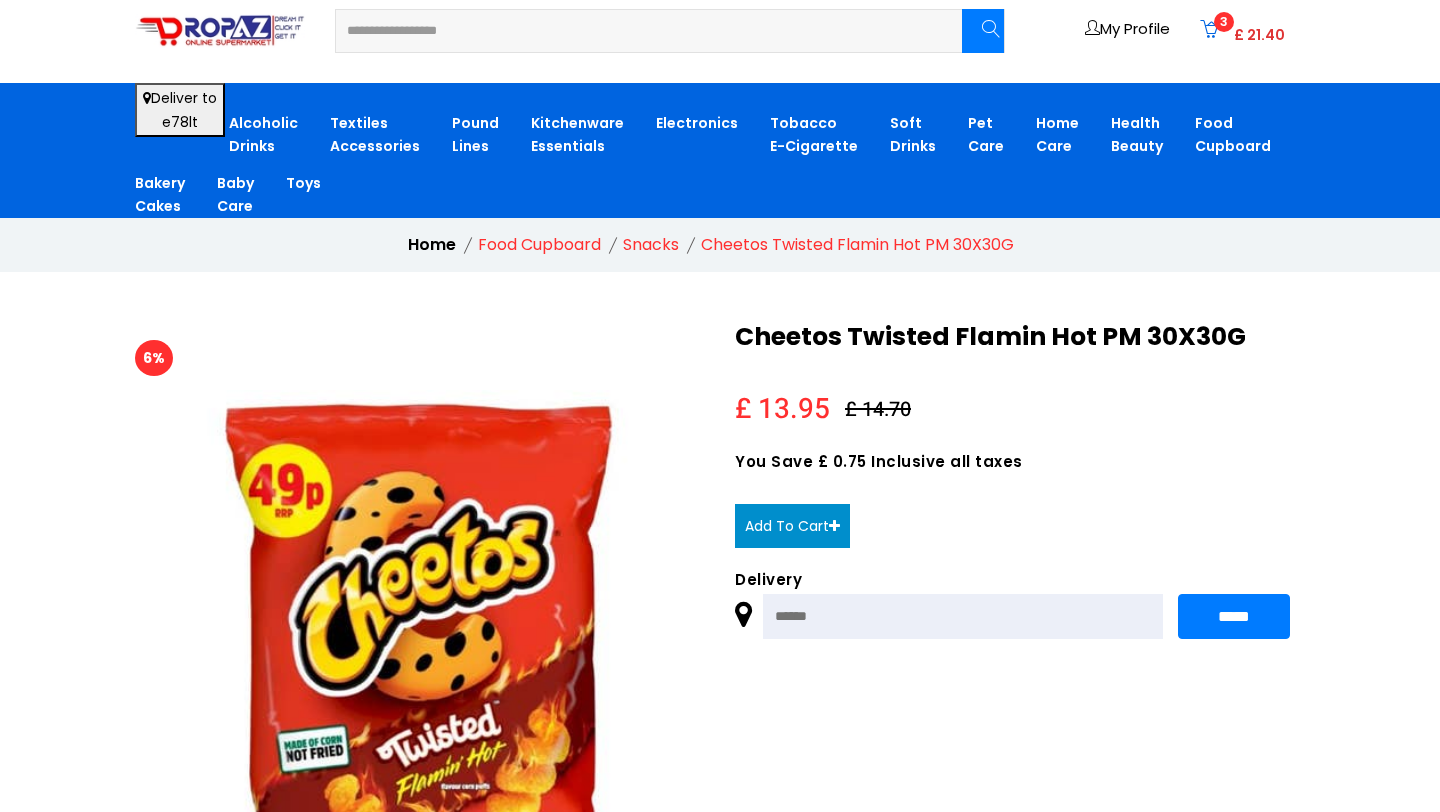 drag, startPoint x: 734, startPoint y: 336, endPoint x: 1243, endPoint y: 355, distance: 509.3545 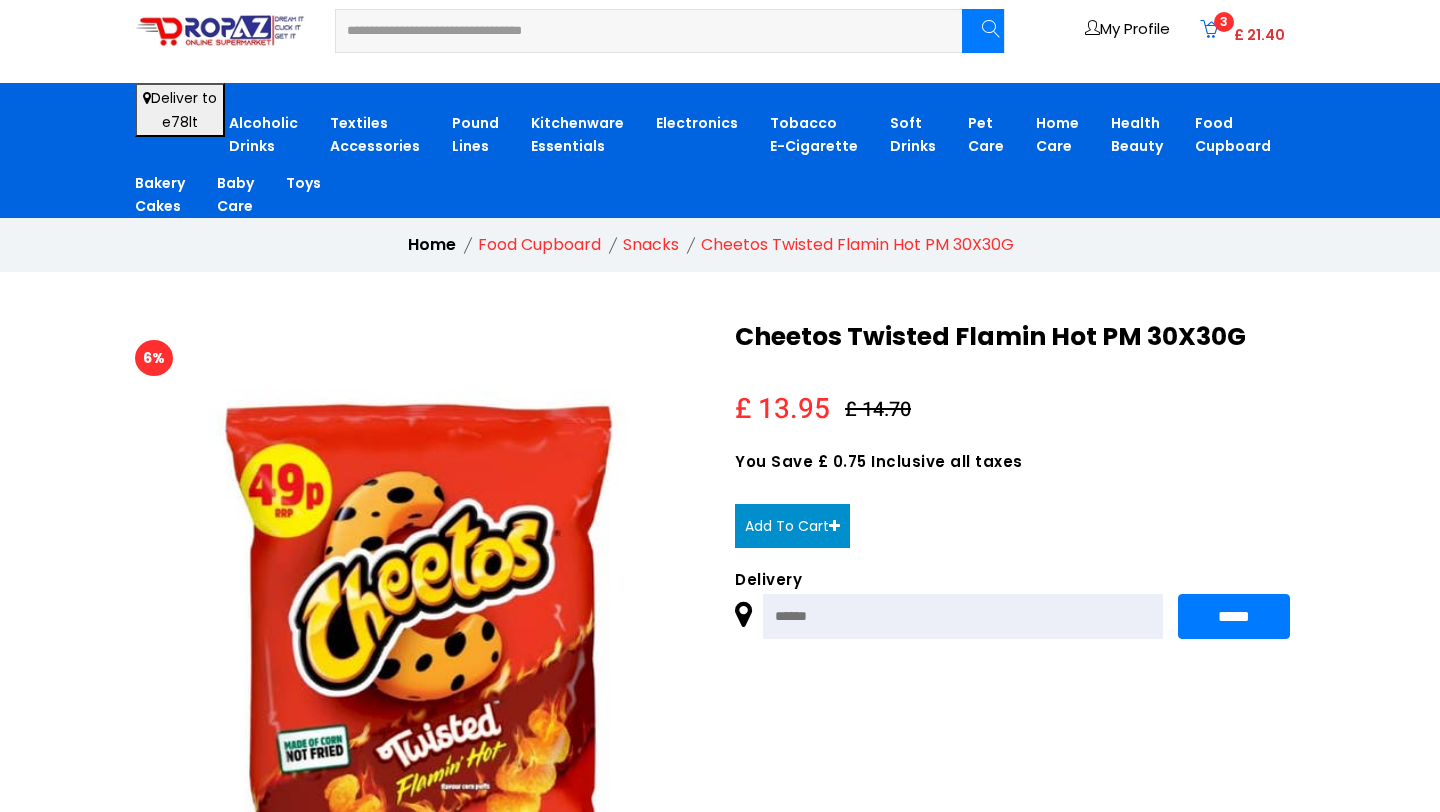 type on "**********" 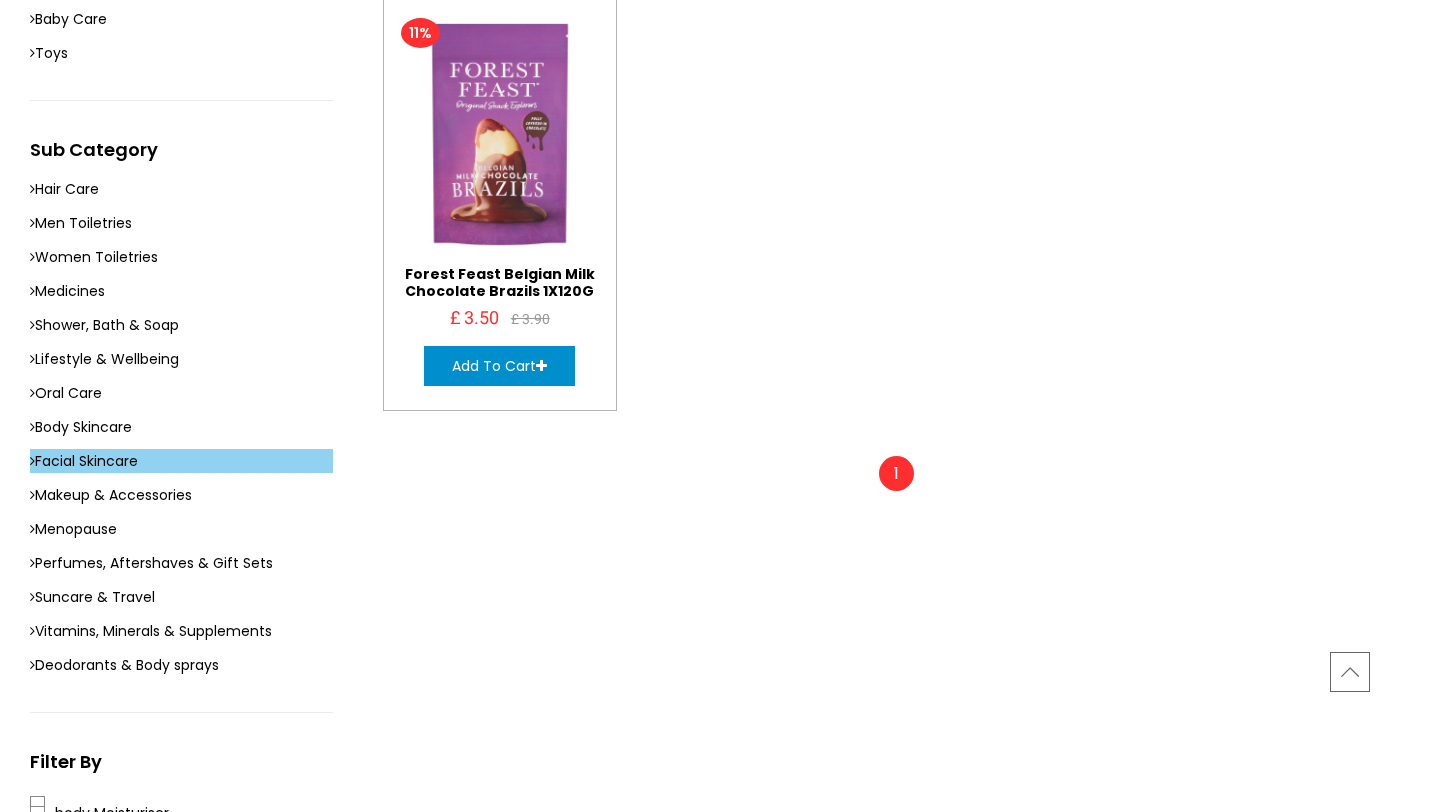 scroll, scrollTop: 871, scrollLeft: 0, axis: vertical 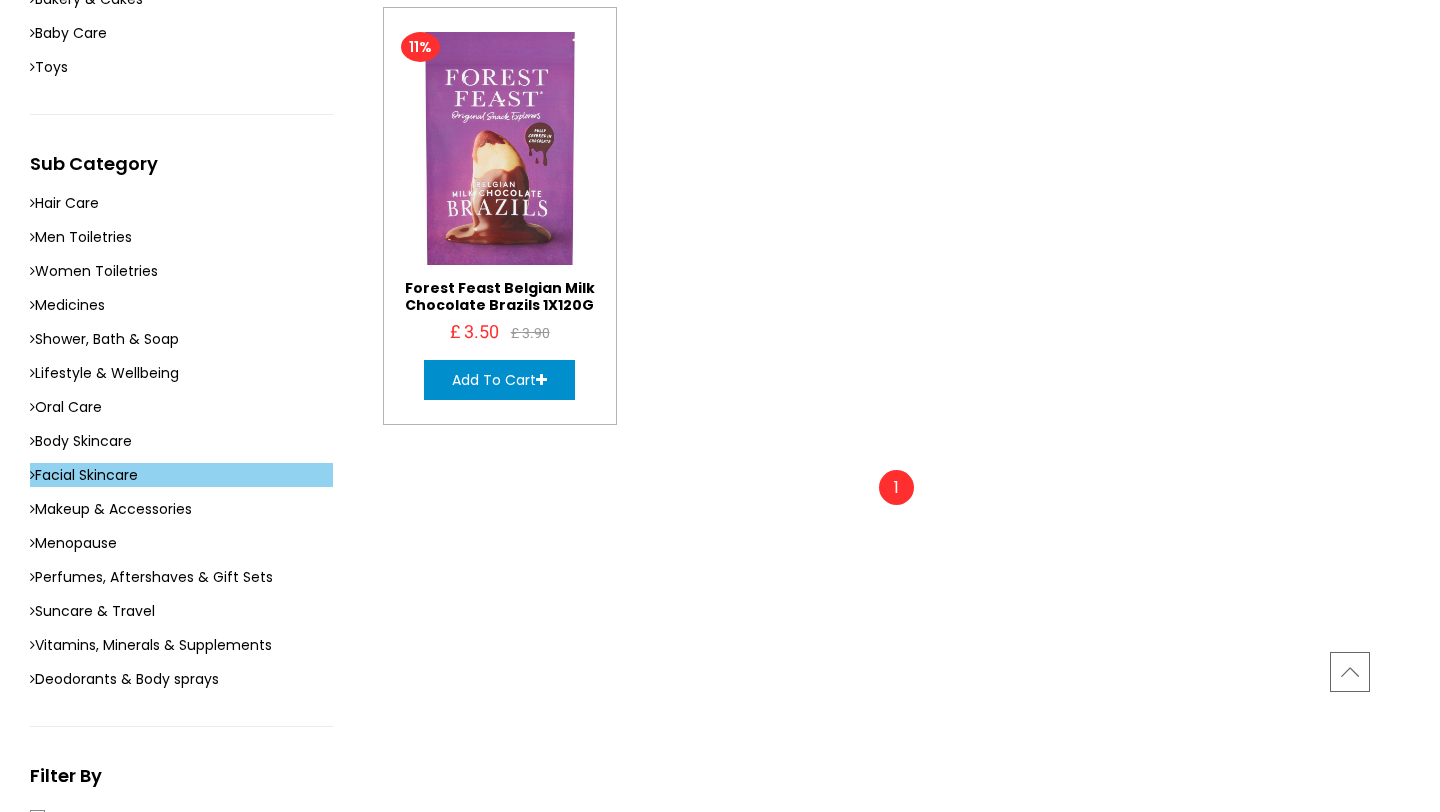 click at bounding box center (500, 149) 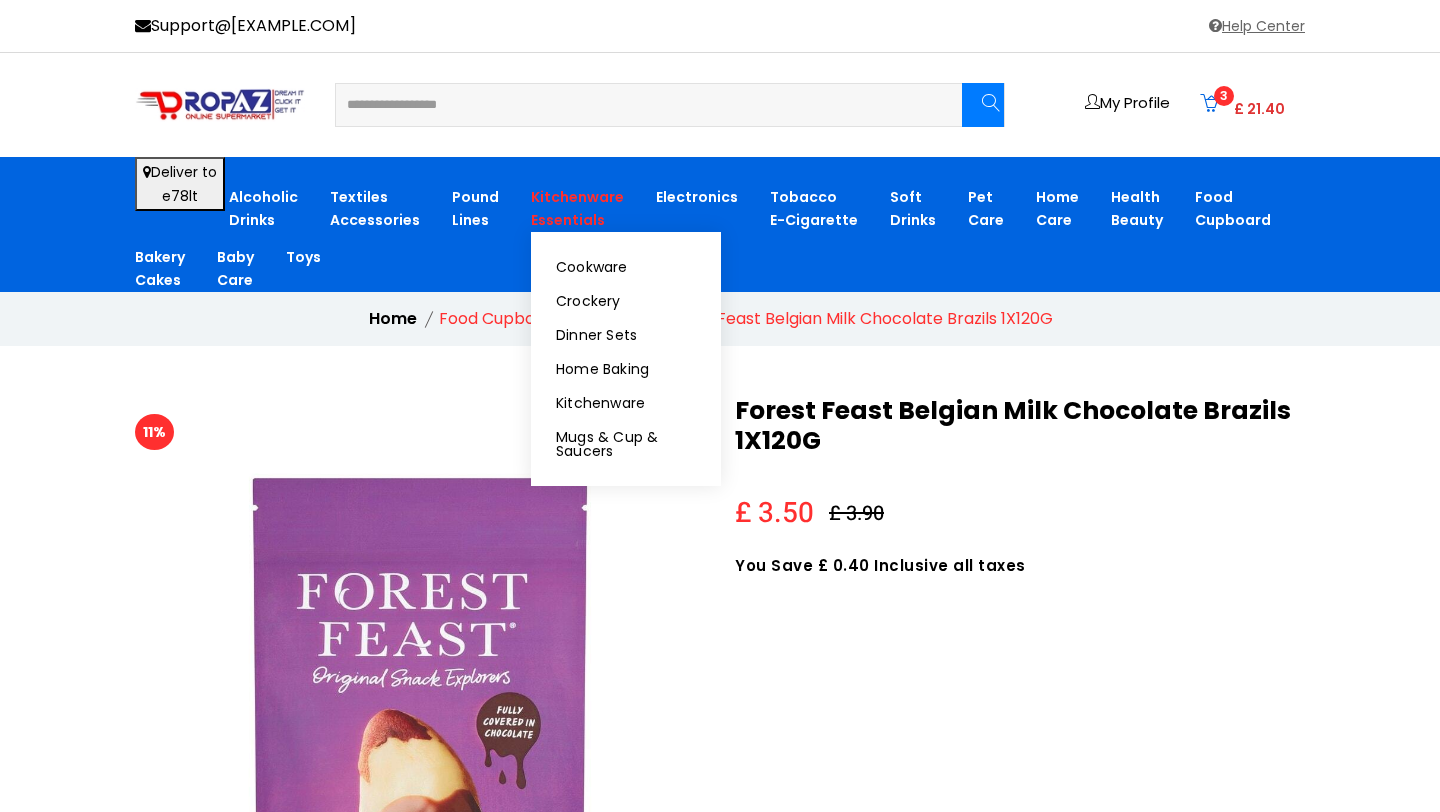scroll, scrollTop: 0, scrollLeft: 0, axis: both 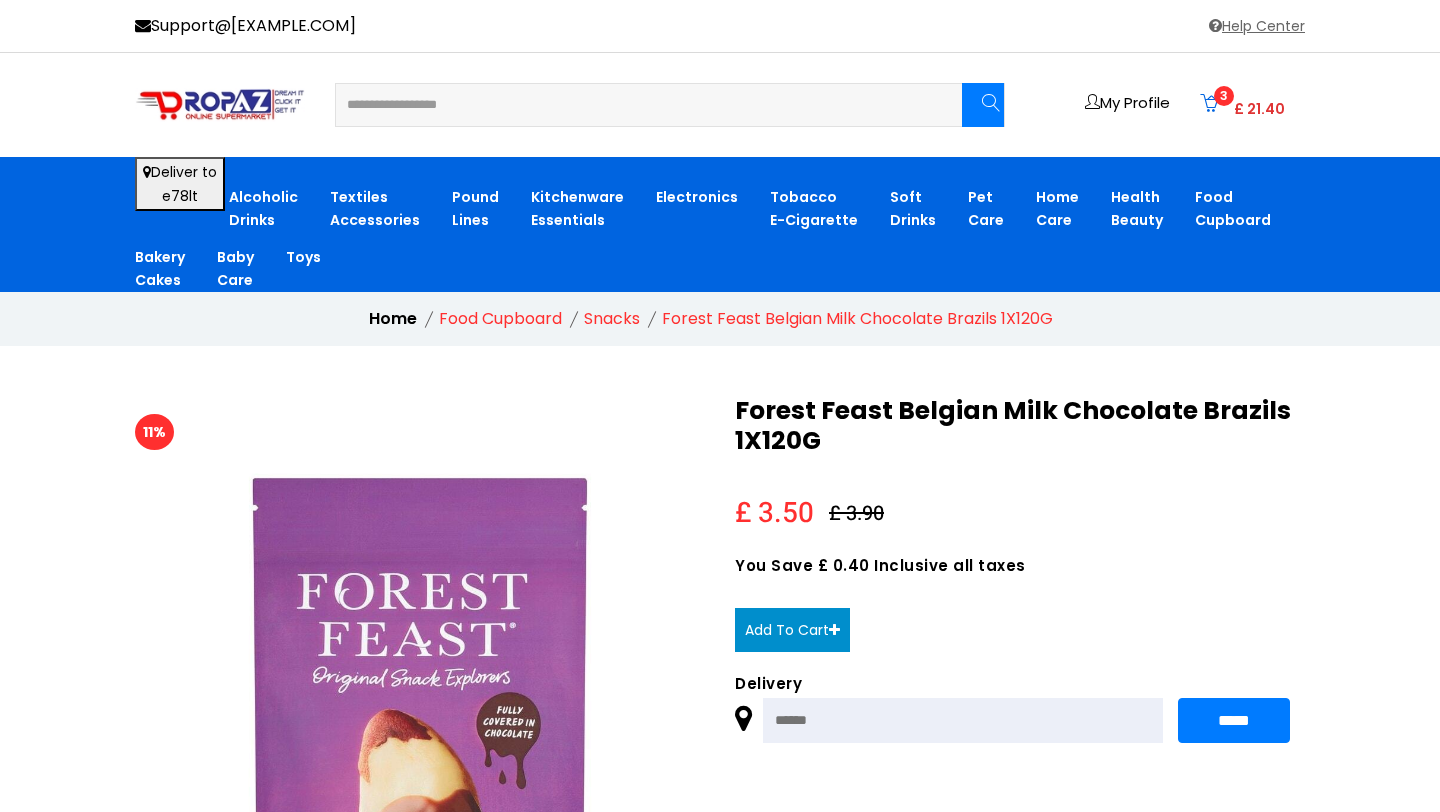 click at bounding box center [636, 105] 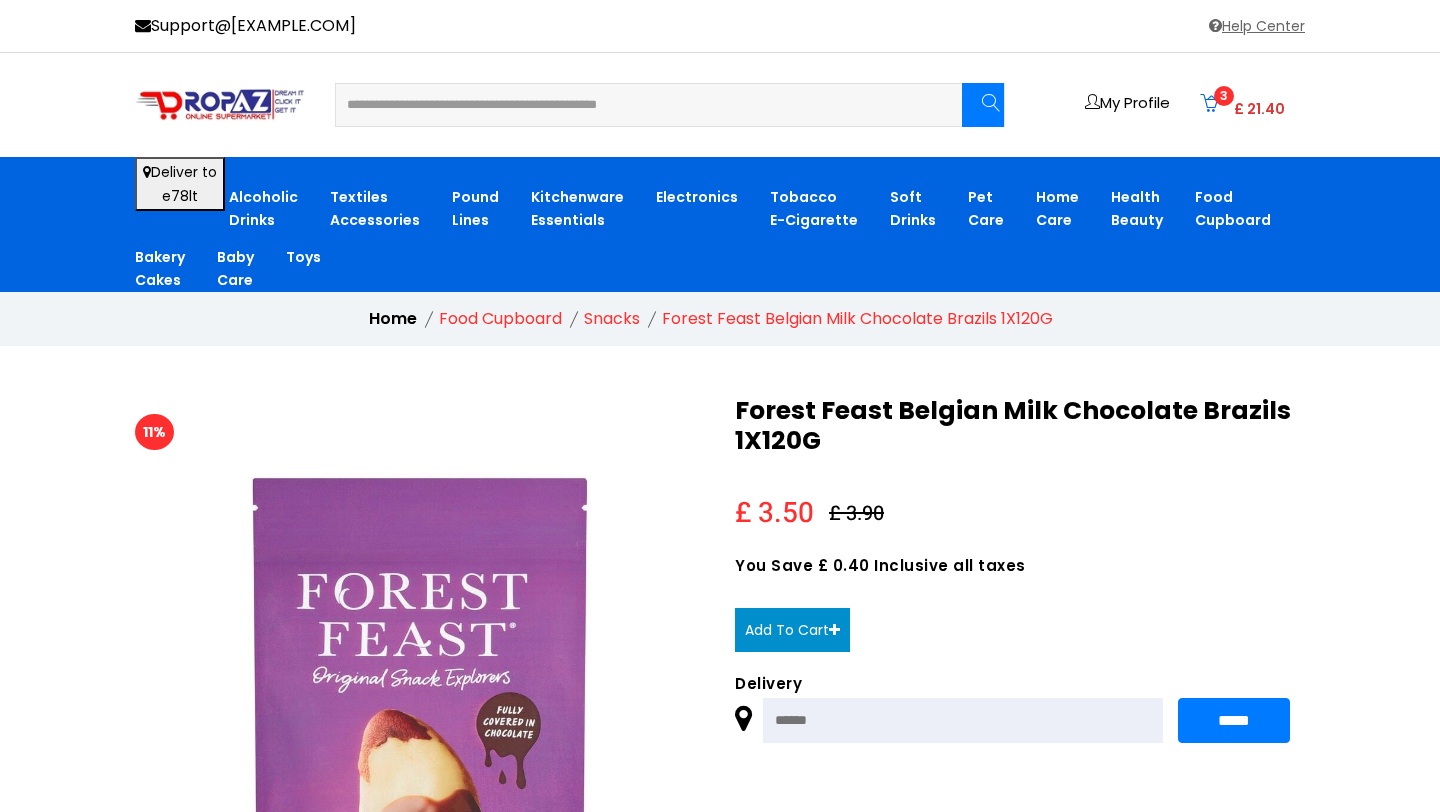 type on "**********" 